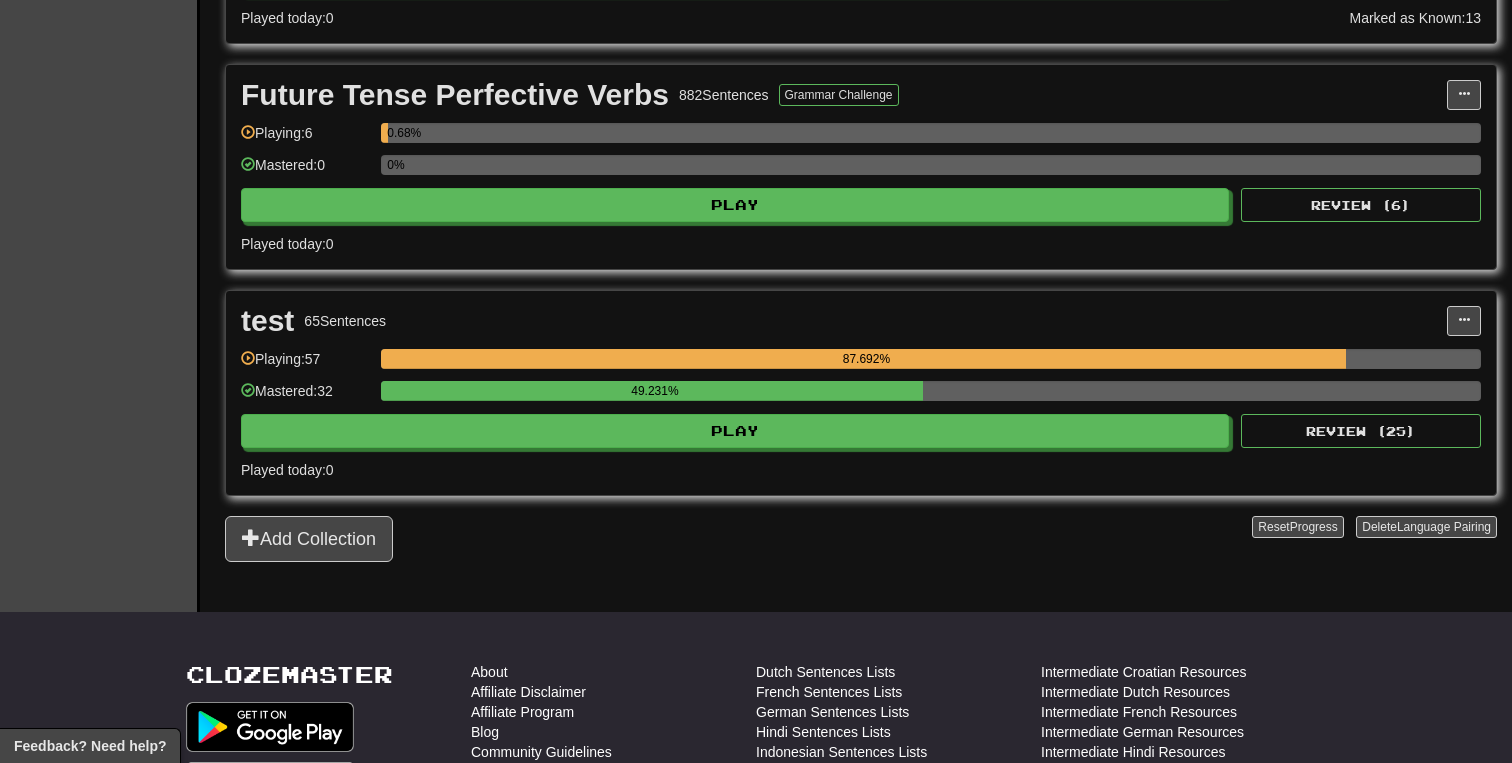 scroll, scrollTop: 2221, scrollLeft: 0, axis: vertical 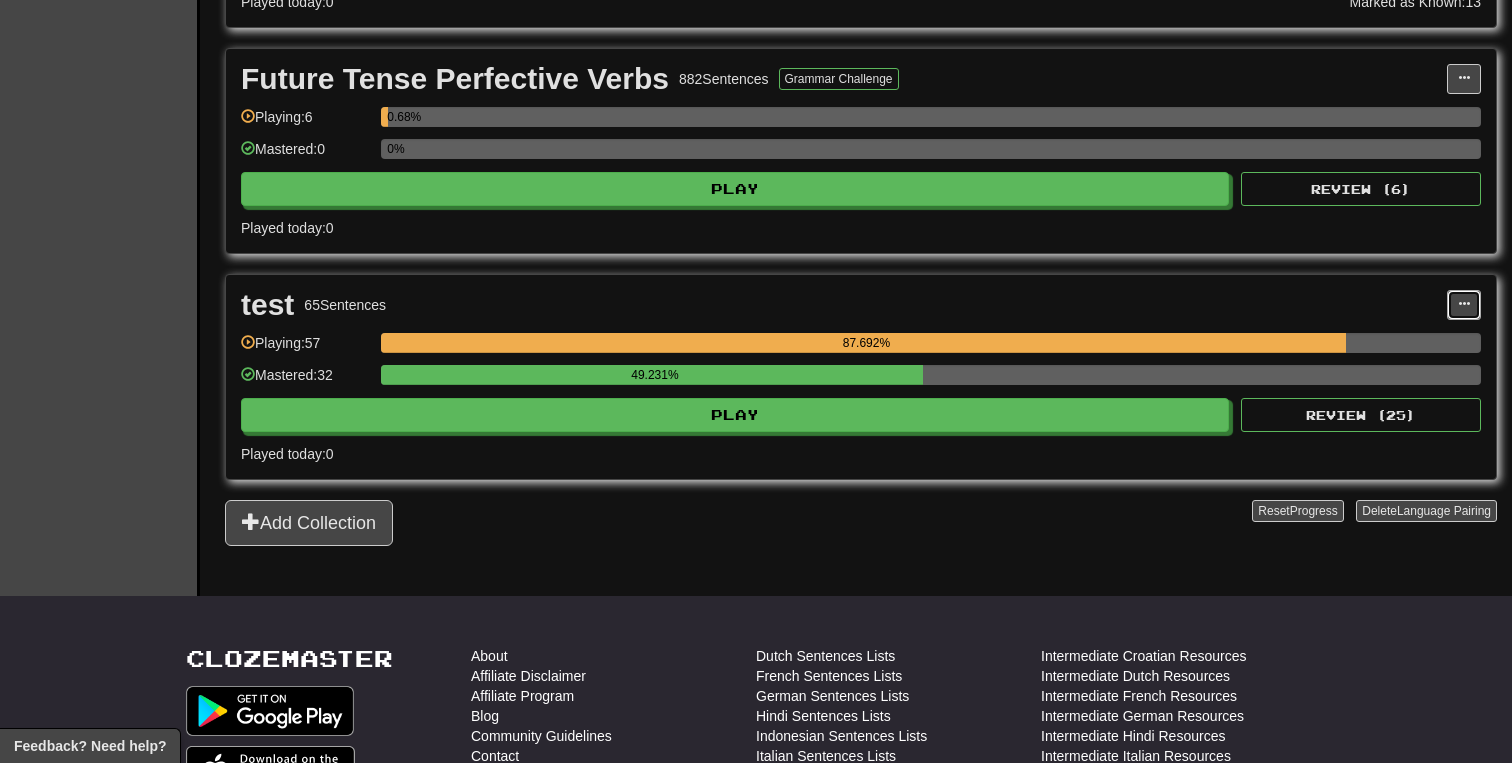 click at bounding box center [1464, 304] 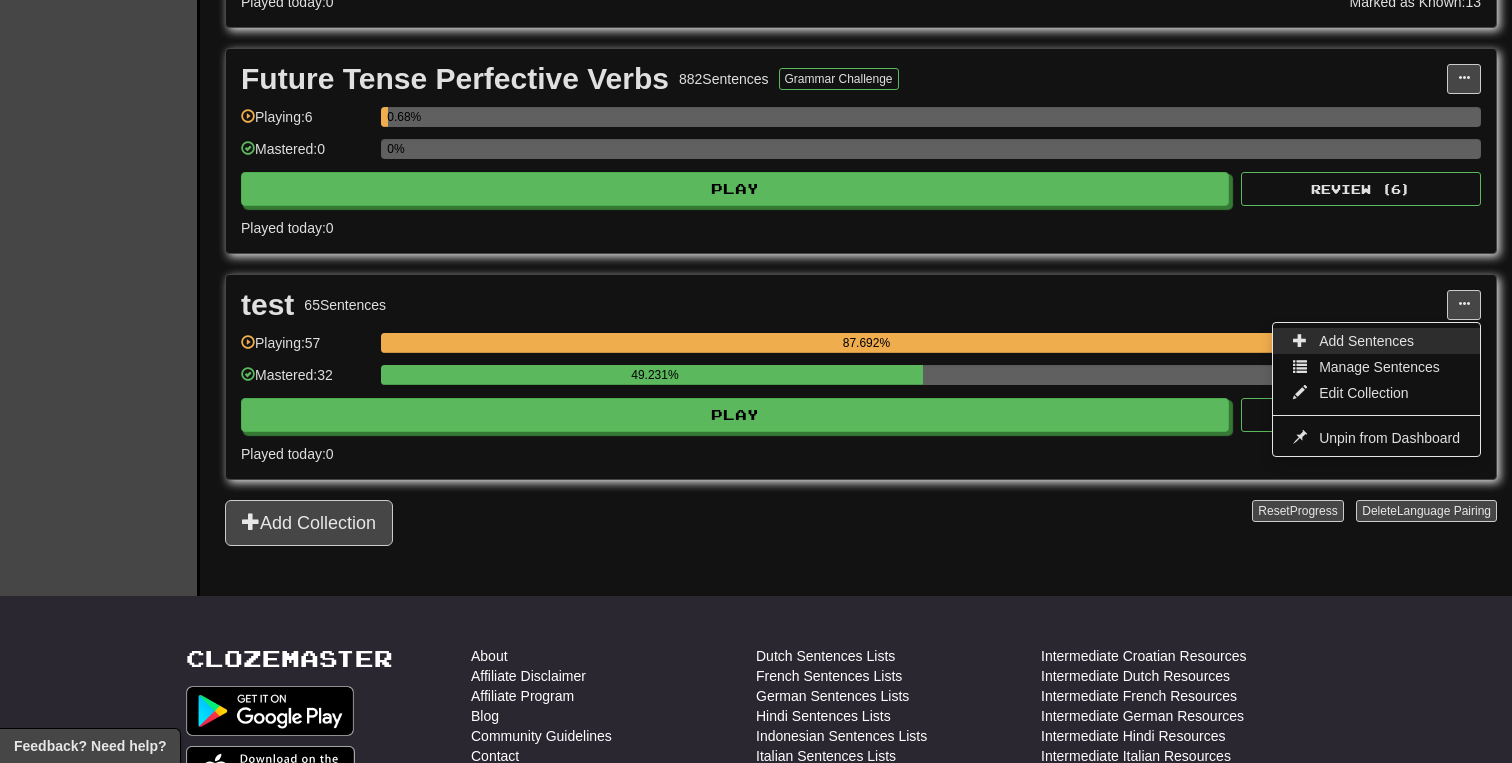 click on "Add Sentences" at bounding box center (1376, 341) 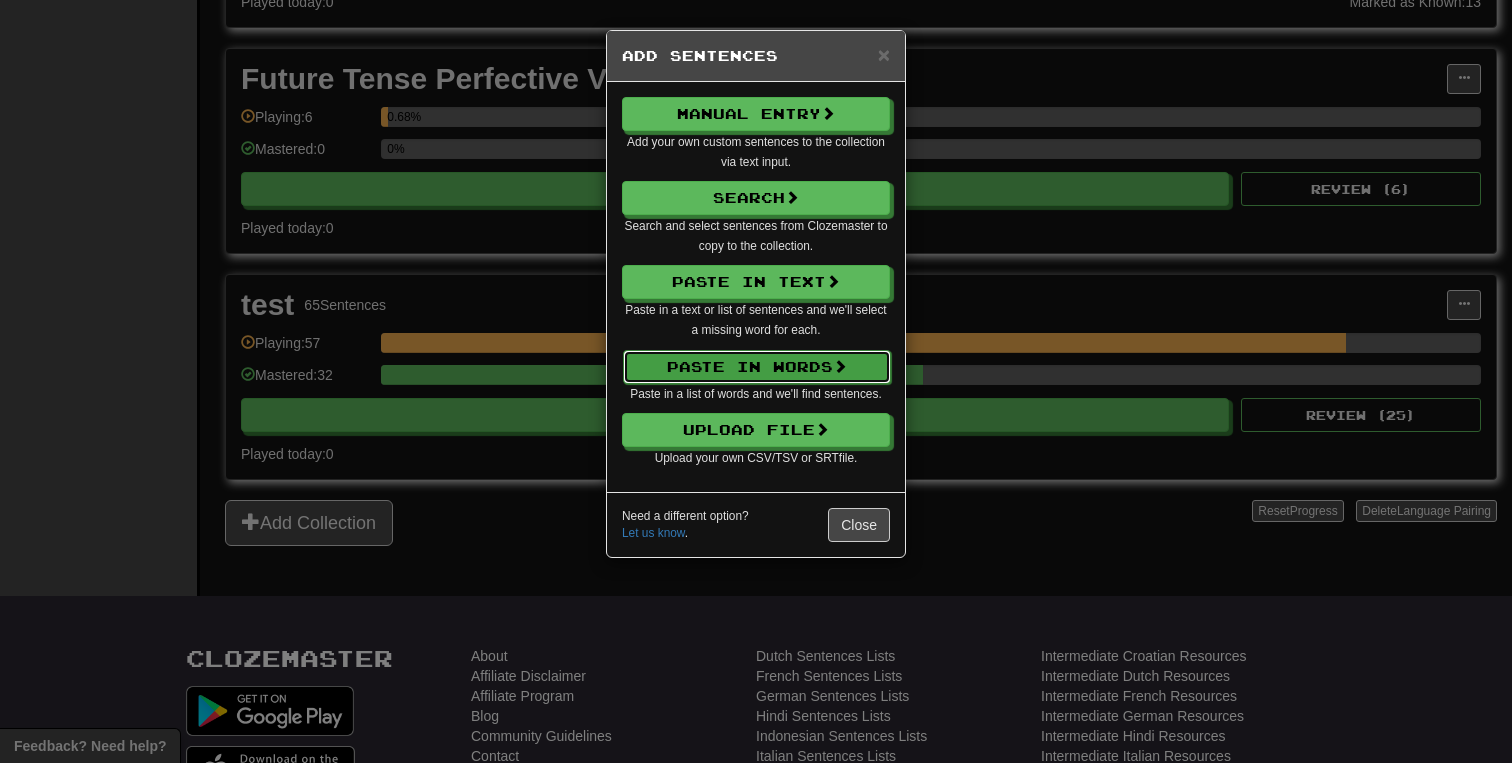 click on "Paste in Words" at bounding box center [757, 367] 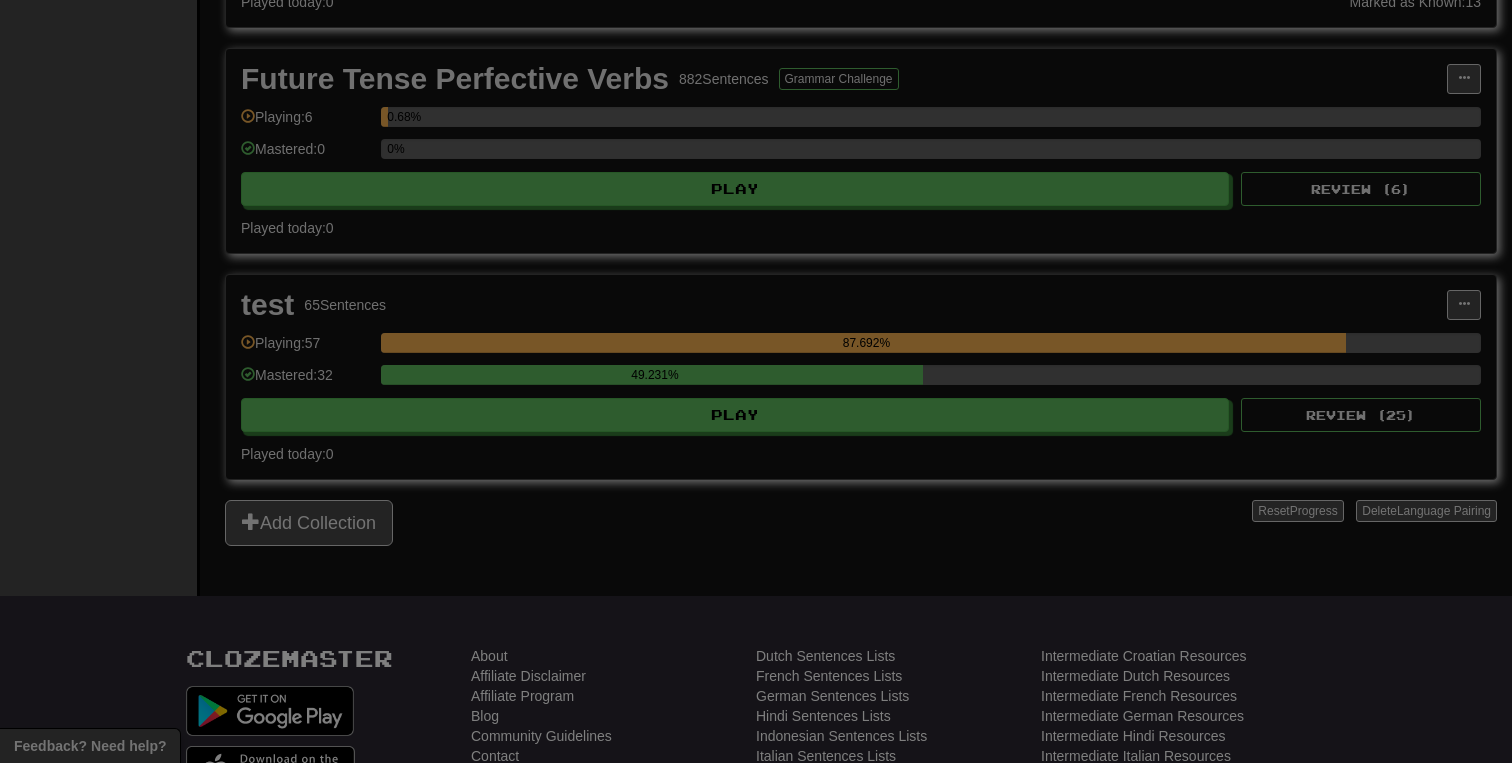 select on "*" 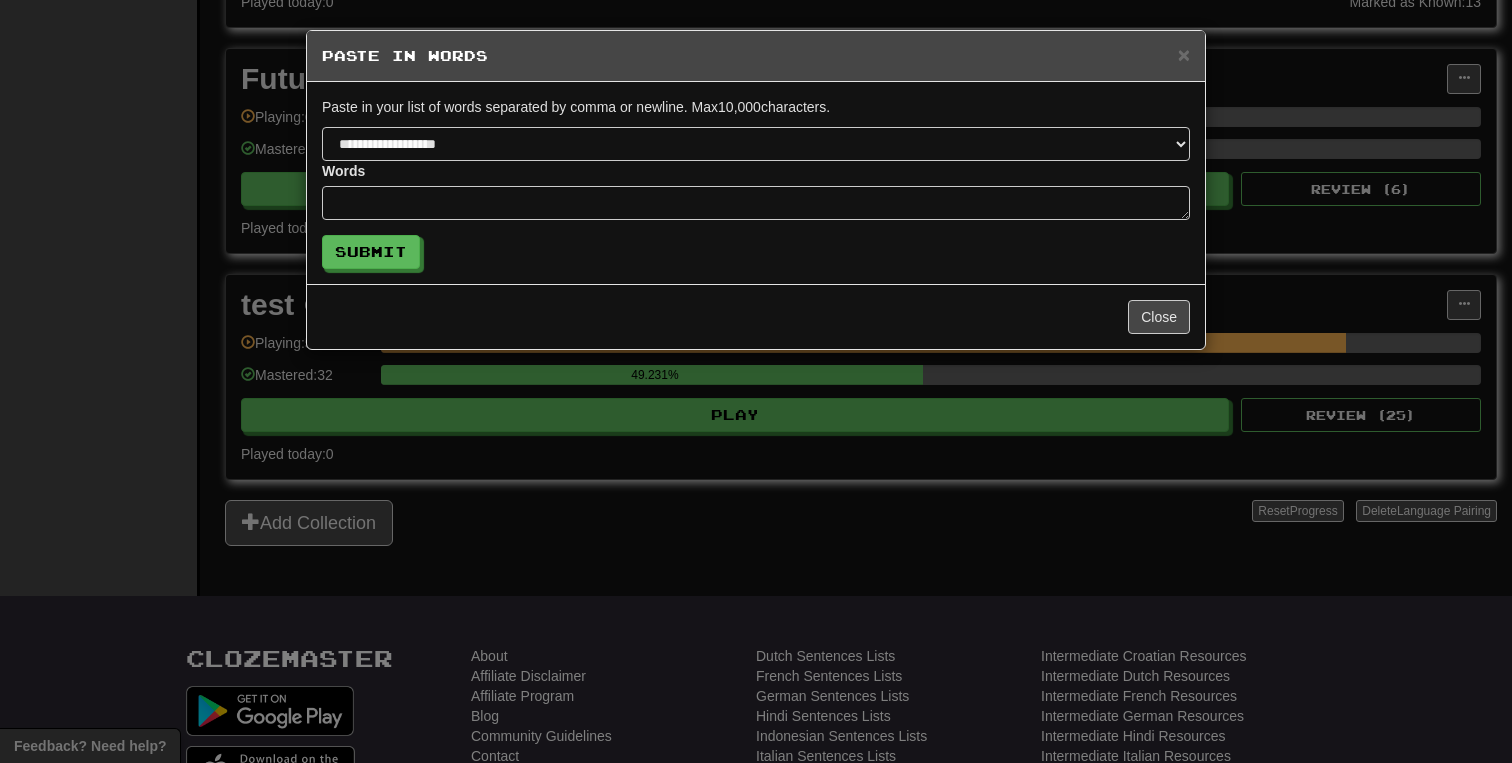 click on "**********" at bounding box center (756, 173) 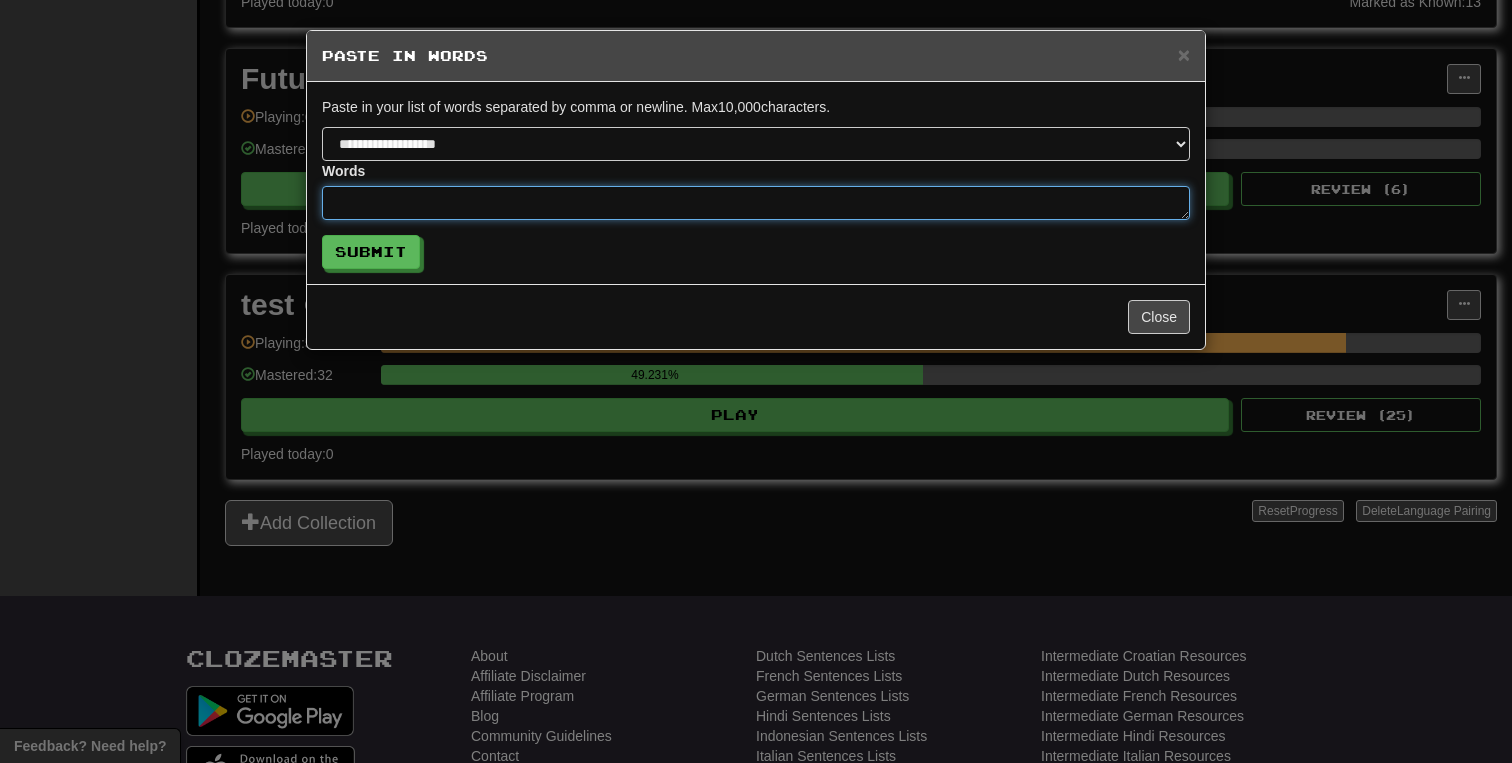 click at bounding box center [756, 203] 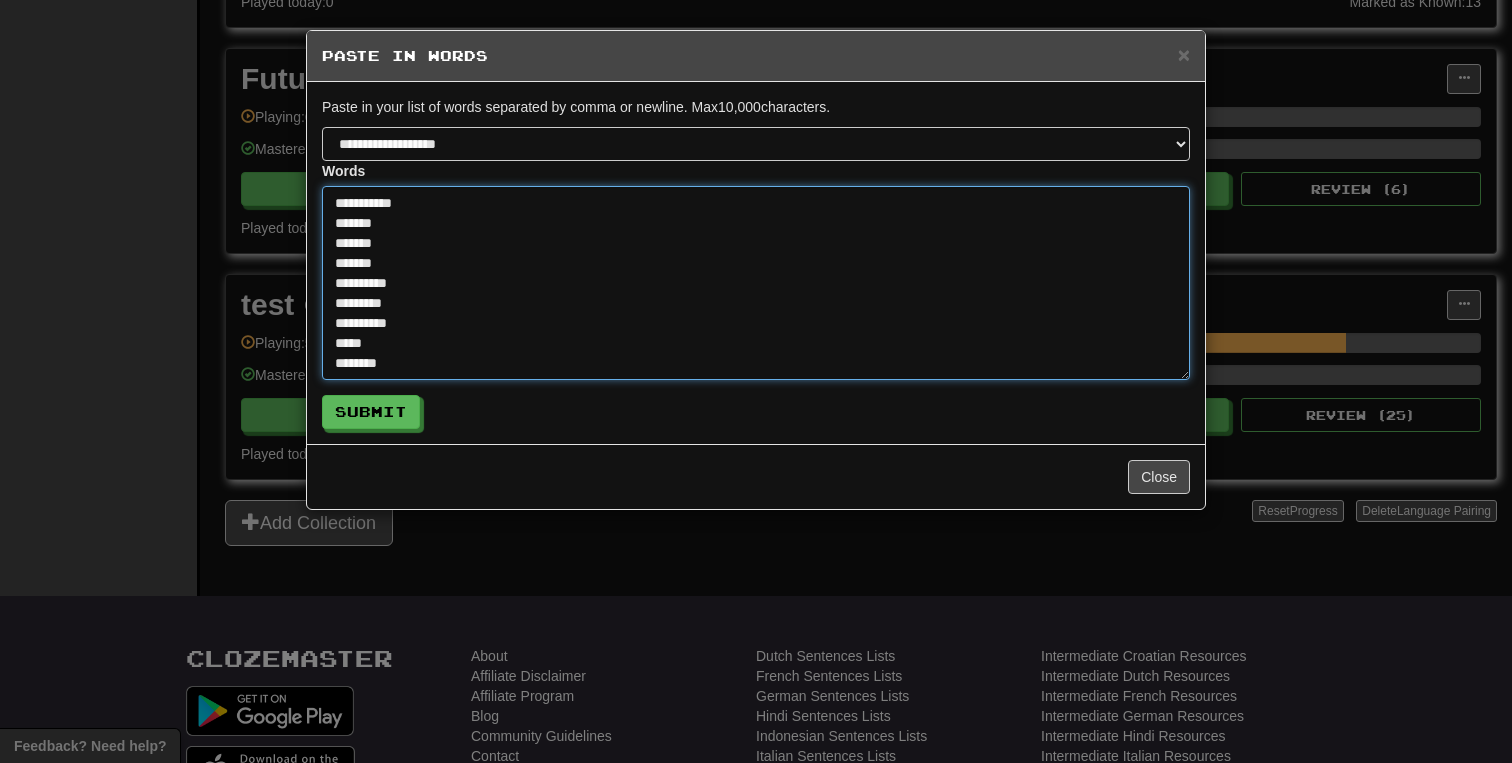 click on "**********" at bounding box center (756, 283) 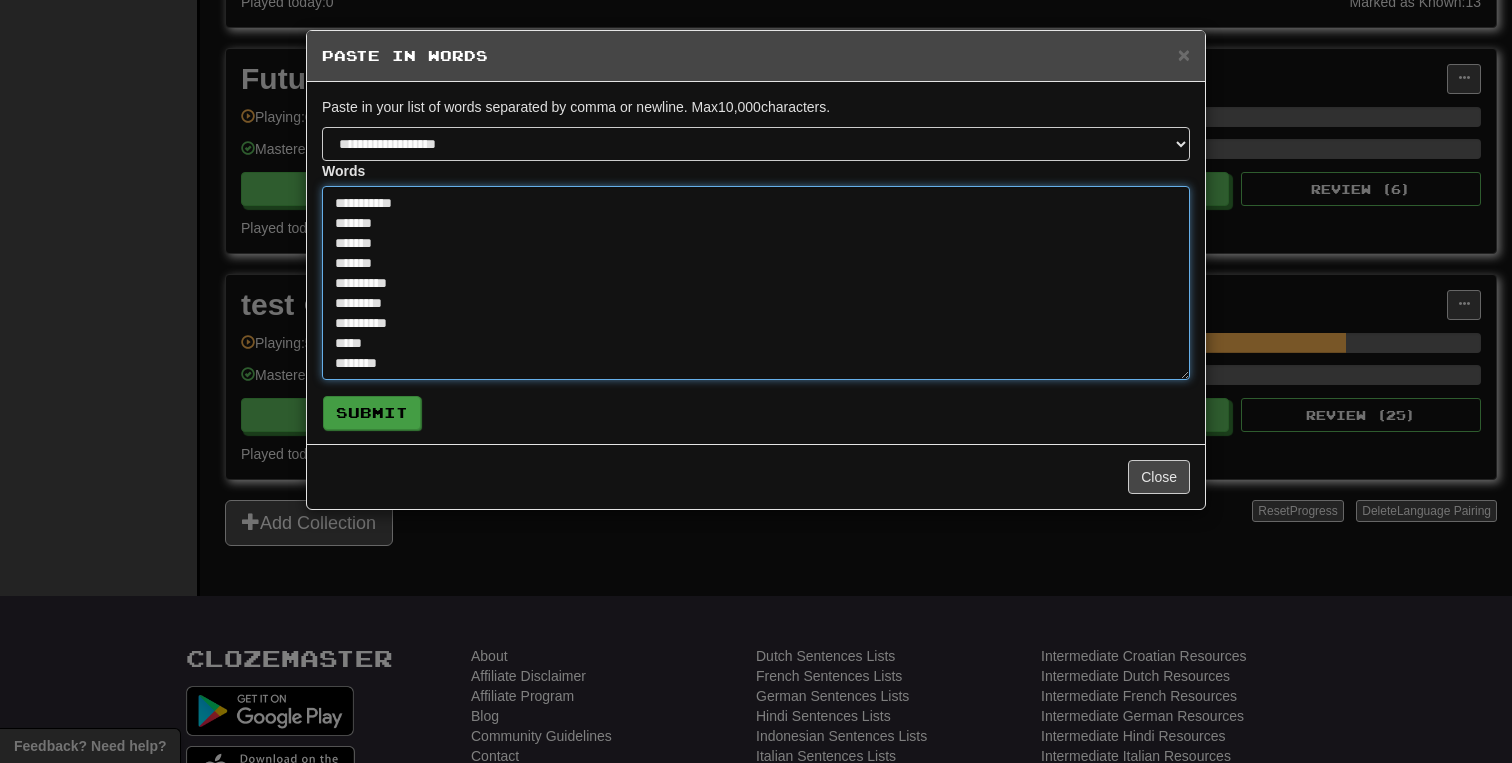 type on "**********" 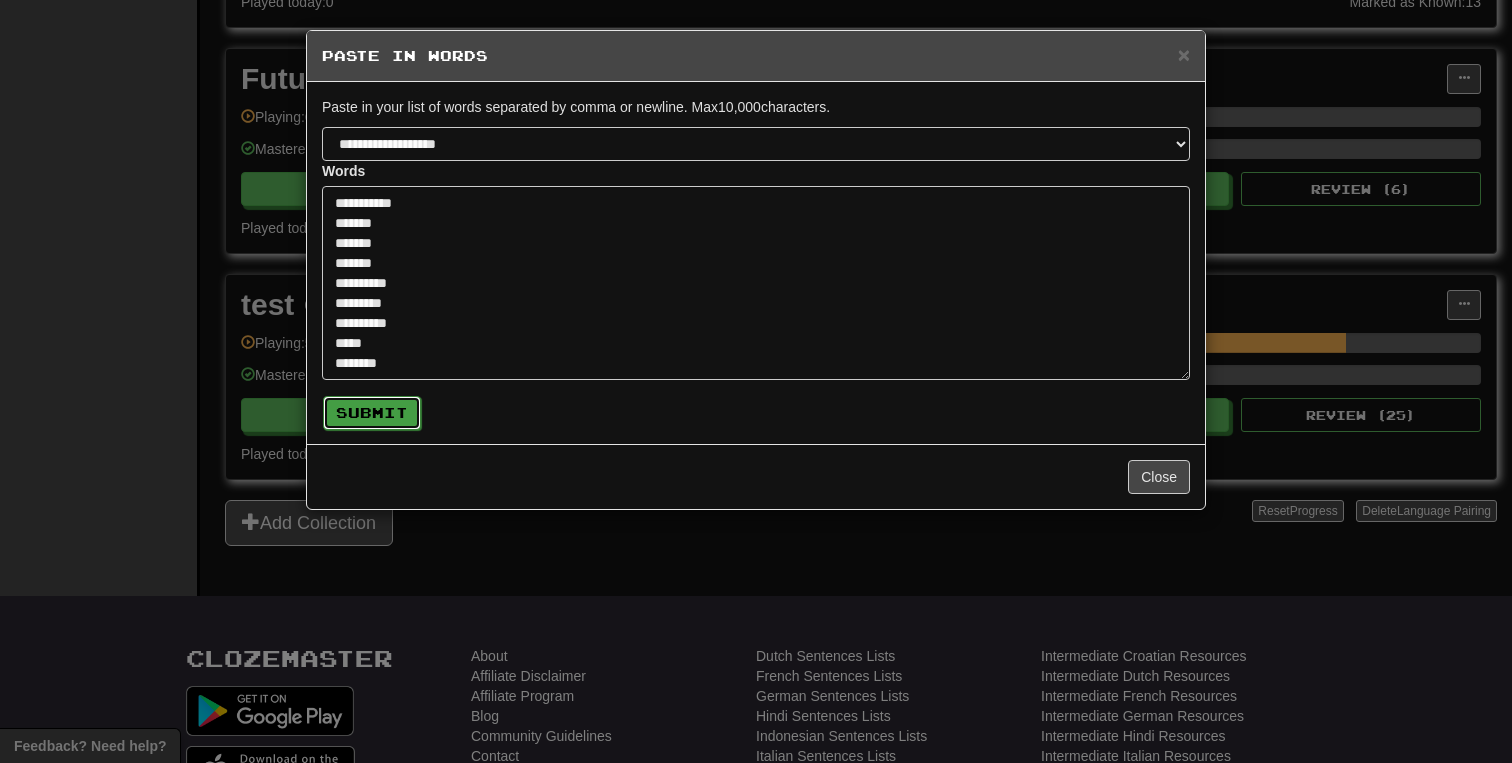 click on "Submit" at bounding box center (372, 413) 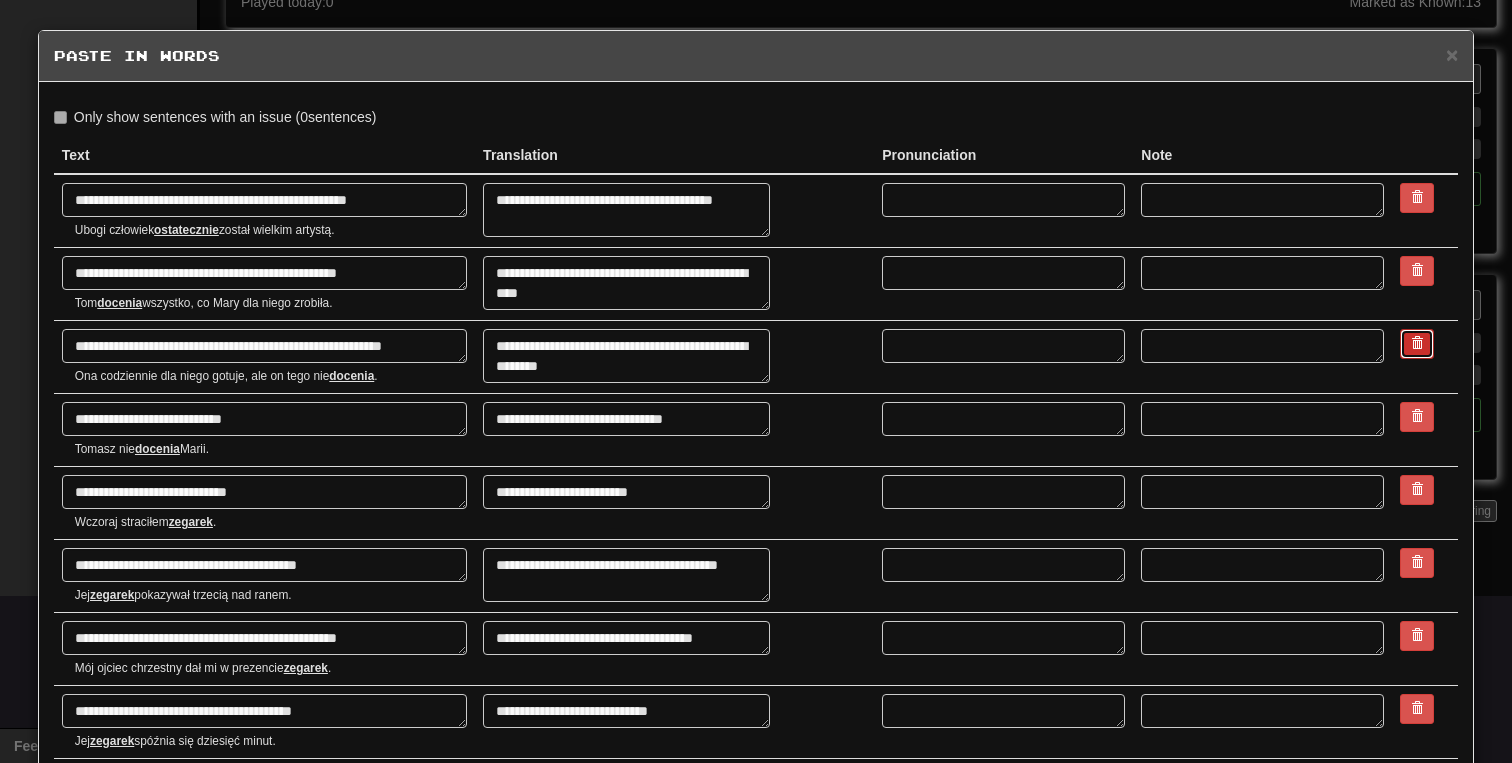 click at bounding box center (1417, 344) 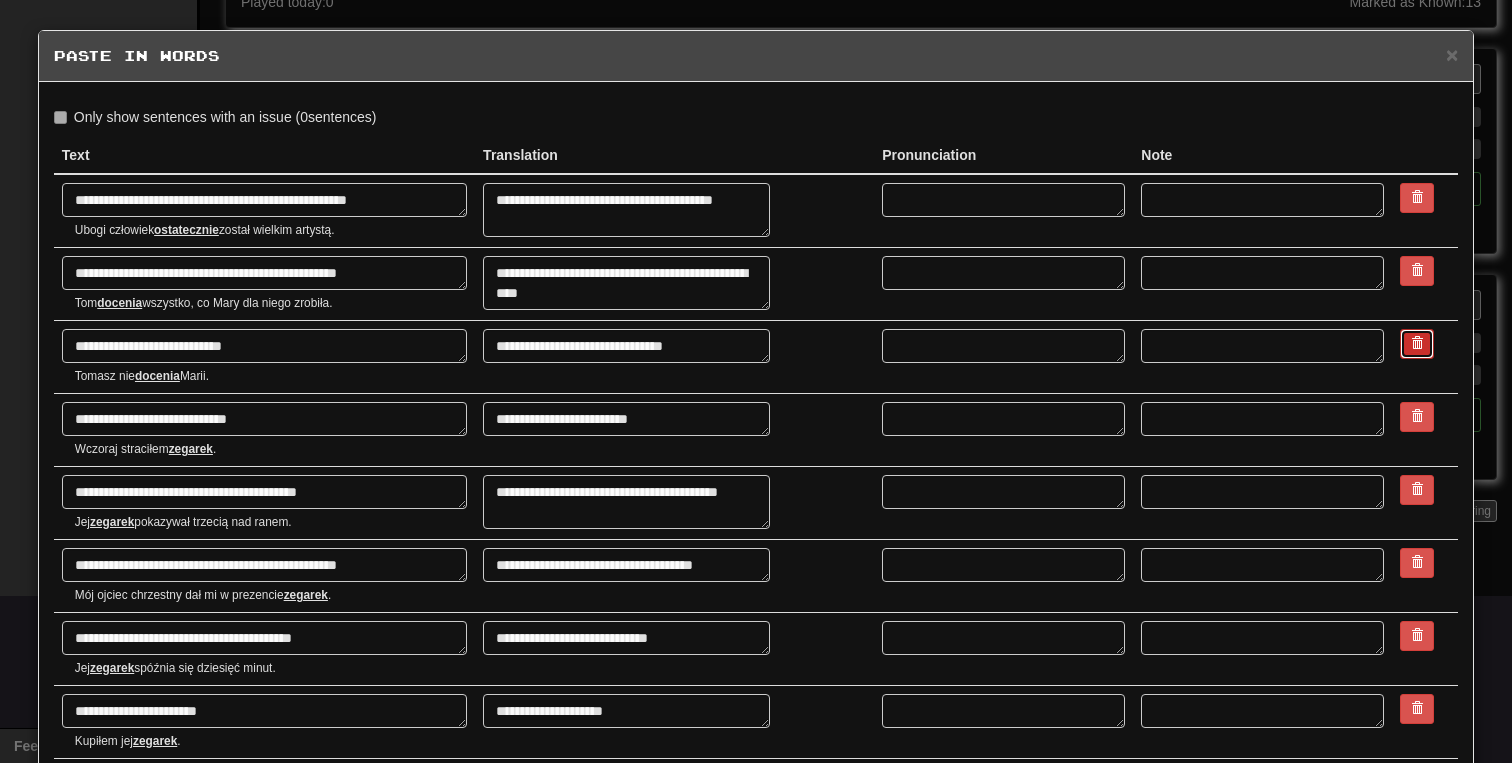 click at bounding box center (1417, 344) 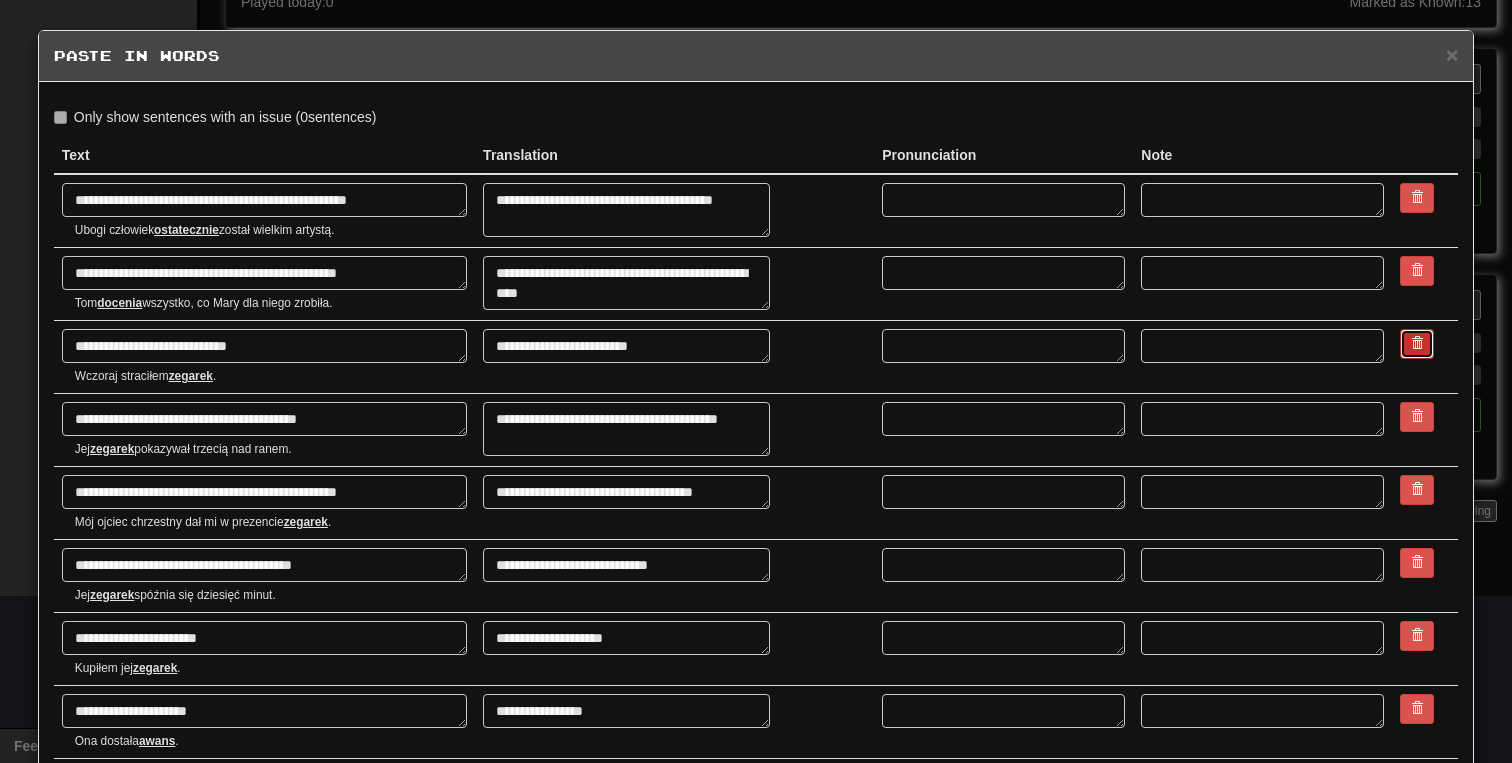 click at bounding box center [1417, 343] 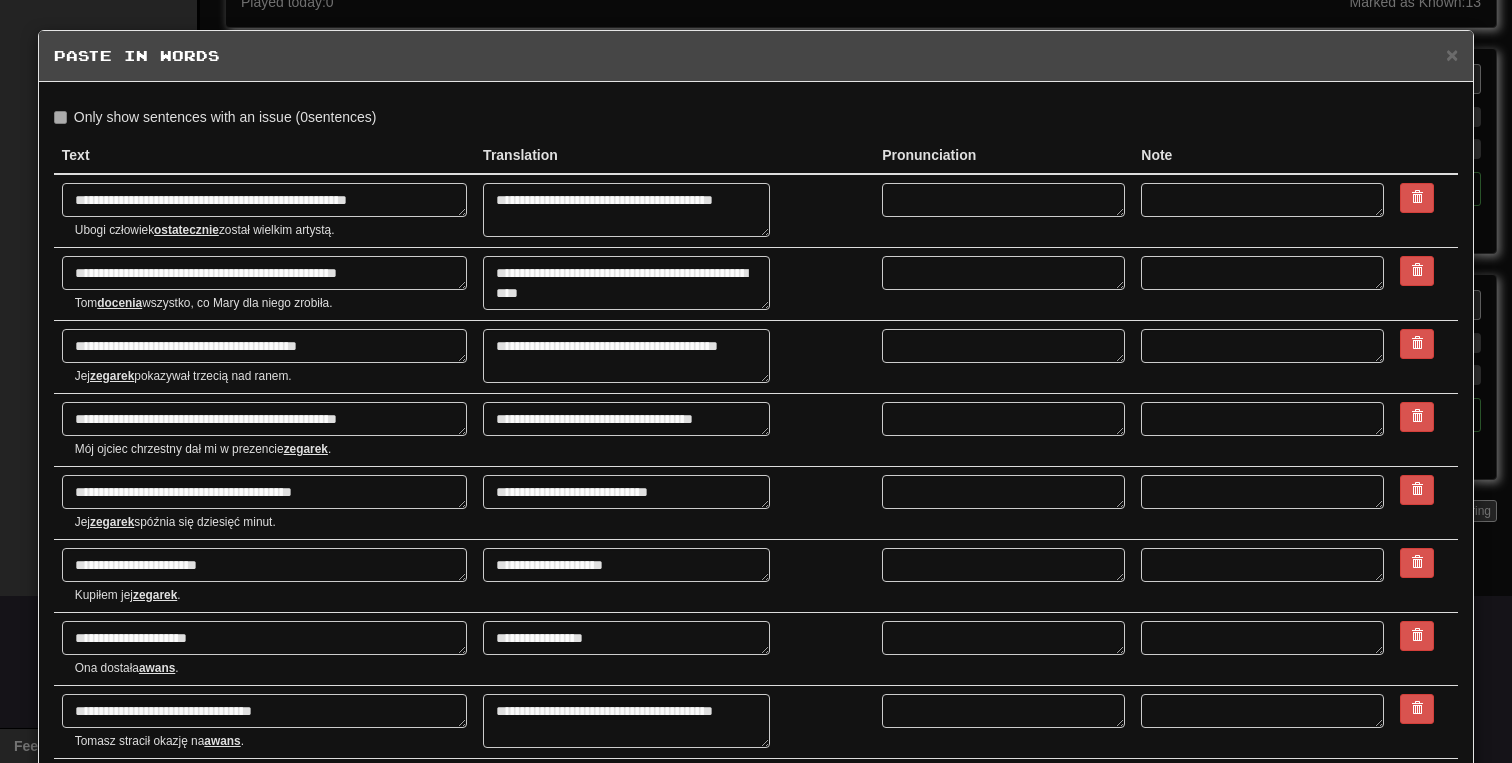 click at bounding box center [1425, 430] 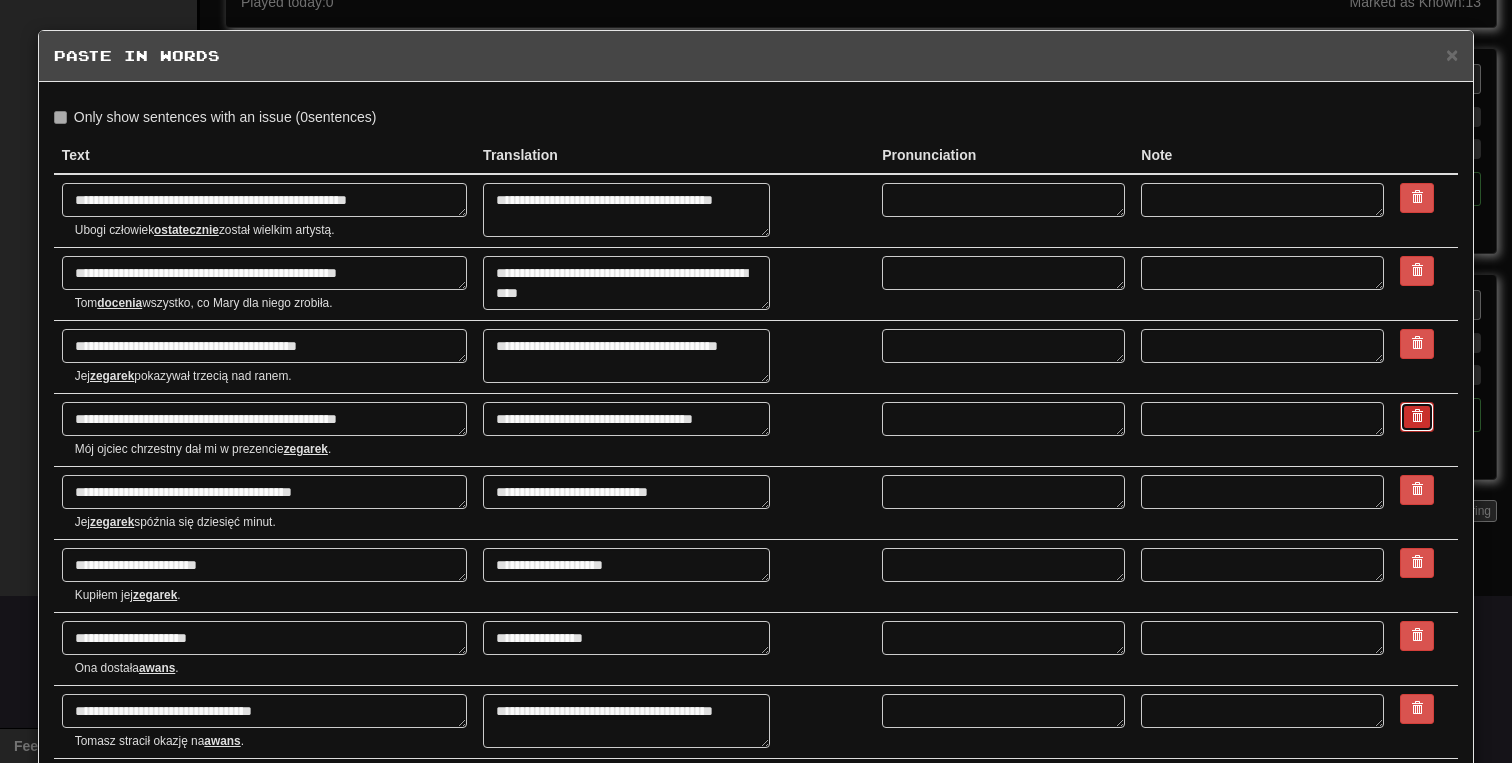 click at bounding box center (1417, 417) 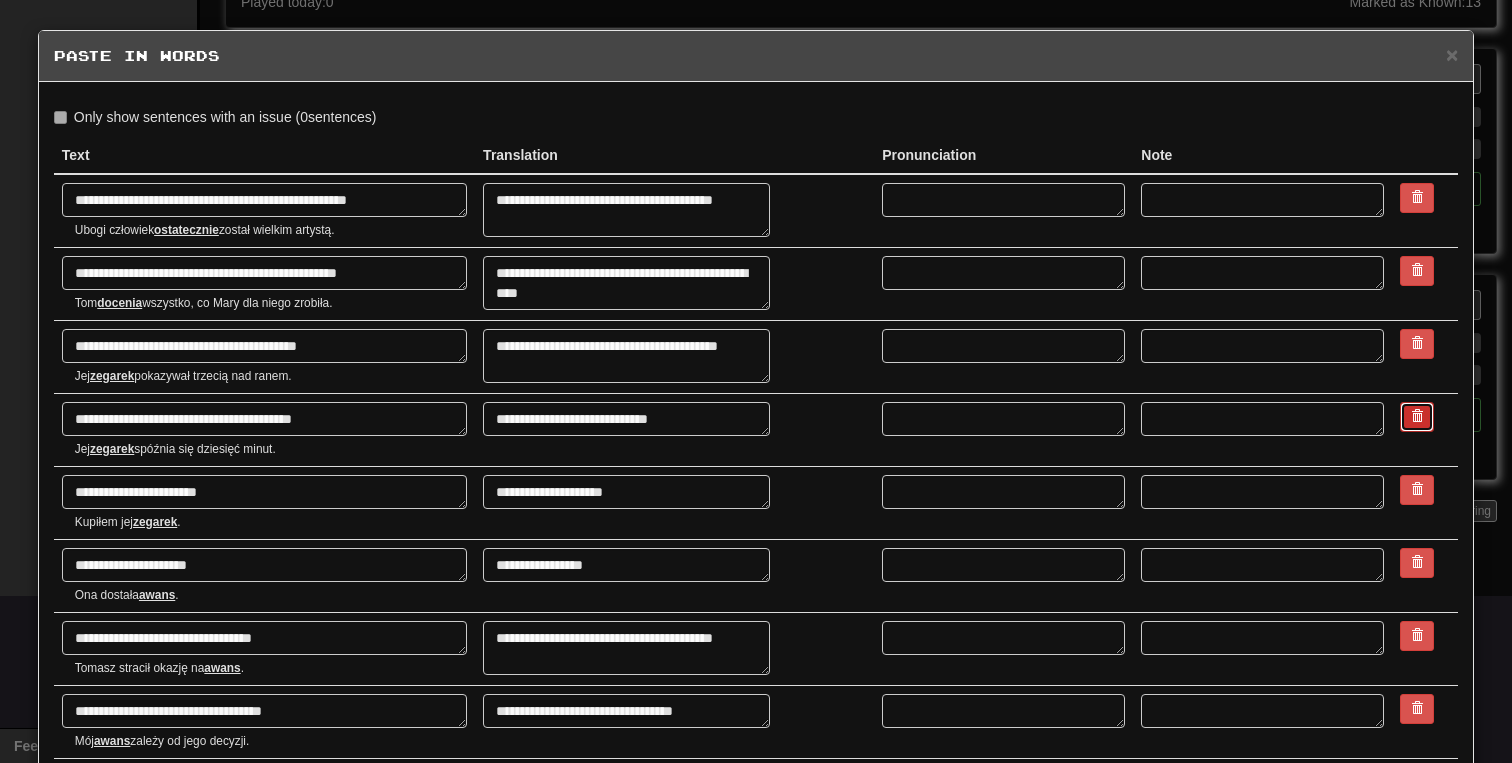 click at bounding box center [1417, 417] 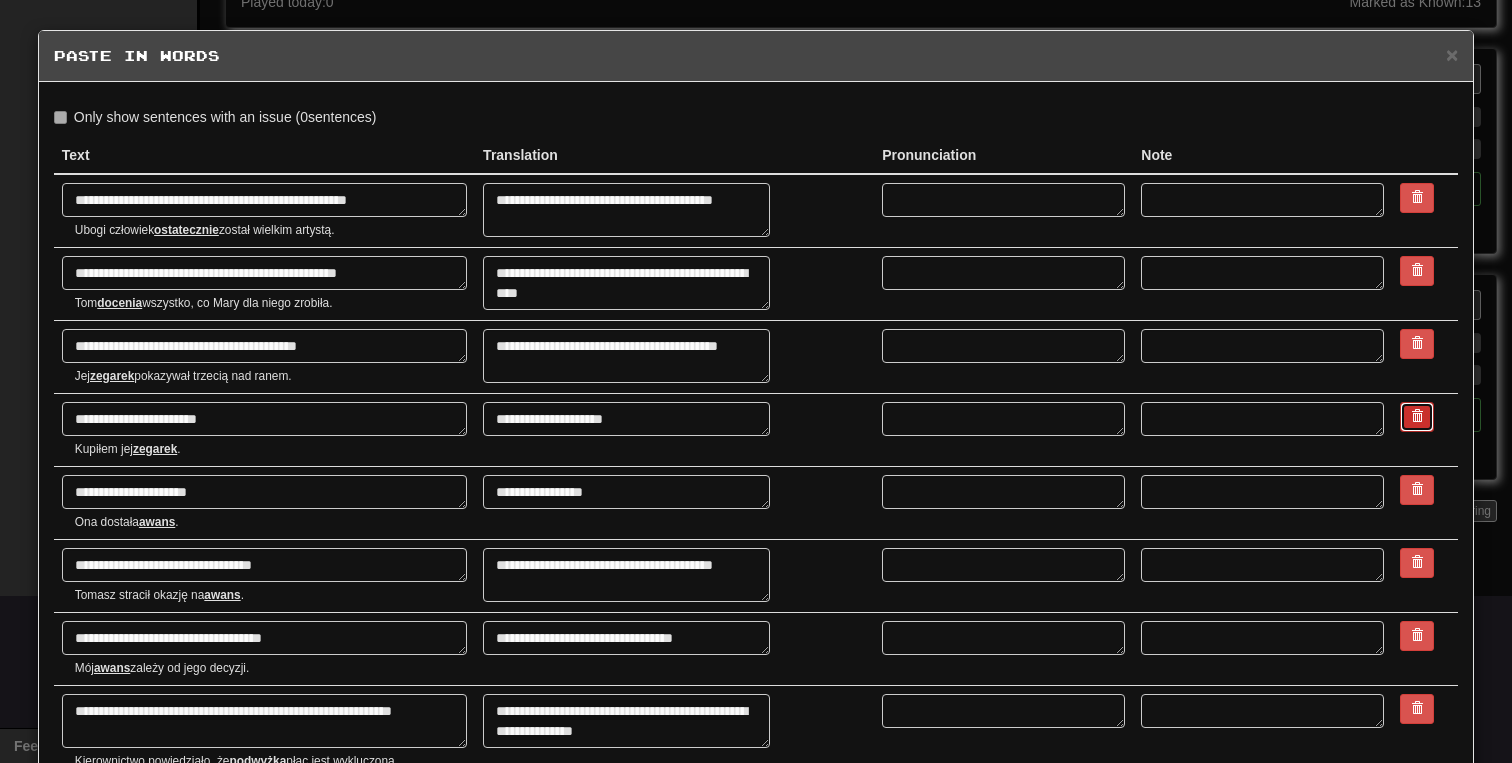 click at bounding box center [1417, 417] 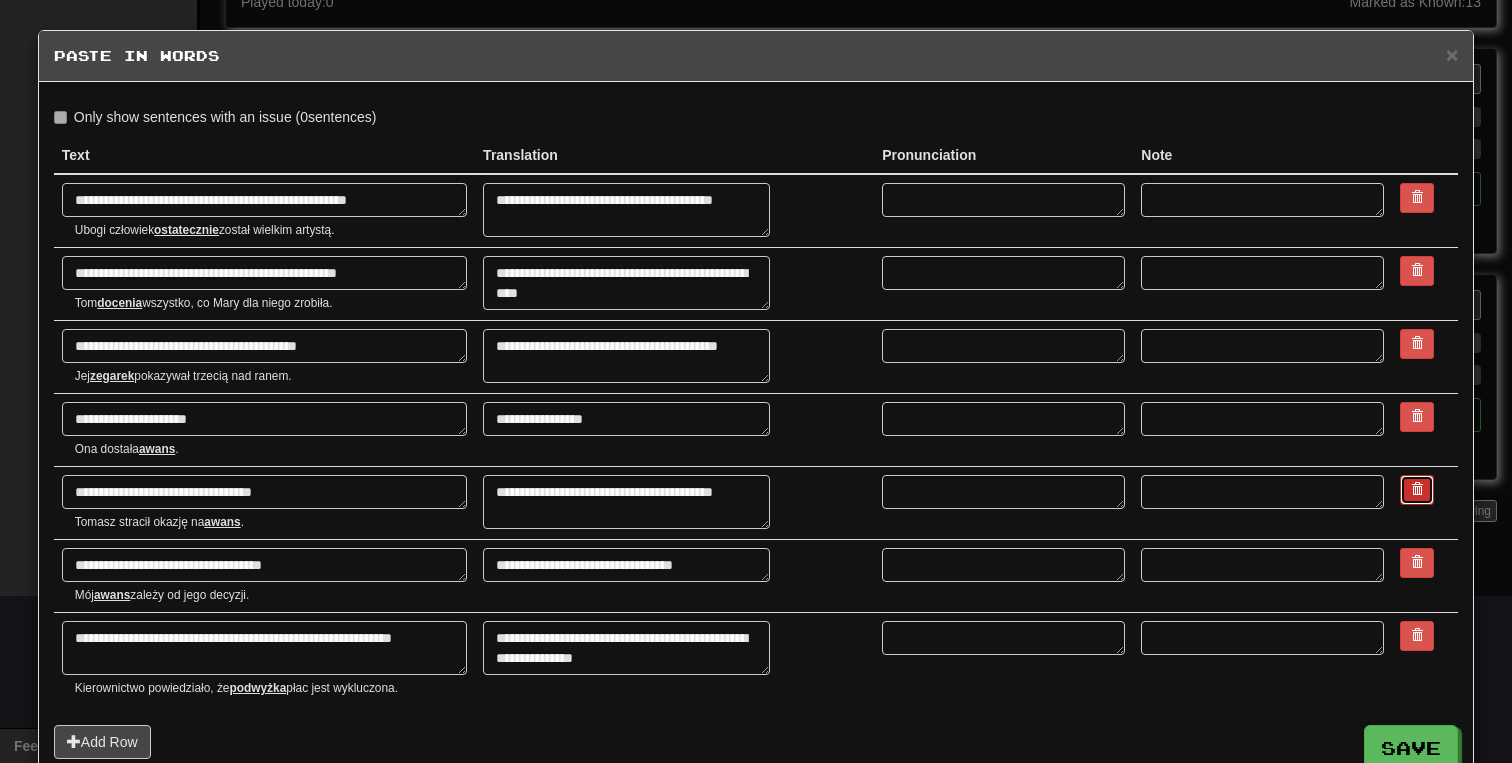 click at bounding box center [1417, 490] 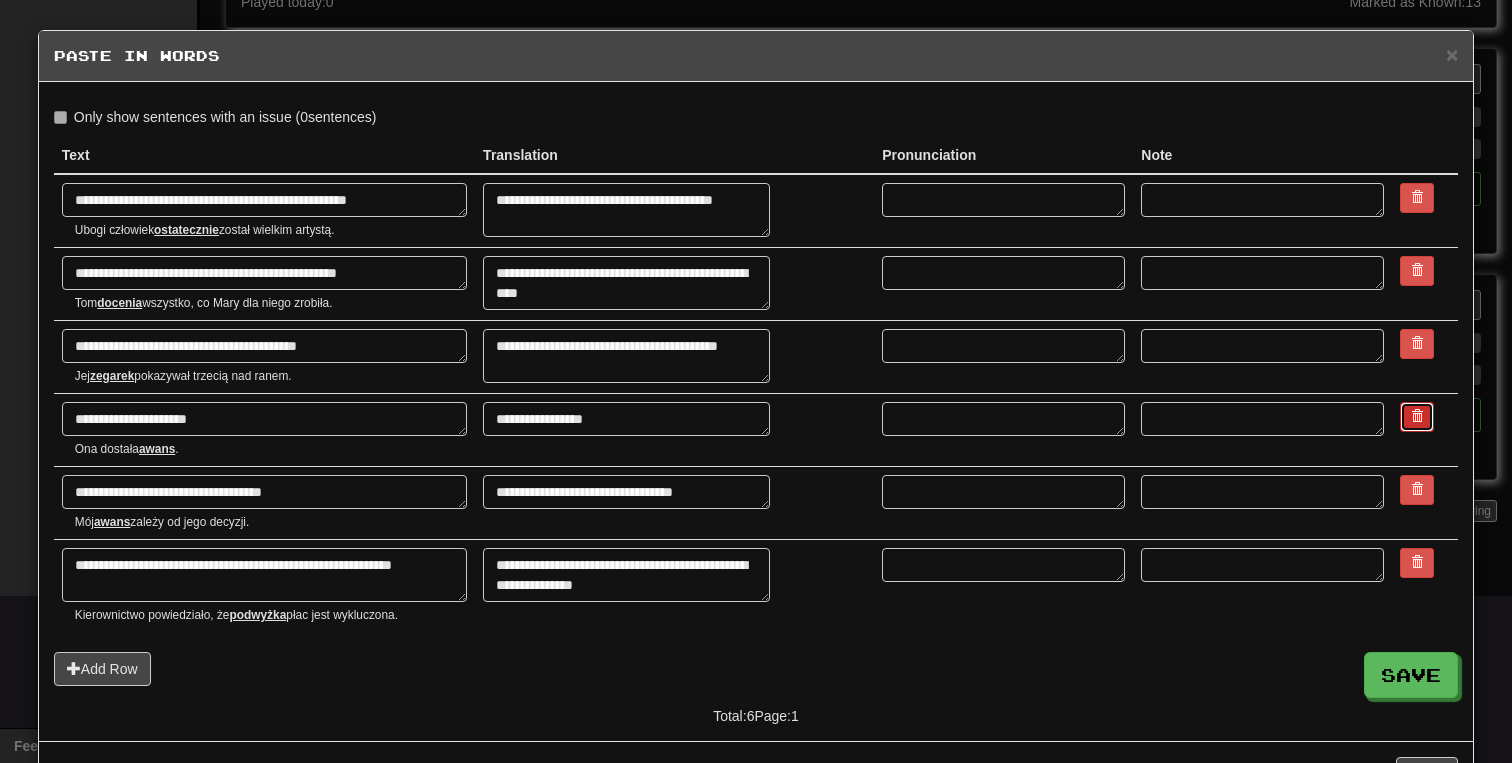 click at bounding box center (1417, 417) 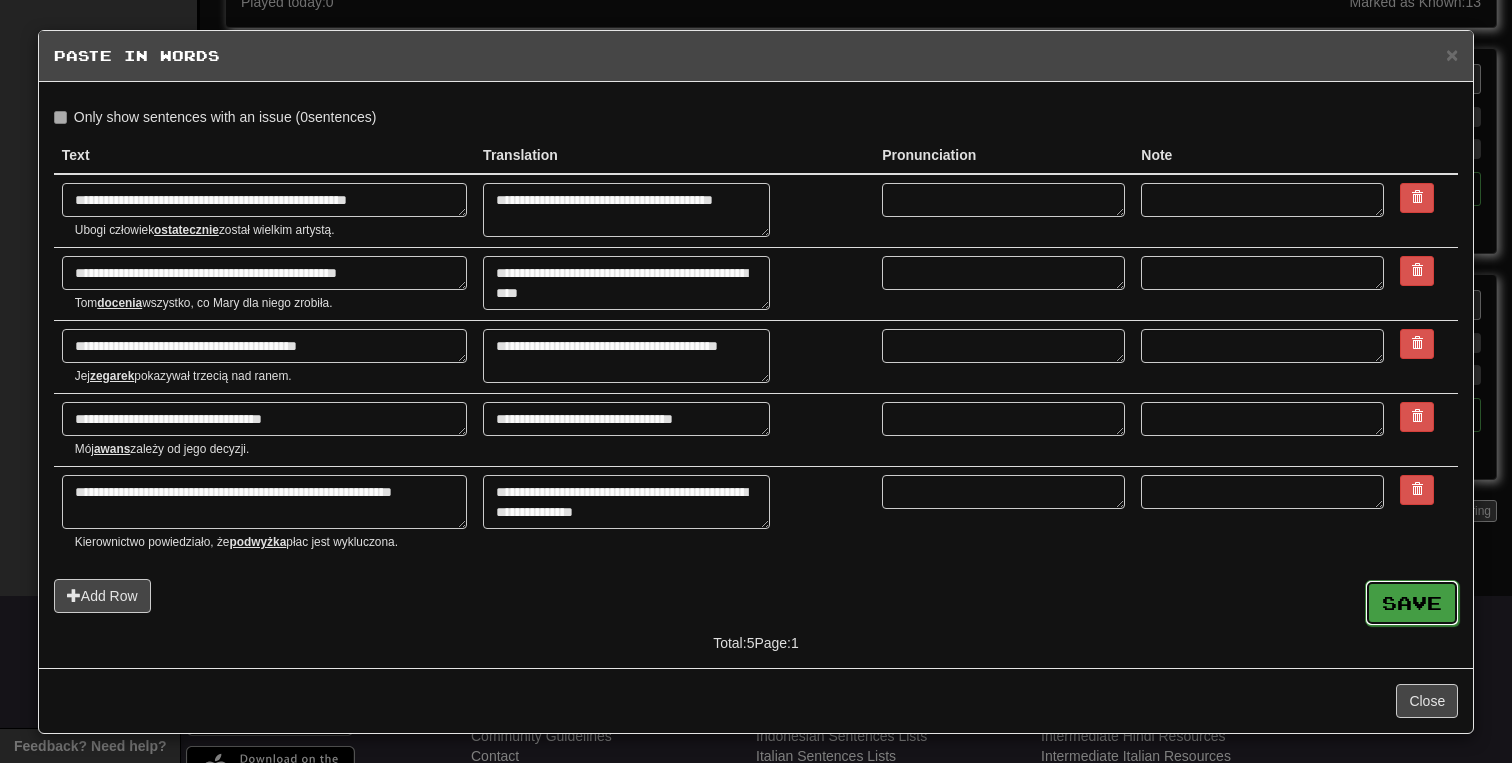 click on "Save" at bounding box center (1412, 603) 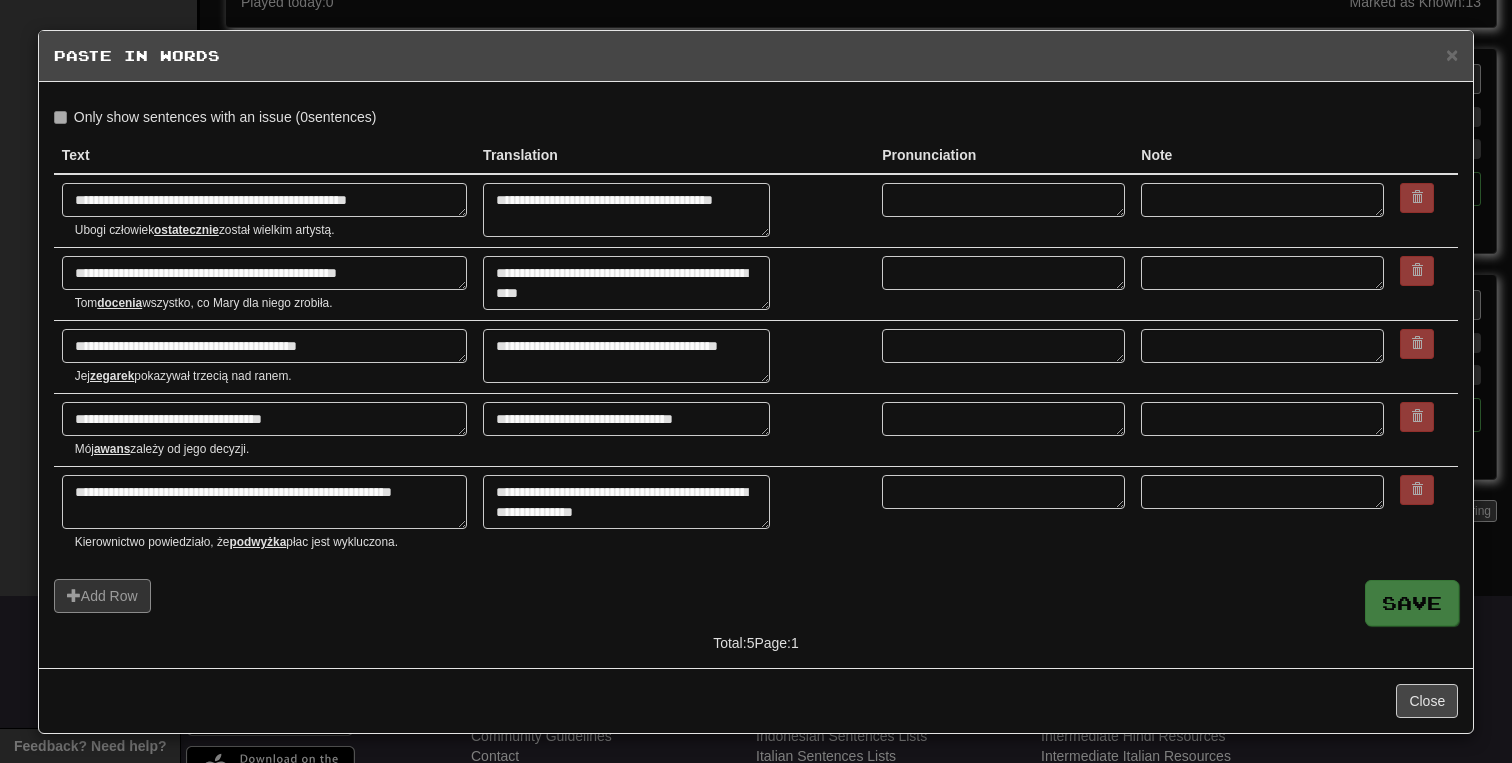 type on "*" 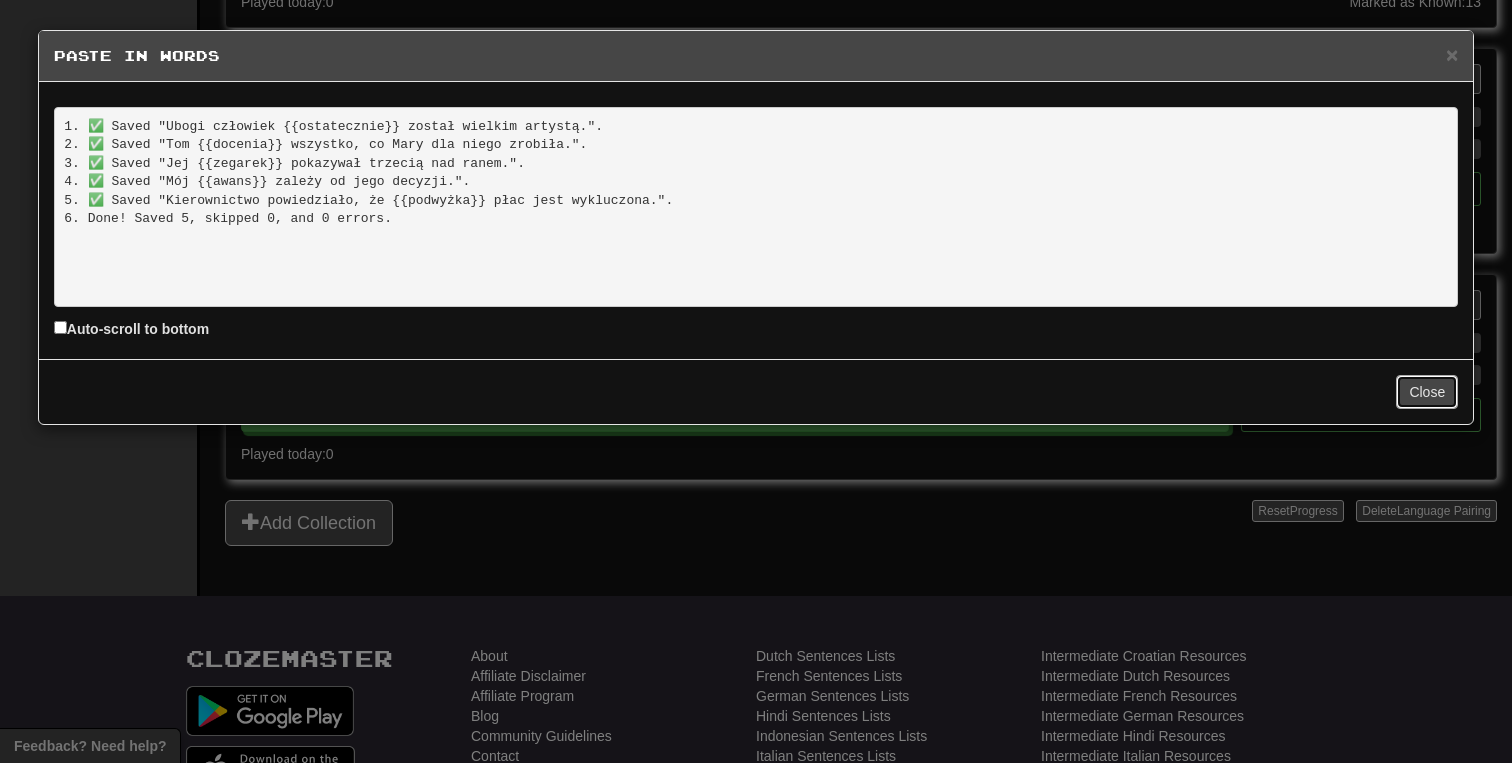 click on "Close" at bounding box center [1427, 392] 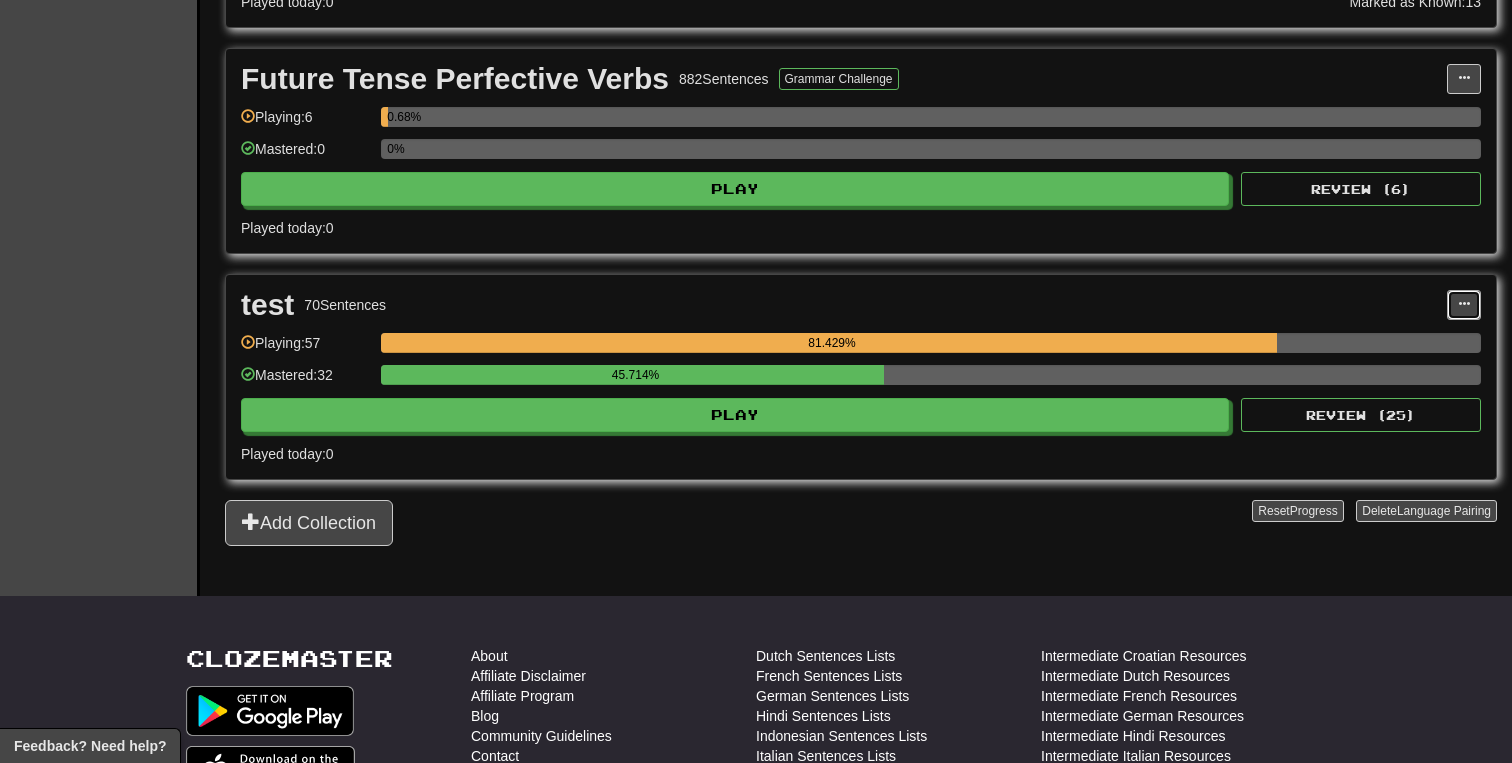 click at bounding box center [1464, 305] 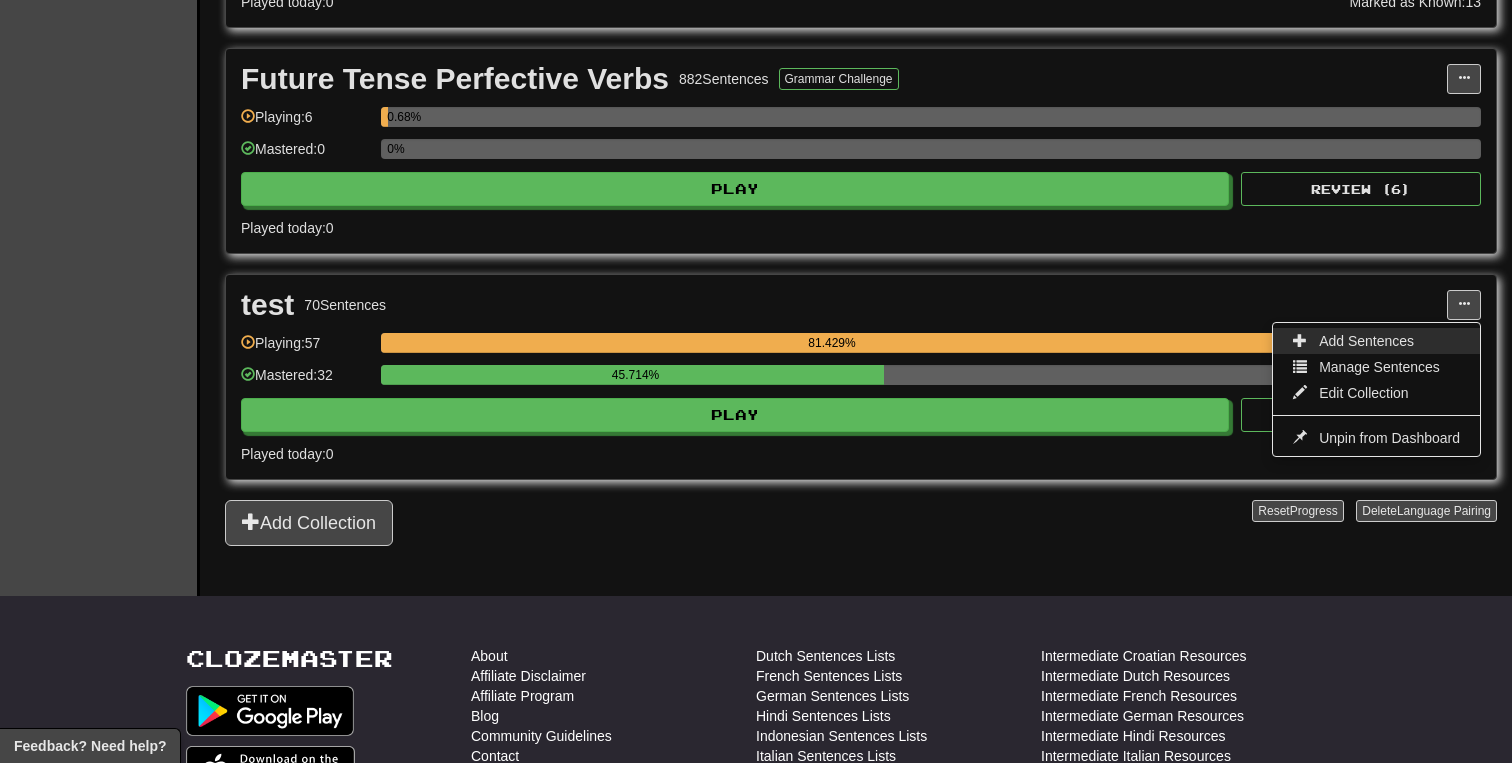 click on "Add Sentences" at bounding box center [1376, 341] 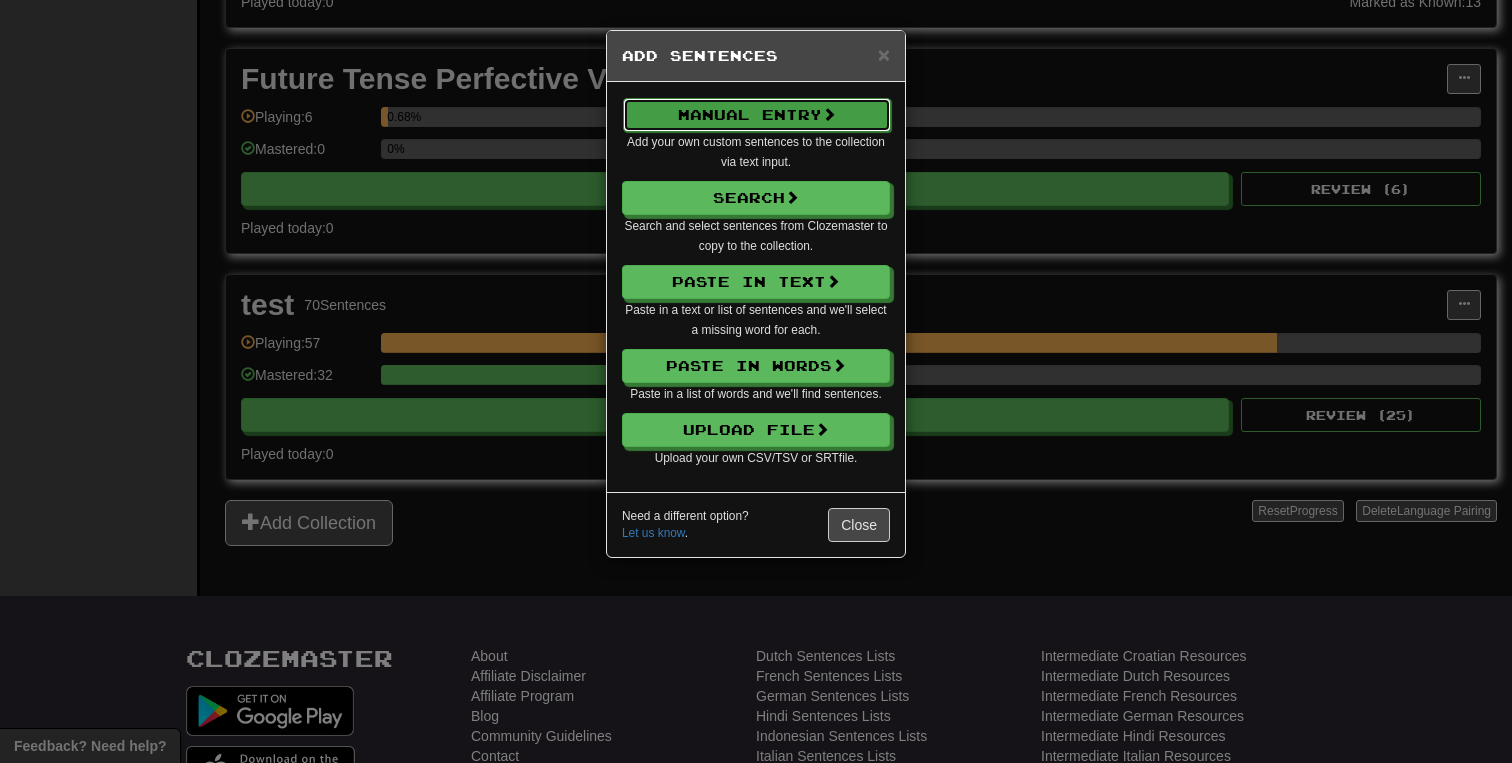 click on "Manual Entry" at bounding box center (757, 115) 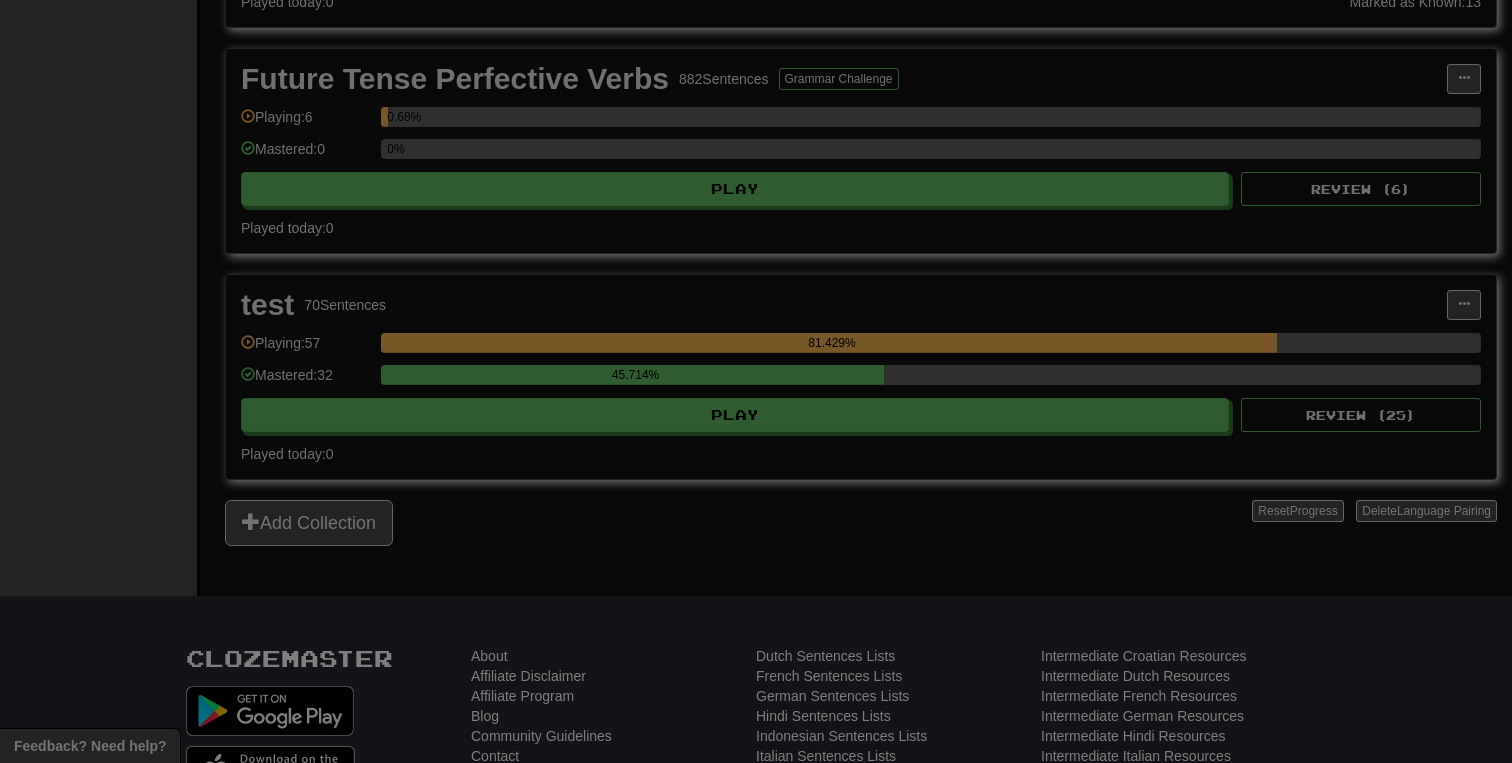 select on "*****" 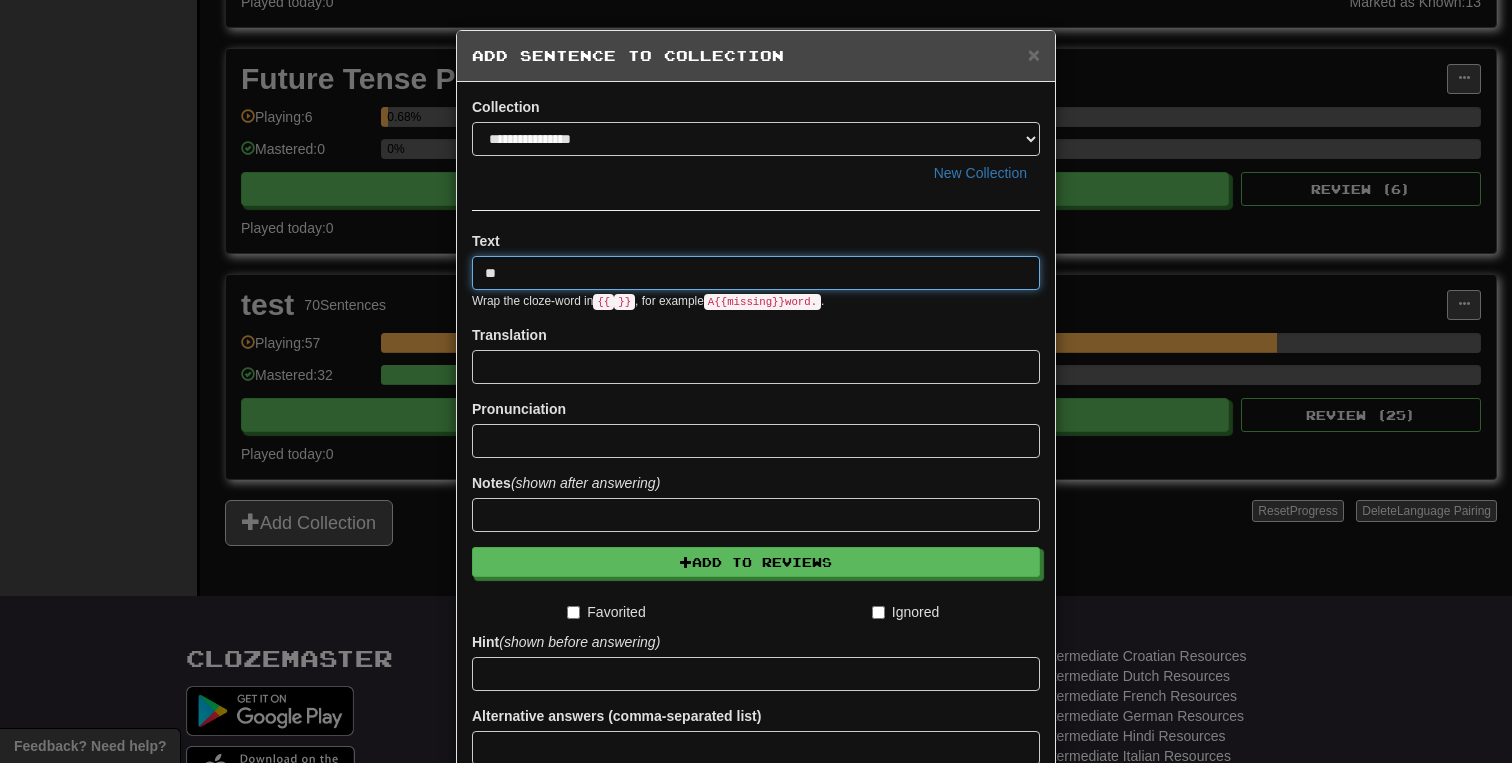 type on "*" 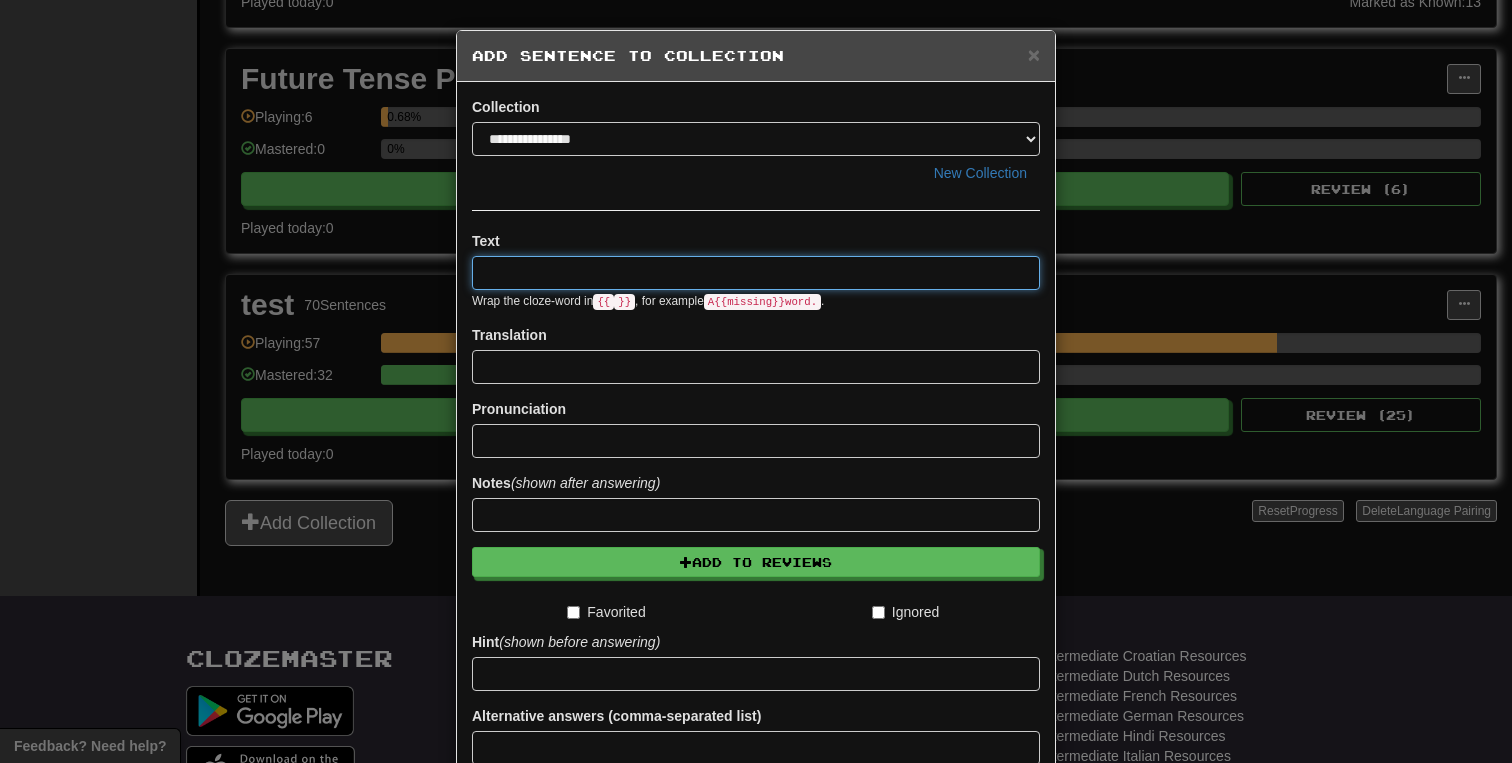 paste on "**********" 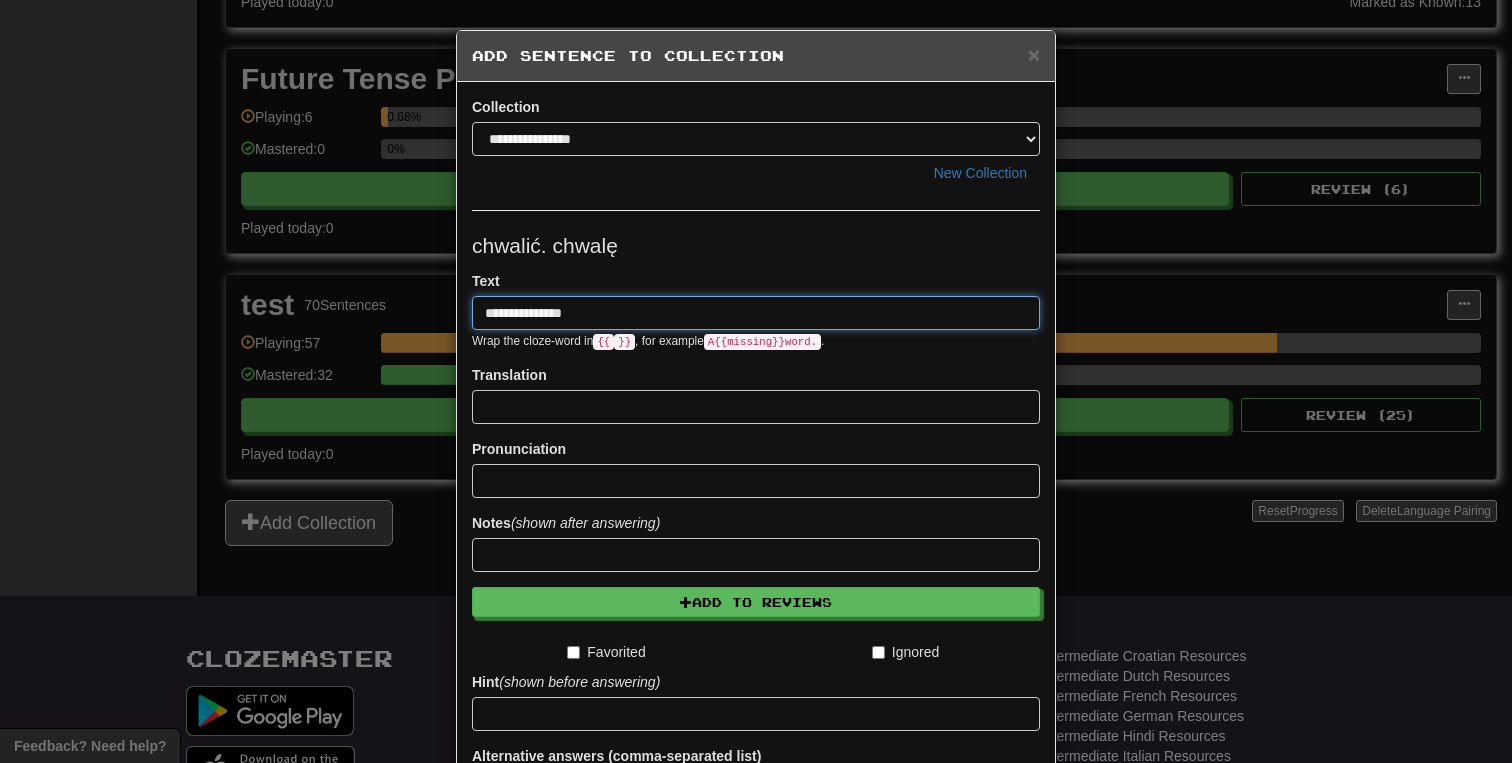 click on "**********" at bounding box center [756, 313] 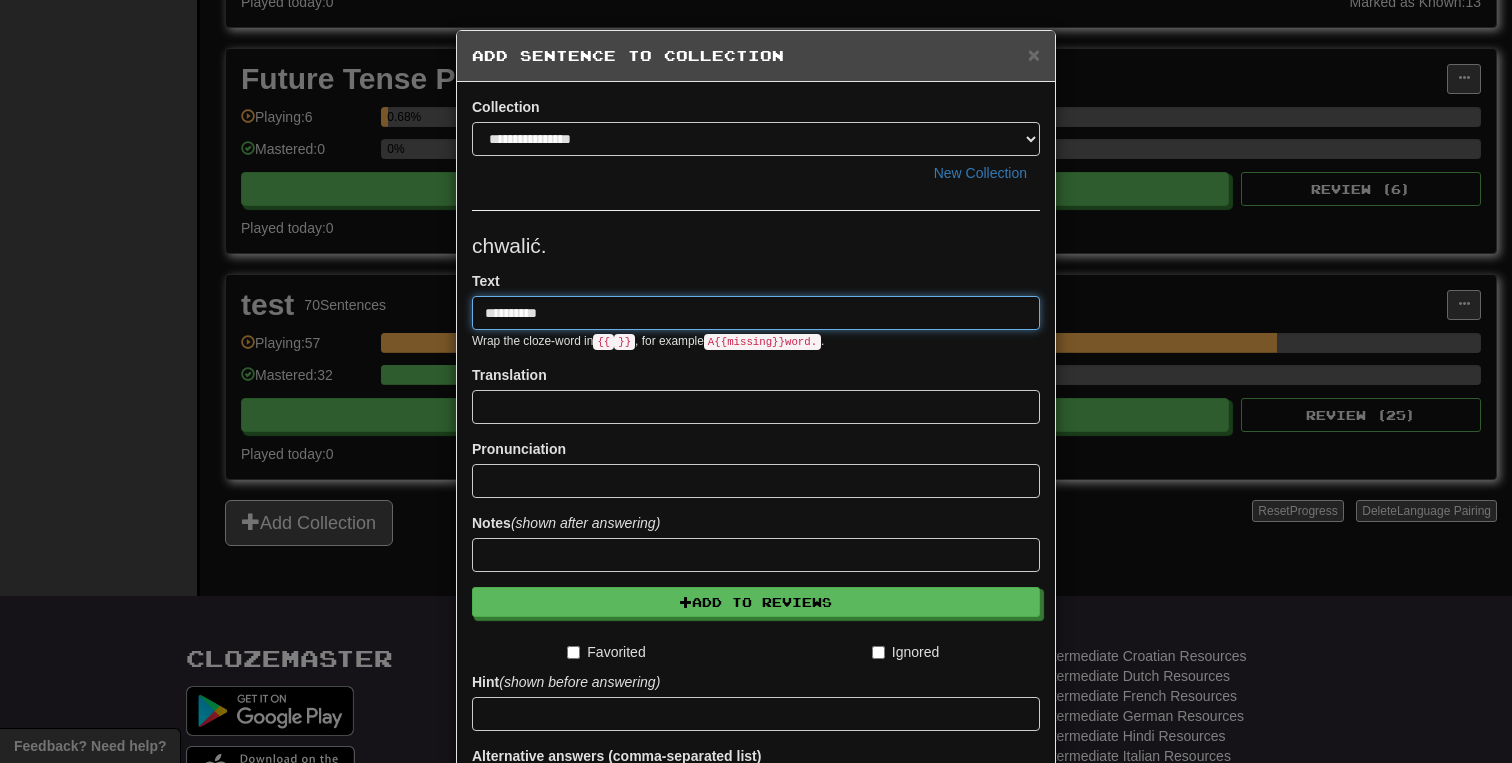 paste on "******" 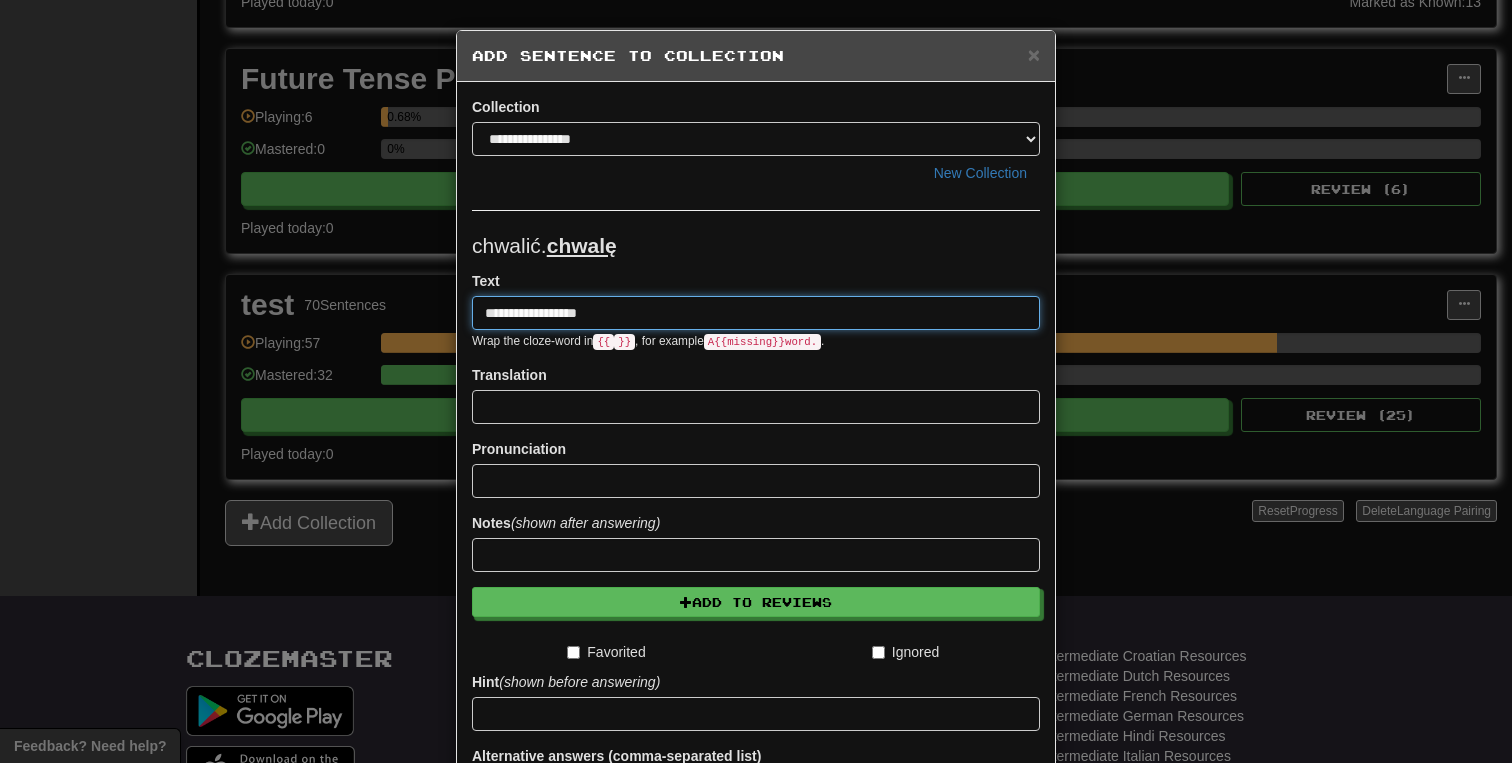 type on "**********" 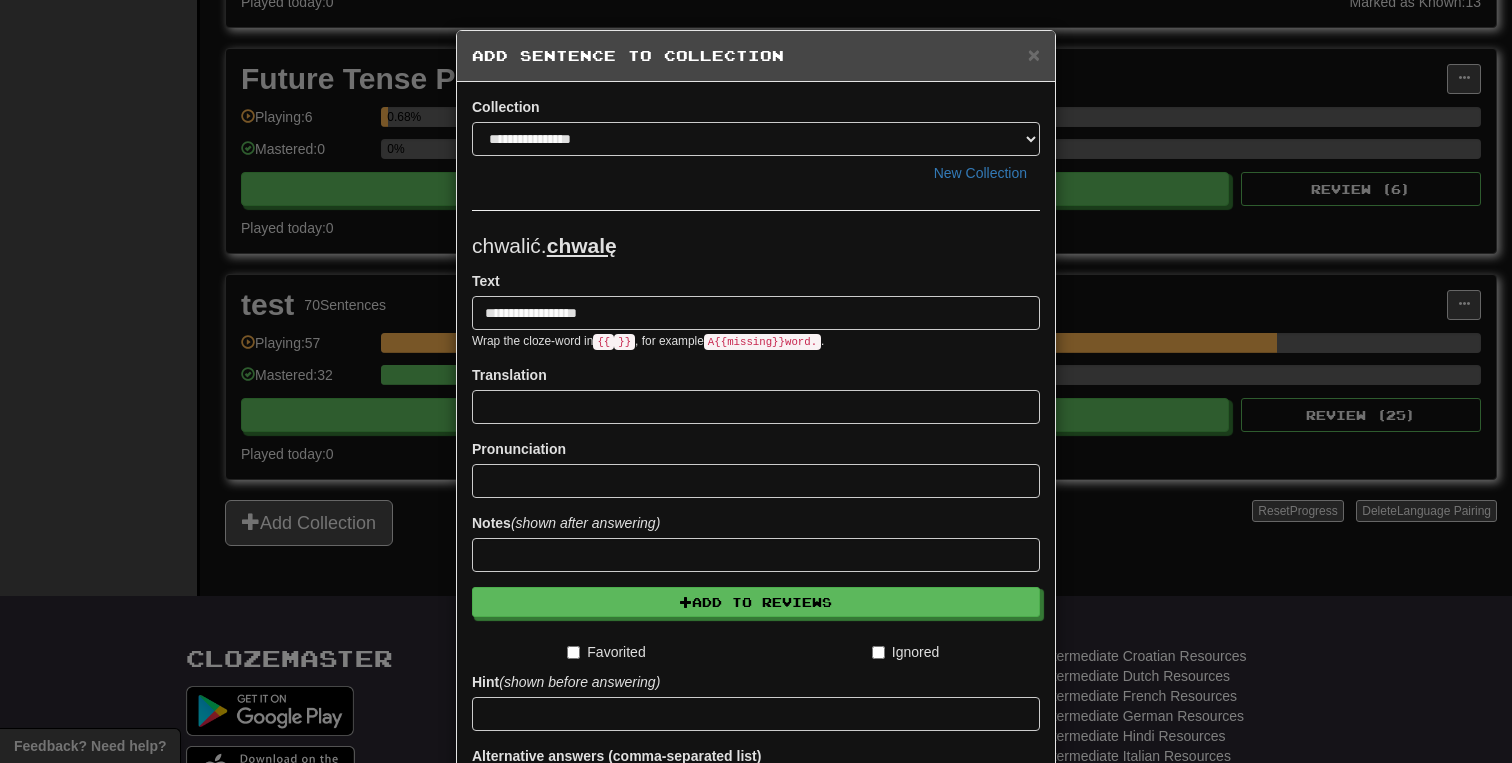 click on "Translation" at bounding box center (756, 394) 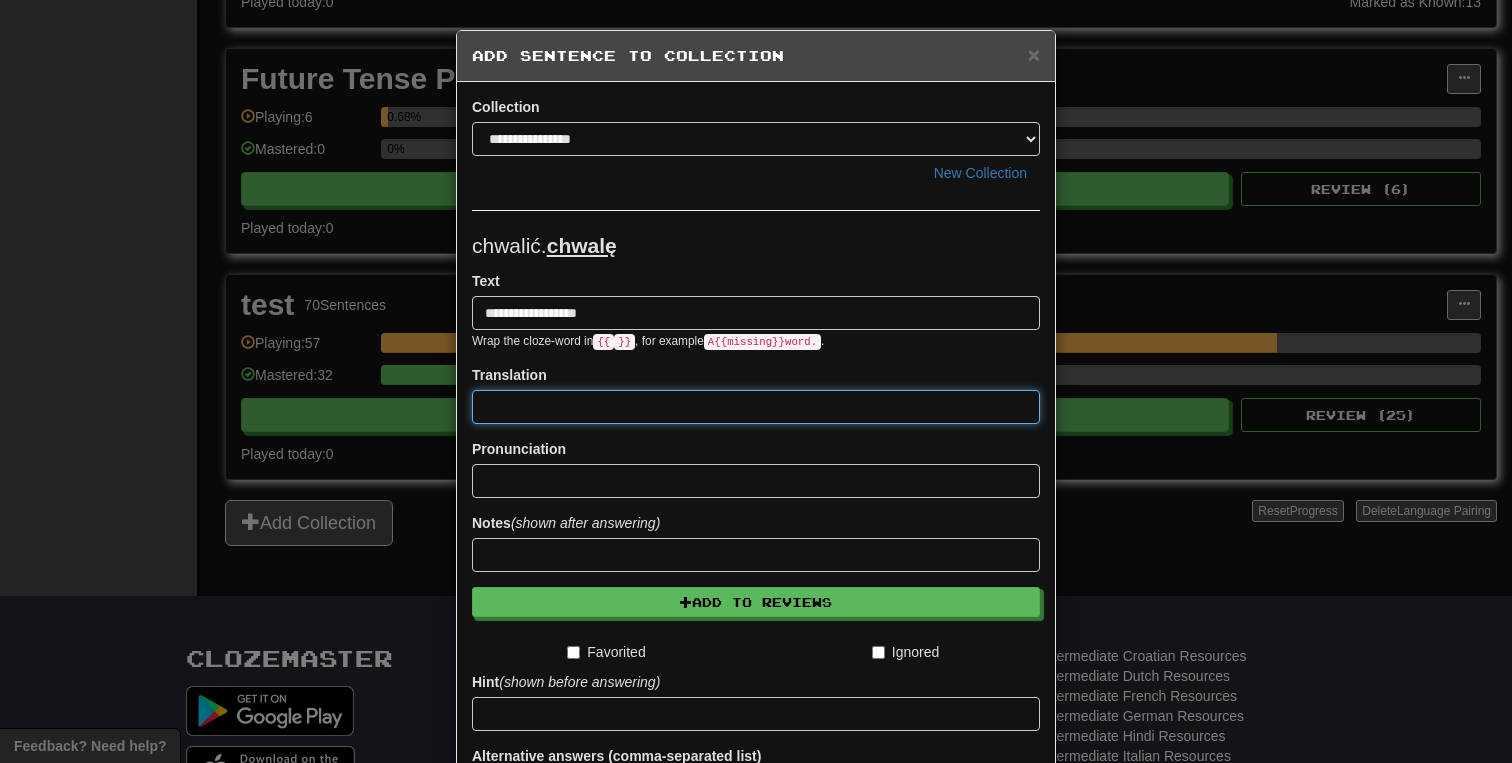 click at bounding box center [756, 407] 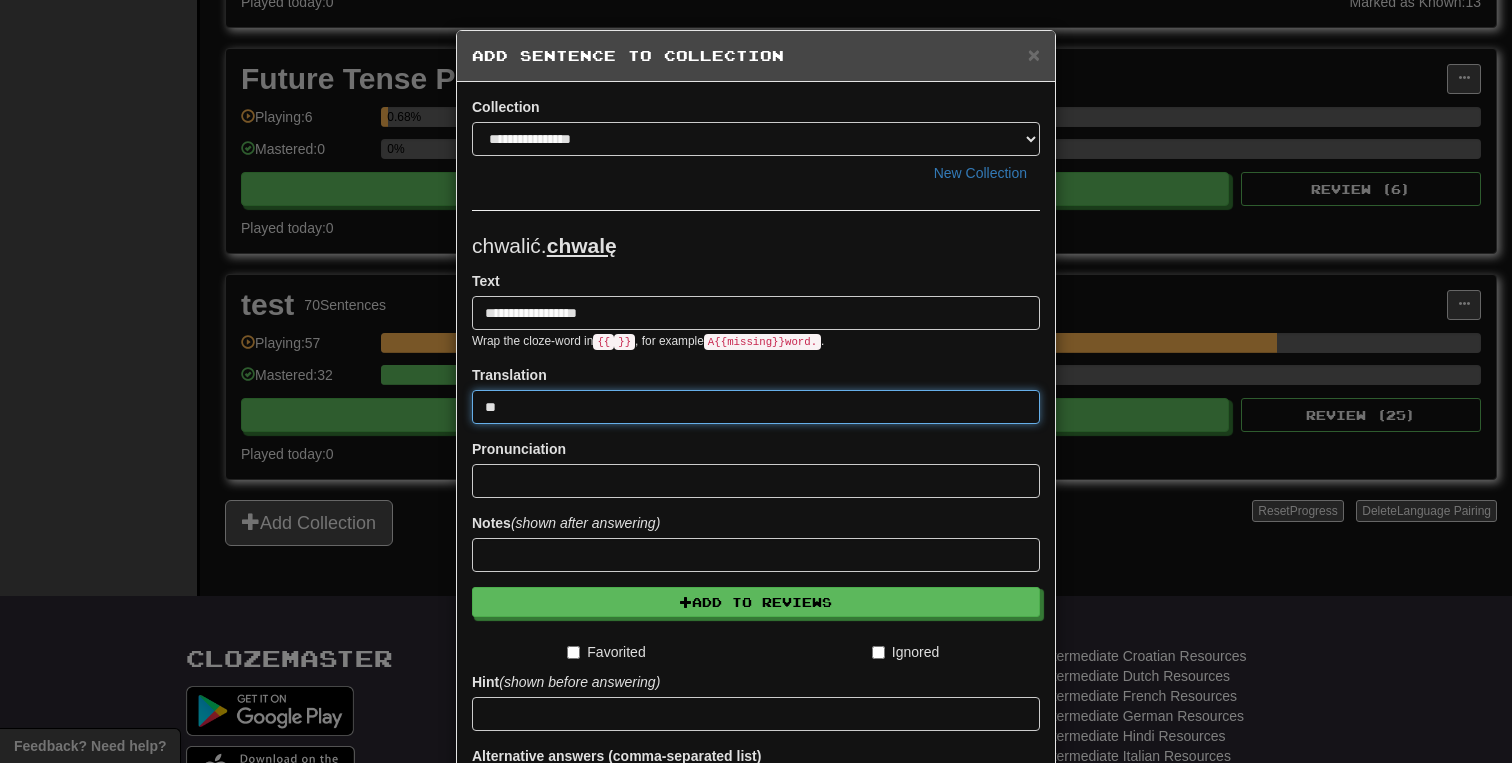 type on "*" 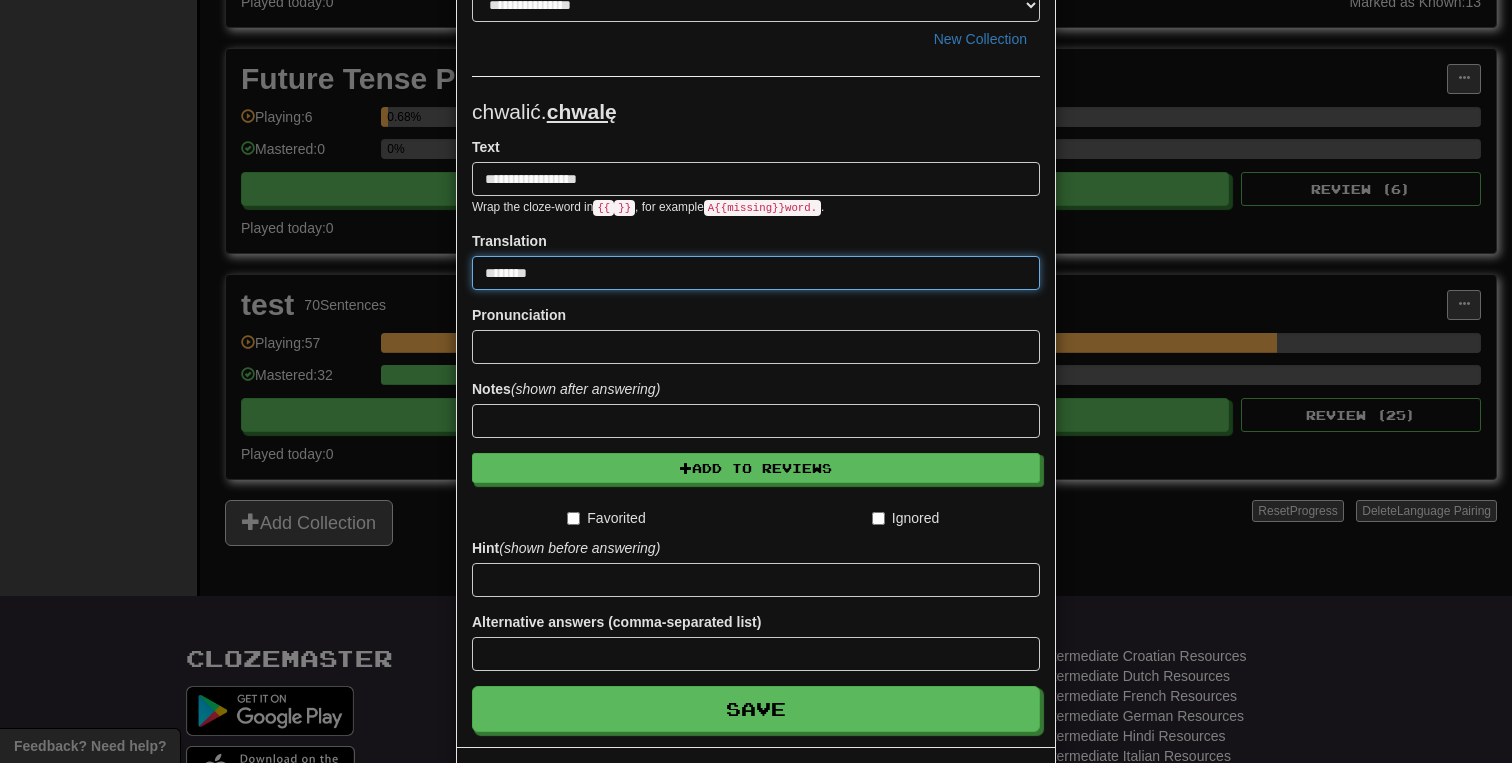 scroll, scrollTop: 186, scrollLeft: 0, axis: vertical 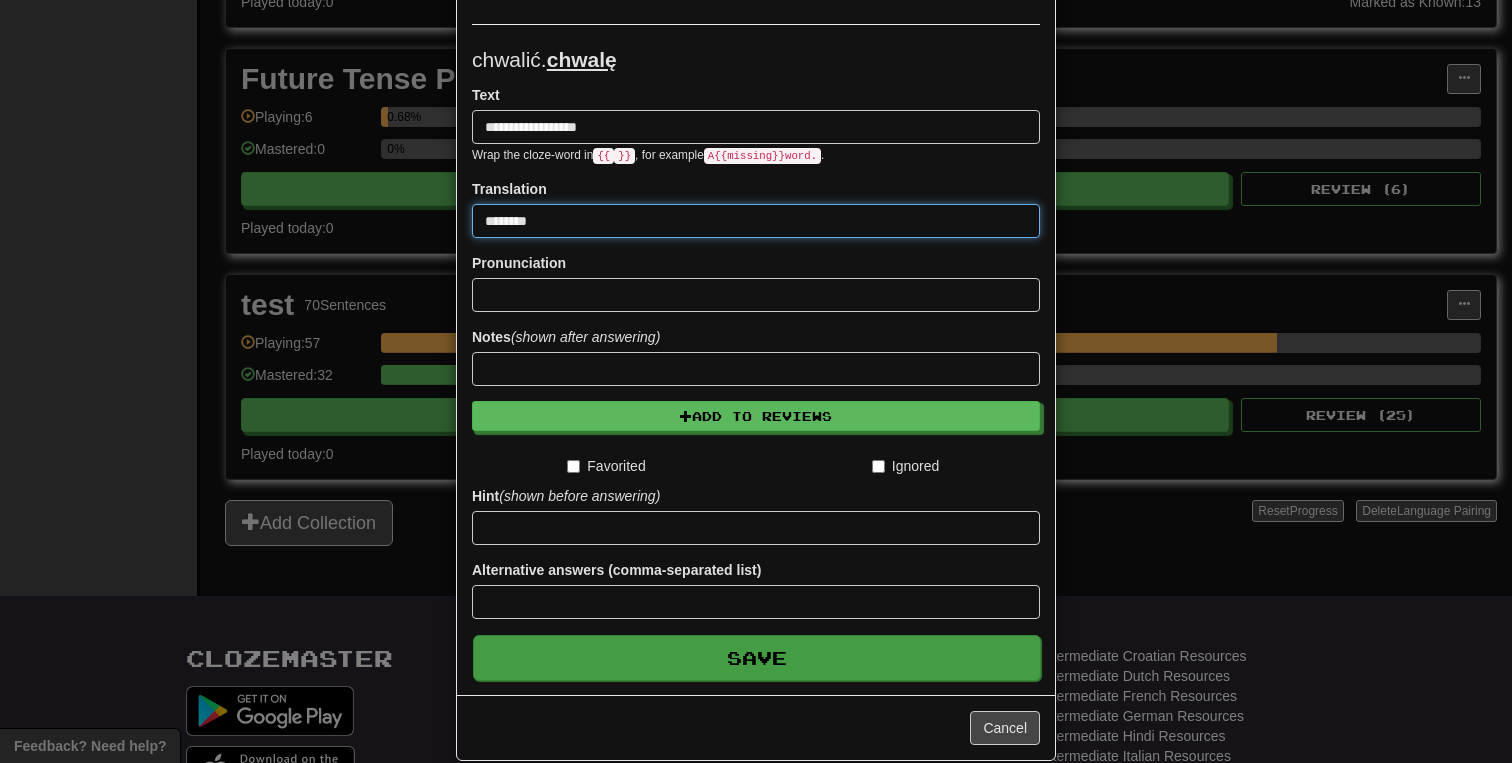 type on "********" 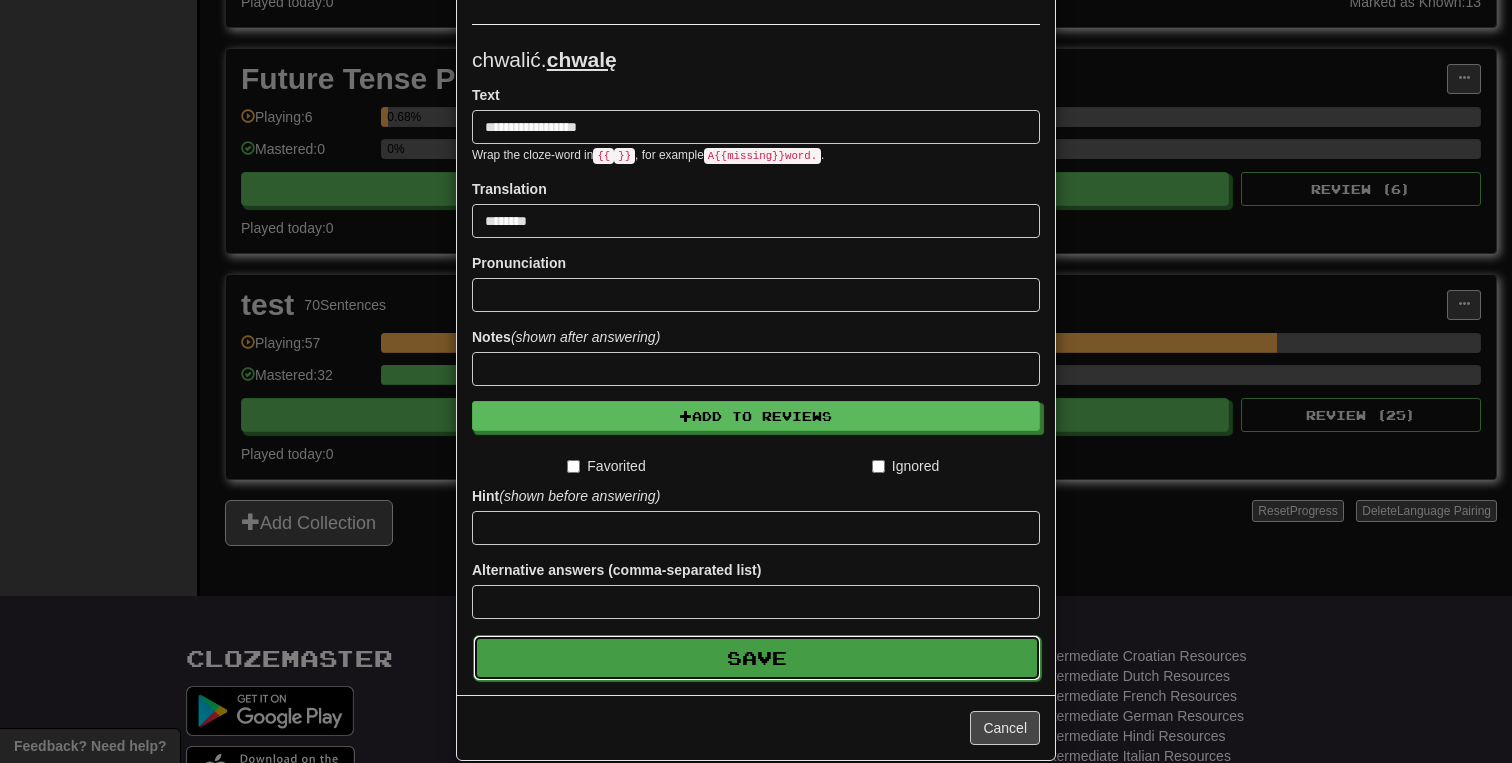 click on "Save" at bounding box center (757, 658) 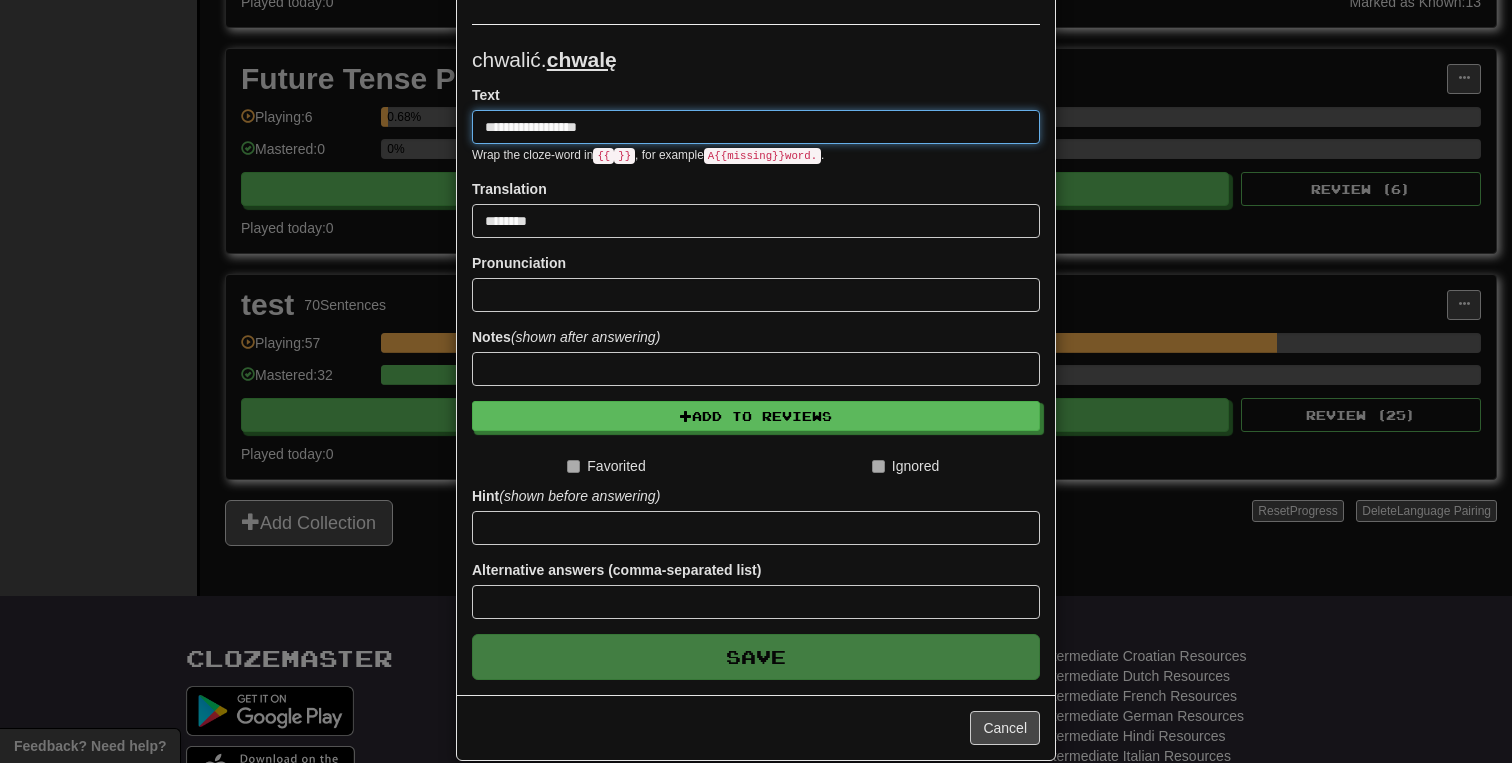 type 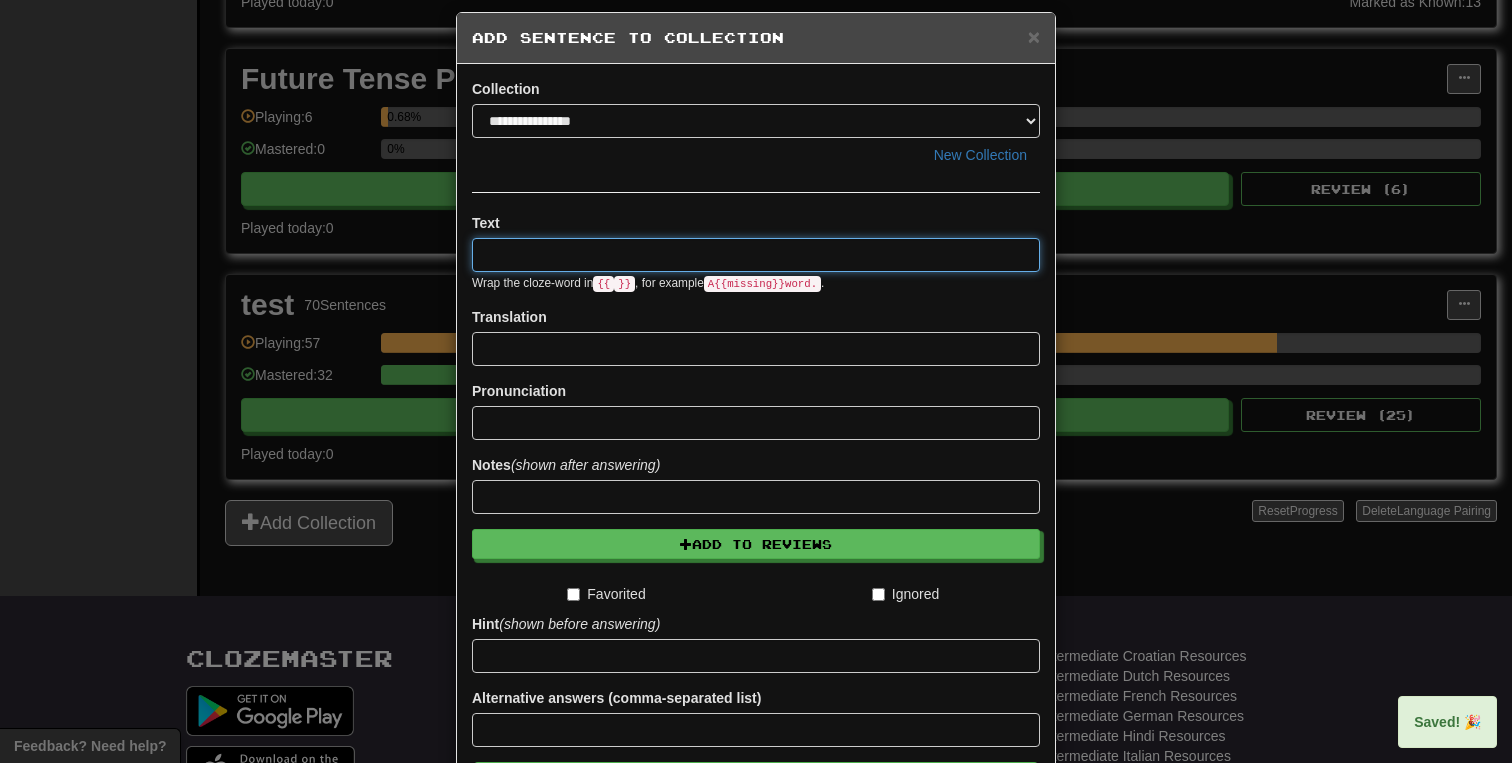 scroll, scrollTop: 0, scrollLeft: 0, axis: both 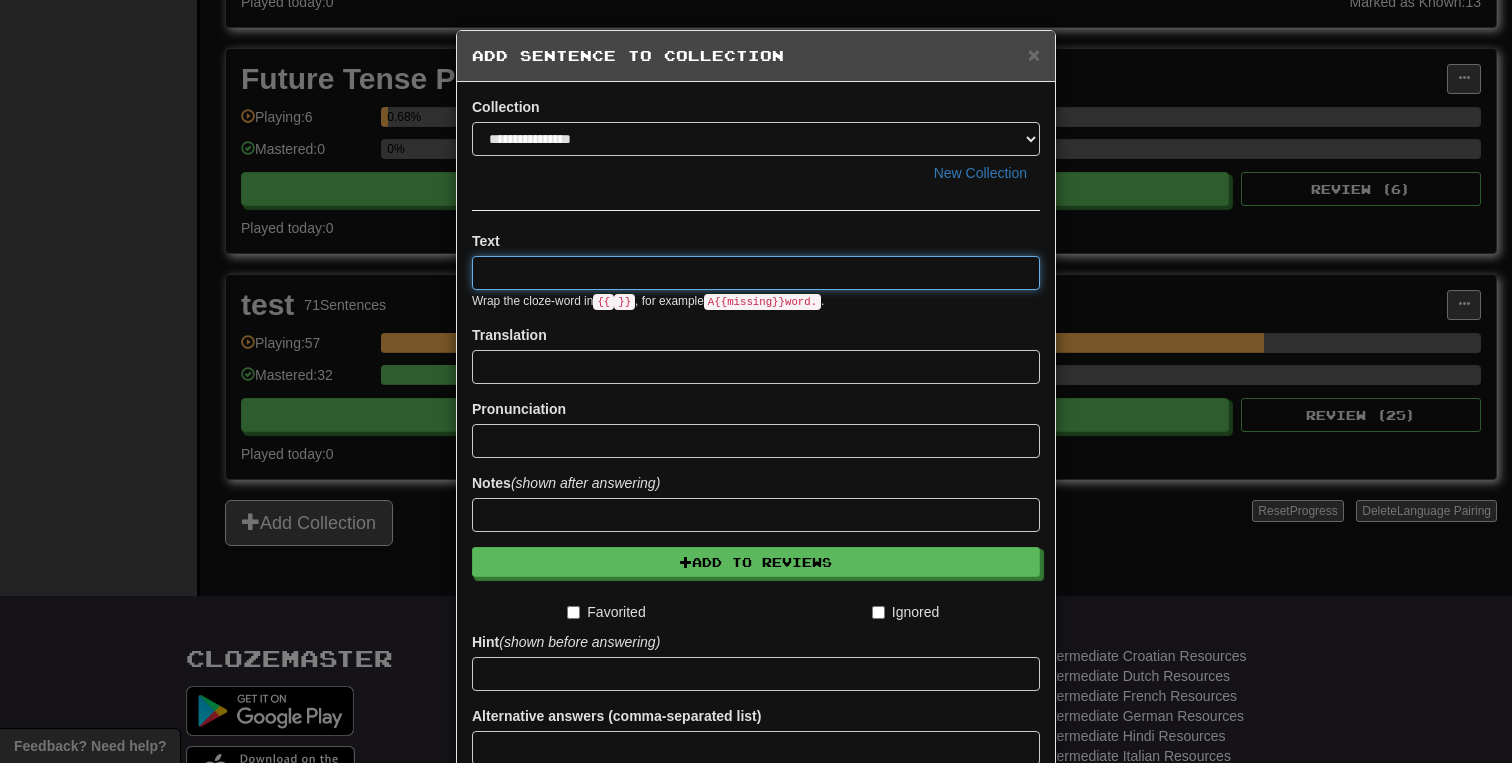 paste on "**********" 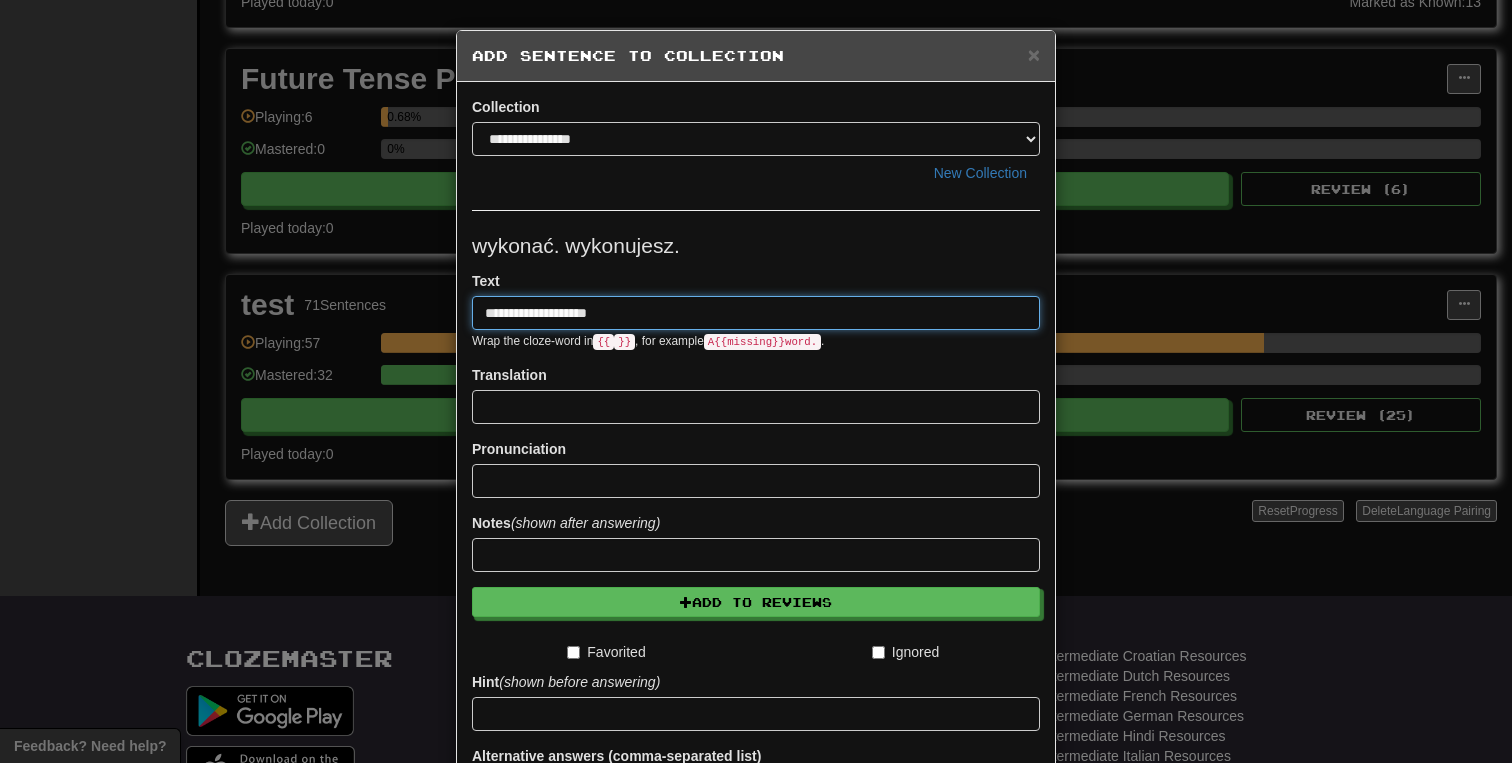 click on "**********" at bounding box center [756, 313] 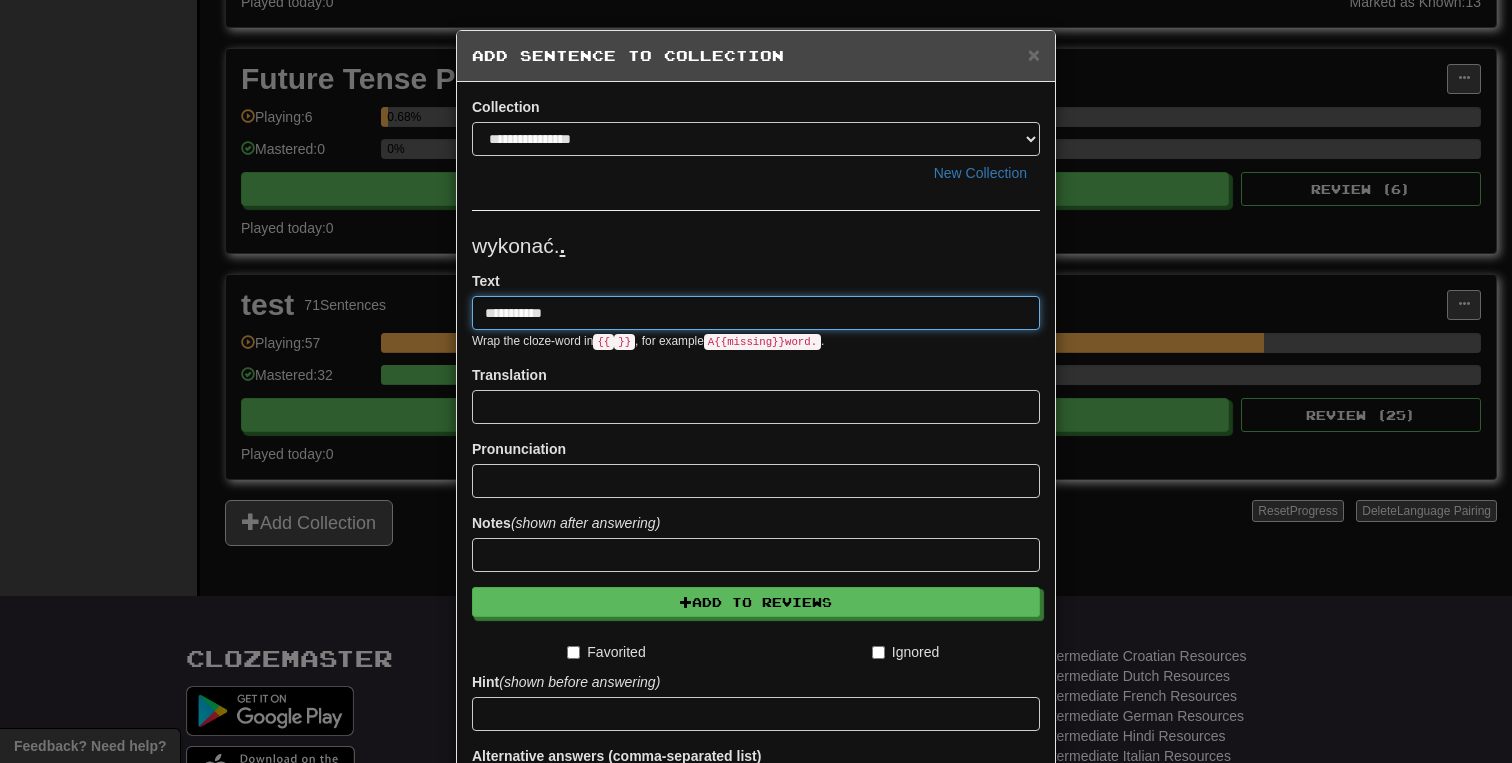 paste on "**********" 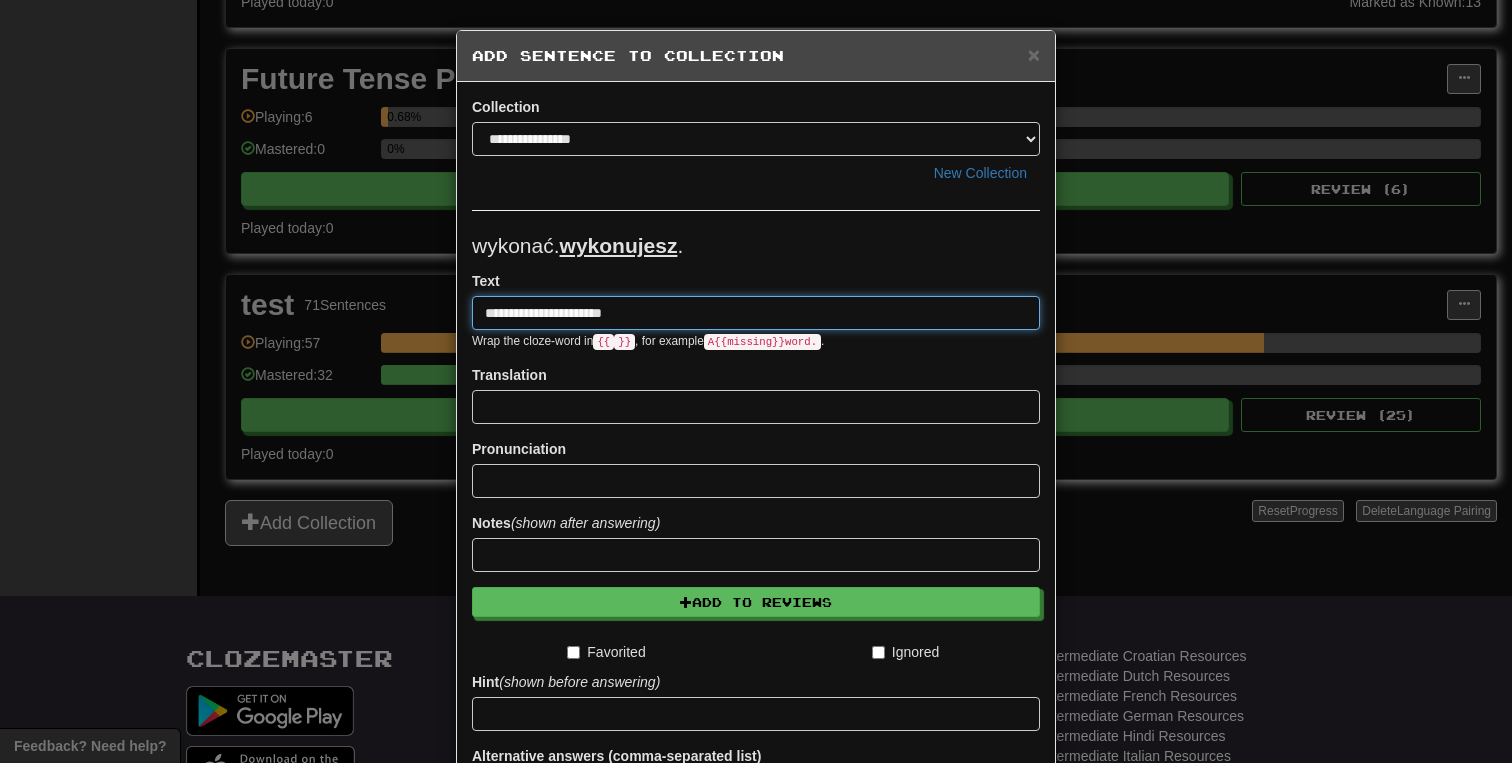 type on "**********" 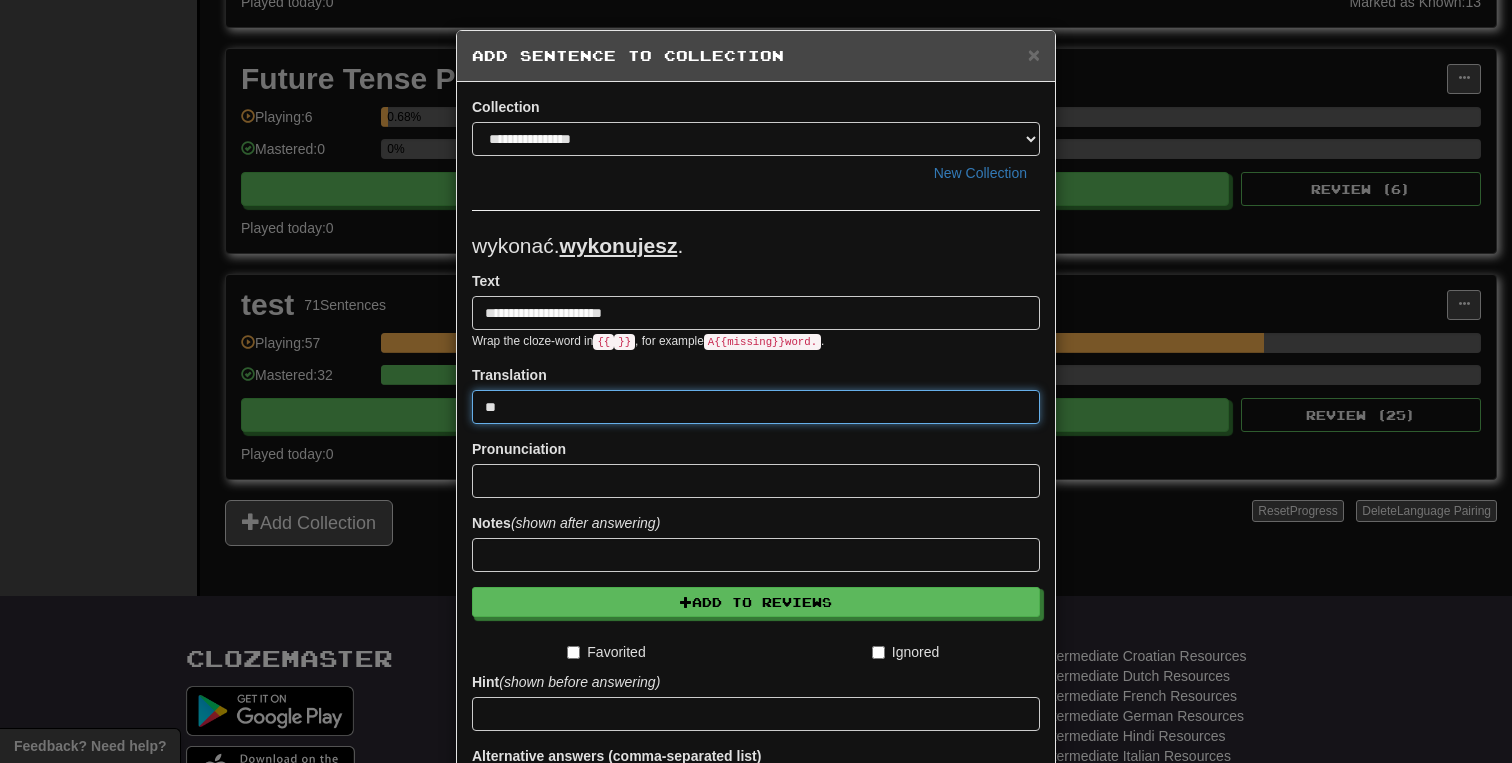 type on "*" 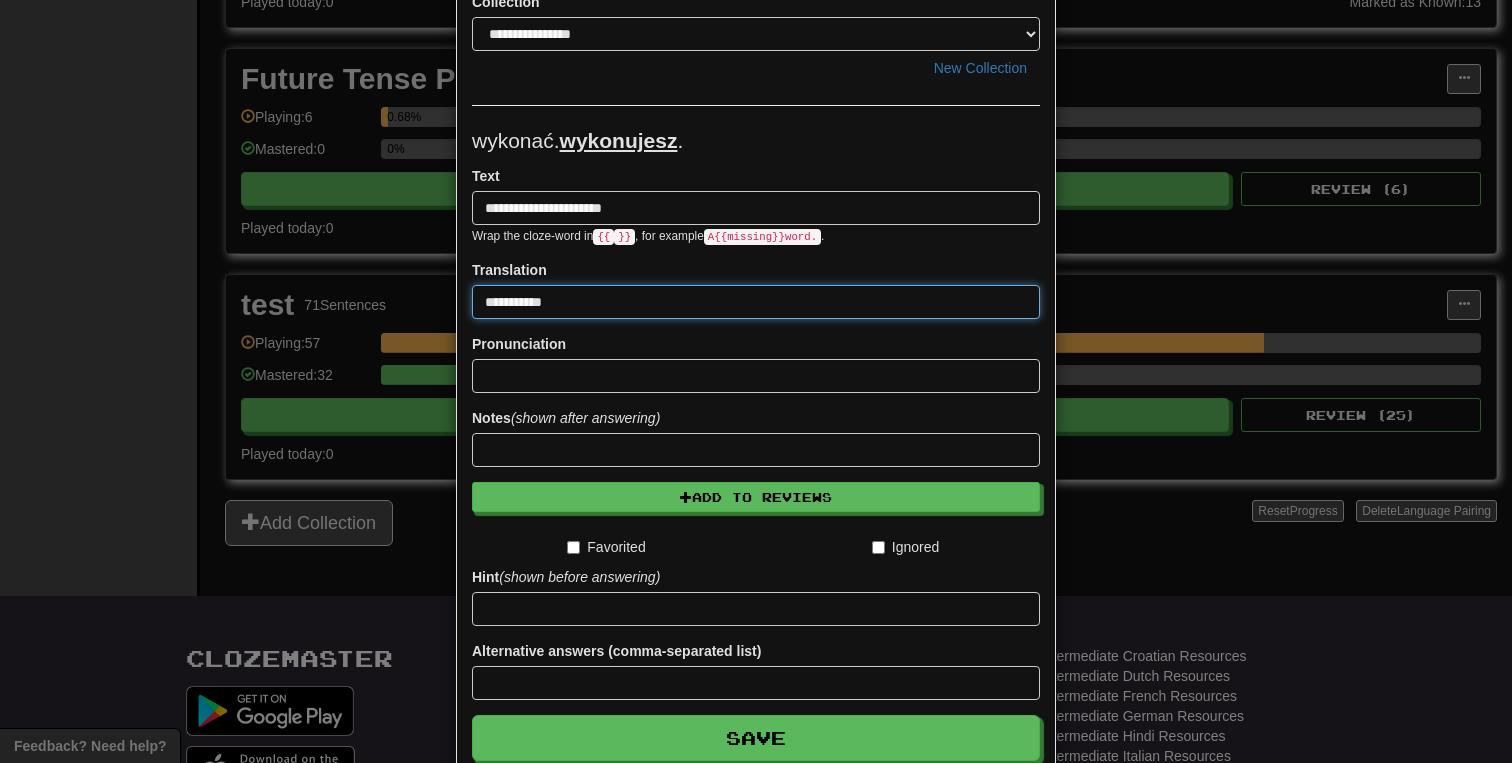 scroll, scrollTop: 162, scrollLeft: 0, axis: vertical 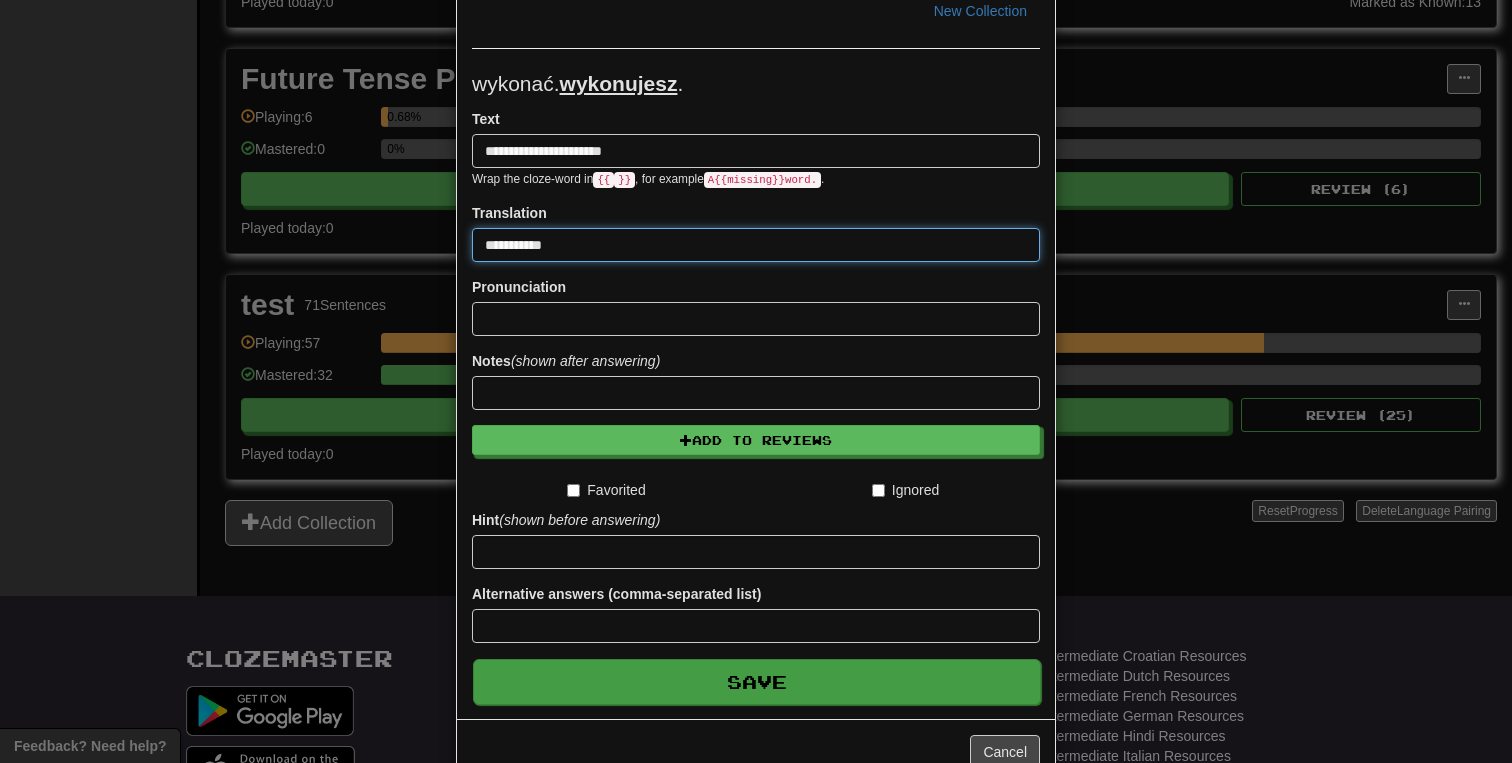 type on "**********" 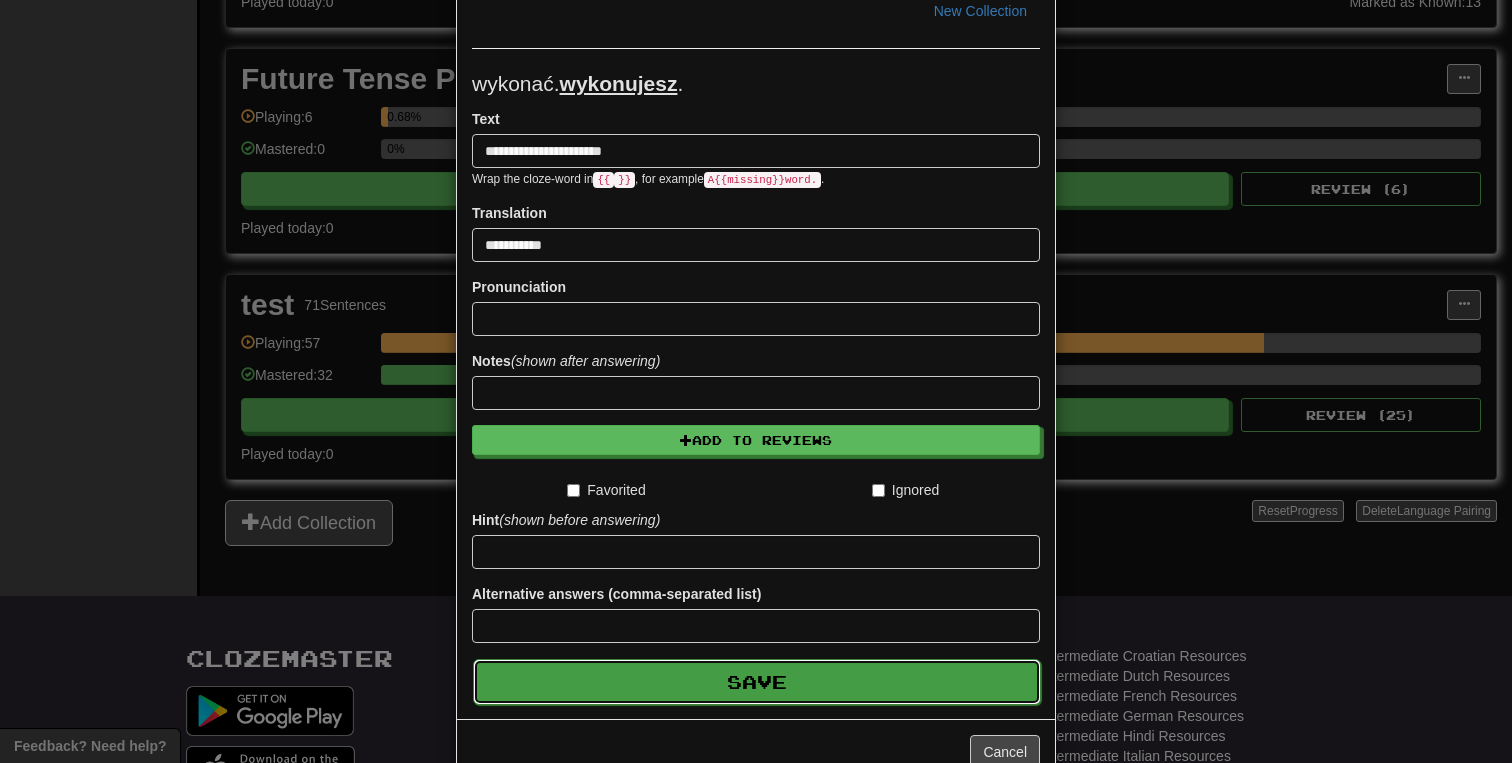 click on "Save" at bounding box center [757, 682] 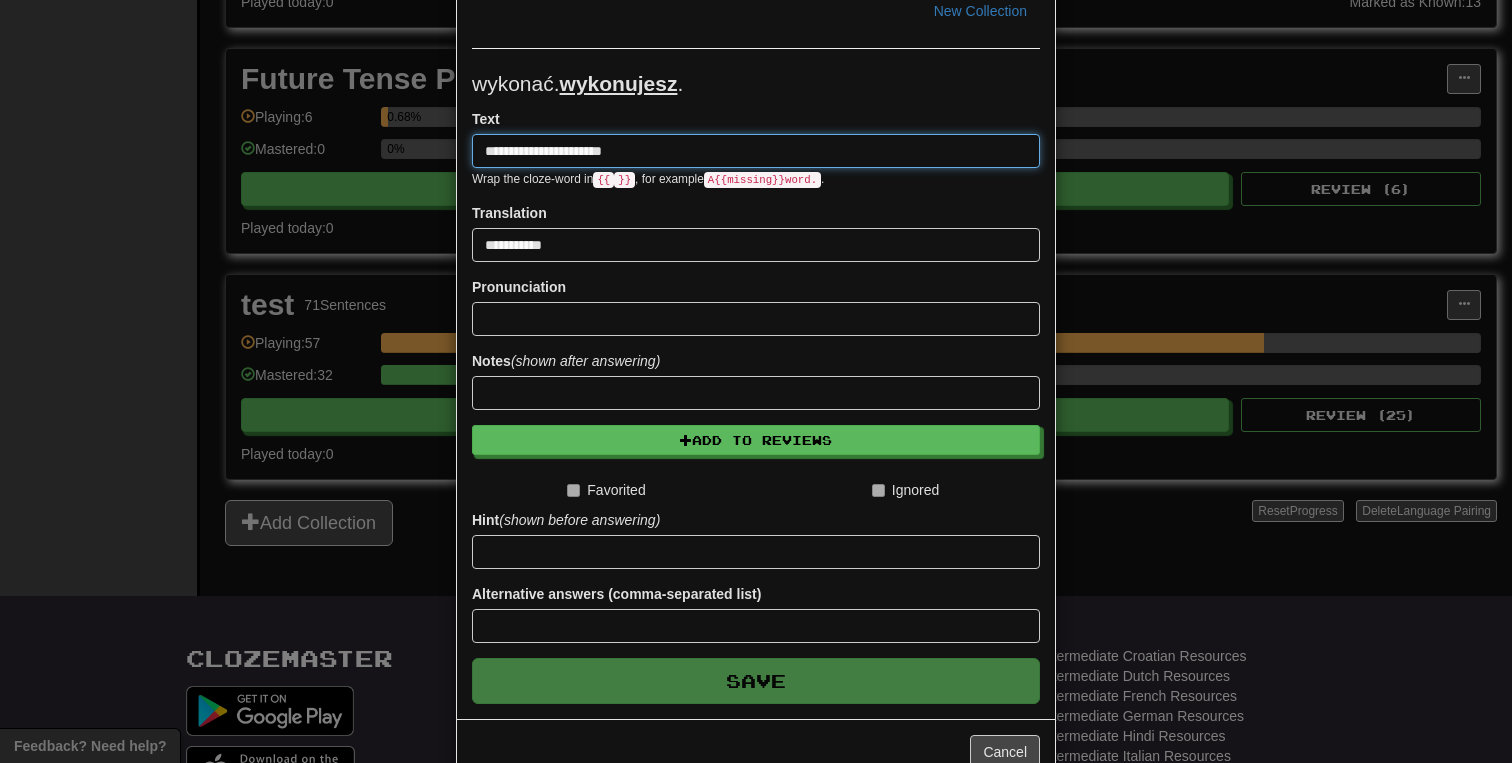 type 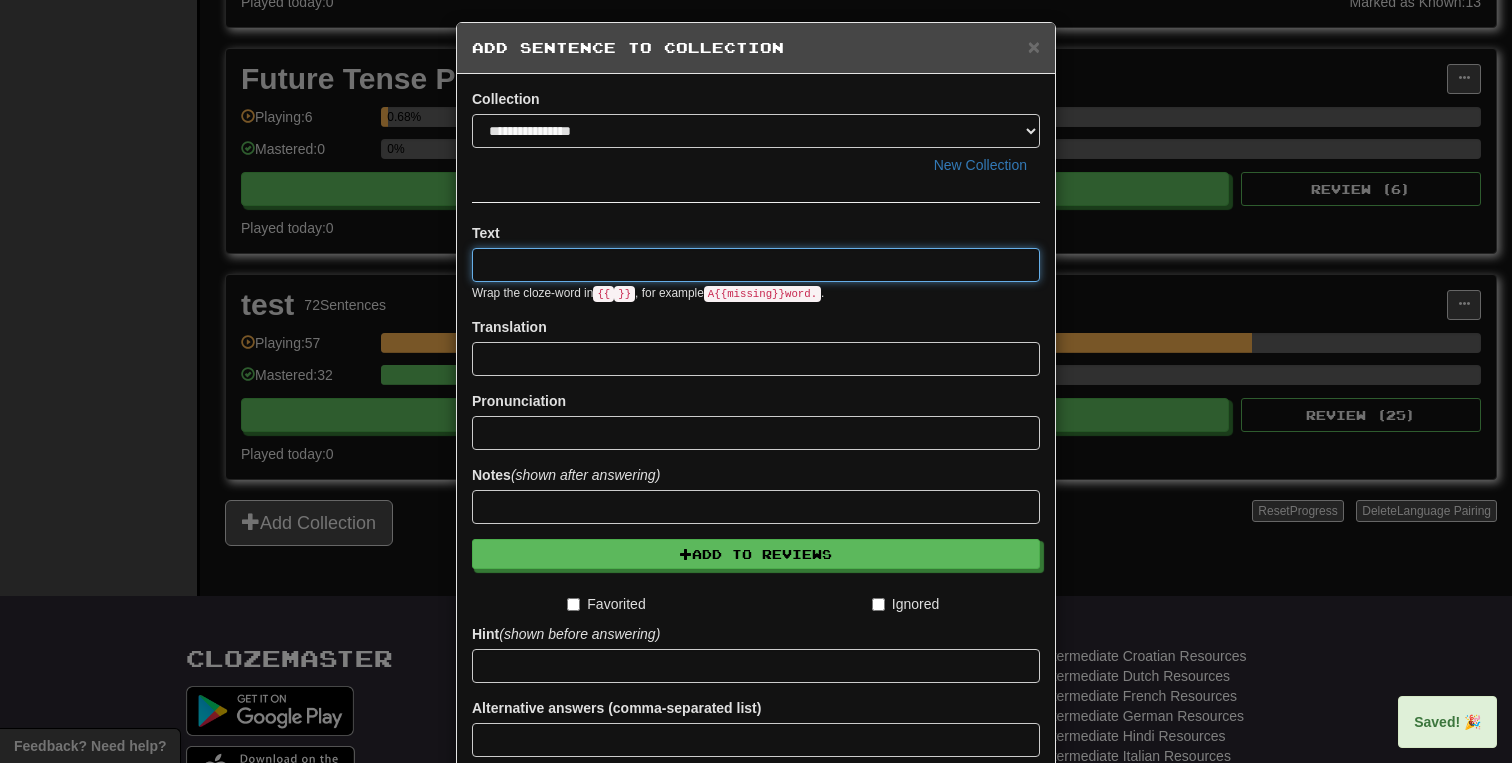 scroll, scrollTop: 0, scrollLeft: 0, axis: both 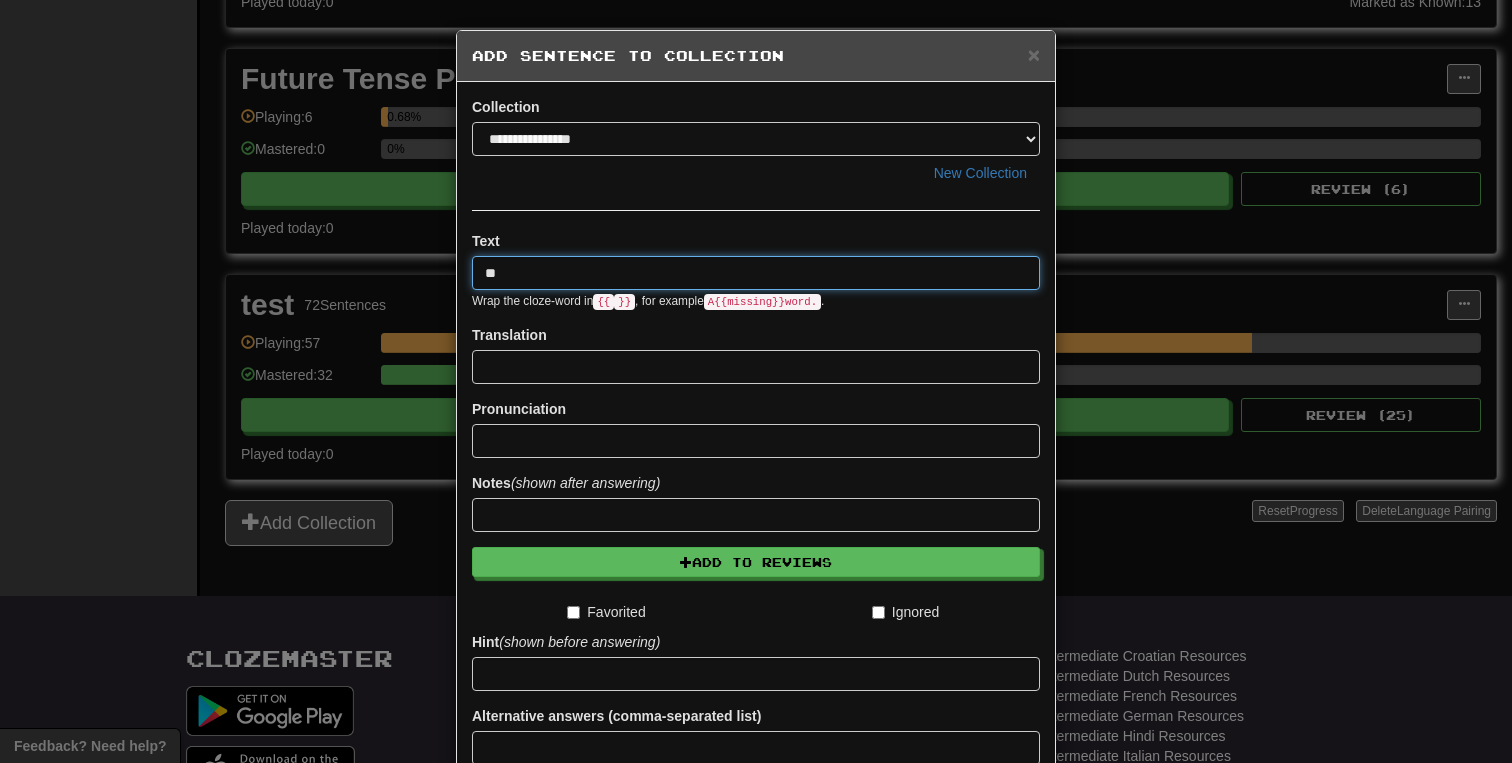 paste on "*********" 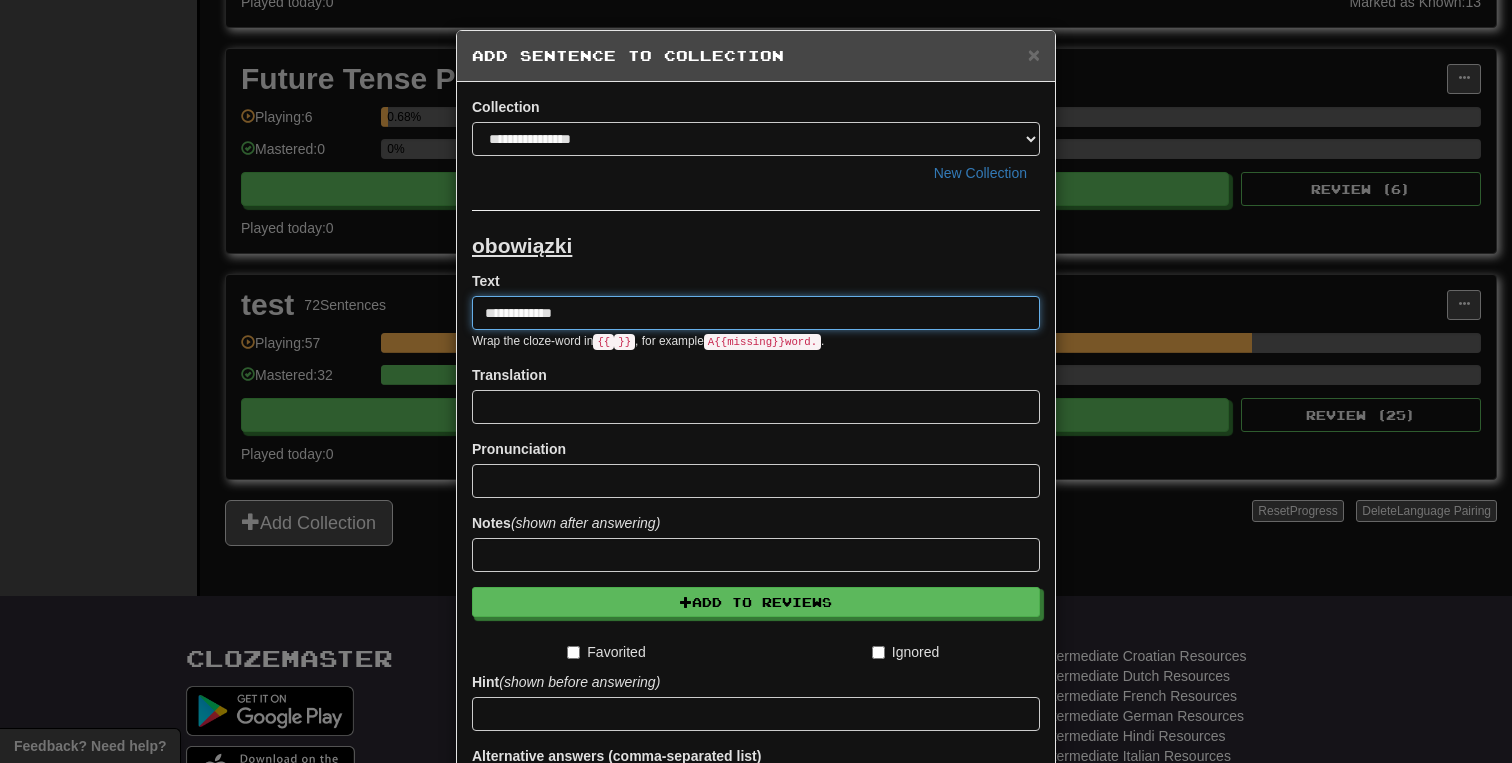 type on "**********" 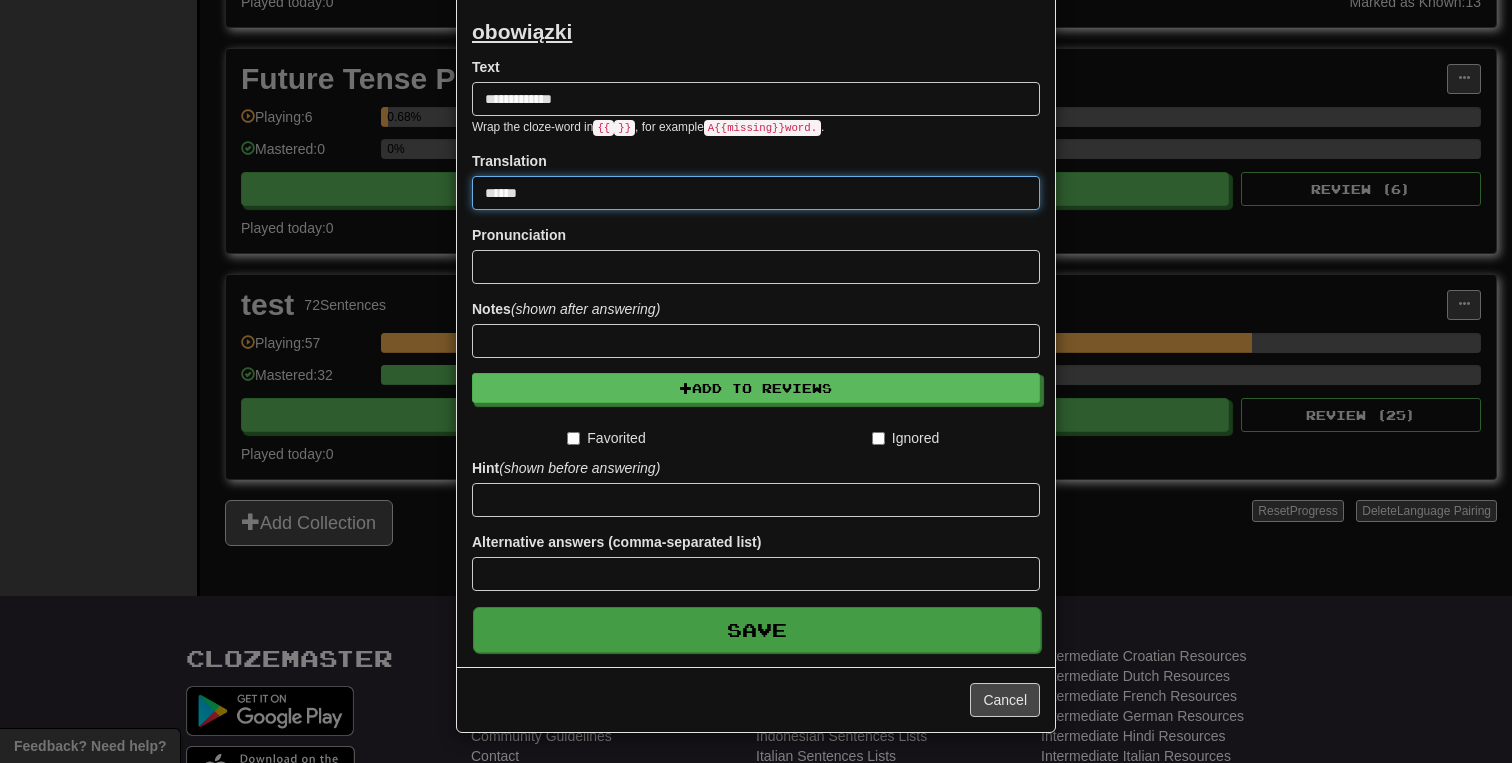 type on "******" 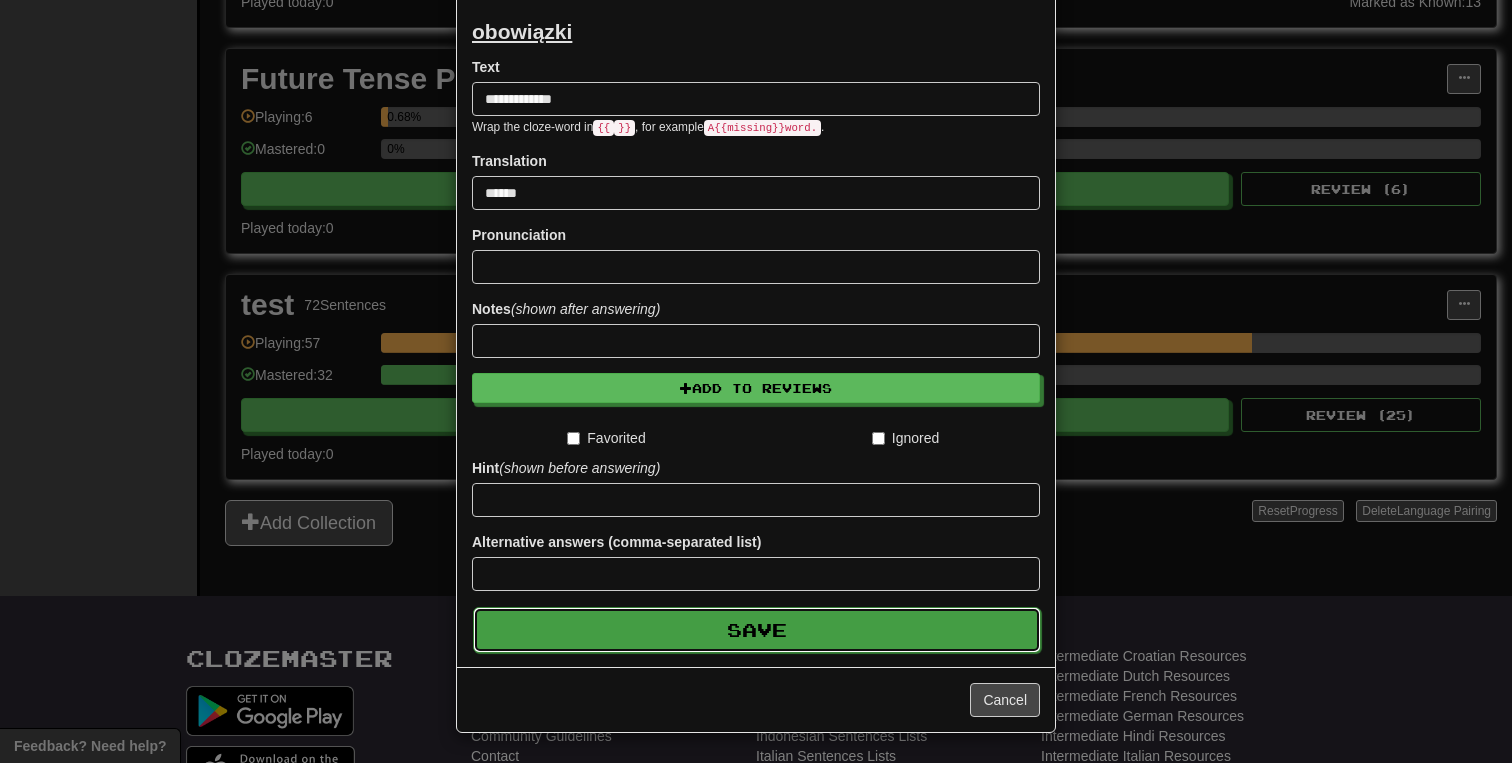 click on "Save" at bounding box center [757, 630] 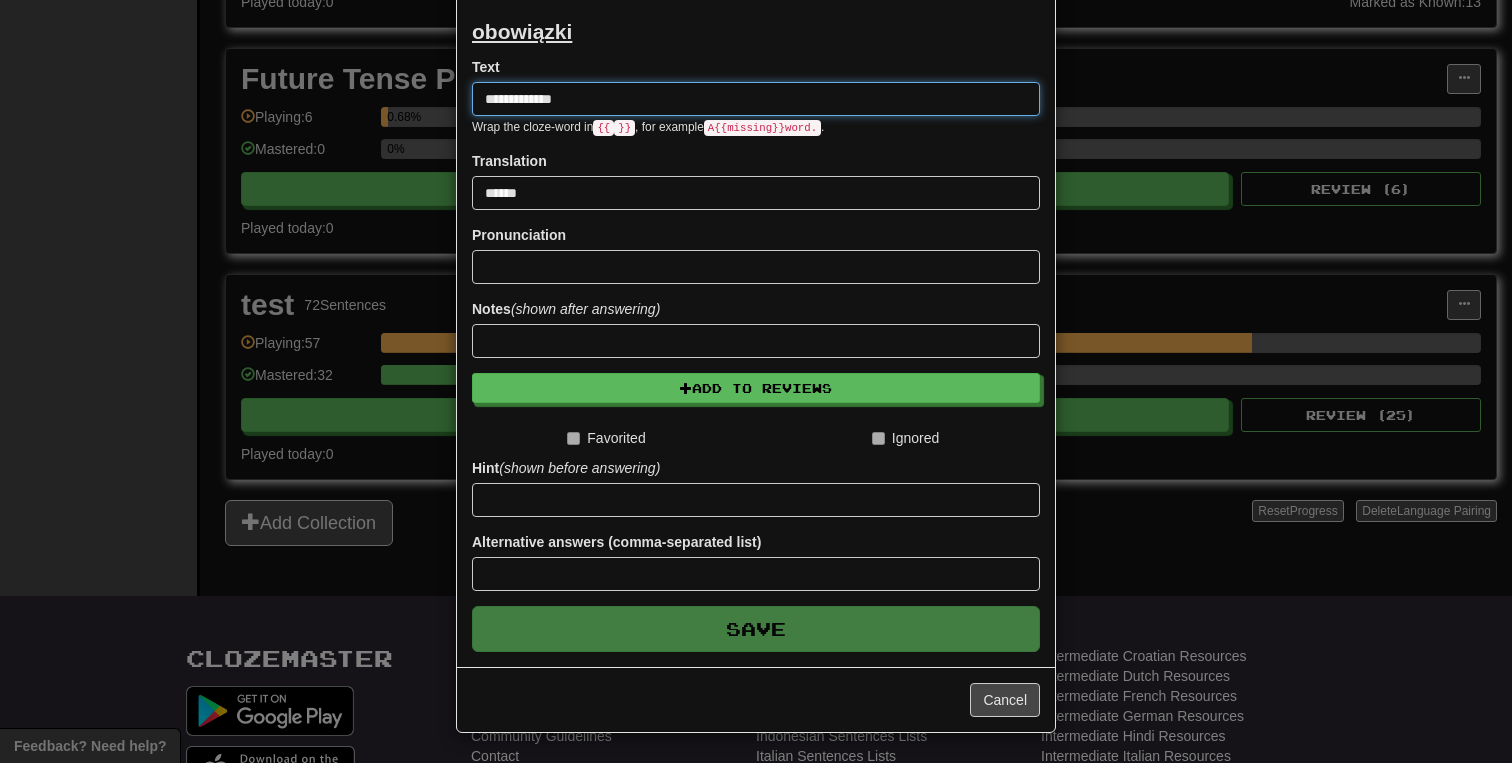 type 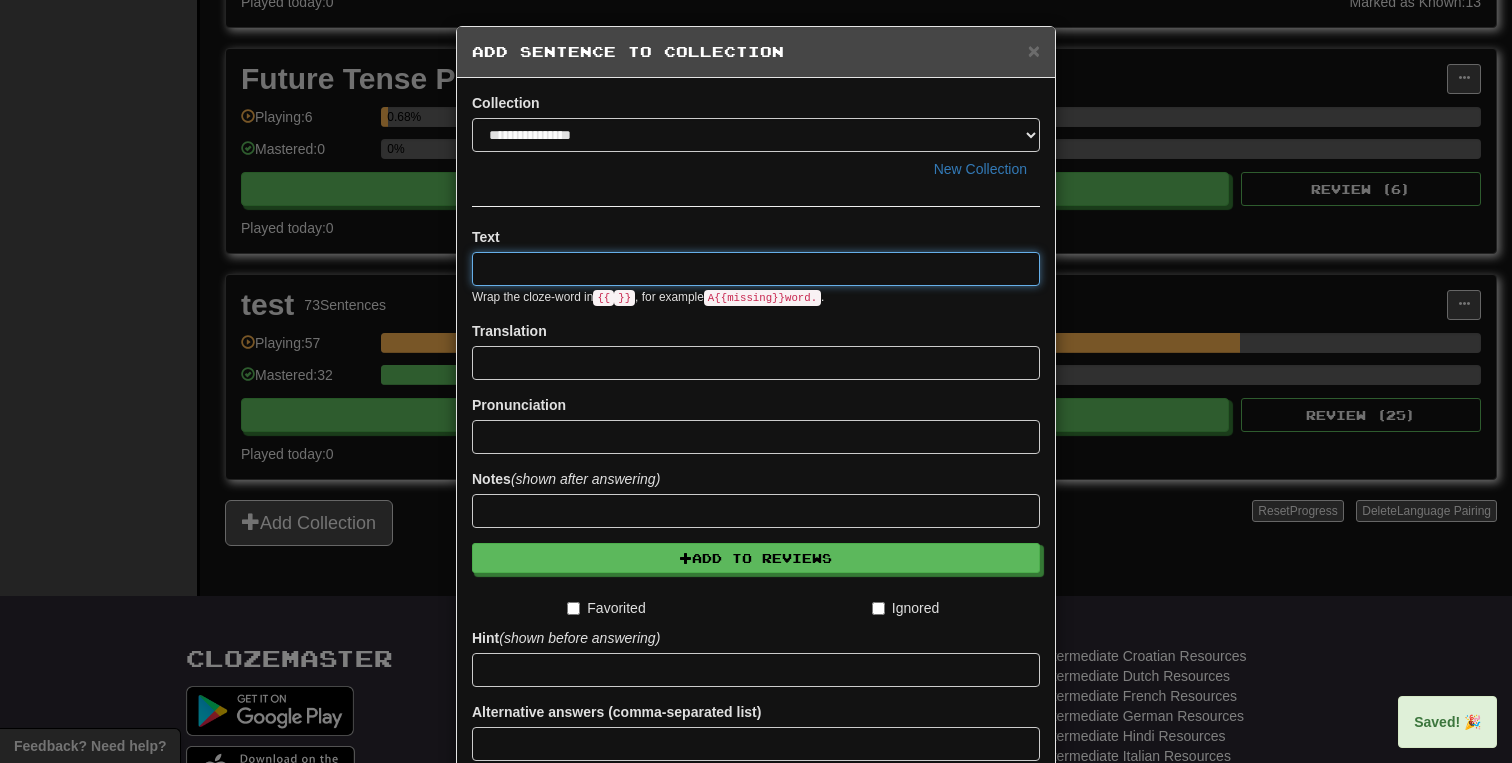 scroll, scrollTop: 0, scrollLeft: 0, axis: both 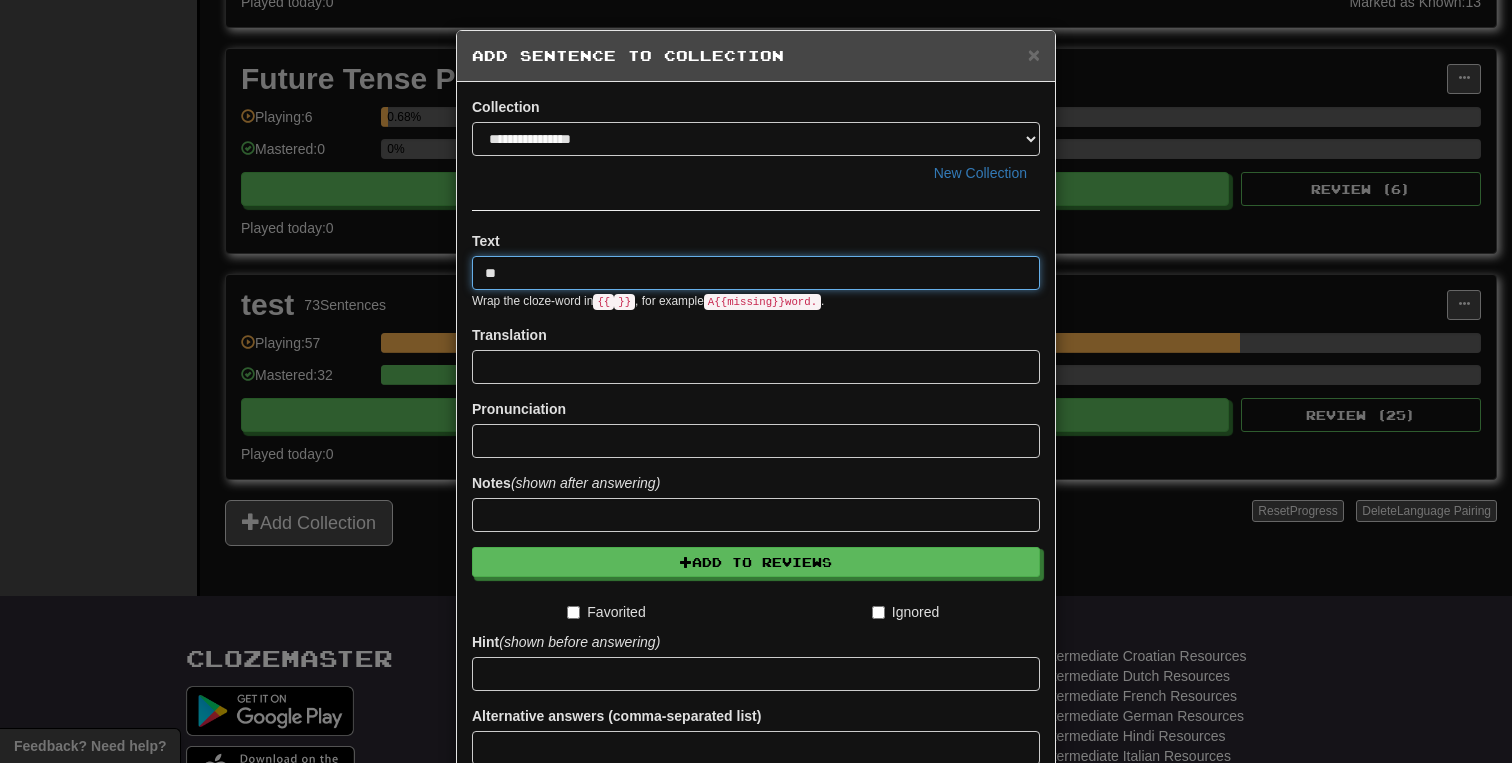 paste on "**********" 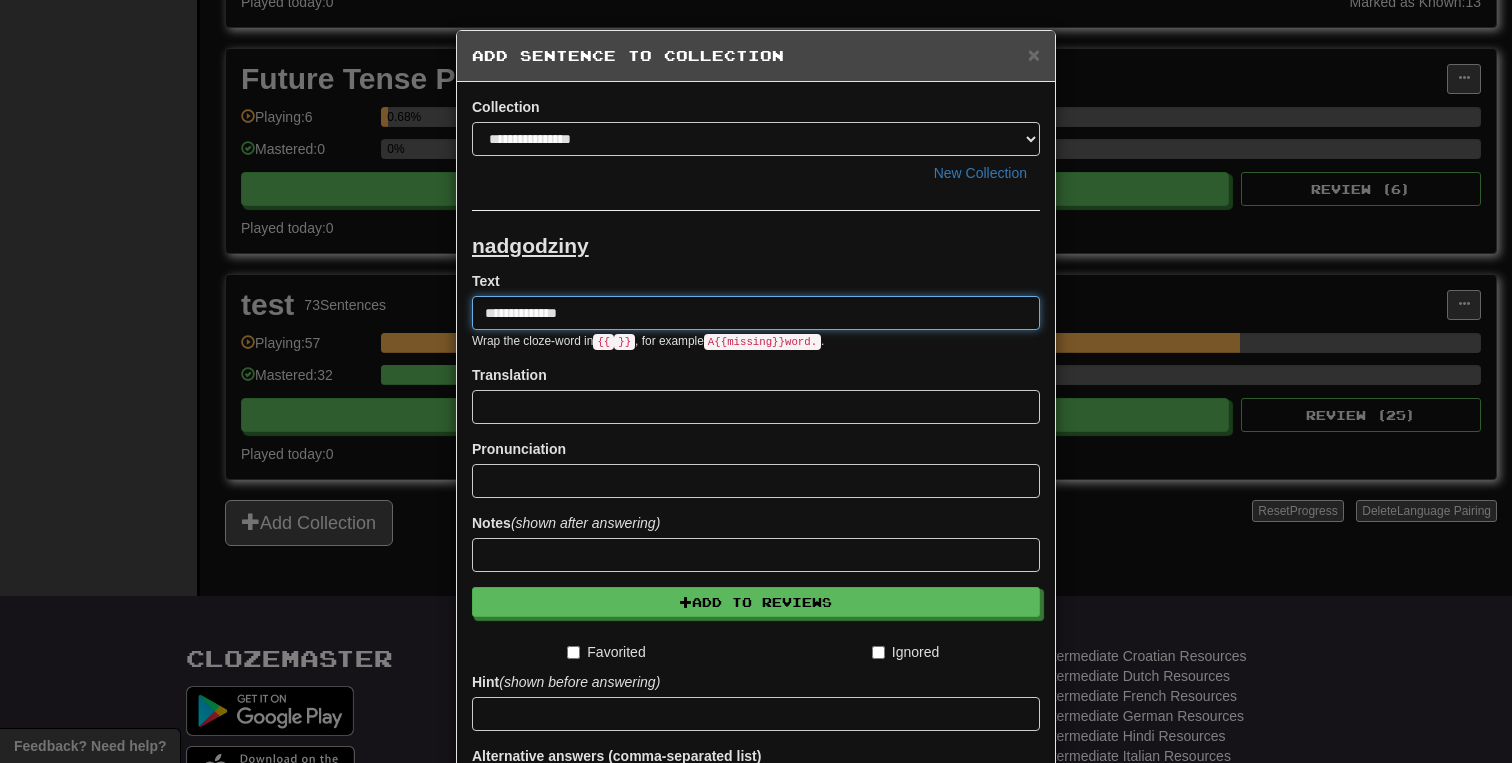 type on "**********" 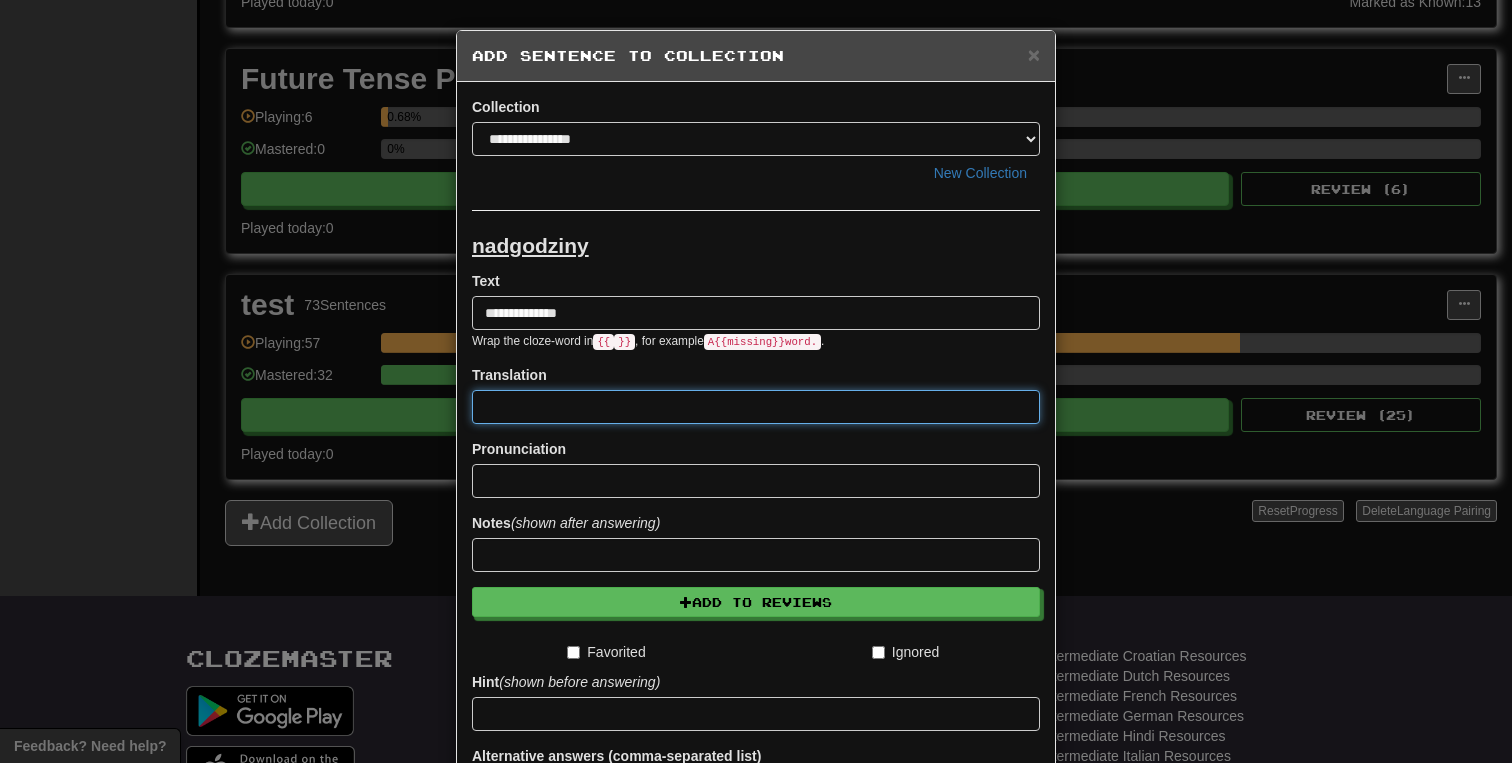 click at bounding box center [756, 407] 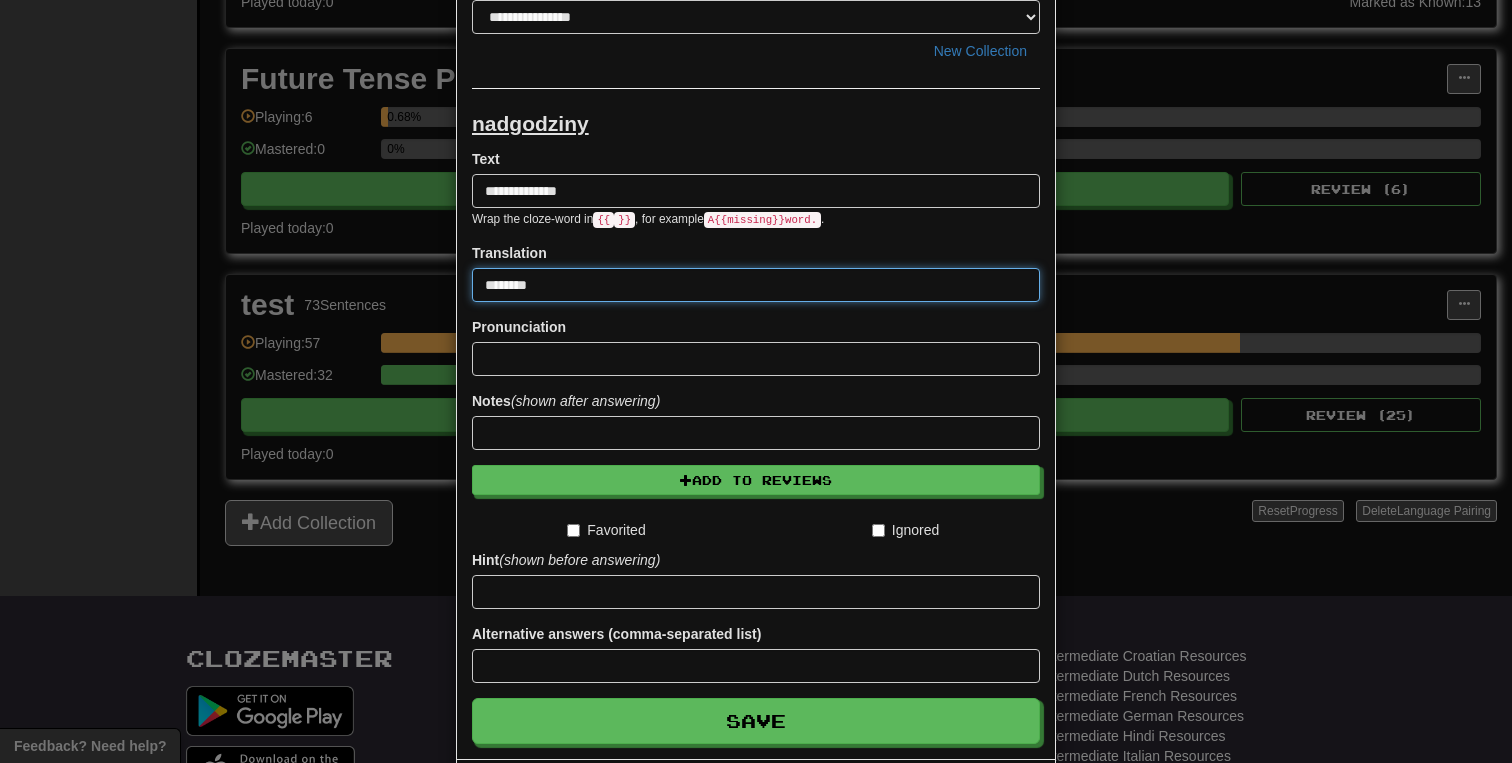 scroll, scrollTop: 175, scrollLeft: 0, axis: vertical 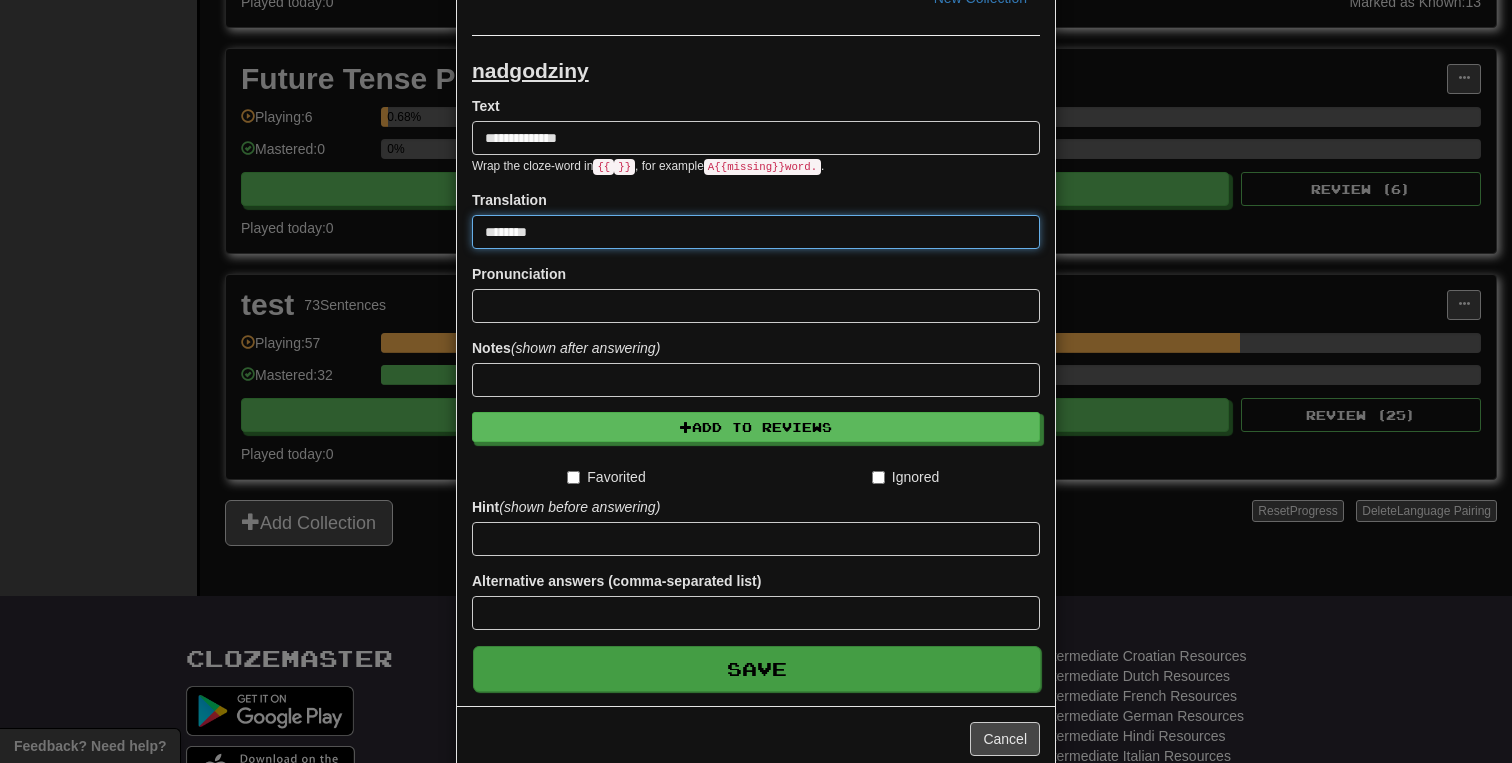 type on "********" 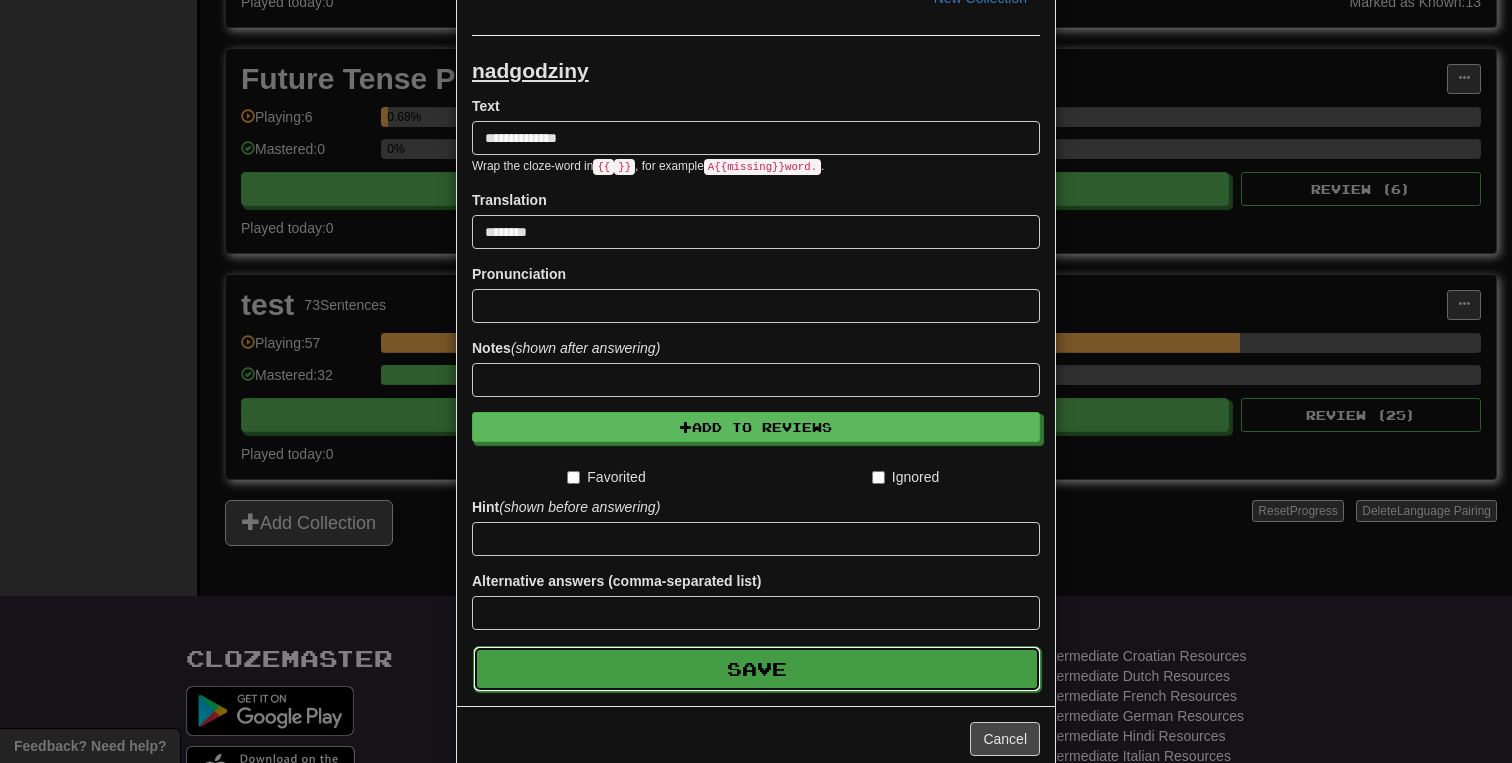 click on "Save" at bounding box center [757, 669] 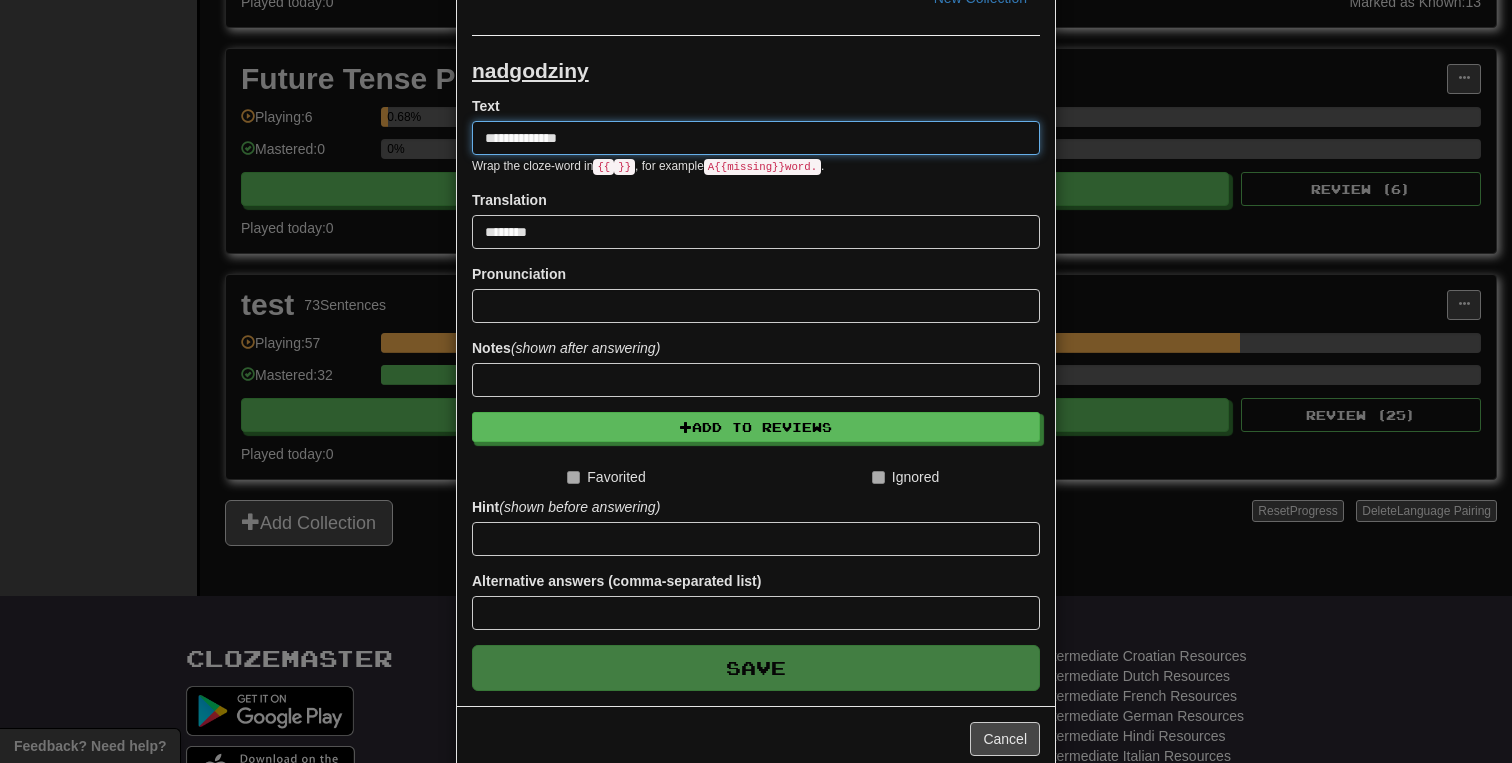 type 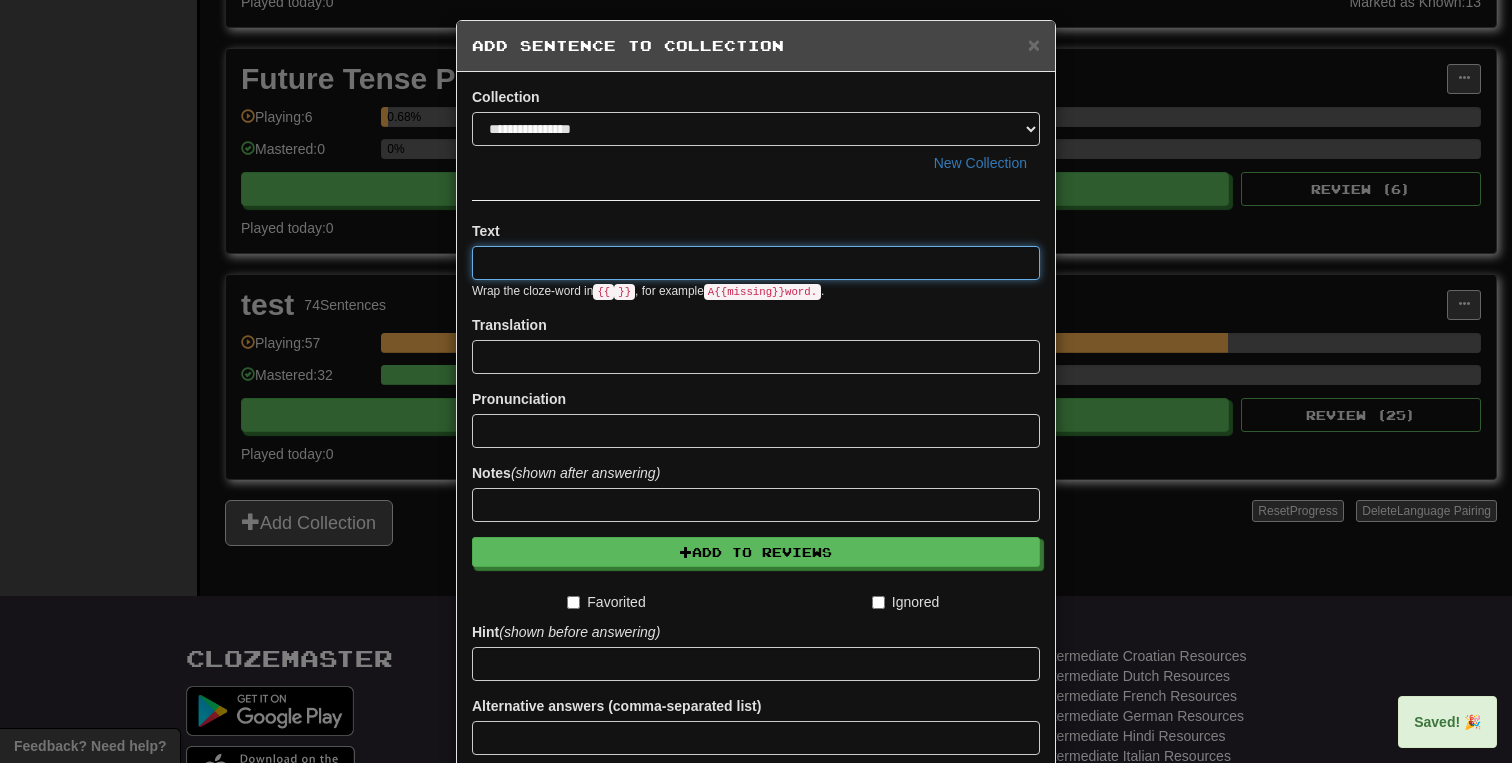 scroll, scrollTop: 0, scrollLeft: 0, axis: both 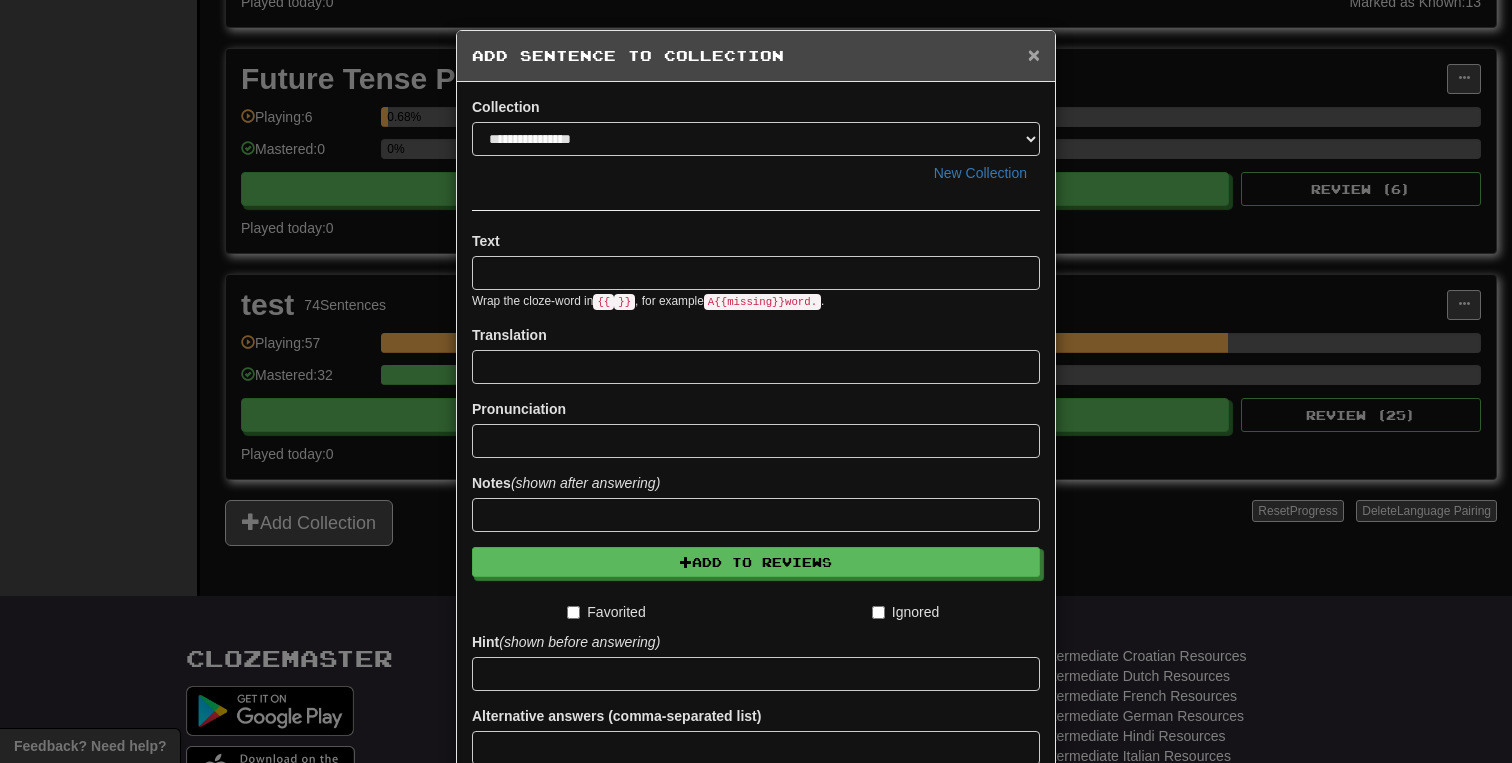 click on "×" at bounding box center [1034, 54] 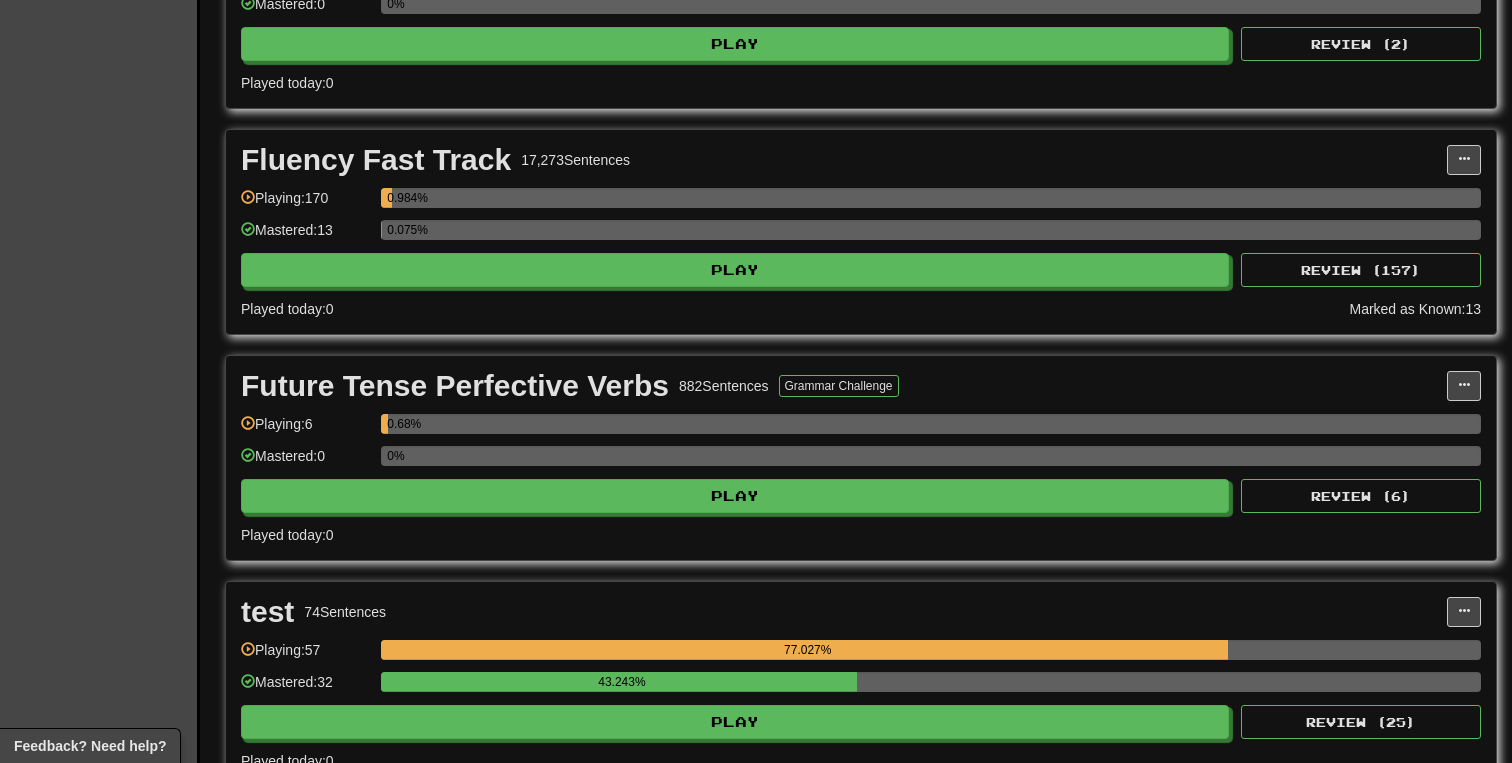 scroll, scrollTop: 2166, scrollLeft: 0, axis: vertical 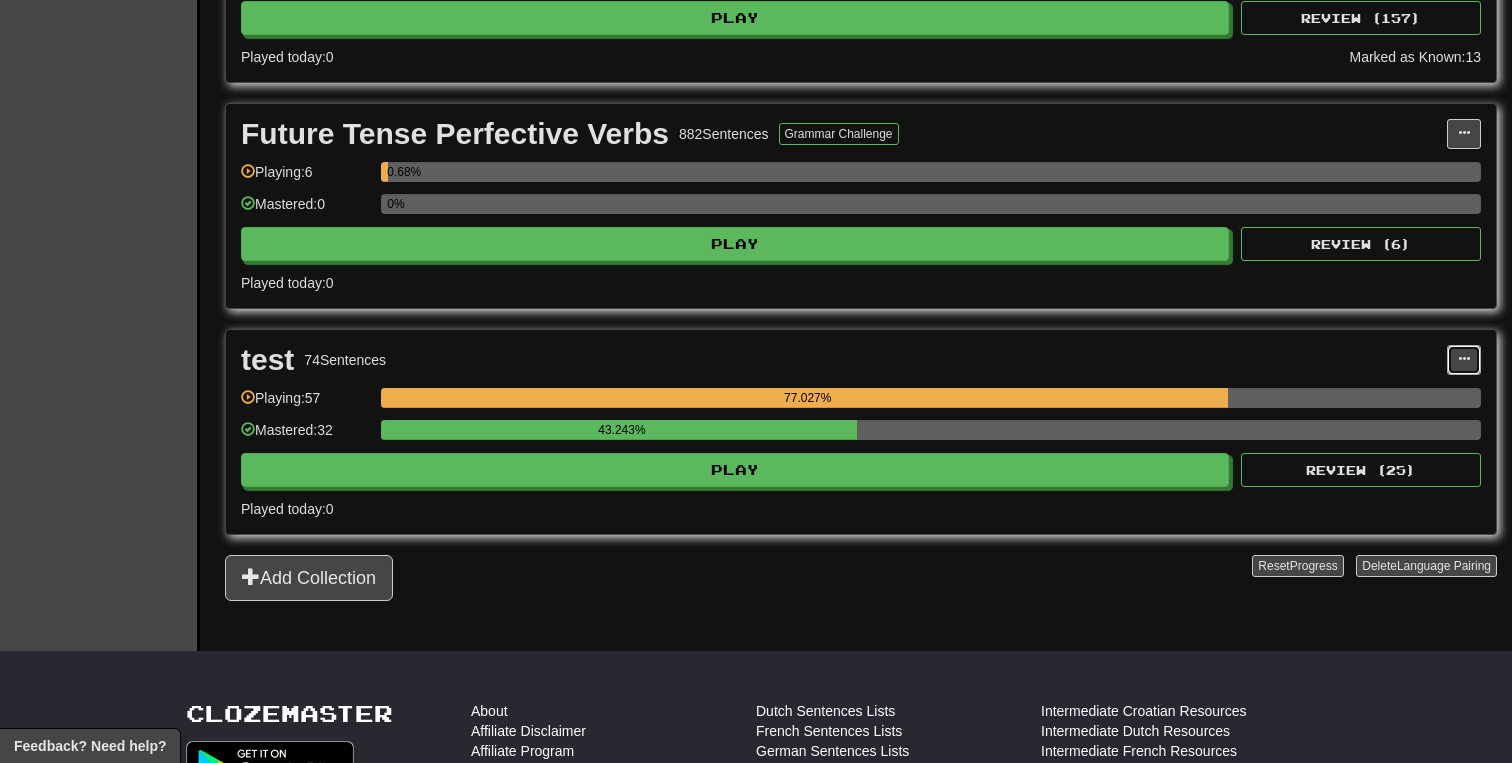 click at bounding box center (1464, 359) 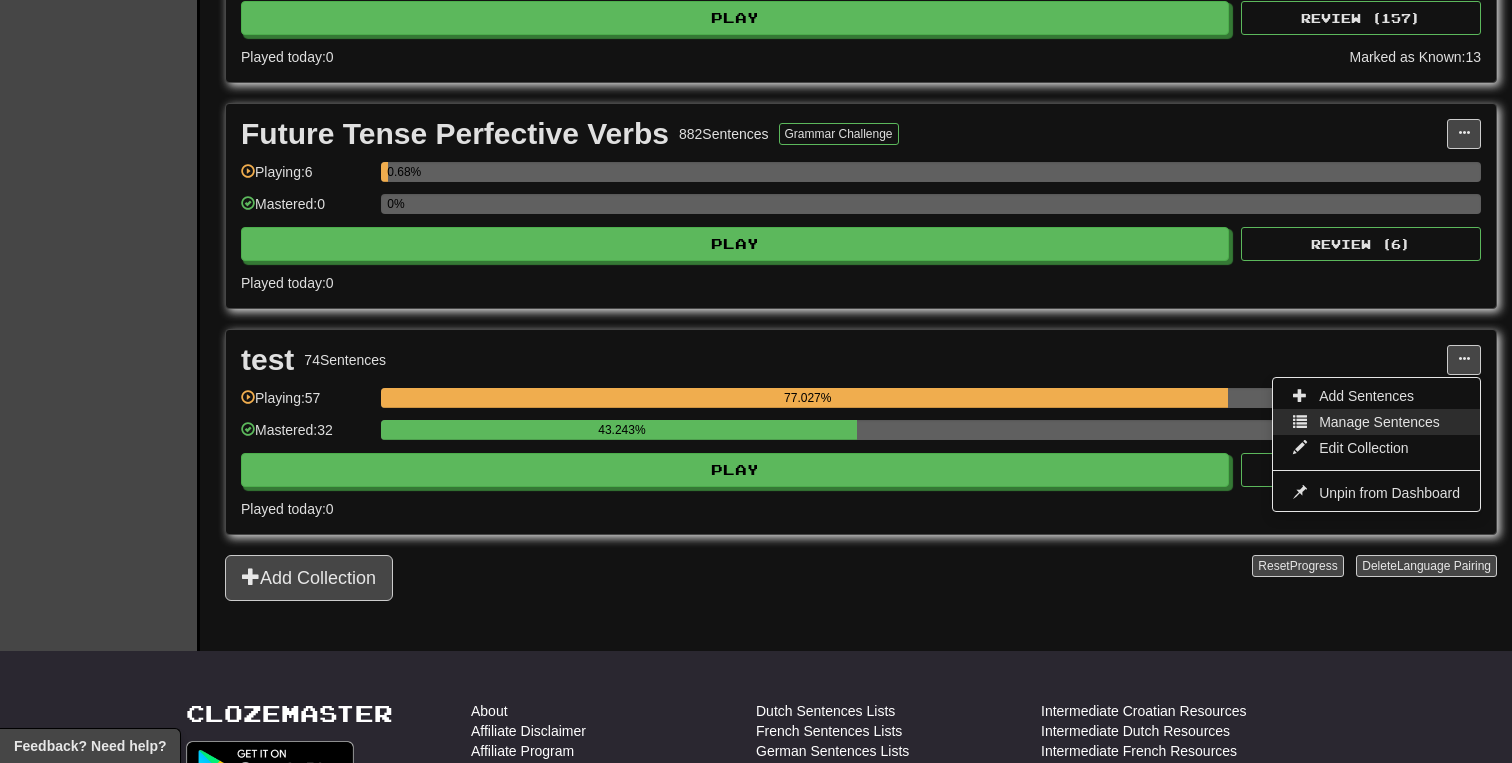 click on "Manage Sentences" at bounding box center (1379, 422) 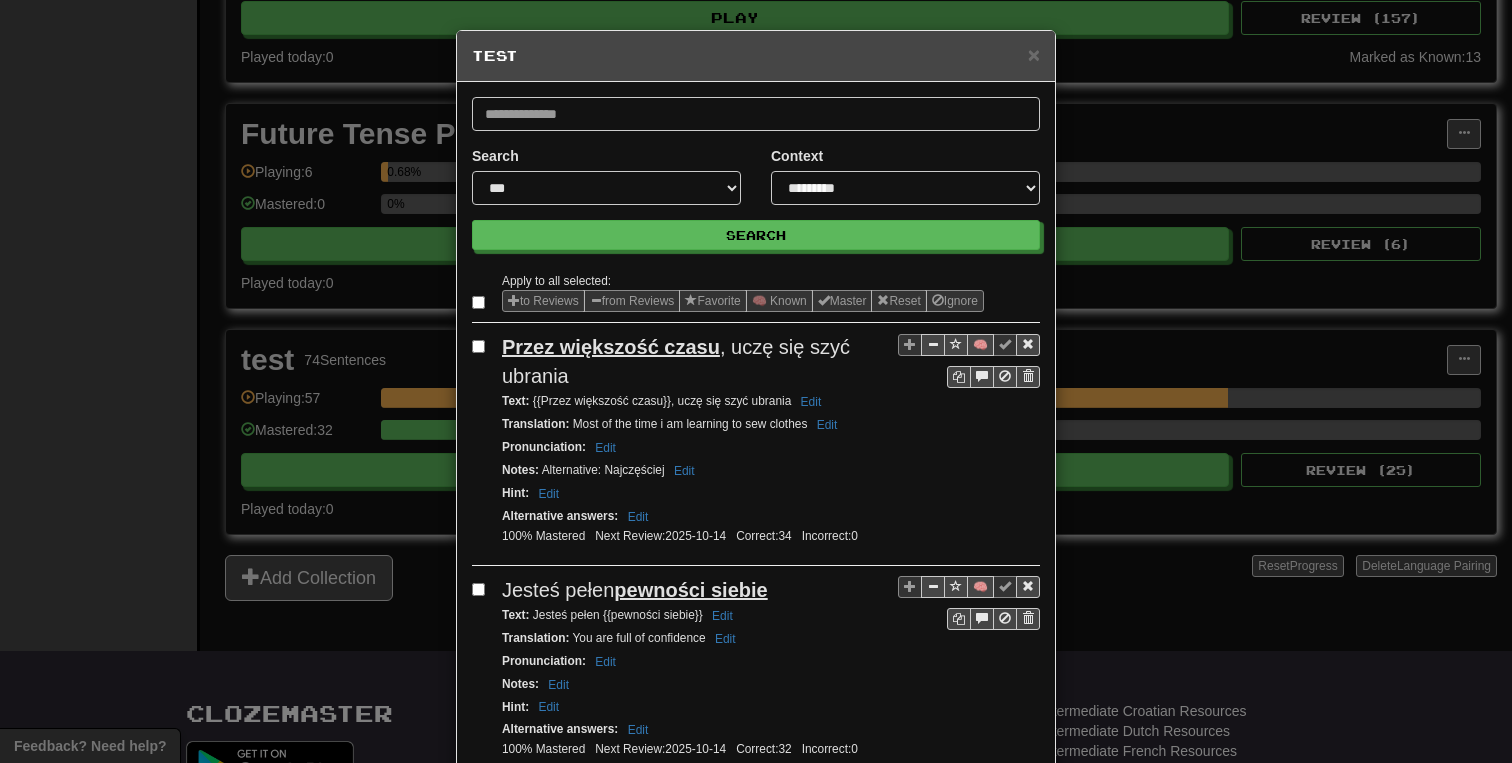 click on "**********" at bounding box center (756, 381) 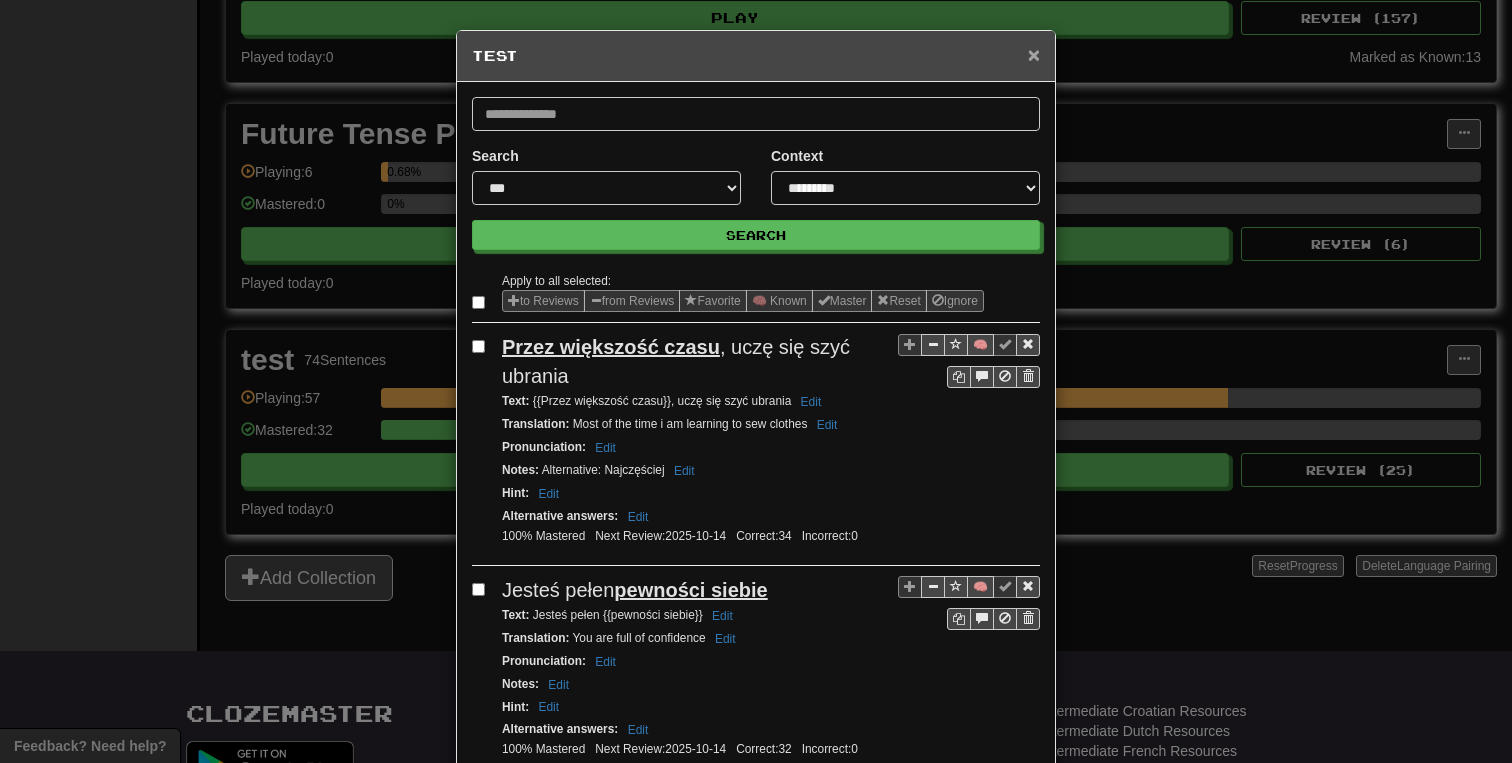 click on "×" at bounding box center (1034, 54) 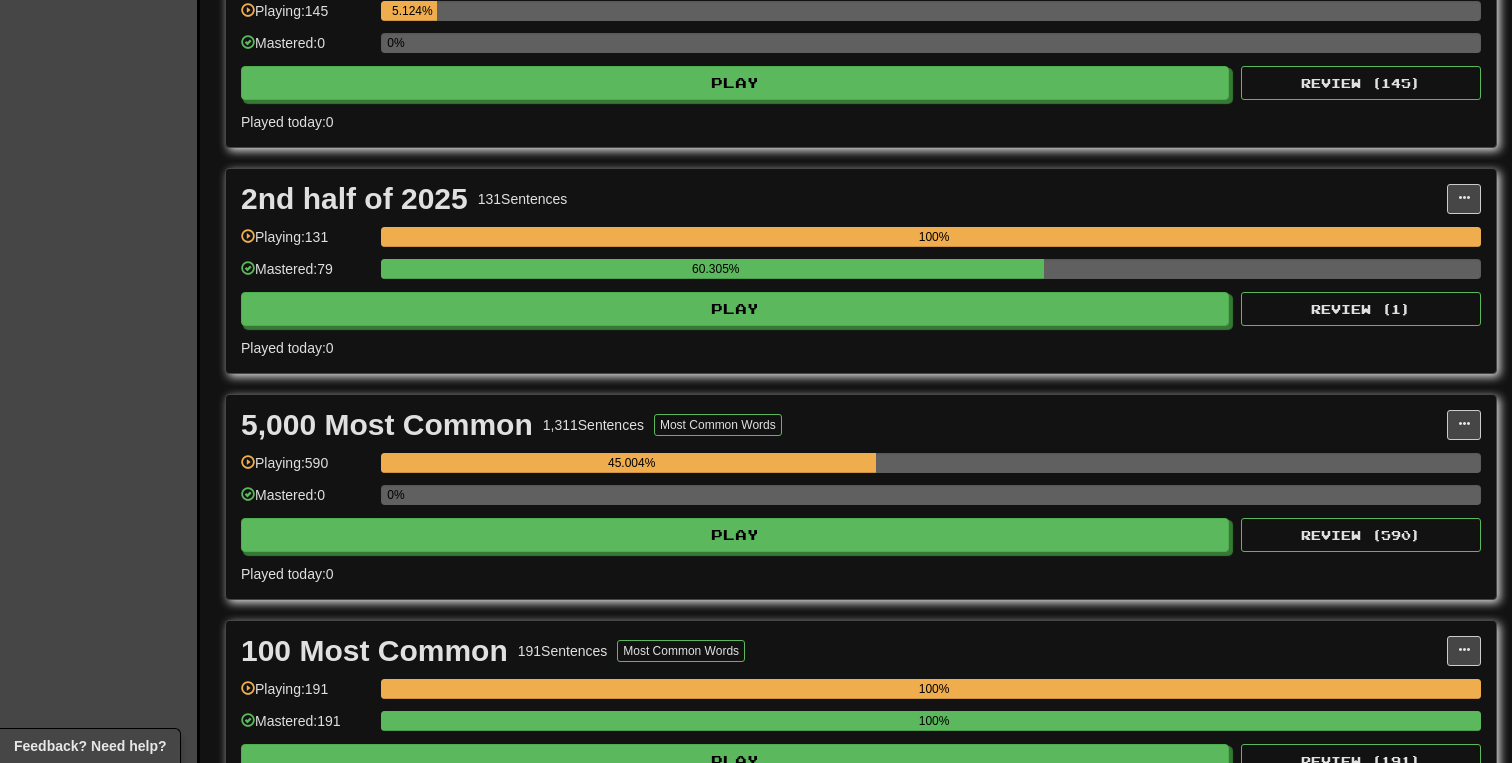 scroll, scrollTop: 735, scrollLeft: 0, axis: vertical 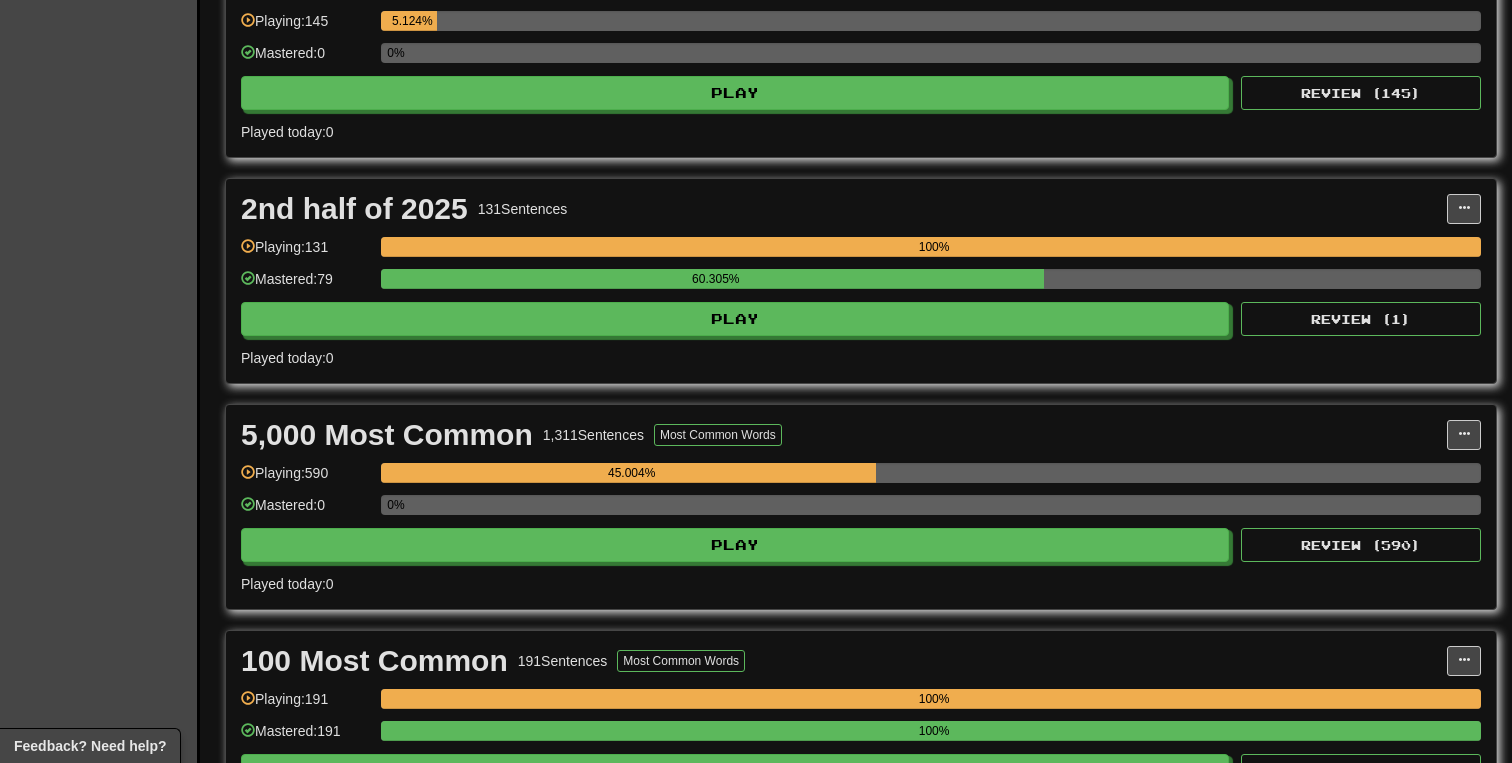 click on "2nd half of 2025 131  Sentences Add Sentences Manage Sentences Edit Collection Unpin from Dashboard  Playing:  131 100%  Mastered:  79 60.305% Play Review ( 1 ) Played today:  0" at bounding box center (861, 281) 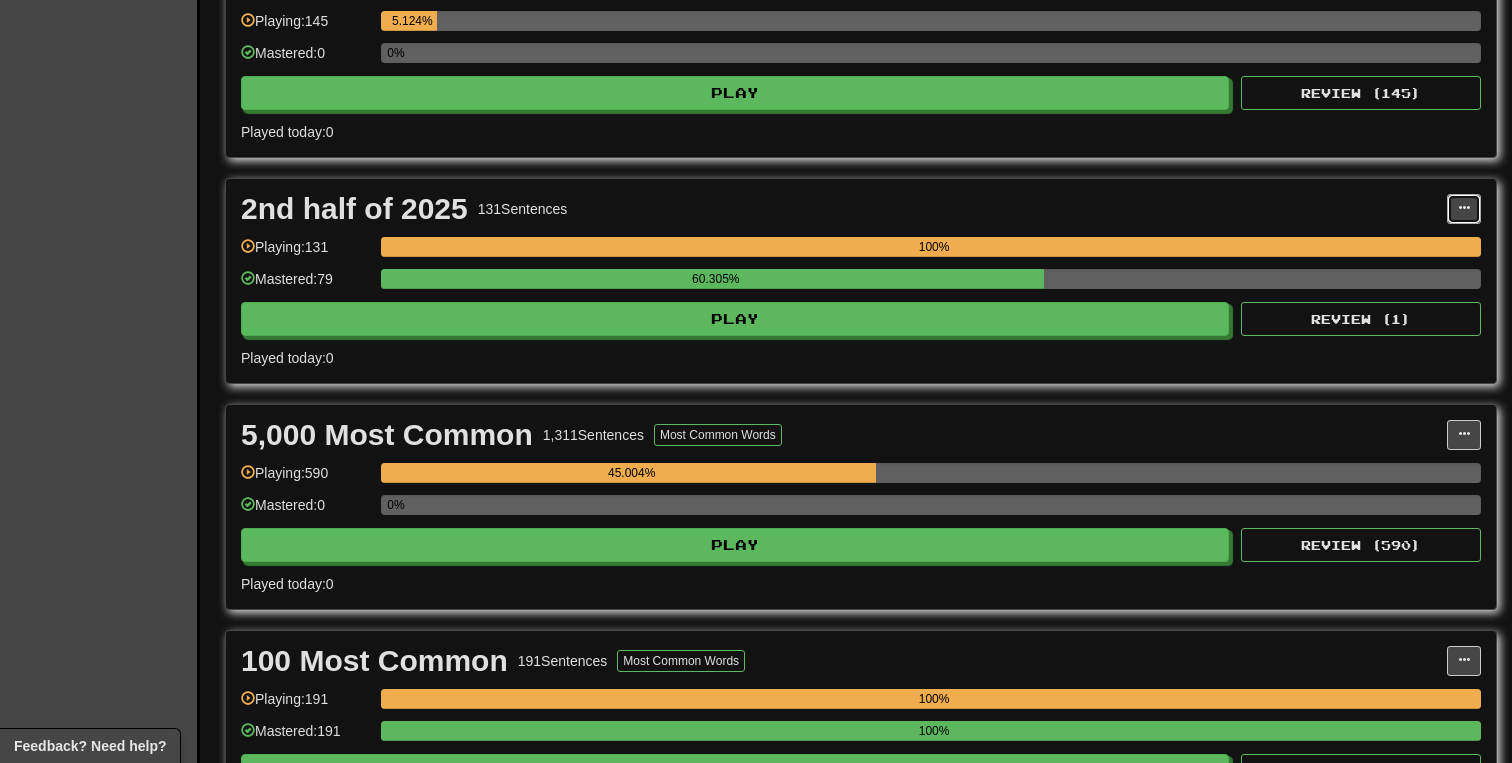 click at bounding box center (1464, 209) 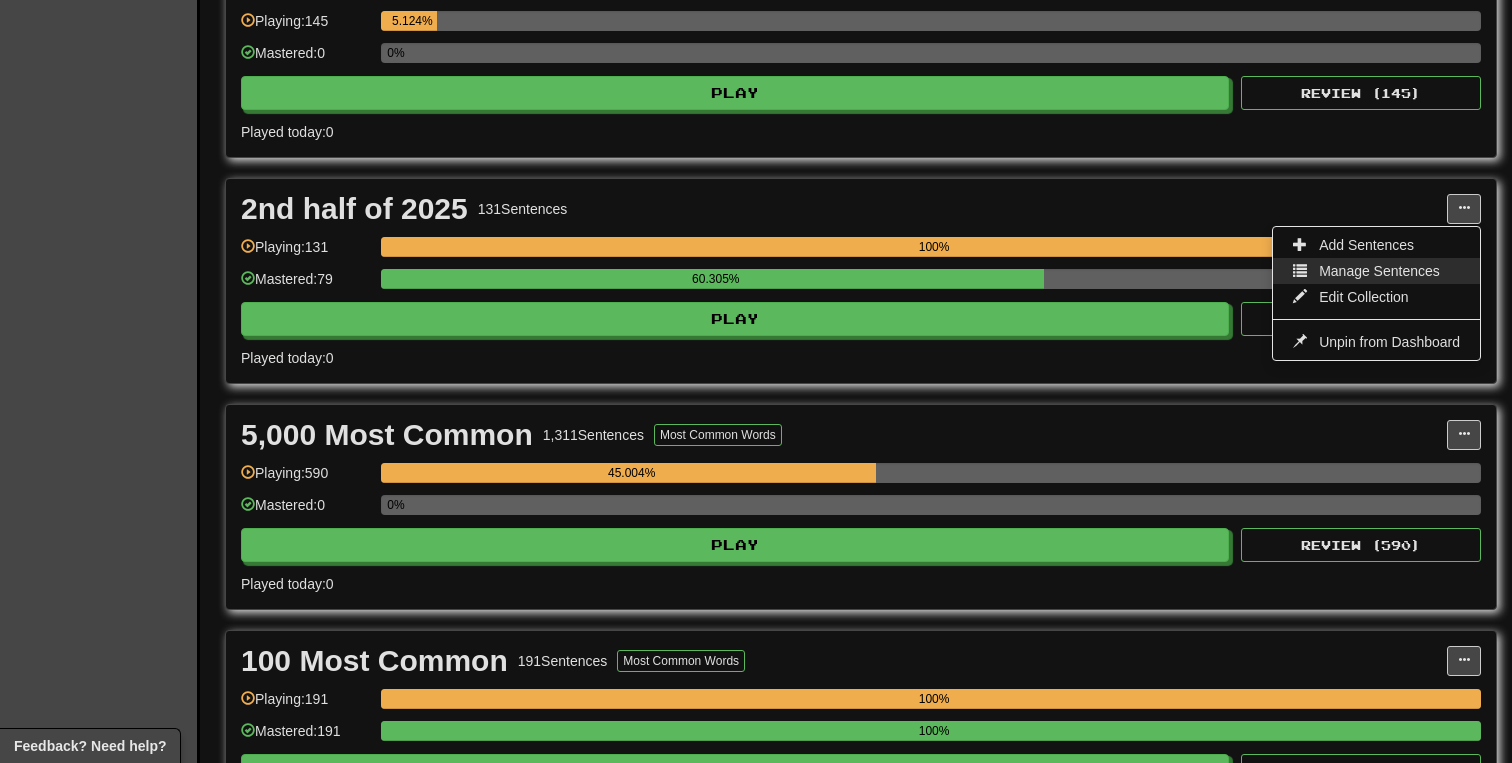 click on "Manage Sentences" at bounding box center (1379, 271) 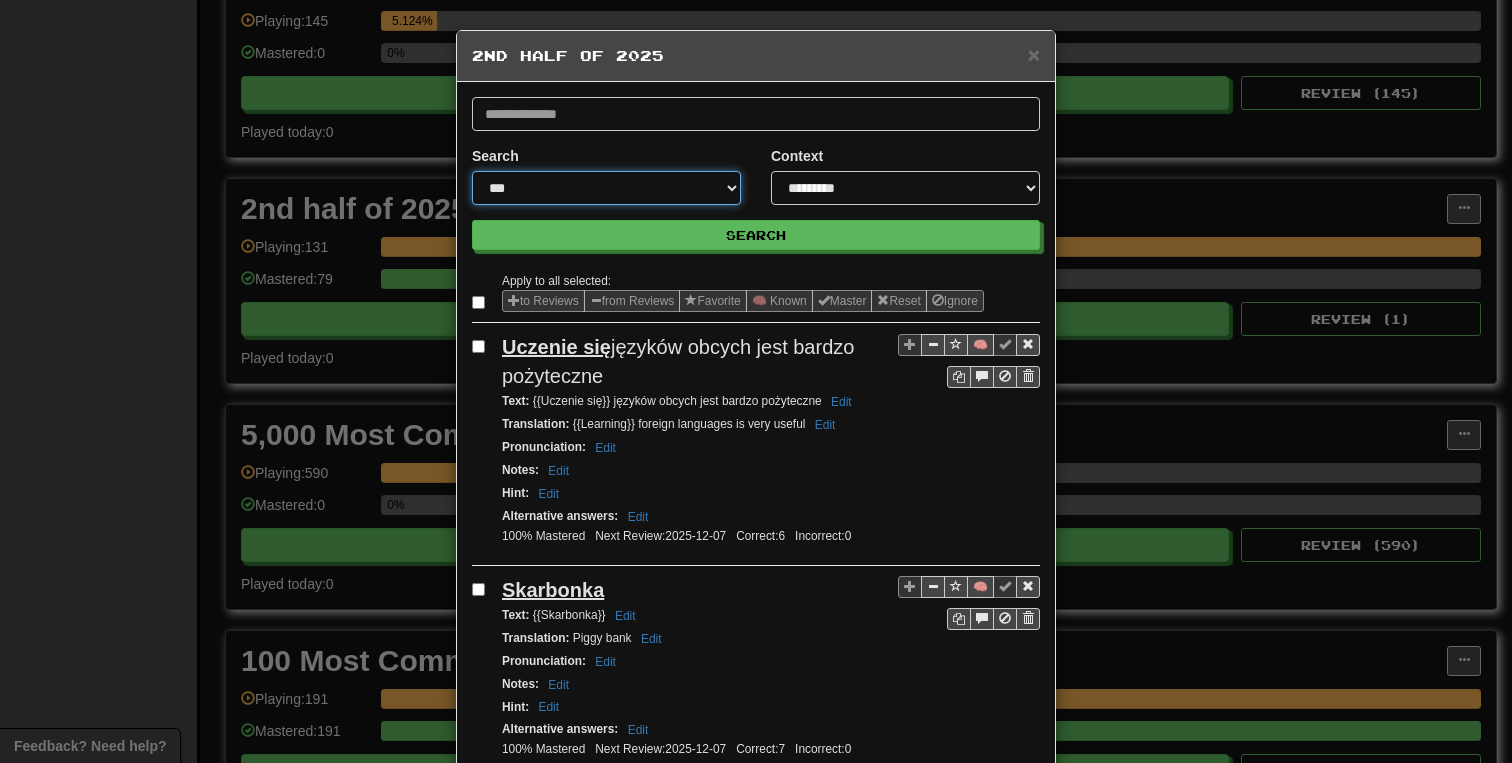 click on "**********" at bounding box center [606, 188] 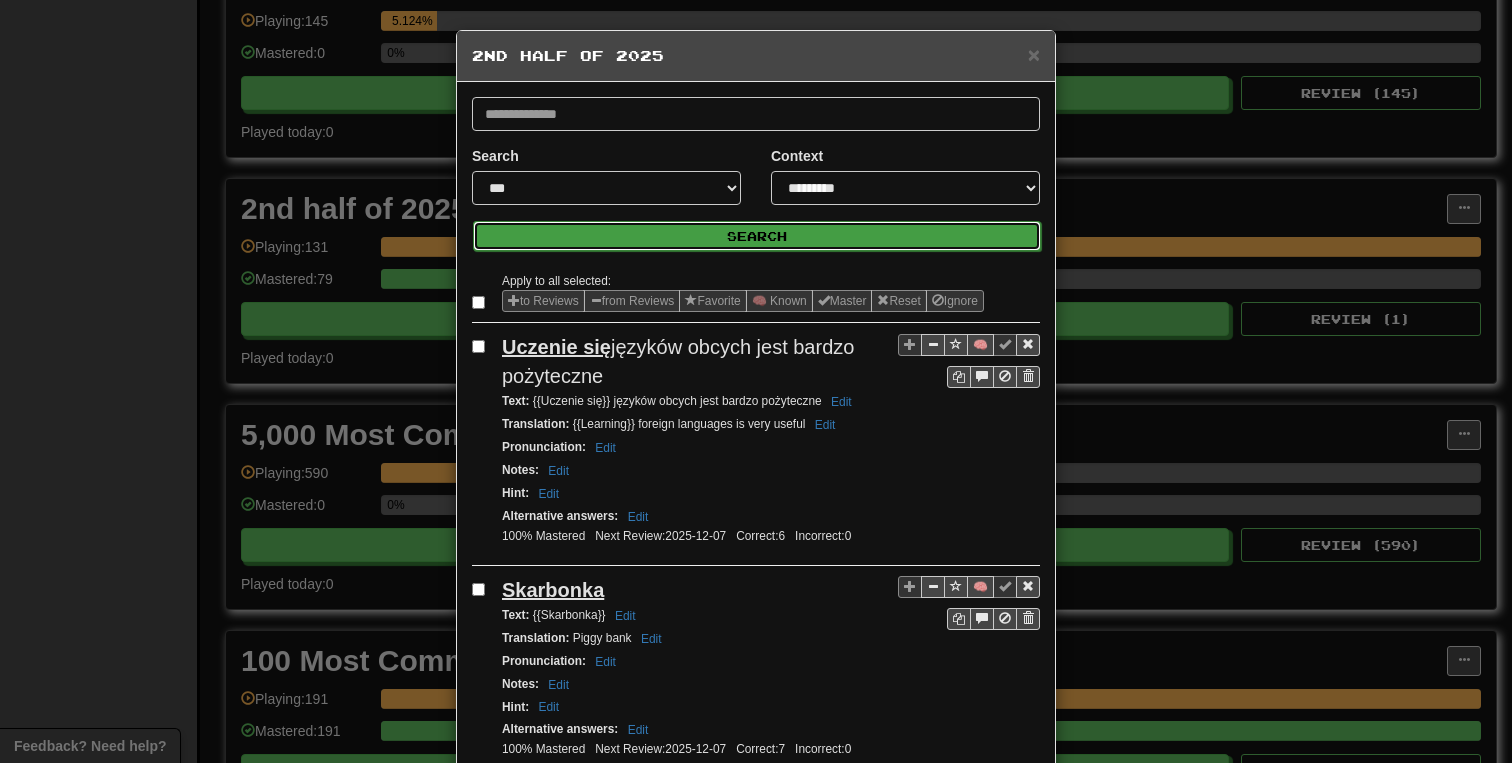 click on "Search" at bounding box center (757, 236) 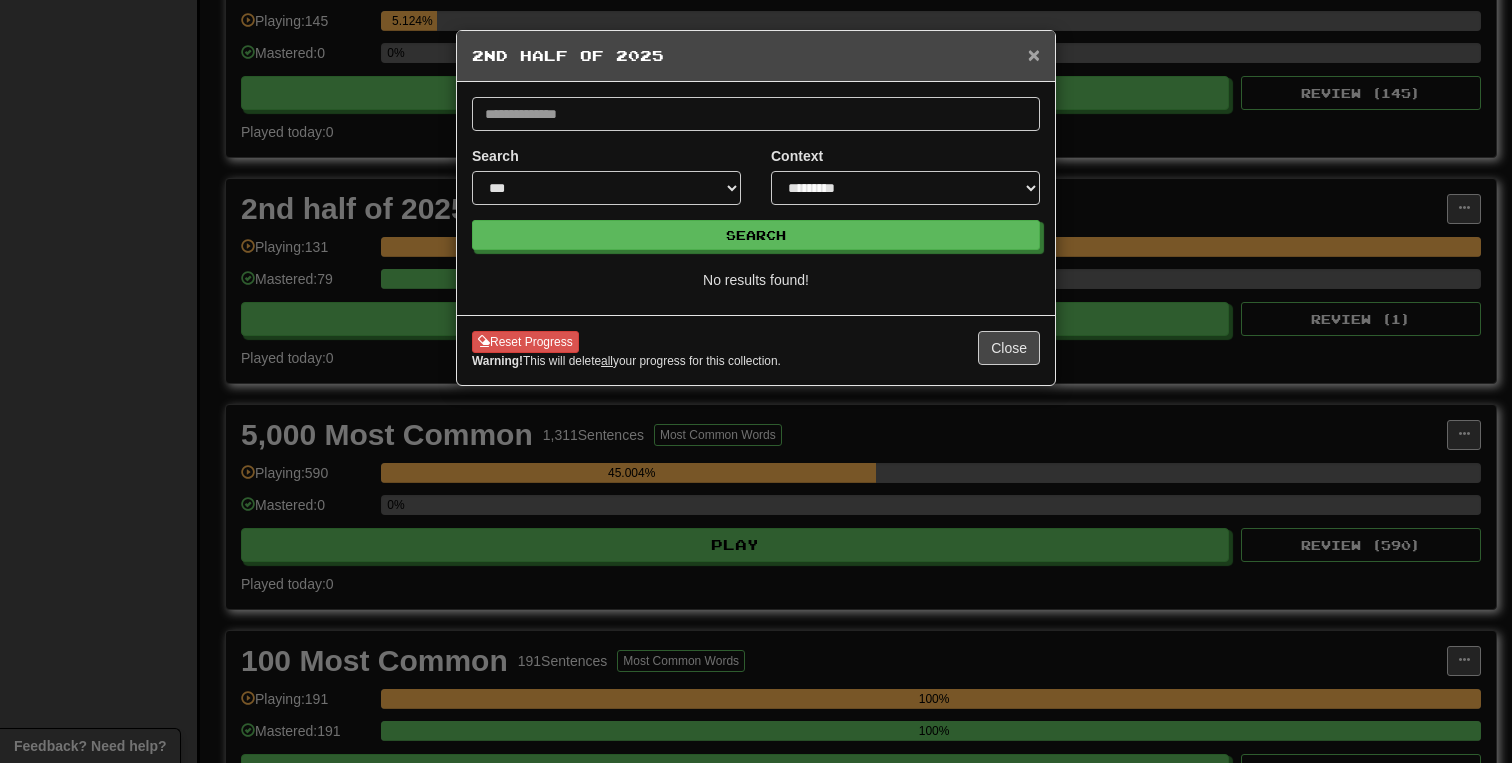 click on "×" at bounding box center (1034, 54) 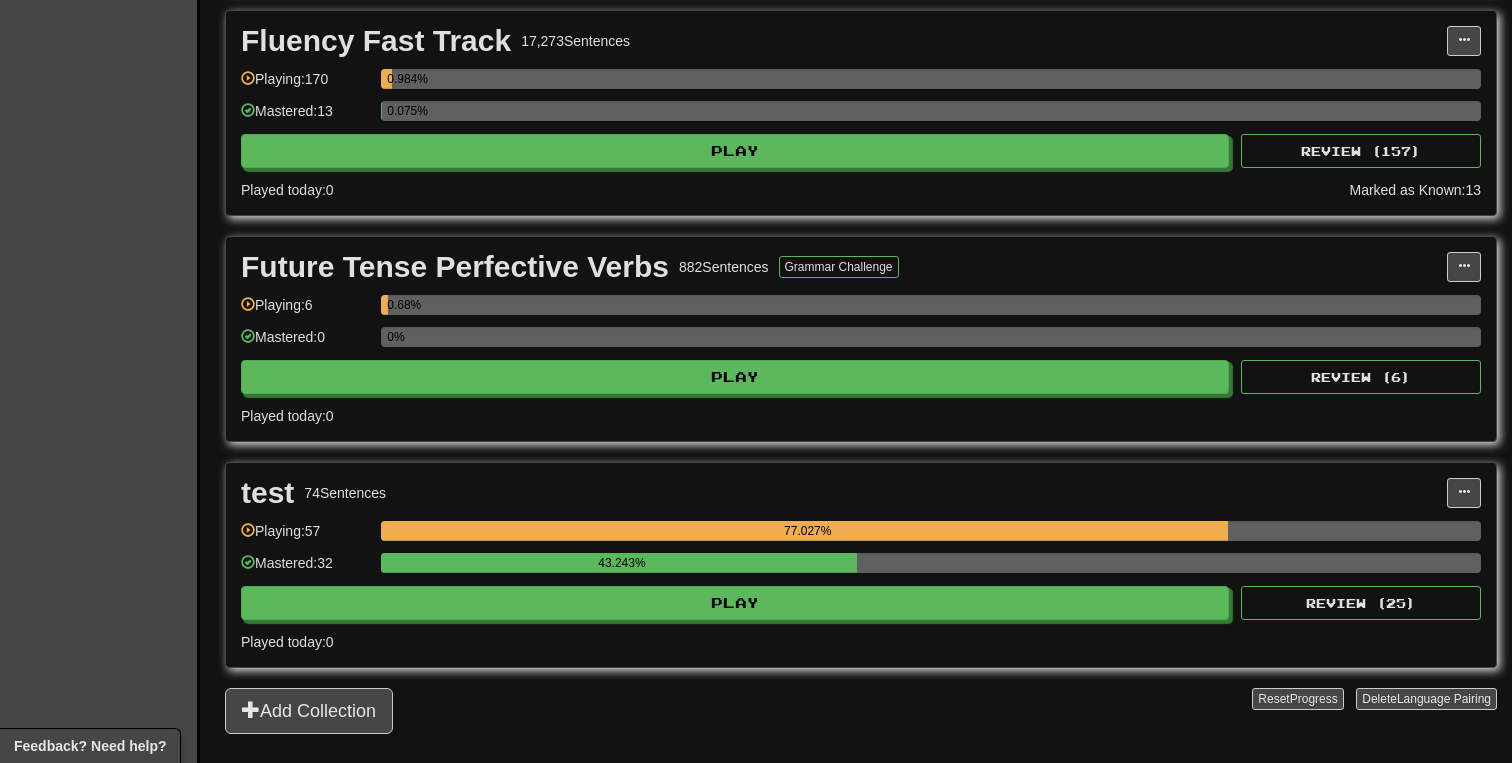 scroll, scrollTop: 2258, scrollLeft: 0, axis: vertical 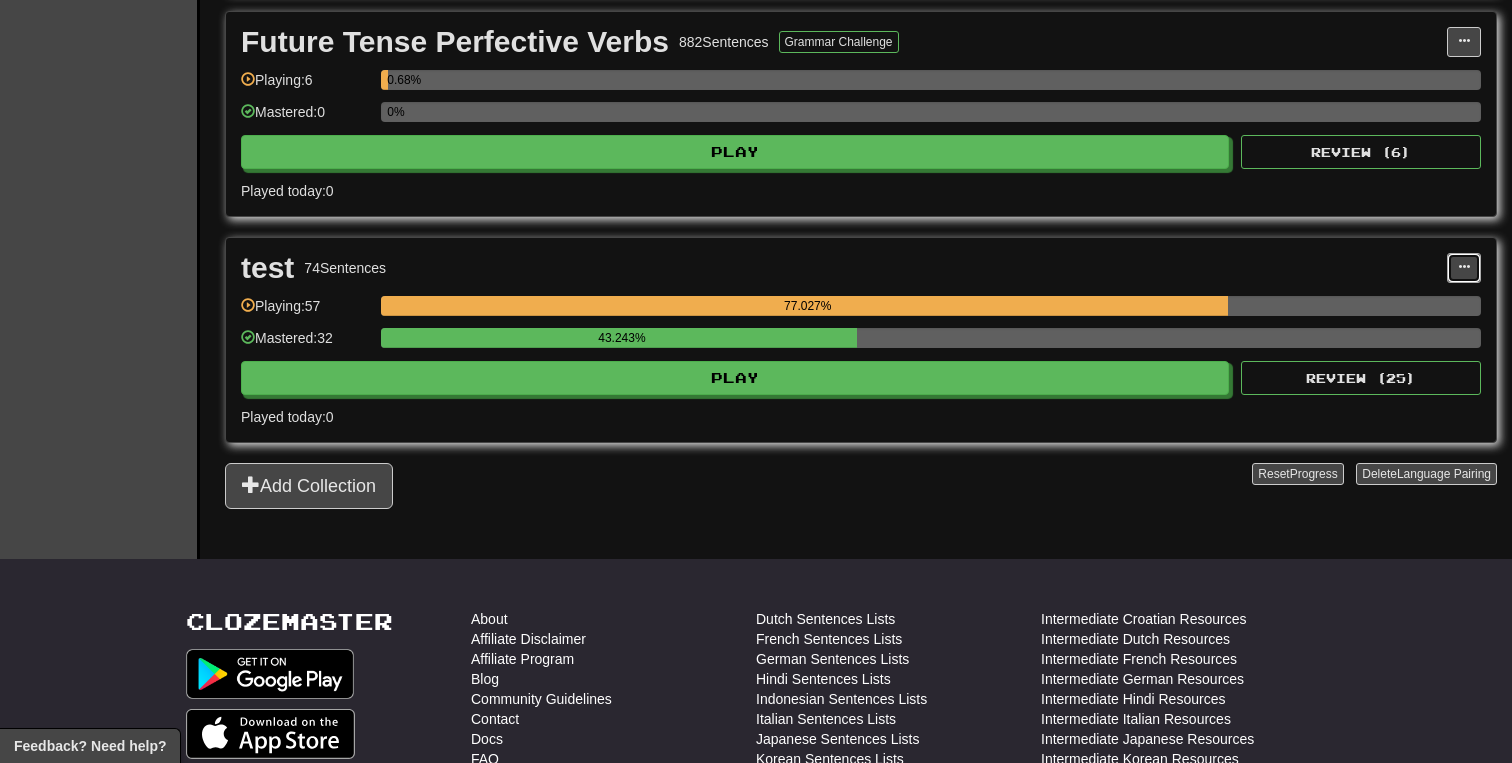 click at bounding box center (1464, 267) 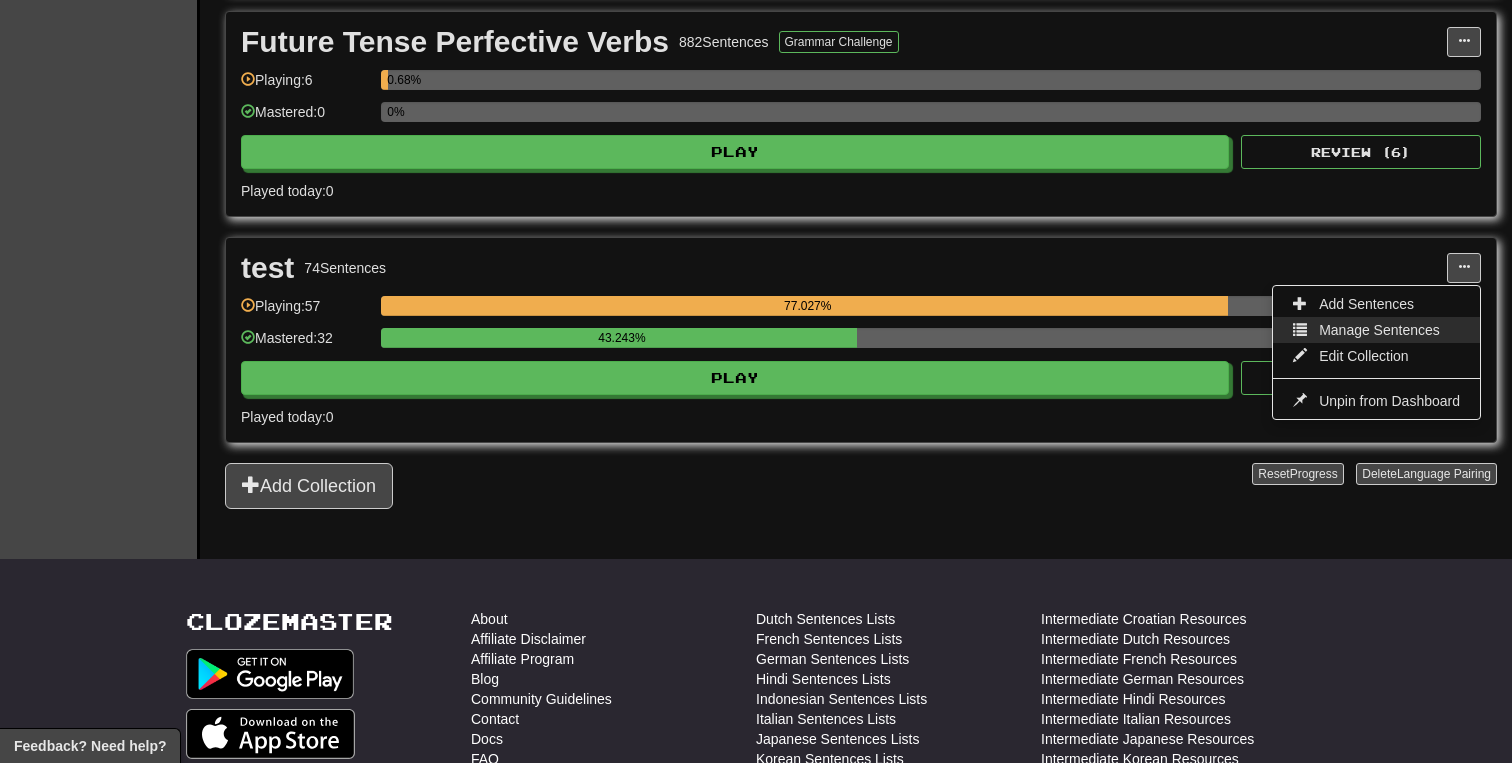 click on "Manage Sentences" at bounding box center [1376, 330] 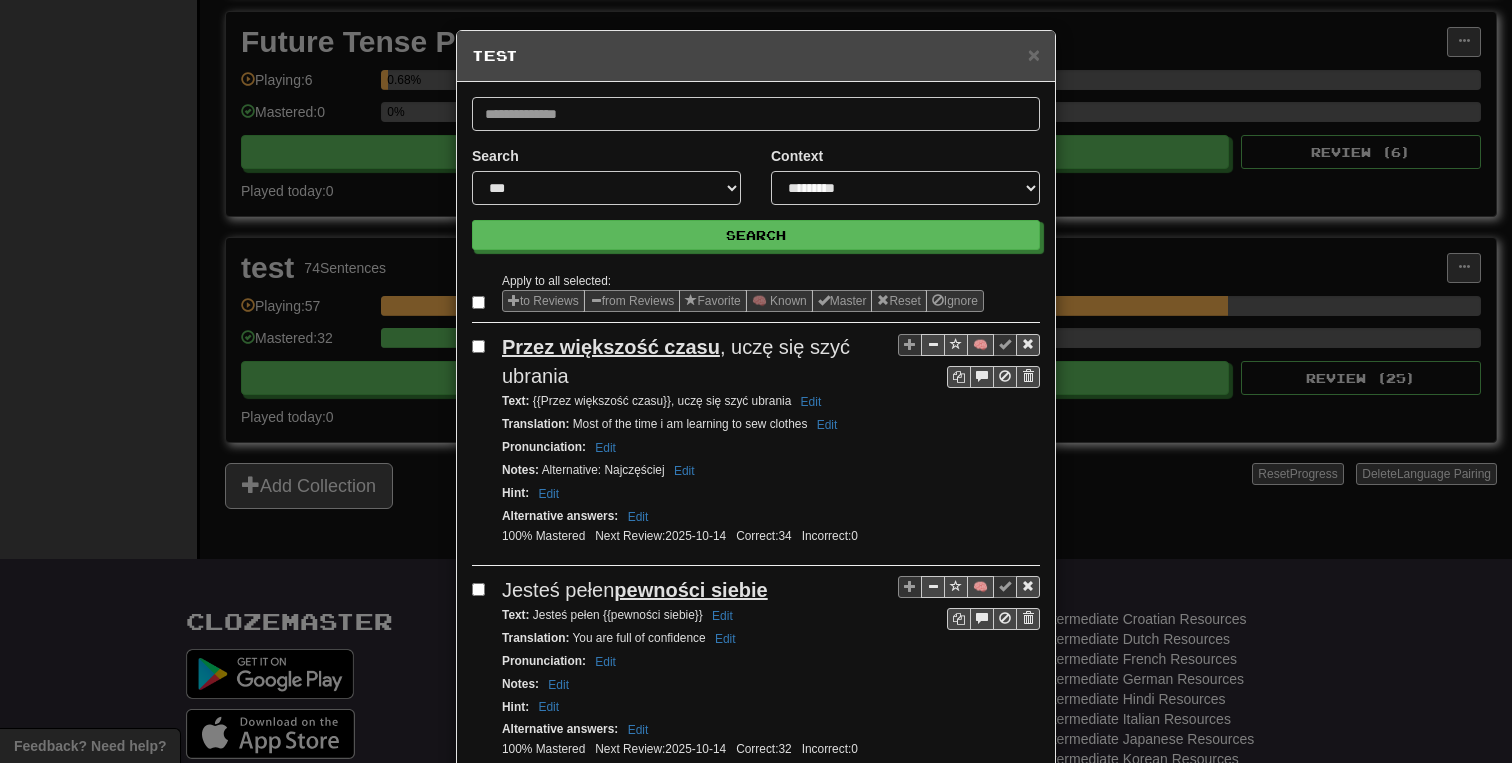 click on "**********" at bounding box center (606, 183) 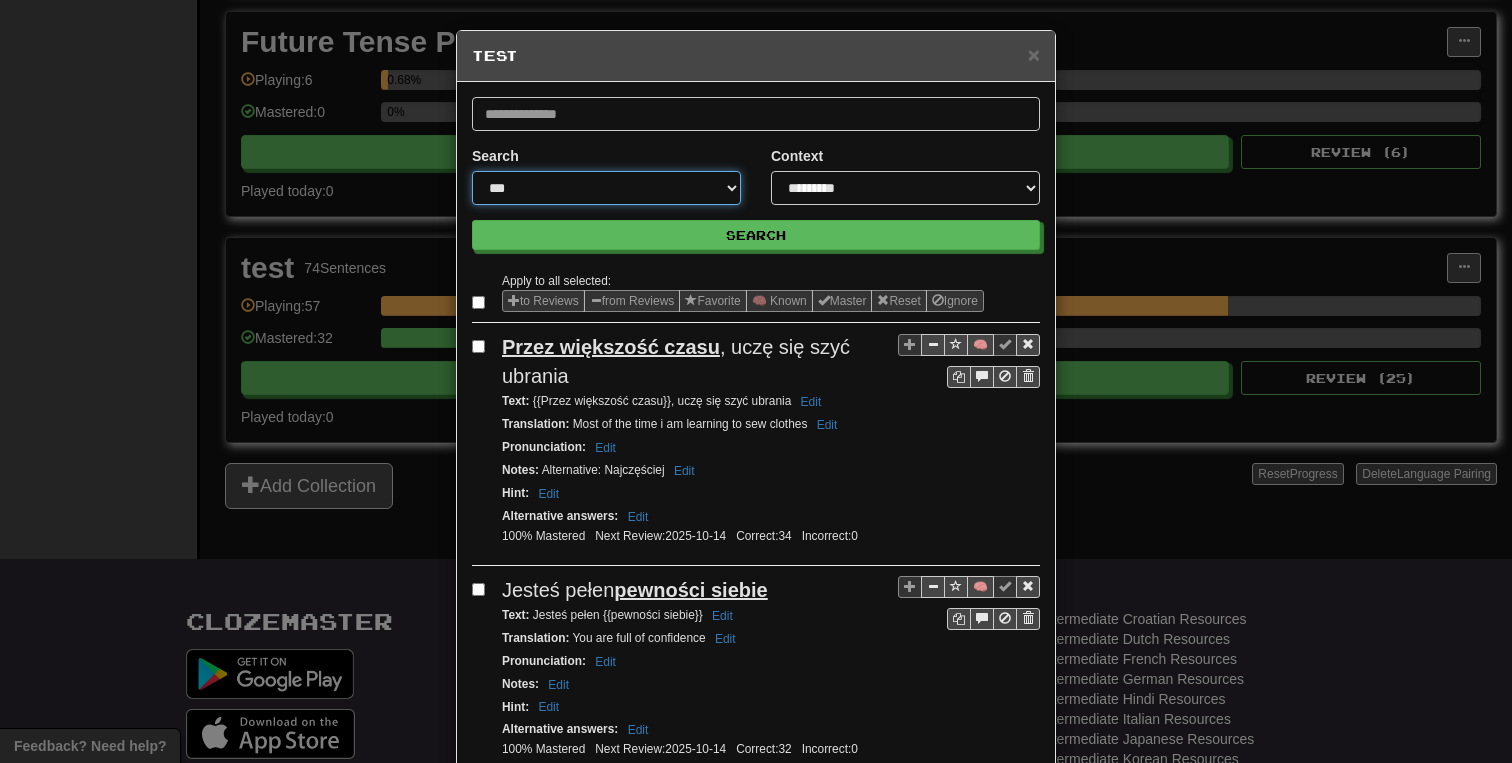 click on "**********" at bounding box center (606, 188) 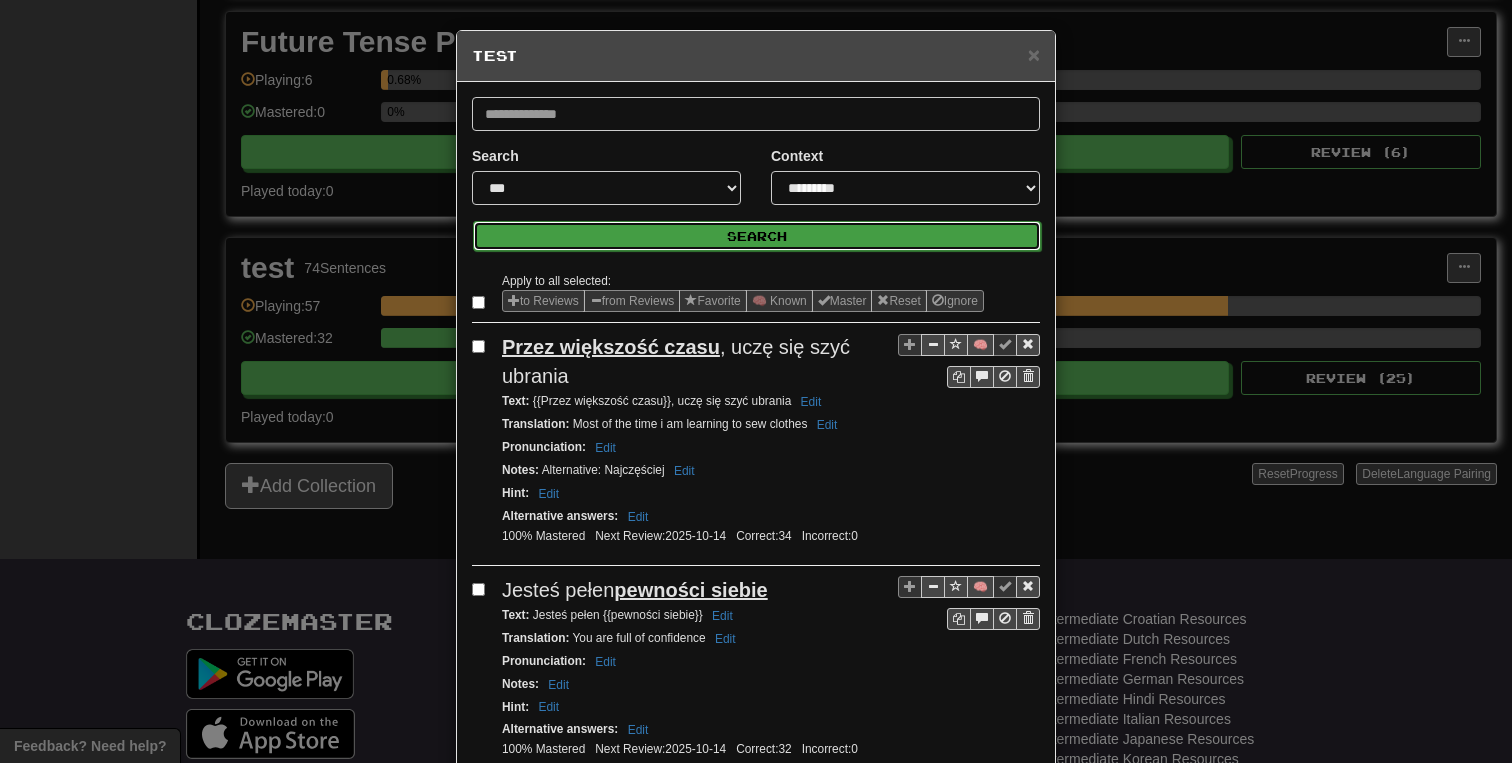 click on "Search" at bounding box center [757, 236] 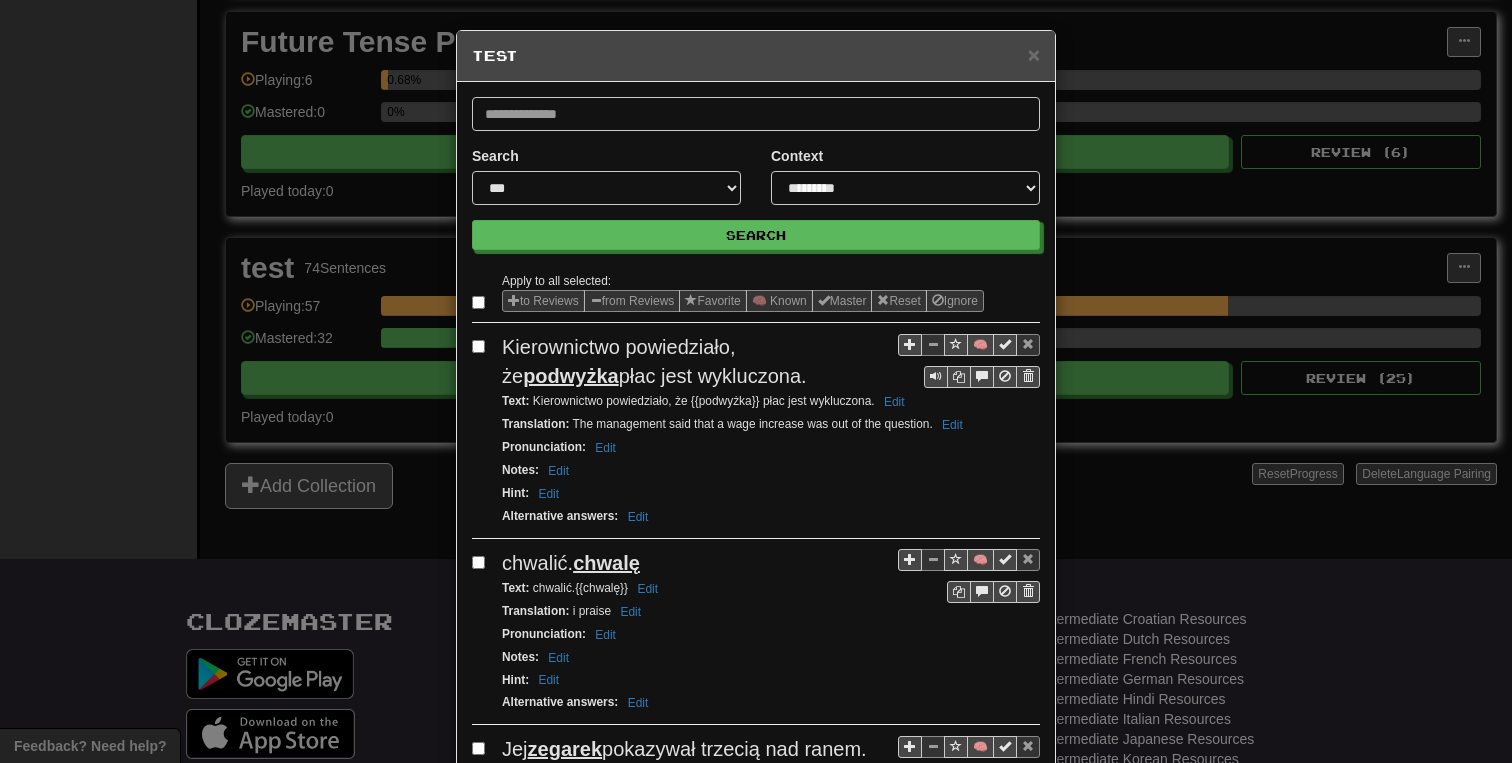 click on "**********" at bounding box center (756, 1859) 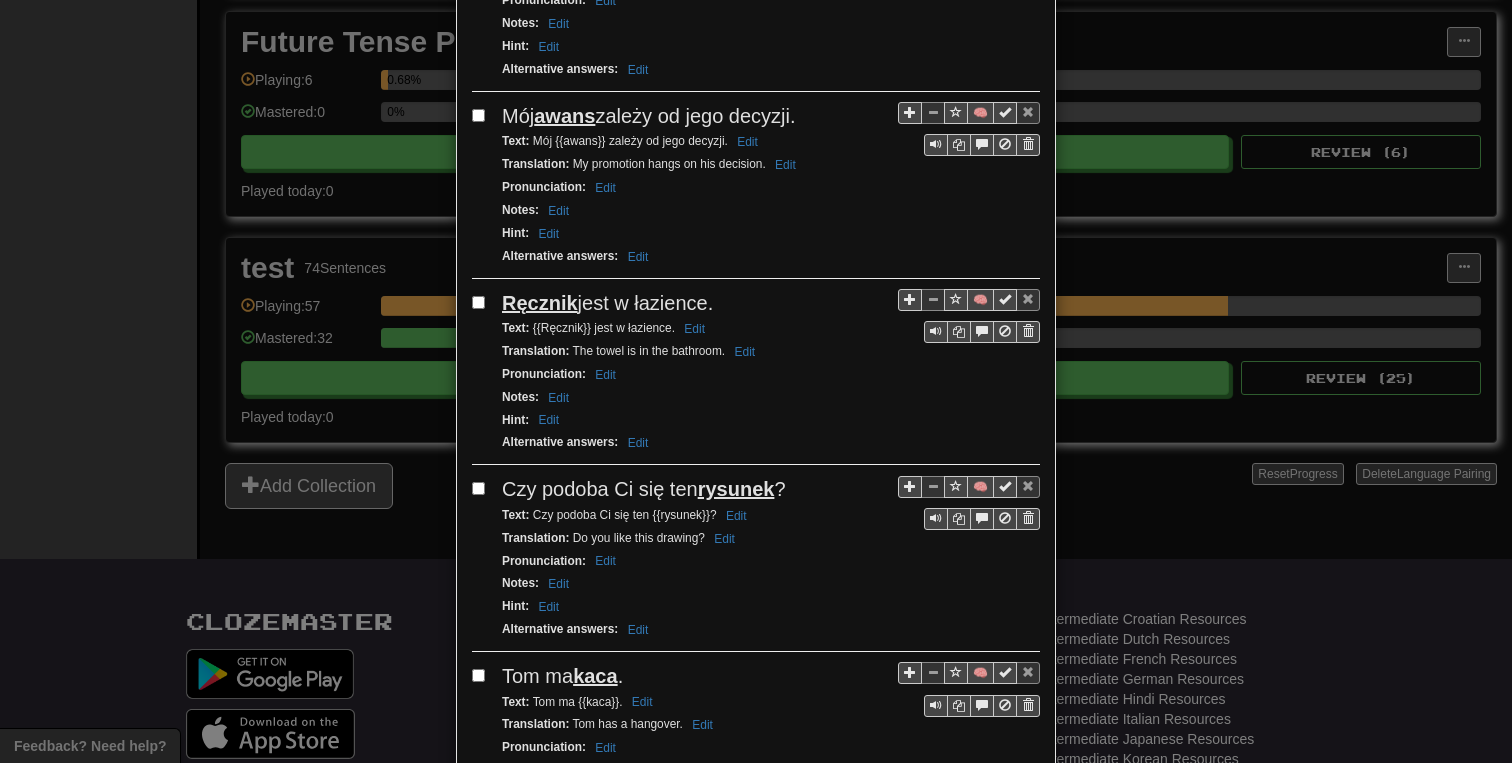 scroll, scrollTop: 1947, scrollLeft: 0, axis: vertical 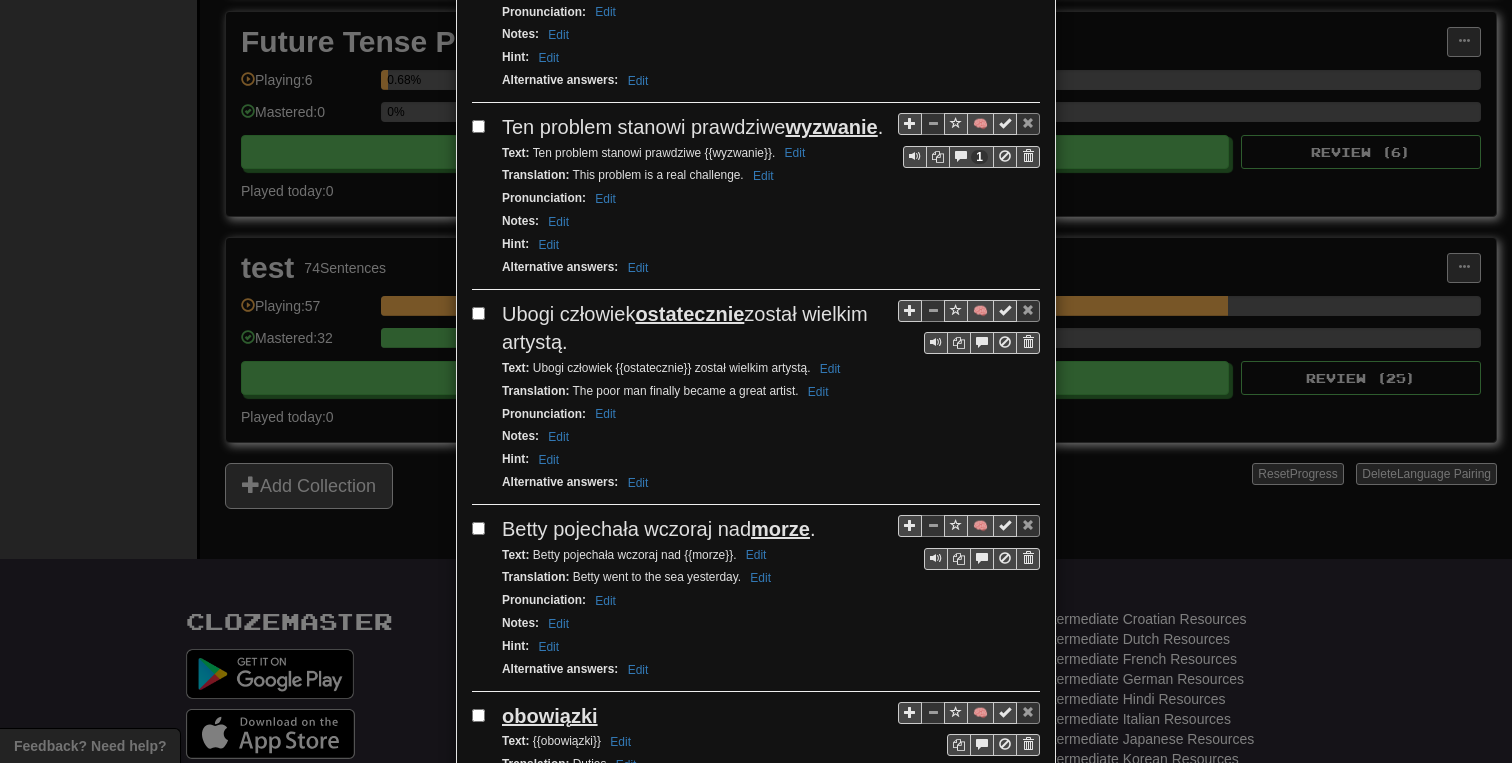 click at bounding box center [482, 126] 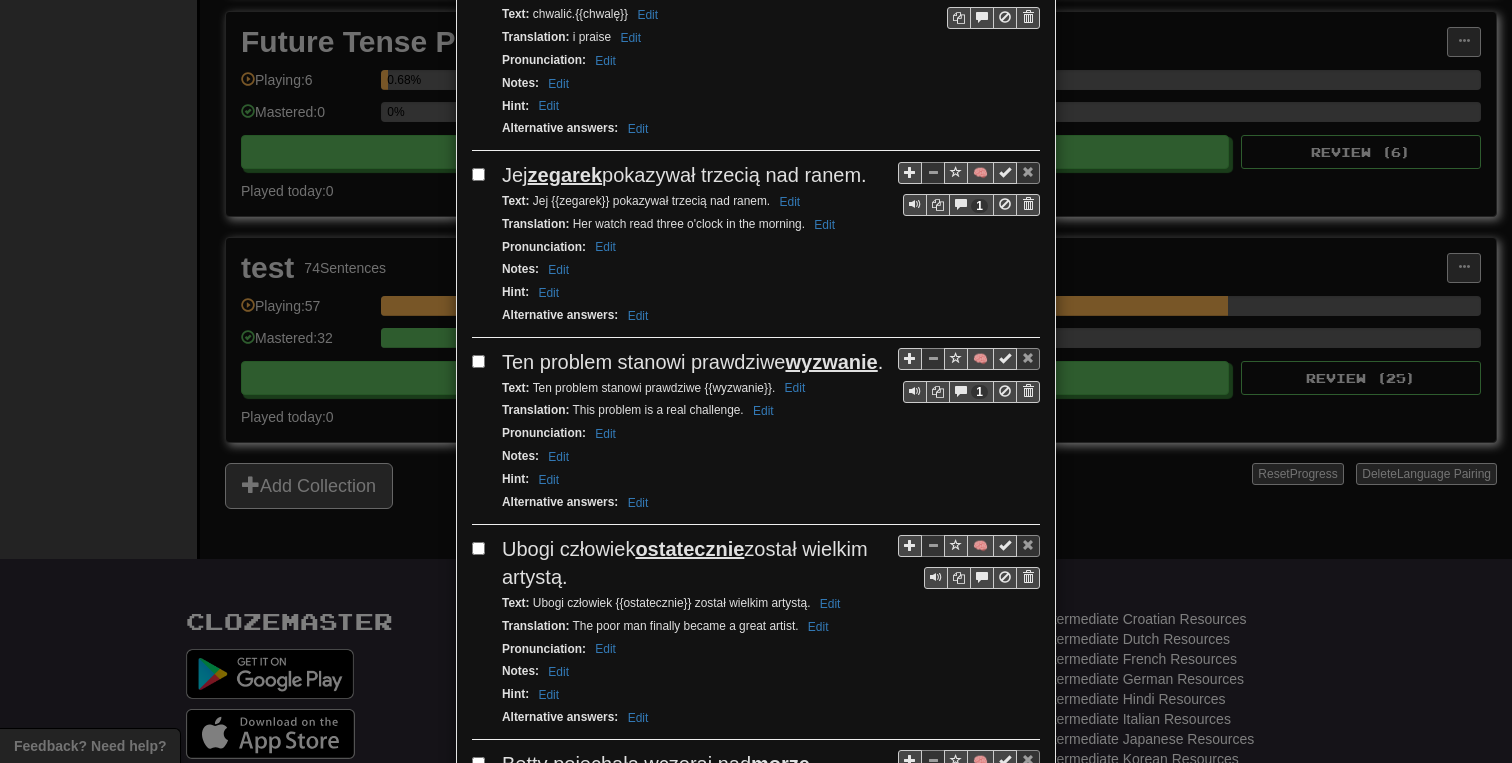 scroll, scrollTop: 498, scrollLeft: 0, axis: vertical 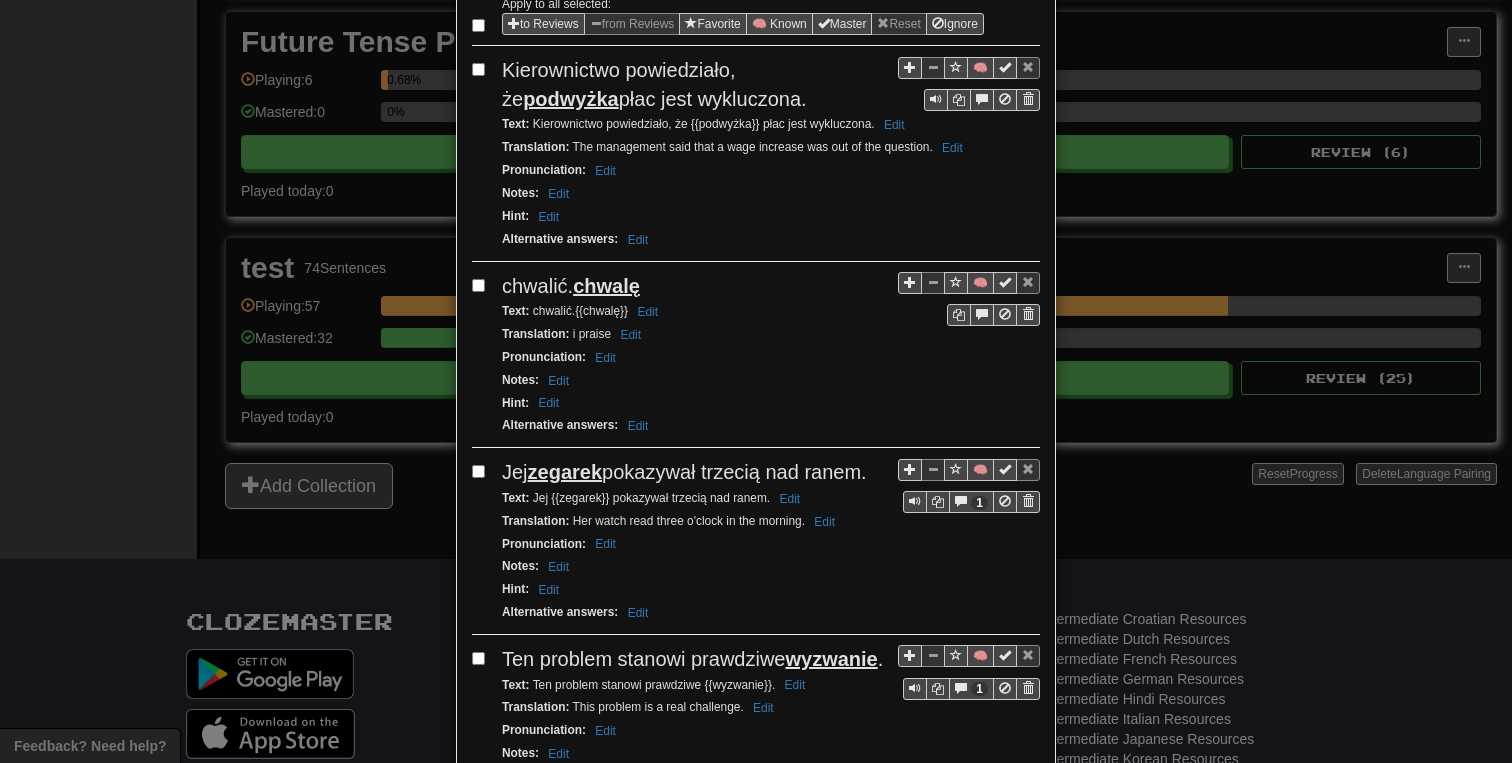 click at bounding box center (482, 69) 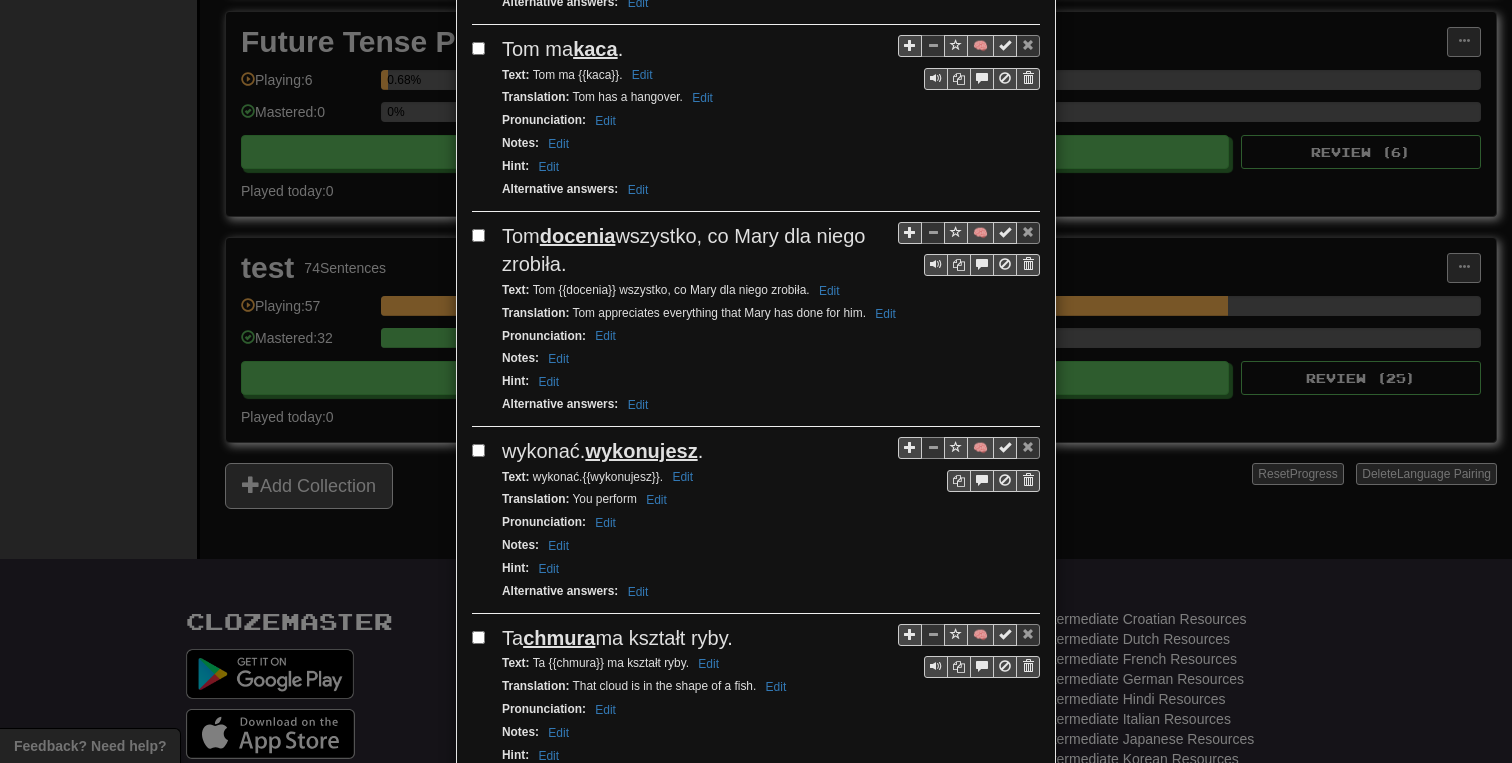 scroll, scrollTop: 2604, scrollLeft: 0, axis: vertical 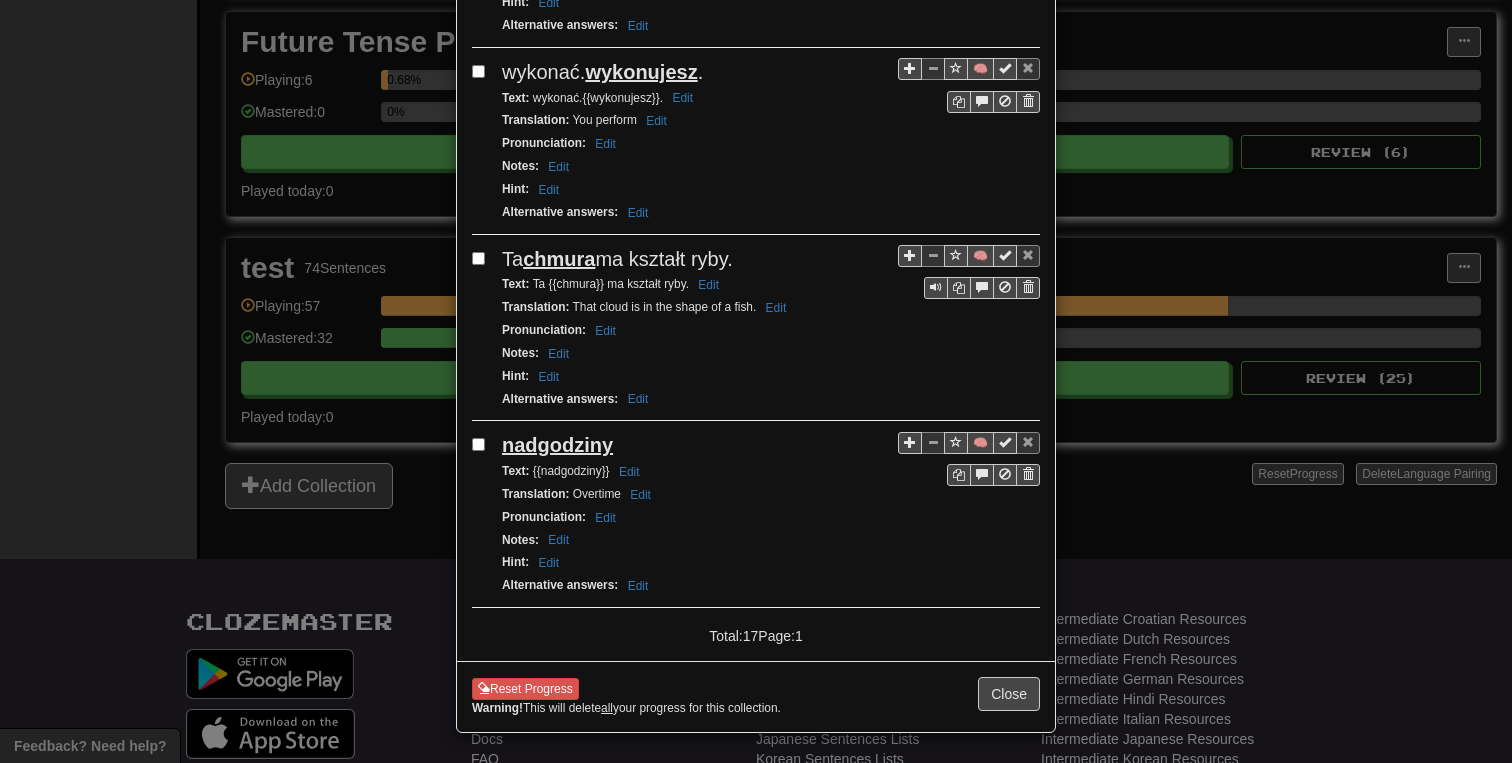 click at bounding box center (482, 444) 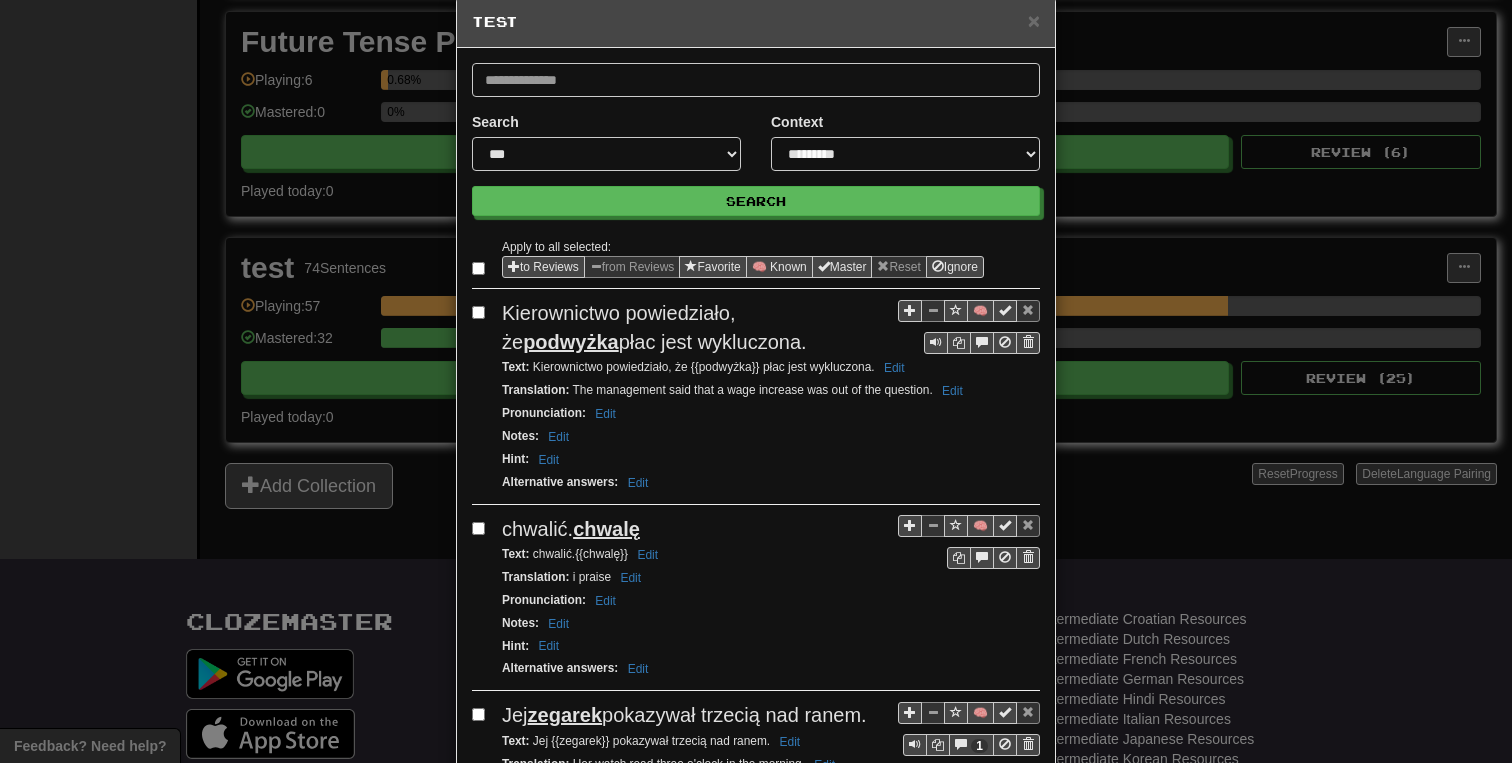 scroll, scrollTop: 0, scrollLeft: 0, axis: both 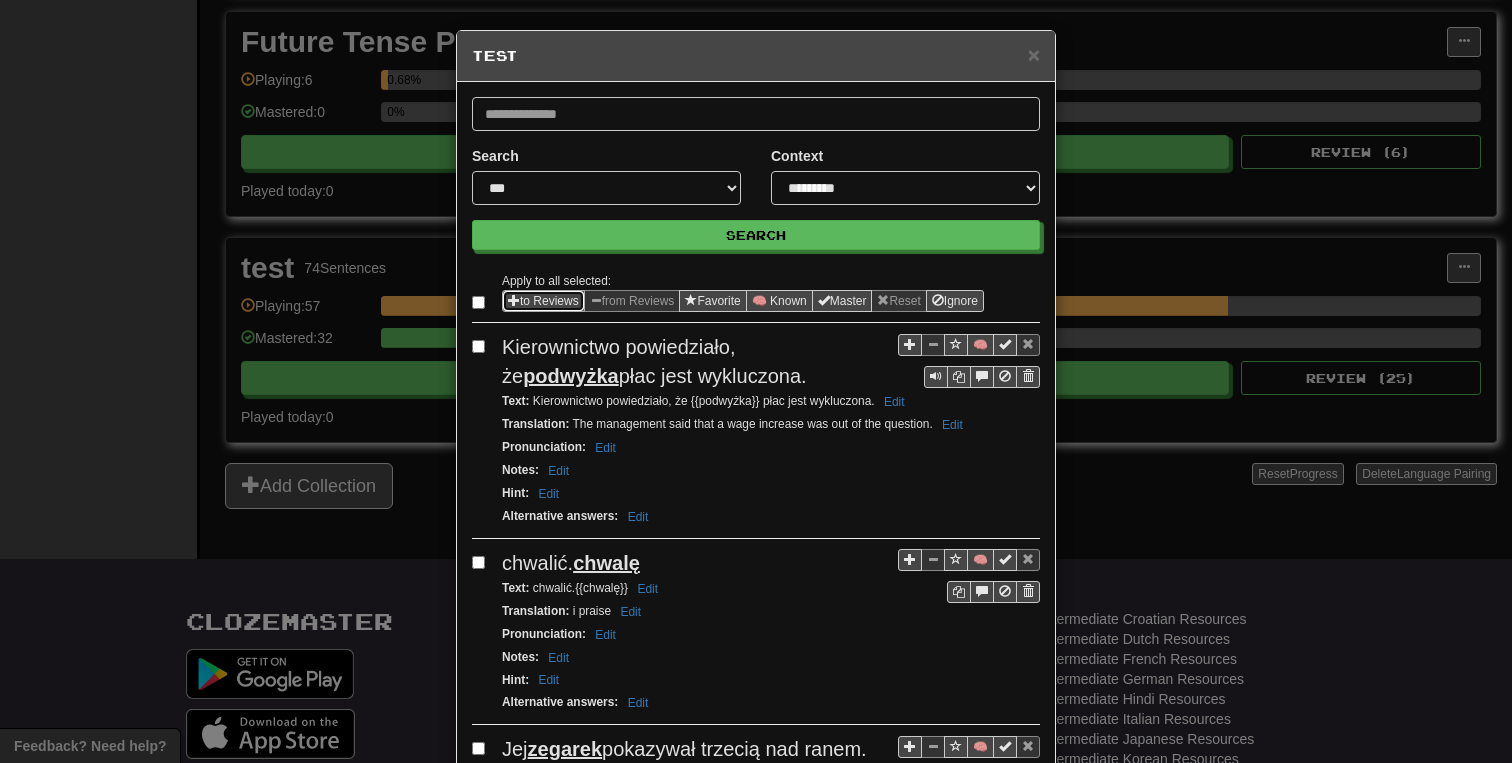 click at bounding box center (514, 300) 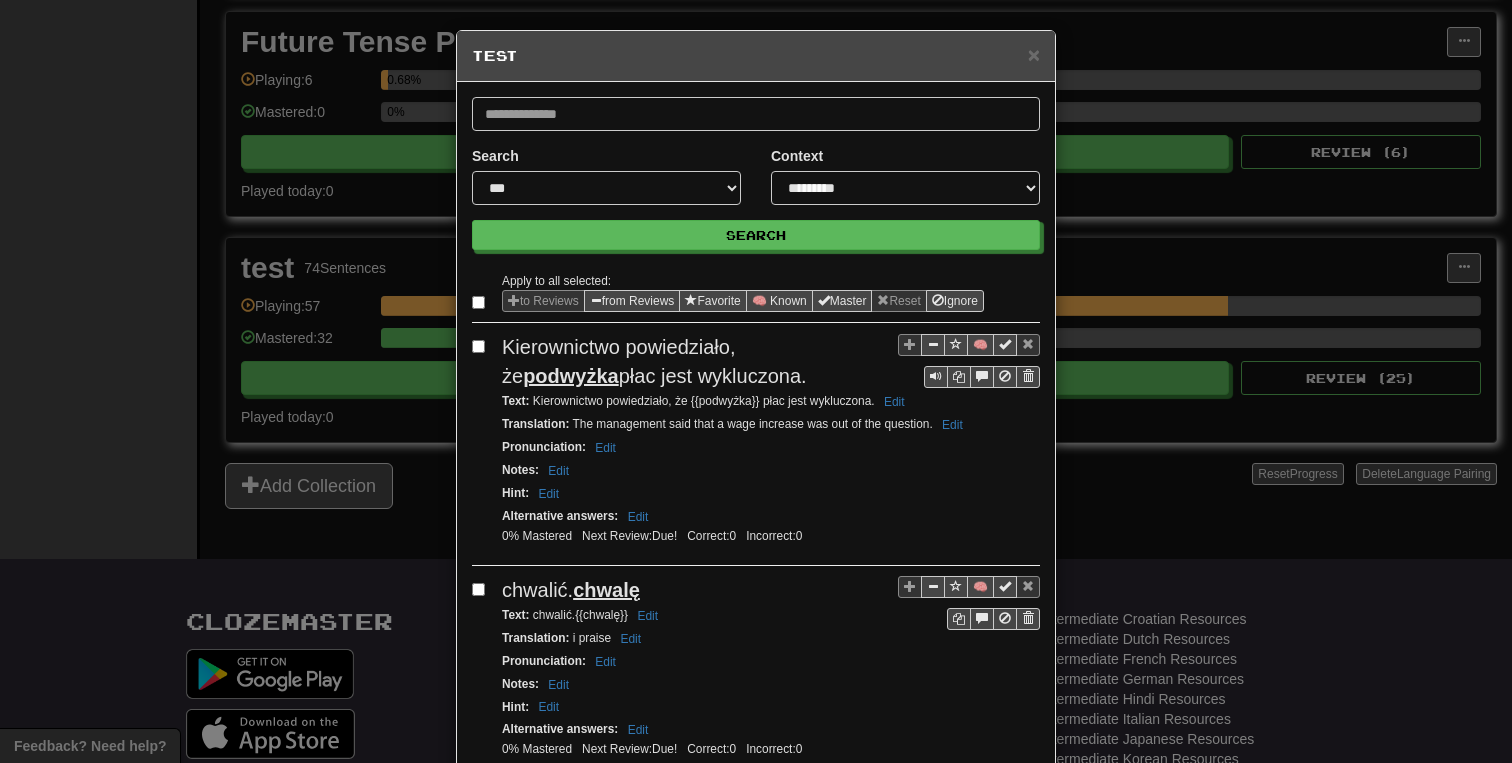 click on "**********" at bounding box center (756, 381) 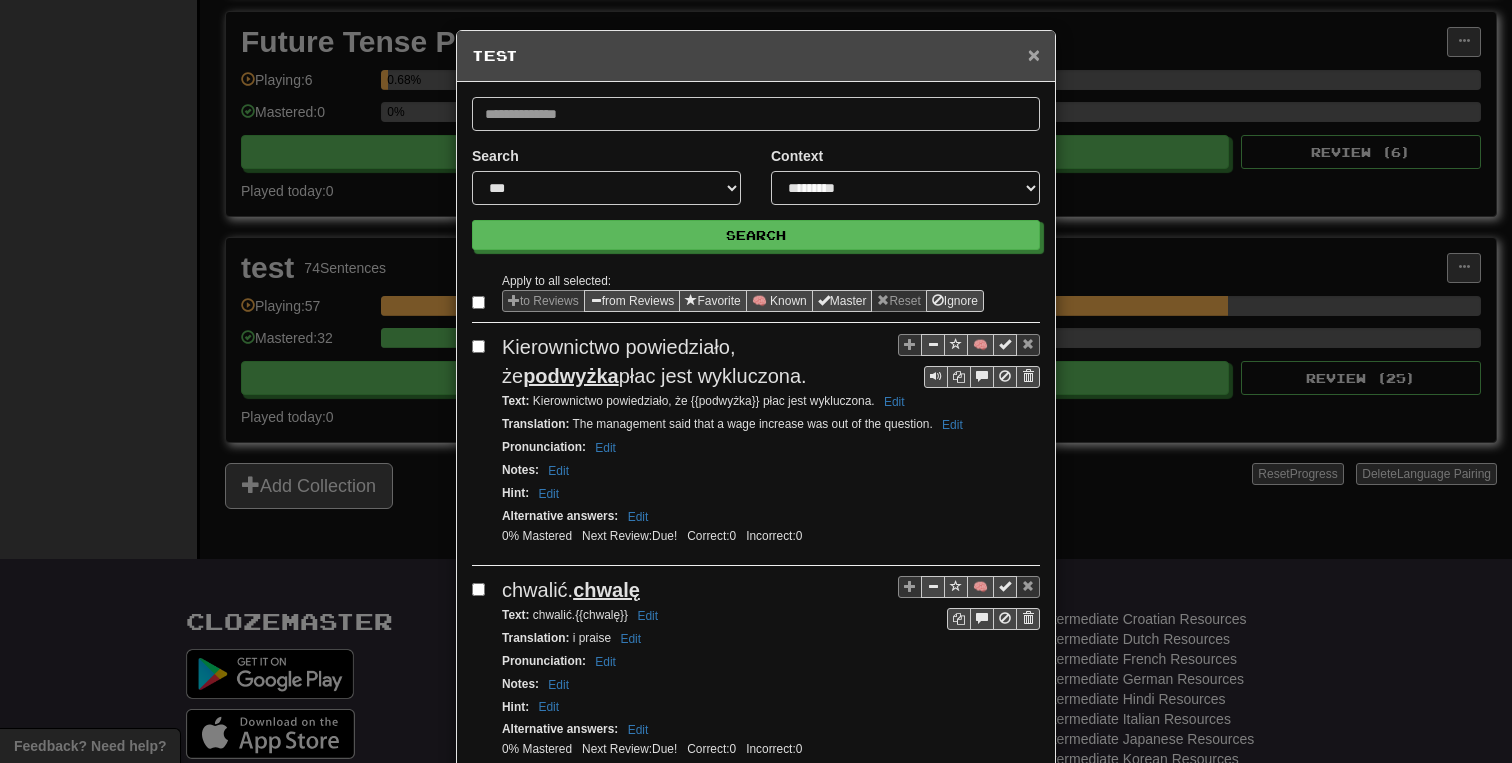 click on "×" at bounding box center (1034, 54) 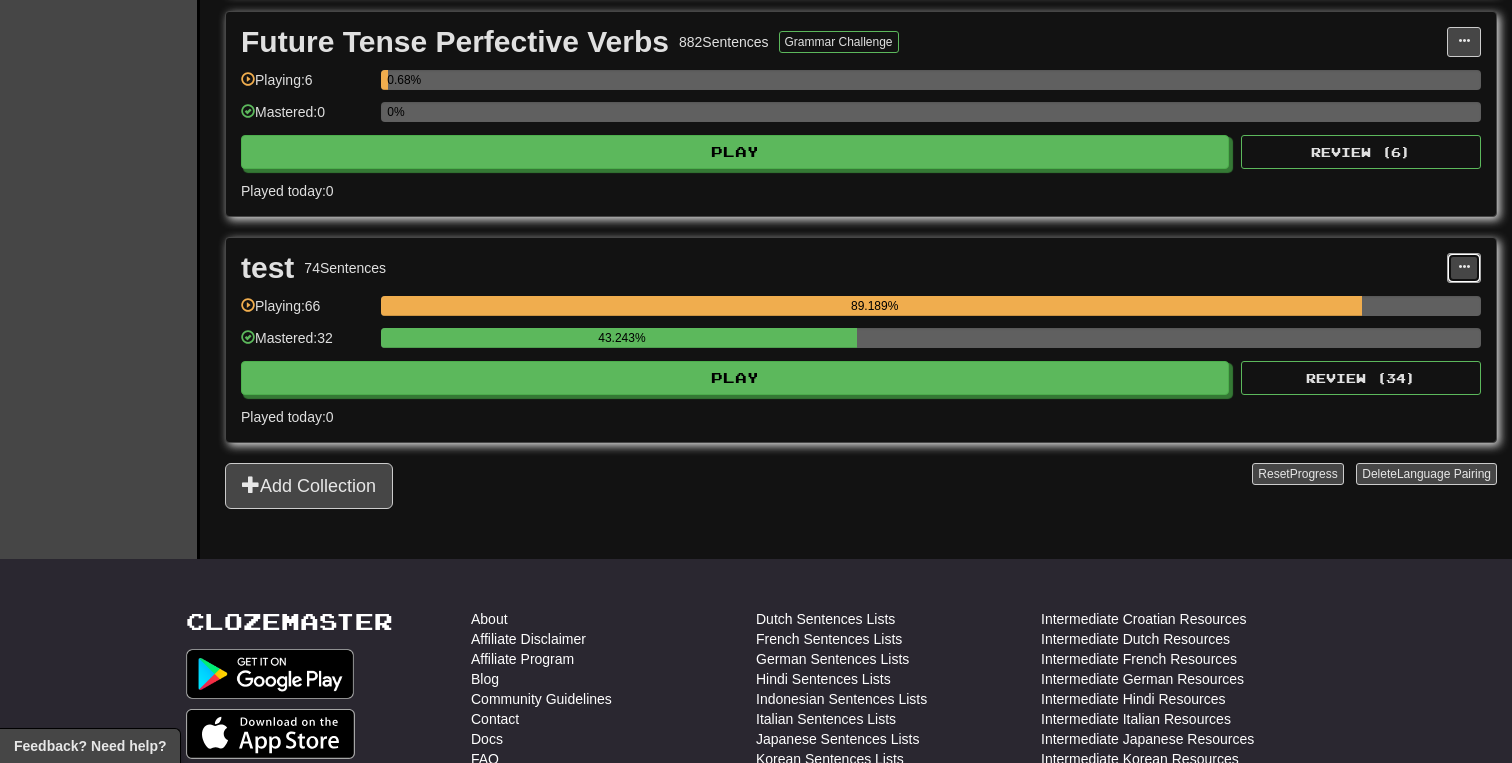 click at bounding box center (1464, 268) 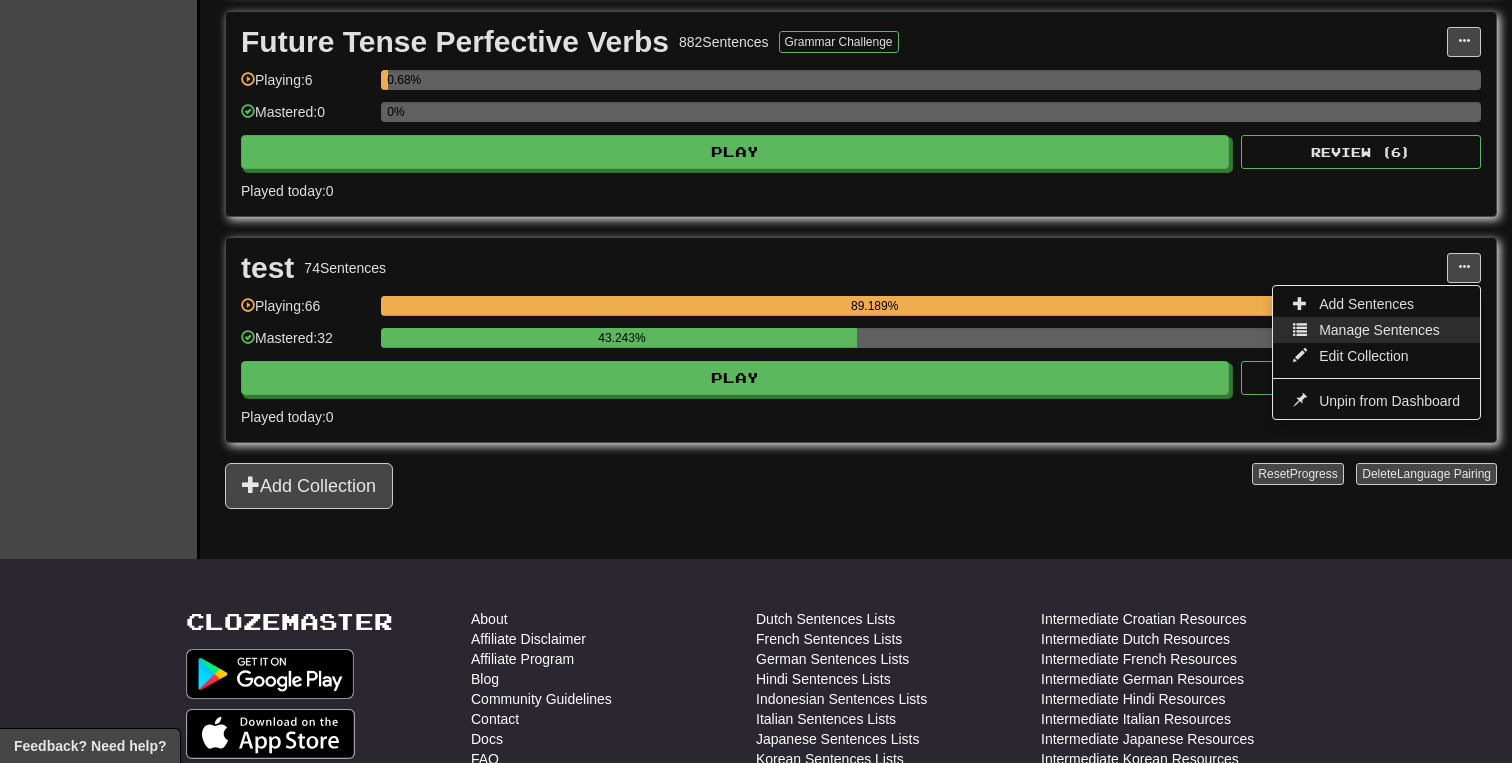 click on "Manage Sentences" at bounding box center [1379, 330] 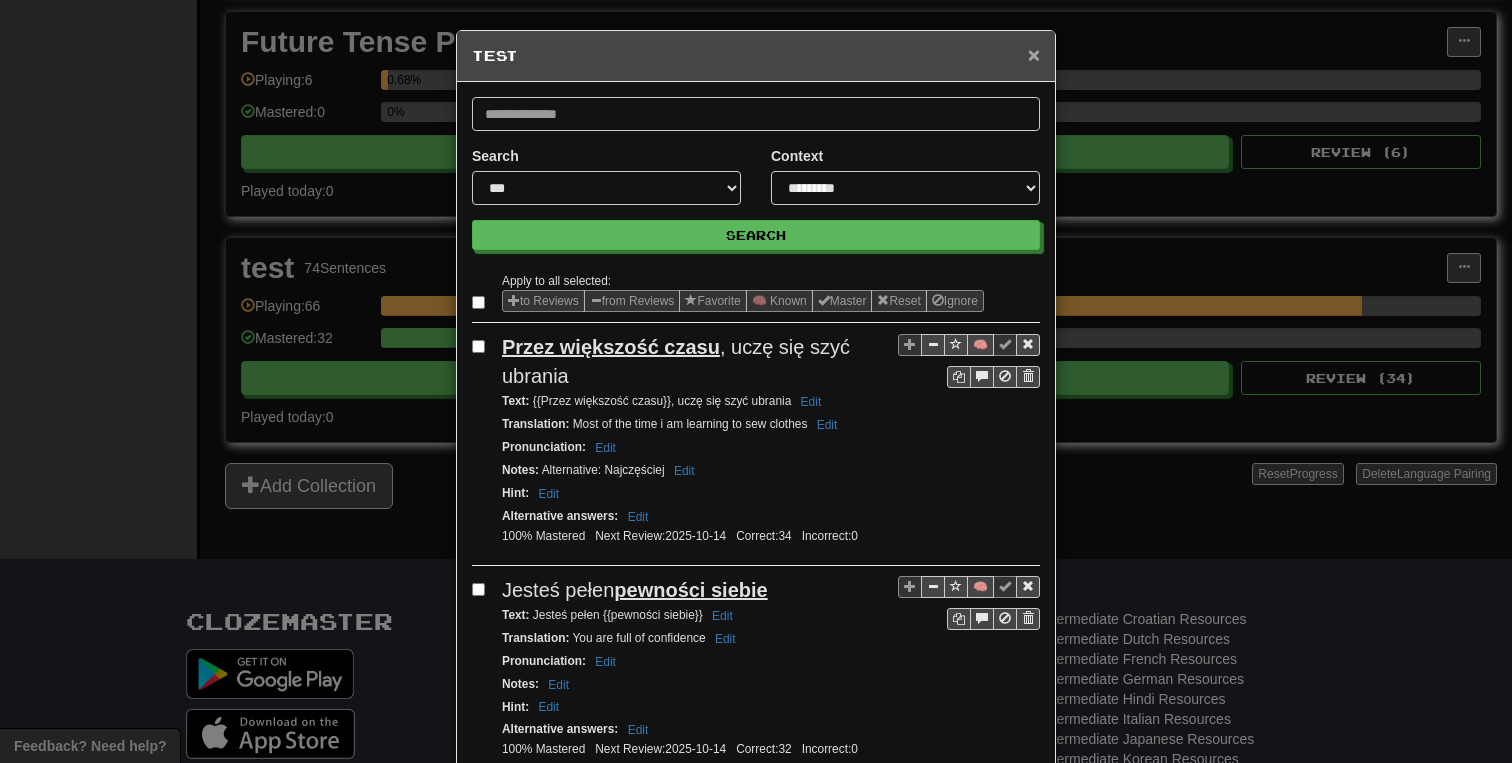 click on "×" at bounding box center (1034, 54) 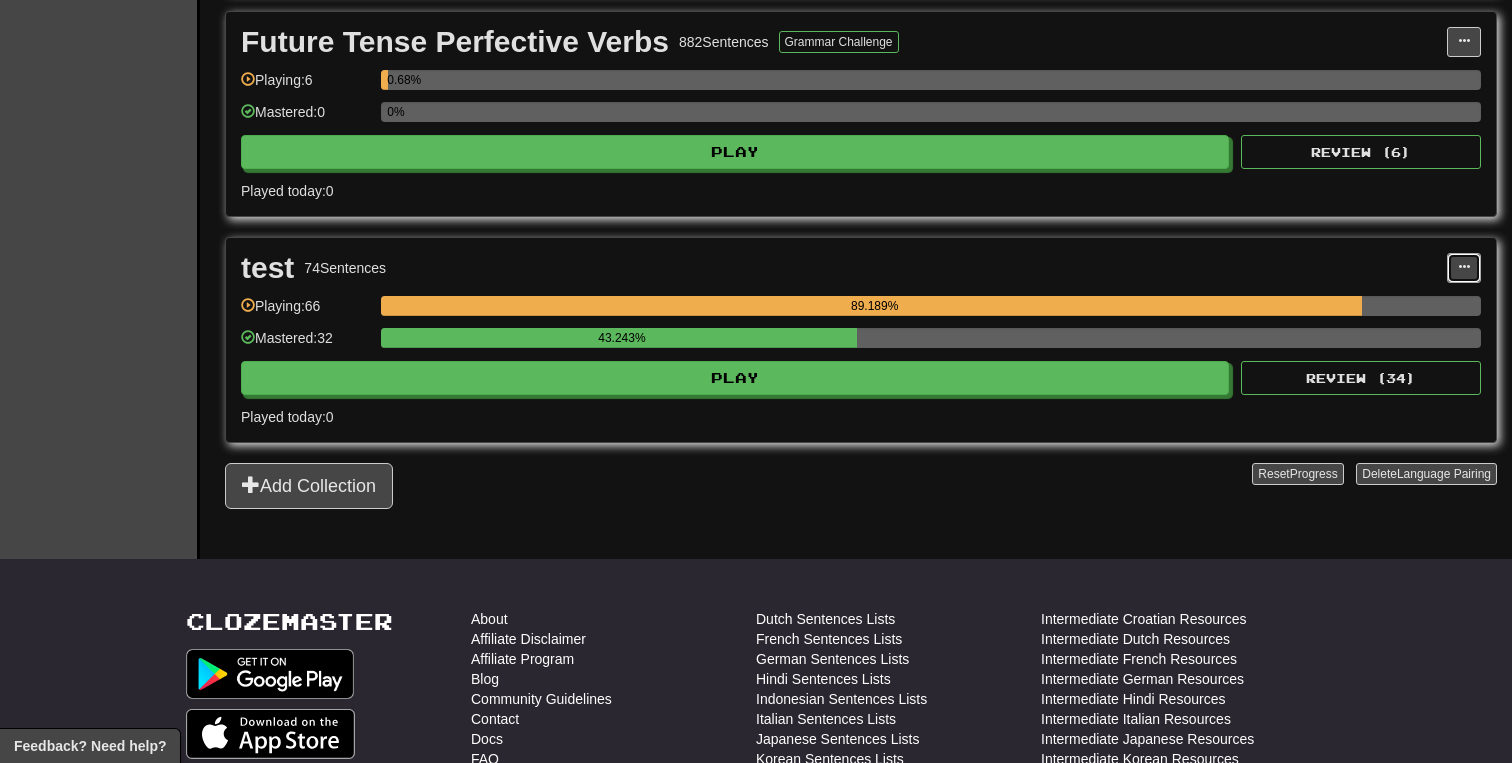 click at bounding box center (1464, 267) 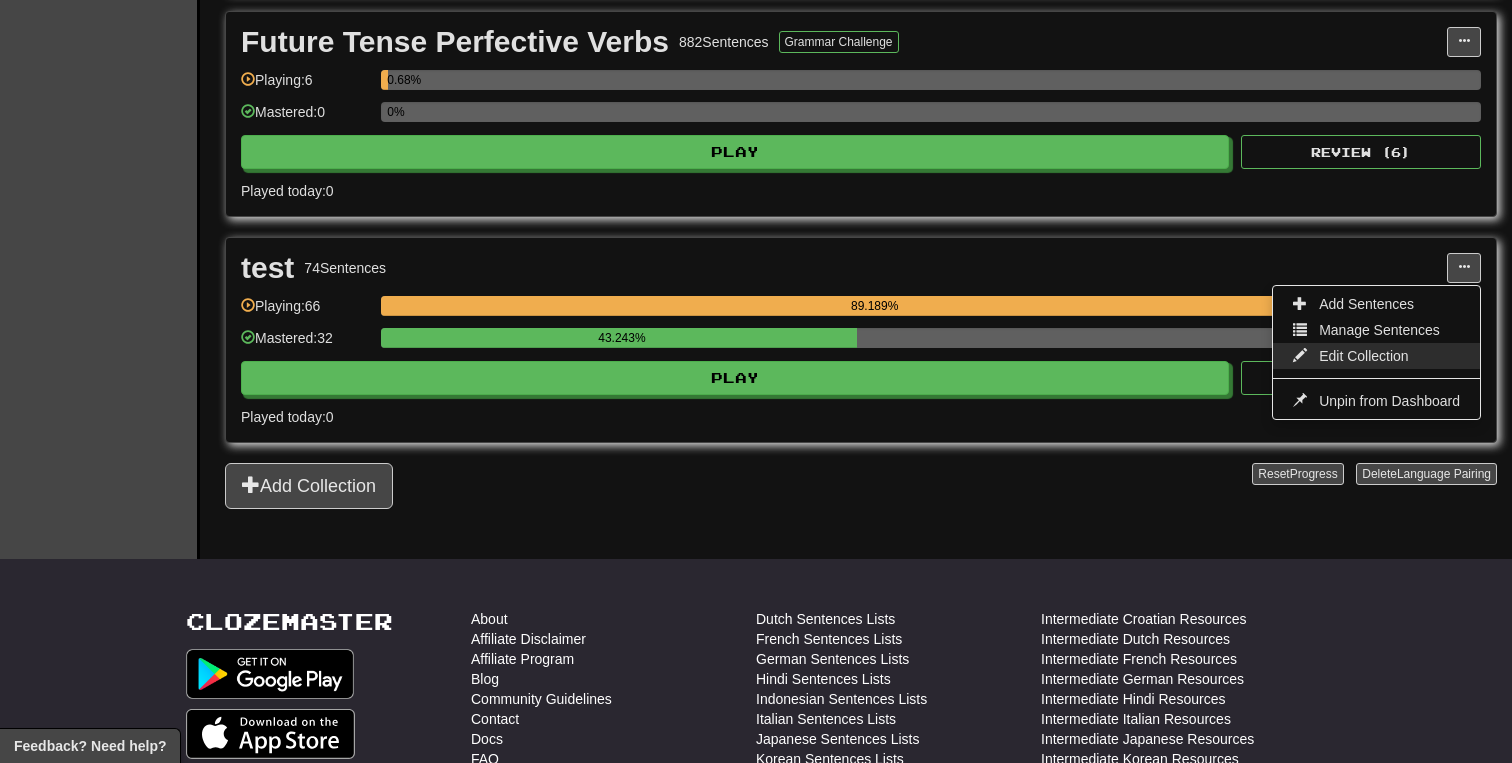 click on "Edit Collection" at bounding box center [1376, 356] 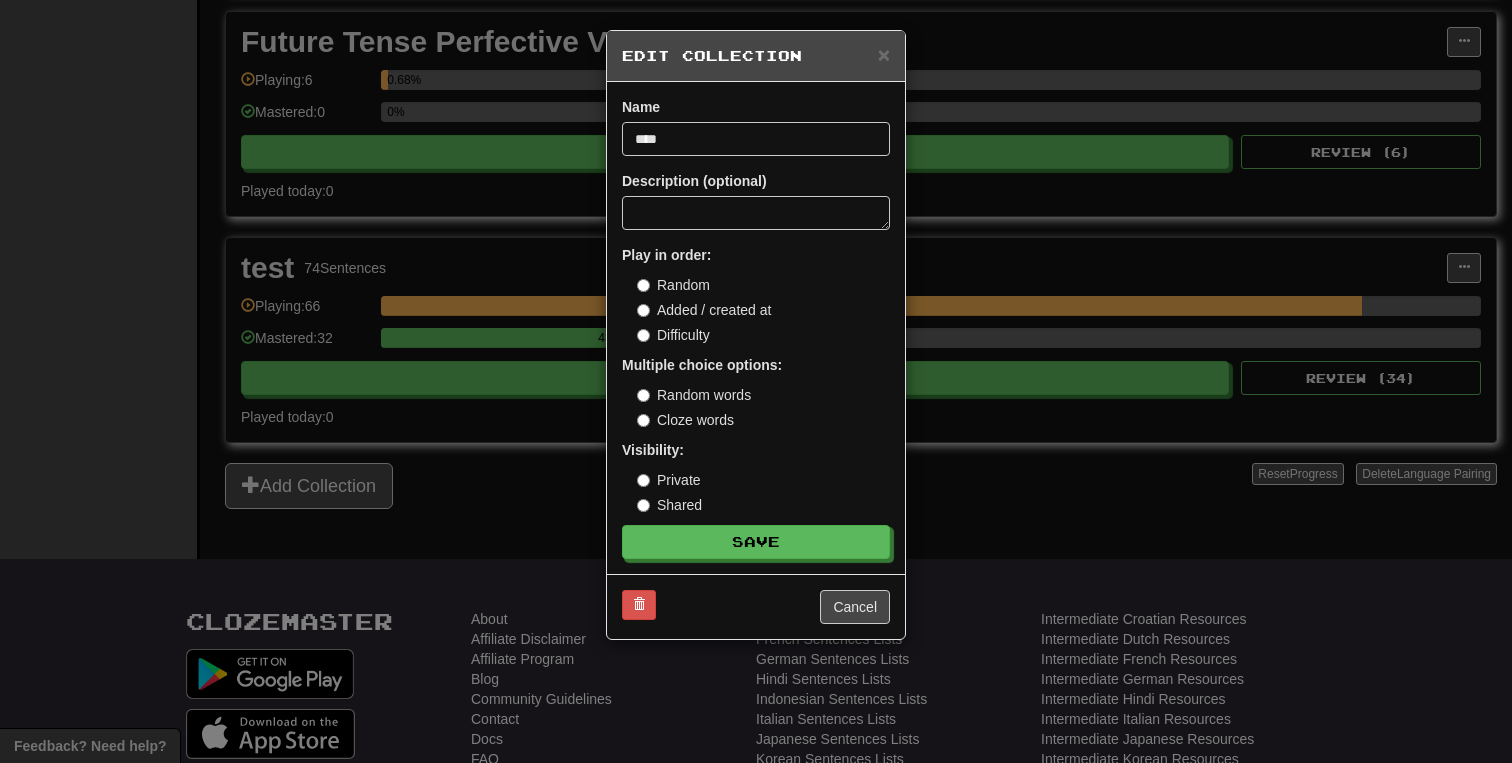 click on "× Edit Collection Name **** Description (optional) Play in order: Random Added / created at Difficulty Multiple choice options: Random words Cloze words Visibility: Private Shared Save Cancel" at bounding box center (756, 381) 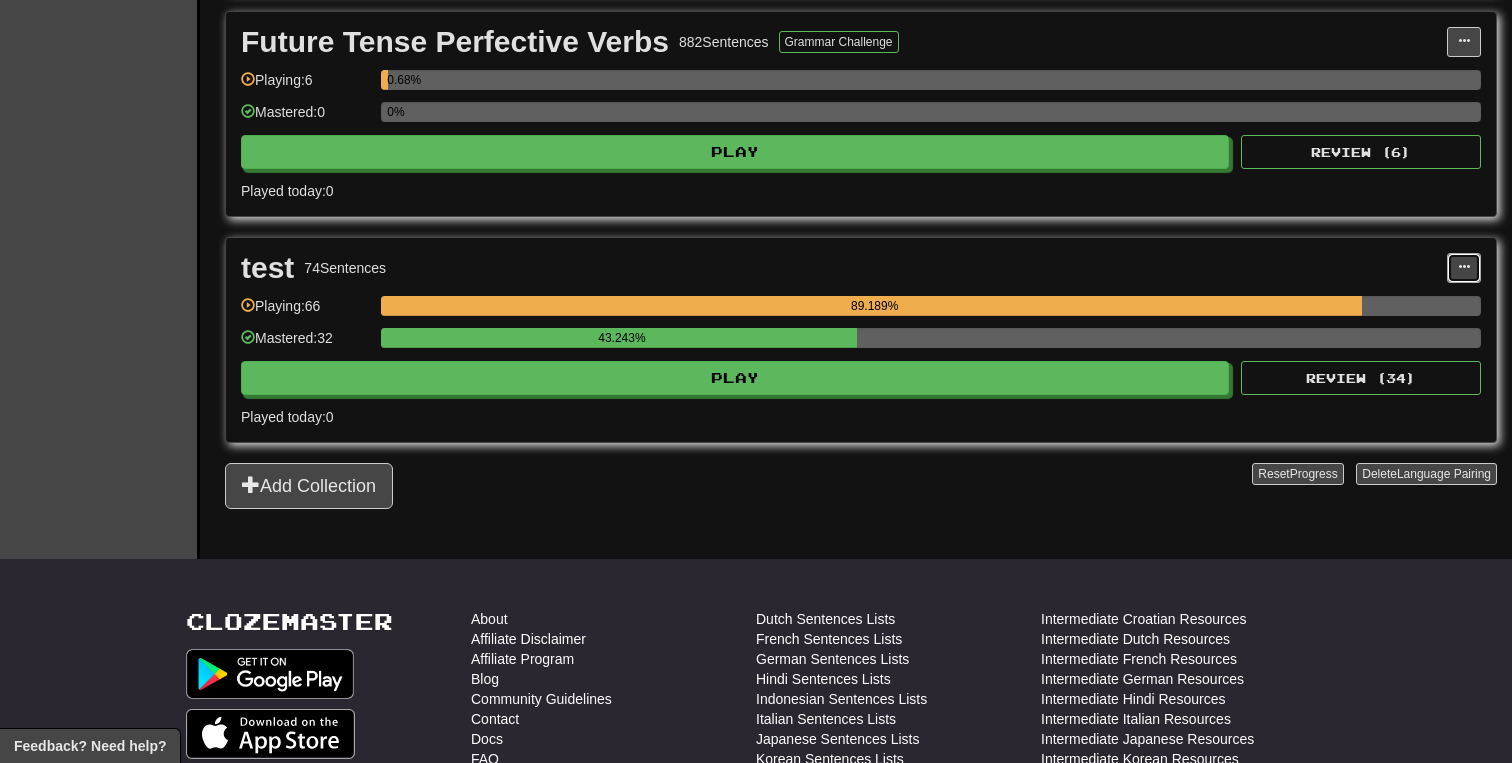 click at bounding box center (1464, 267) 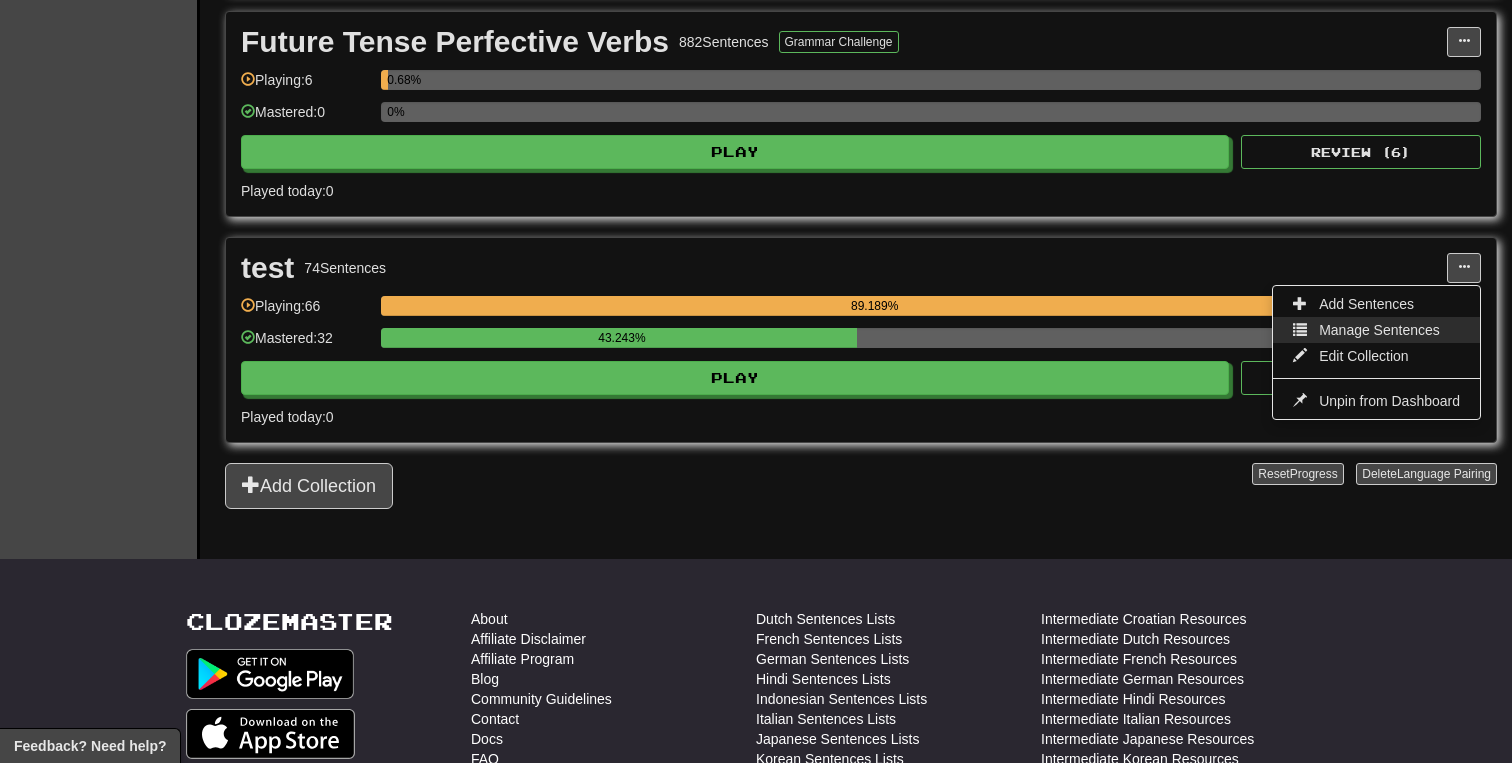 click on "Manage Sentences" at bounding box center [1379, 330] 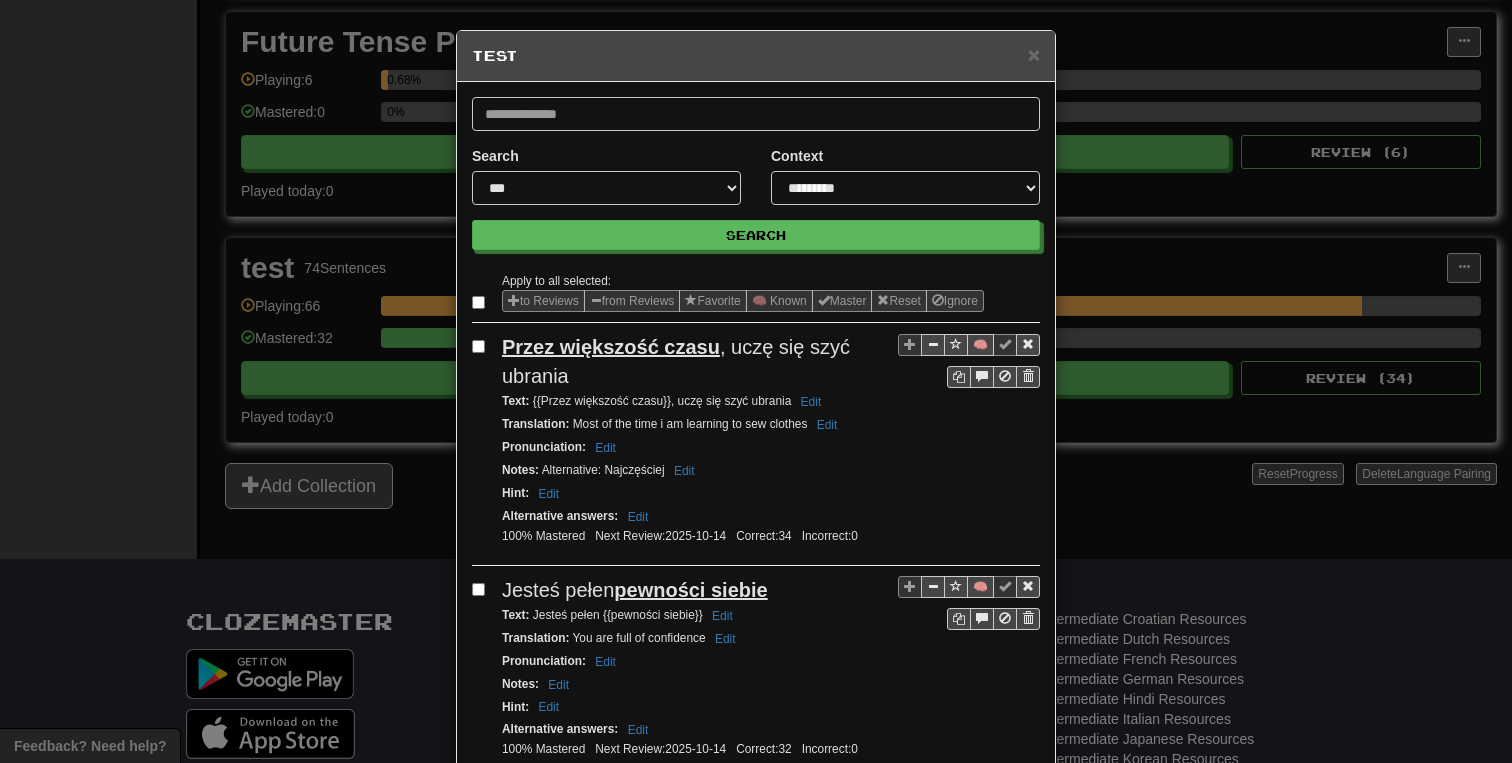 click on "**********" at bounding box center [606, 183] 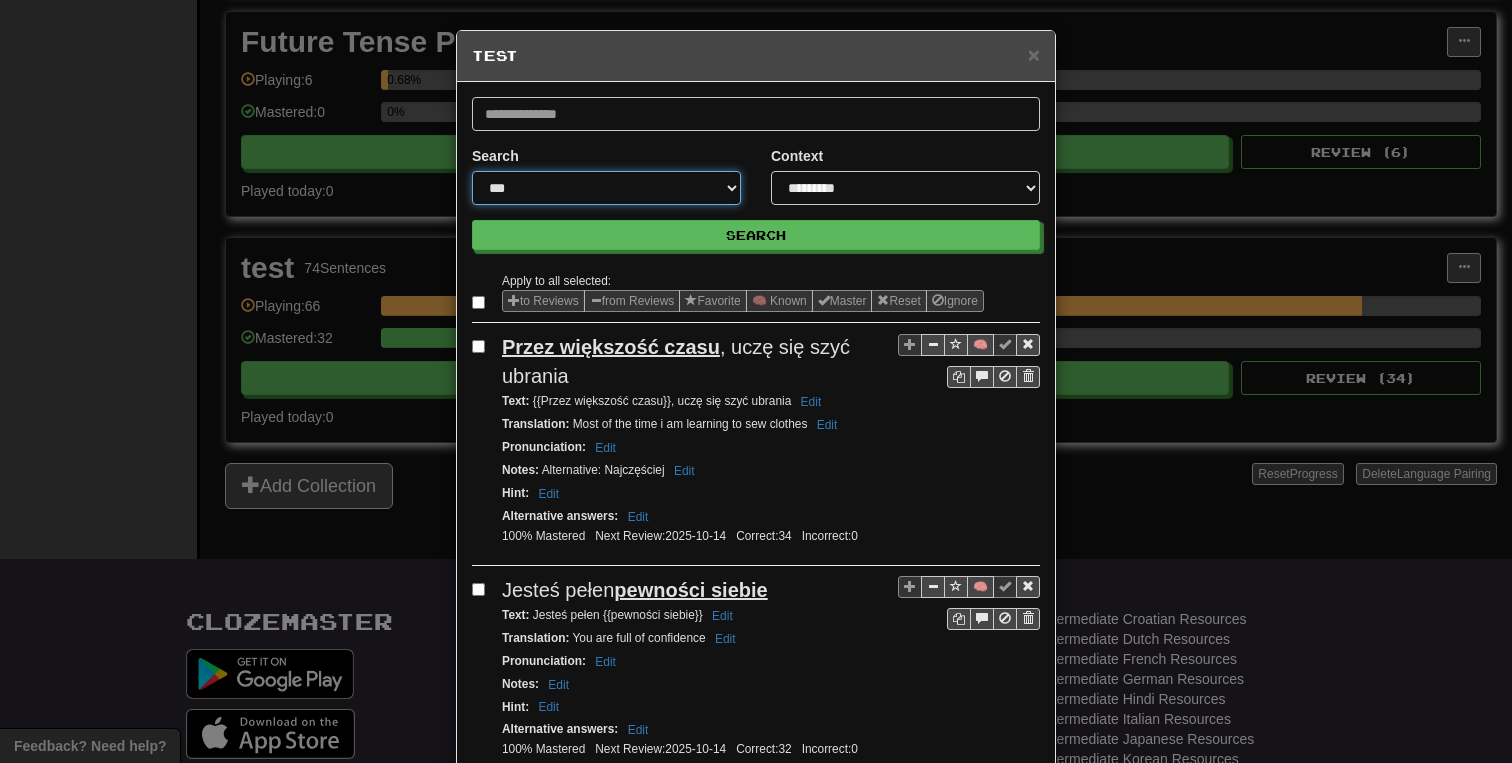 click on "**********" at bounding box center [606, 188] 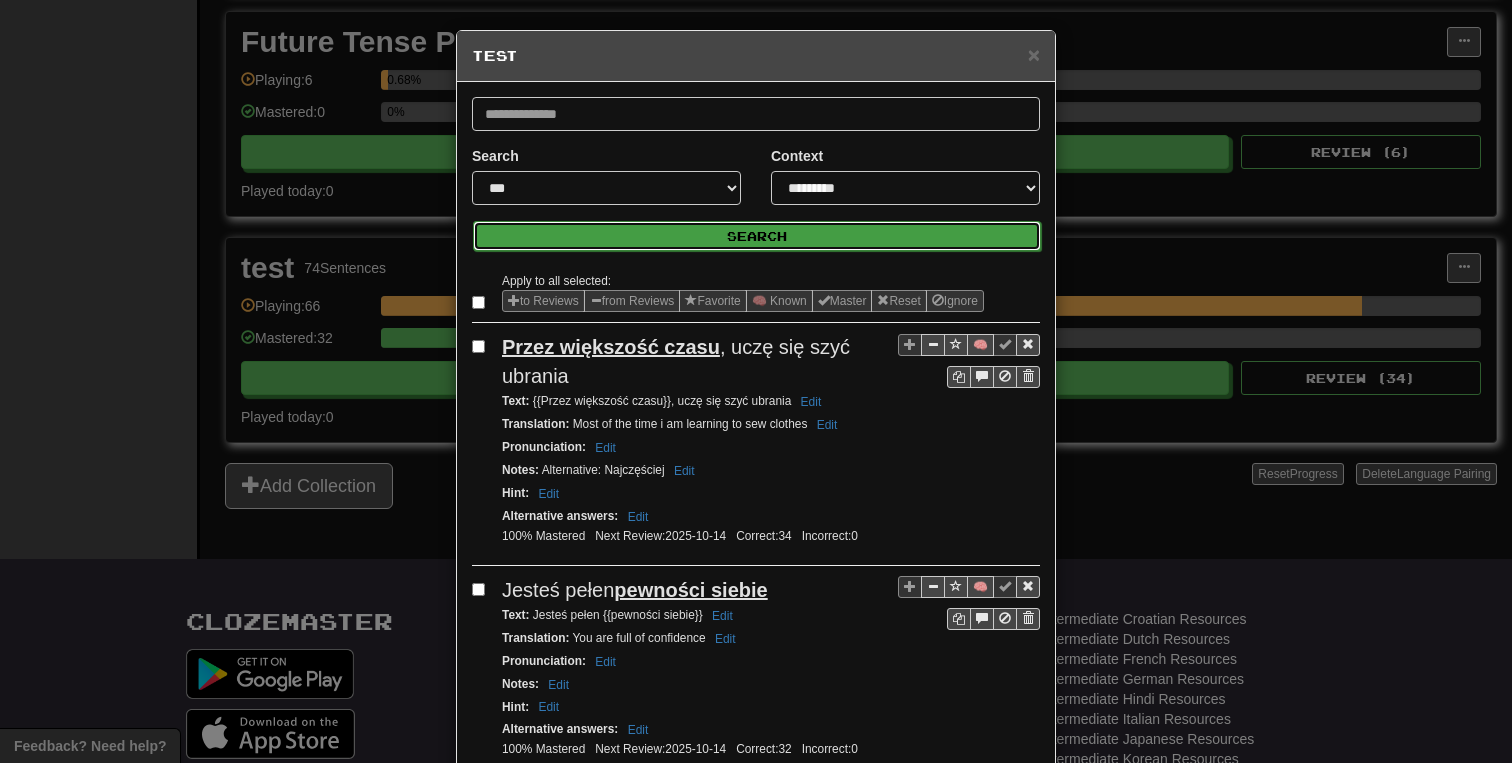 click on "Search" at bounding box center (757, 236) 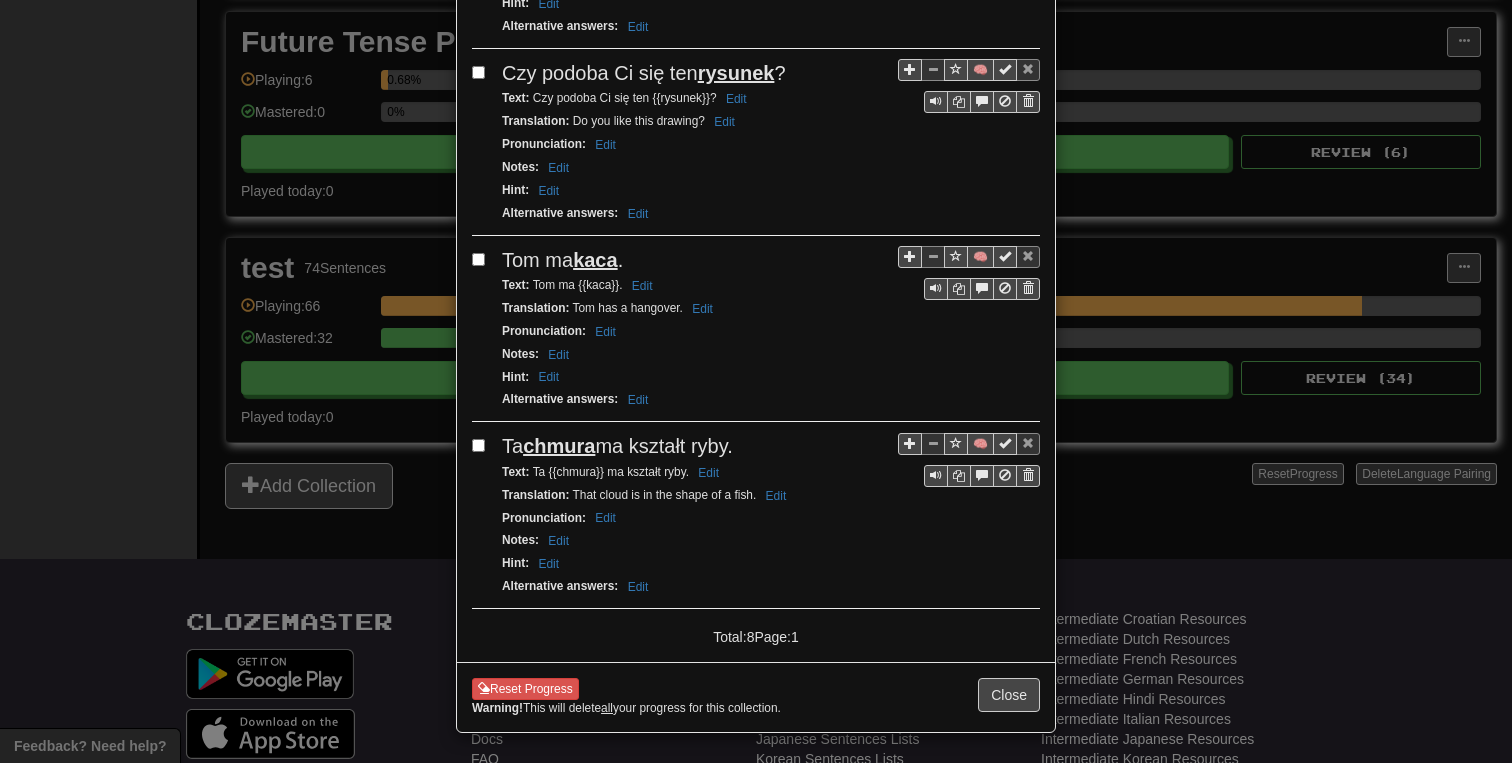 scroll, scrollTop: 0, scrollLeft: 0, axis: both 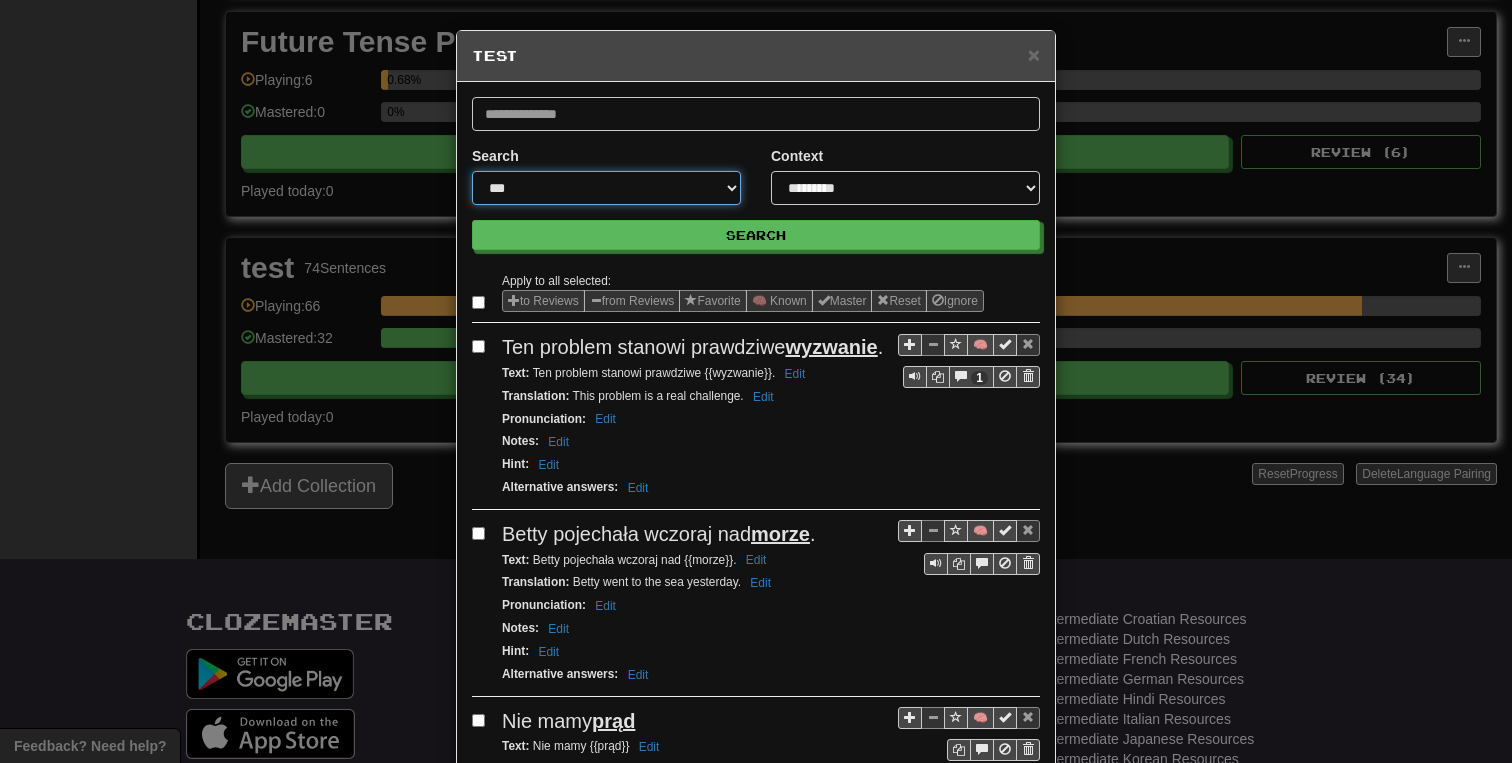 click on "**********" at bounding box center [606, 188] 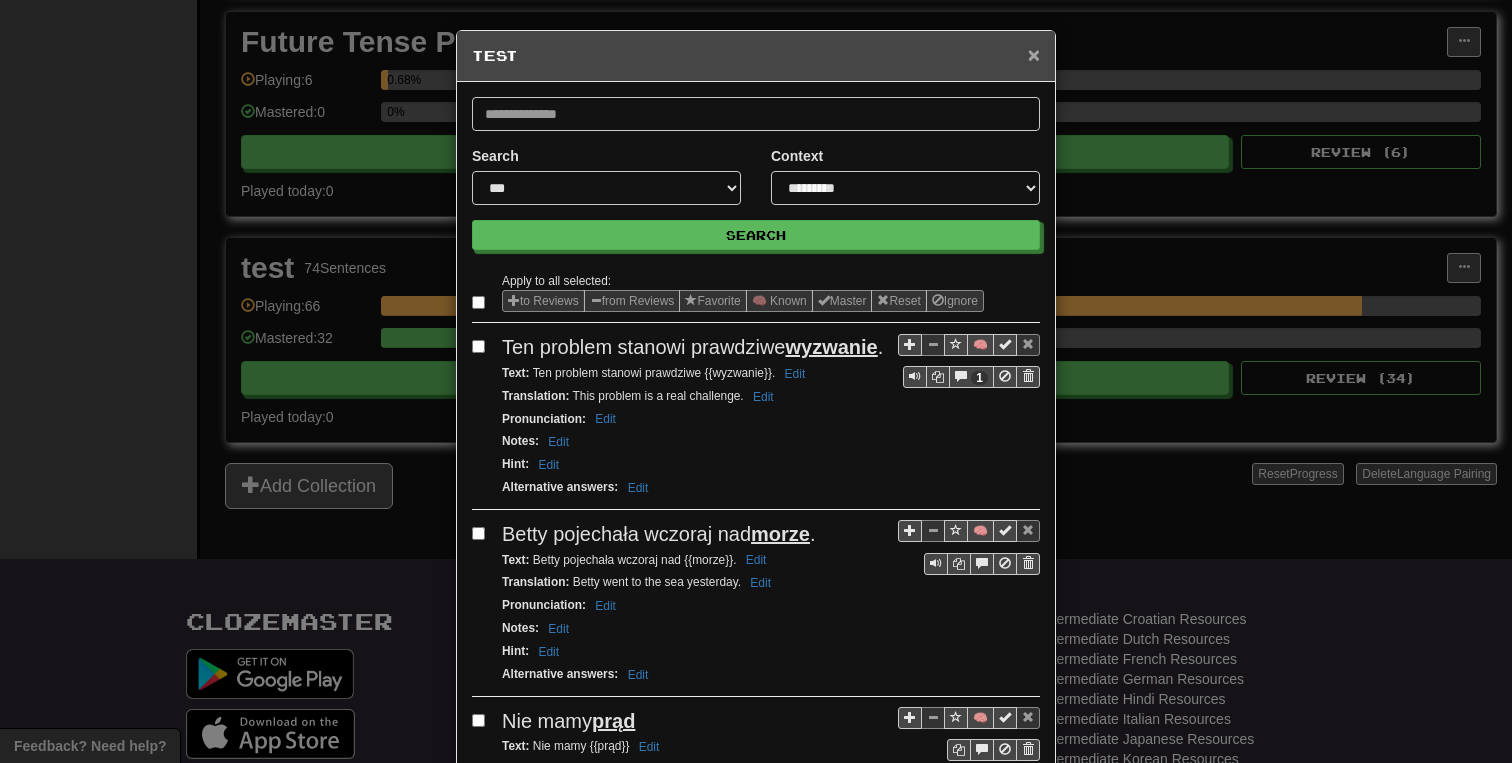 click on "×" at bounding box center (1034, 54) 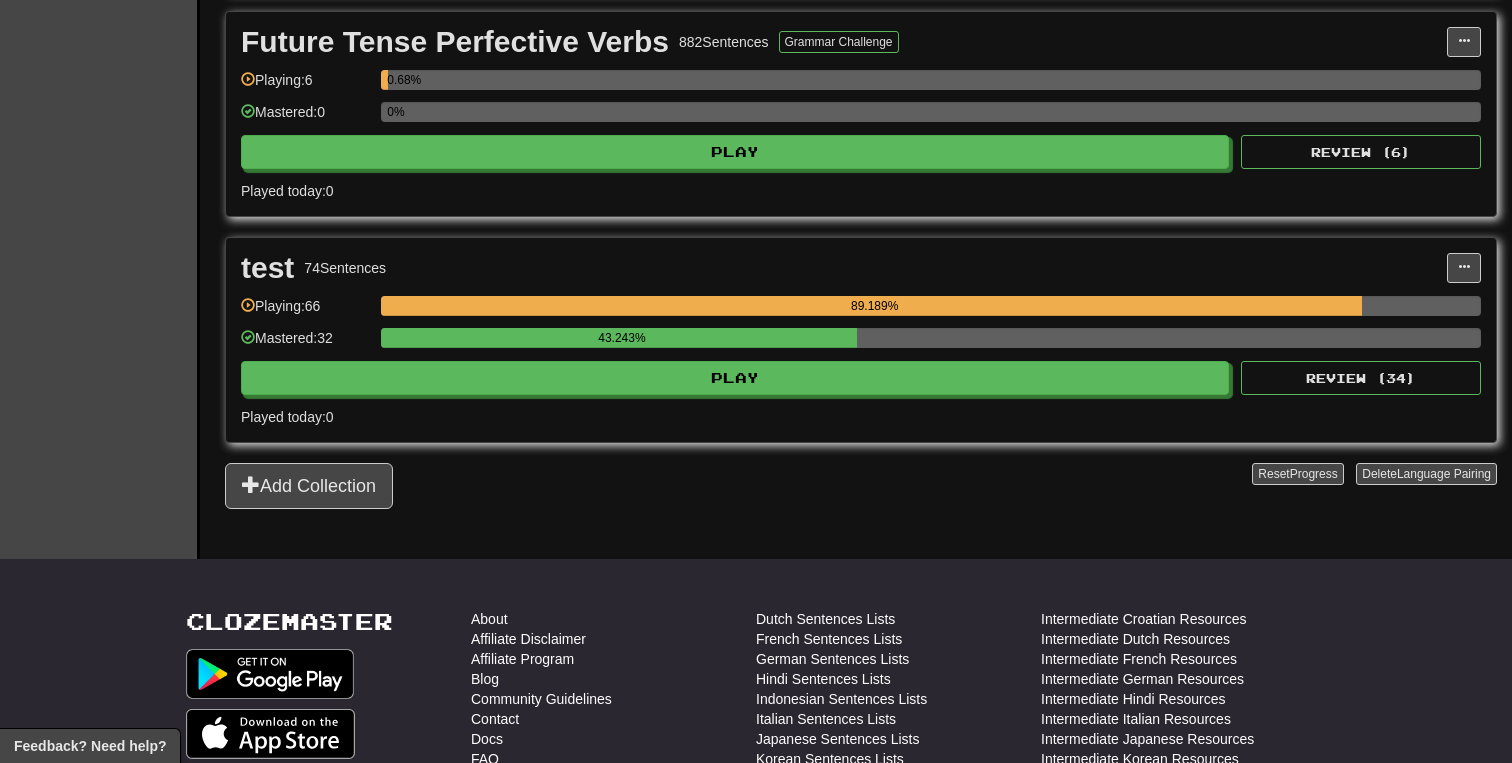 click on "test 74  Sentences Add Sentences Manage Sentences Edit Collection Unpin from Dashboard  Playing:  66 89.189%  Mastered:  32 43.243% Play Review ( 34 ) Played today:  0" at bounding box center [861, 340] 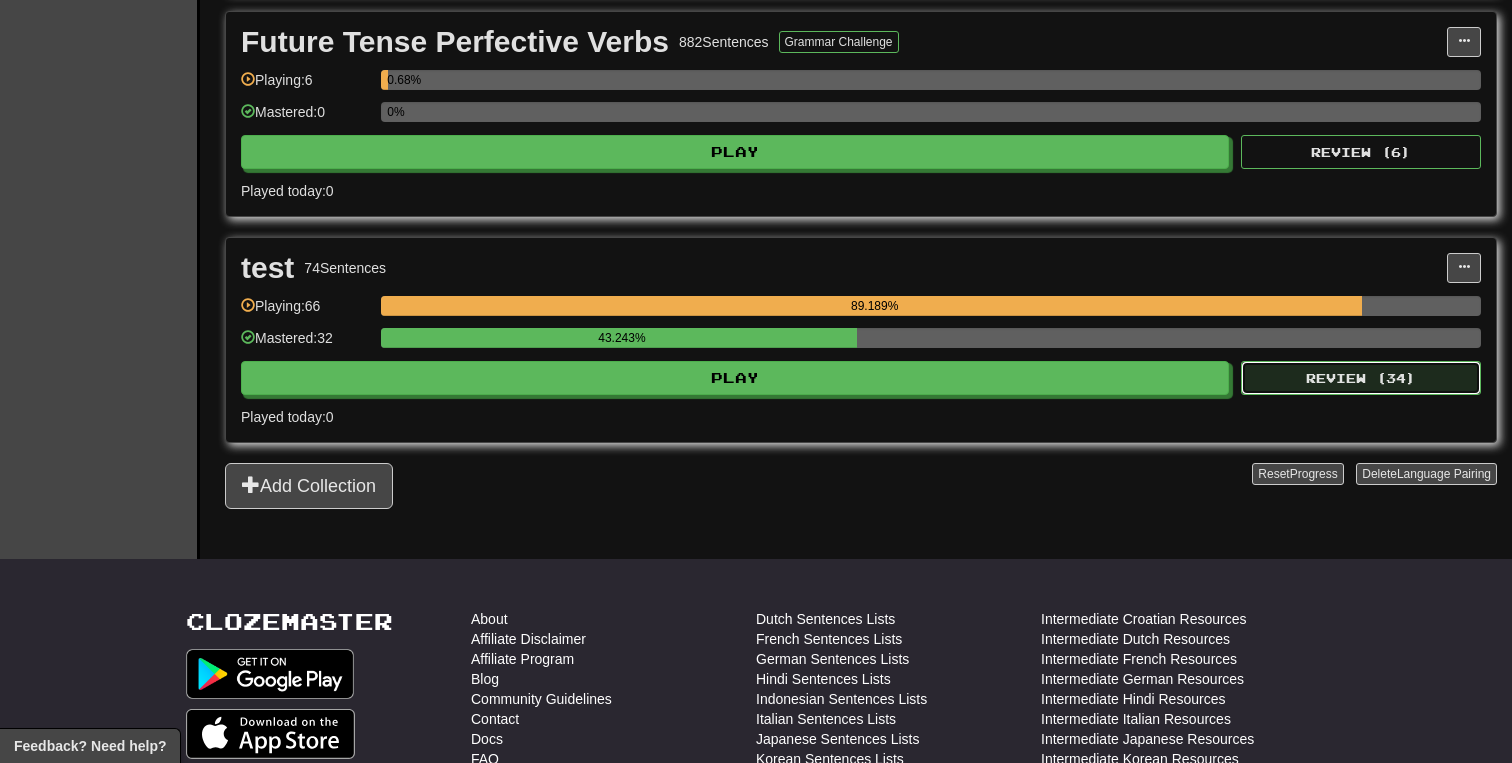 click on "Review ( 34 )" at bounding box center [1361, 378] 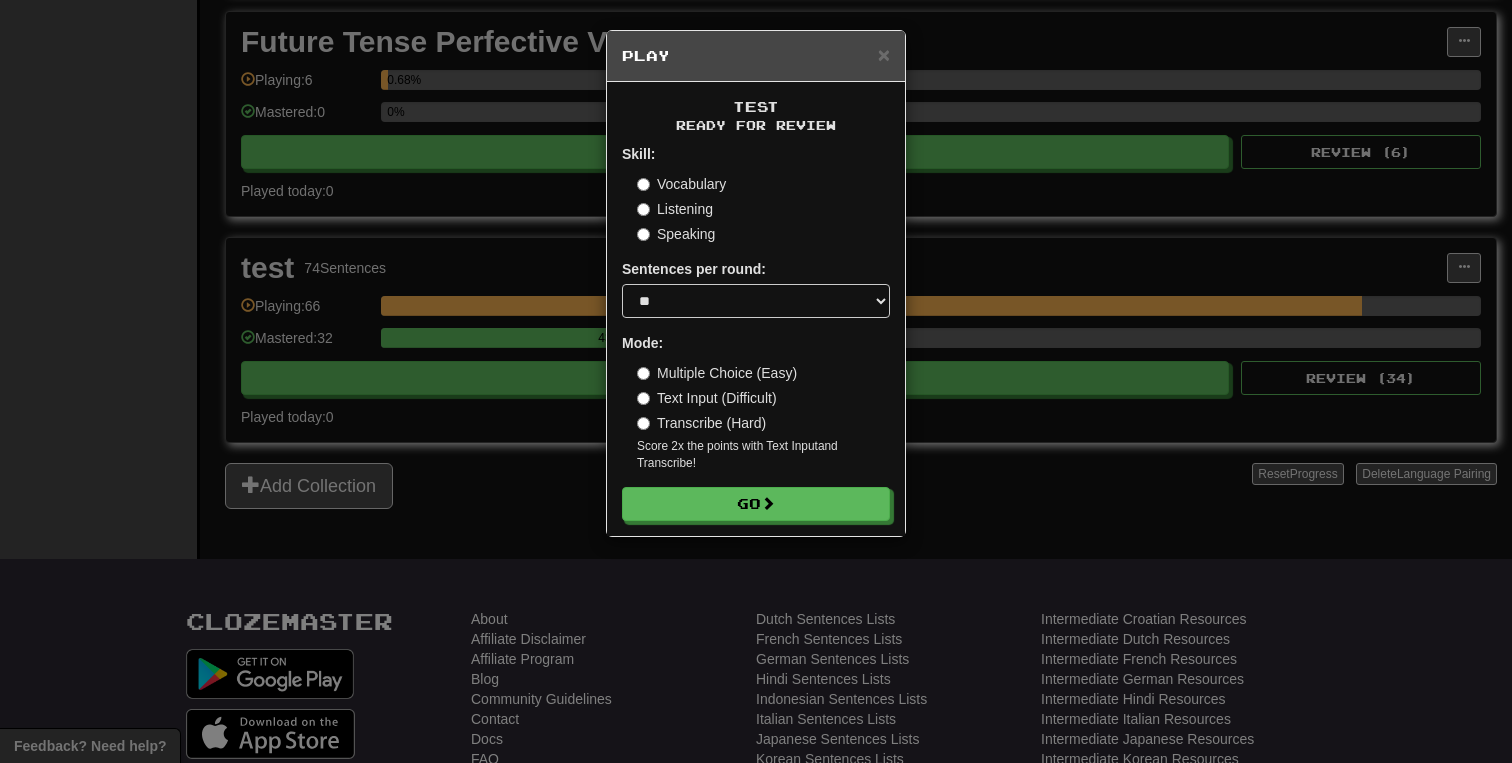 click on "× Play test Ready for Review Skill: Vocabulary Listening Speaking Sentences per round: * ** ** ** ** ** *** ******** Mode: Multiple Choice (Easy) Text Input (Difficult) Transcribe (Hard) Score 2x the points with Text Input  and Transcribe ! Go" at bounding box center [756, 381] 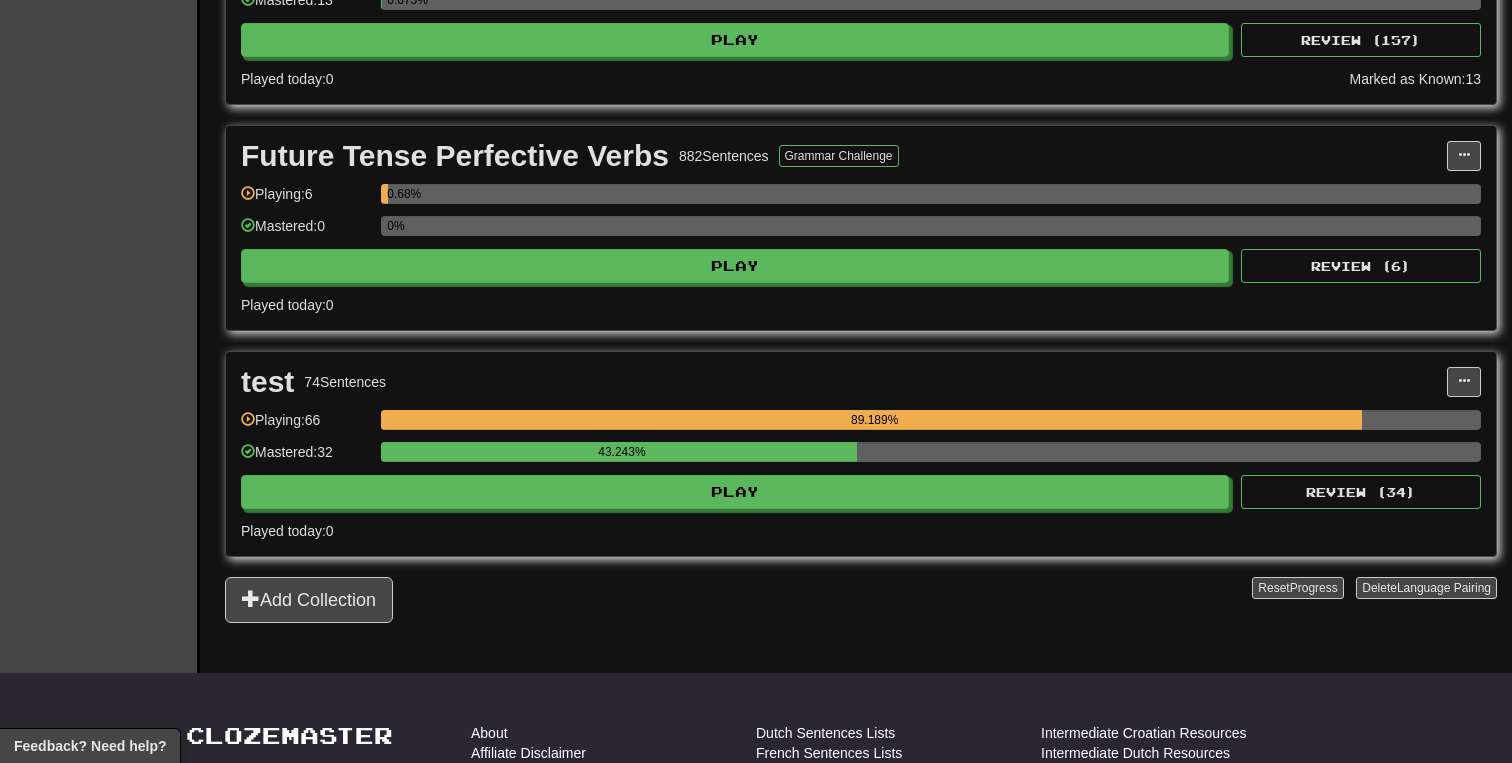 scroll, scrollTop: 2162, scrollLeft: 0, axis: vertical 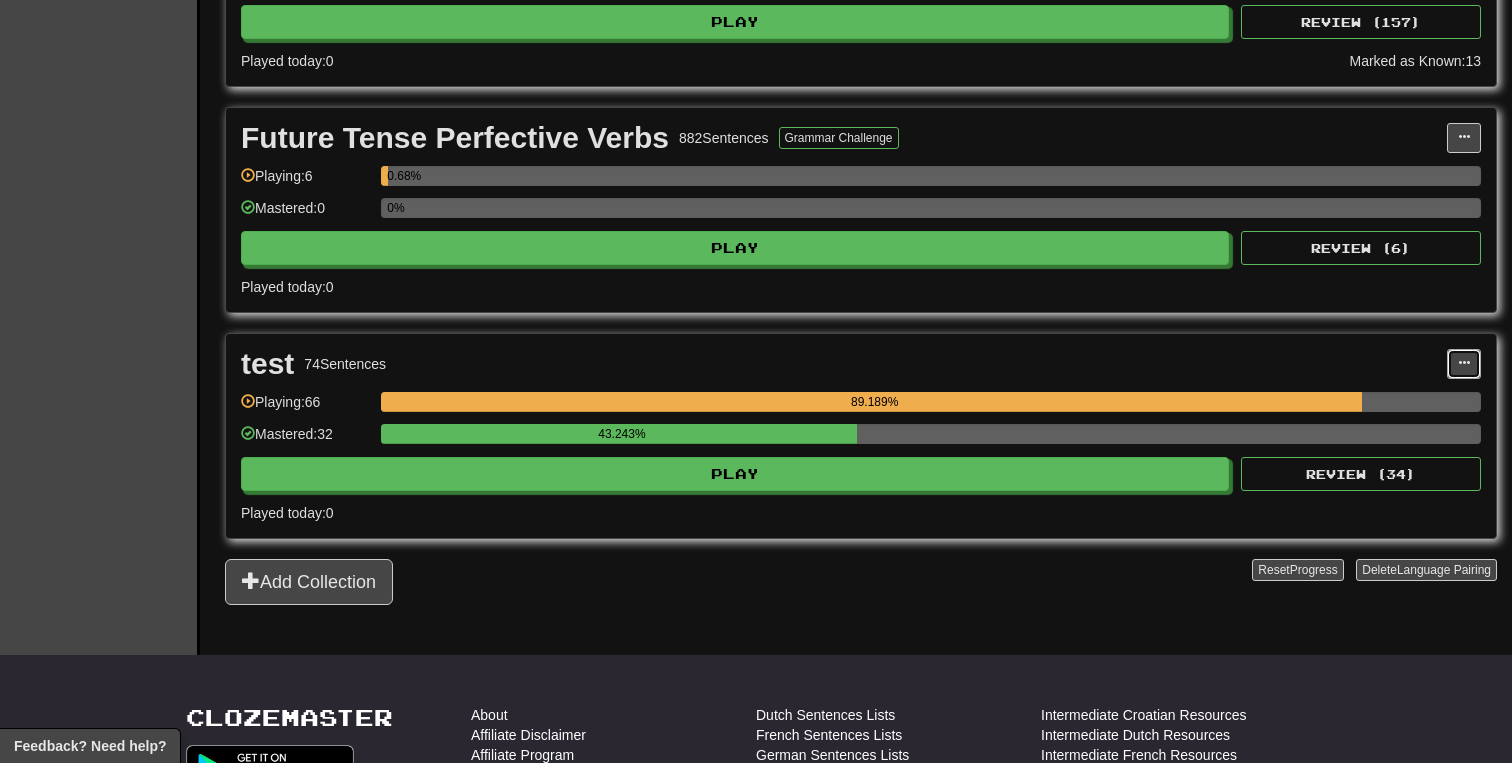 click at bounding box center [1464, 364] 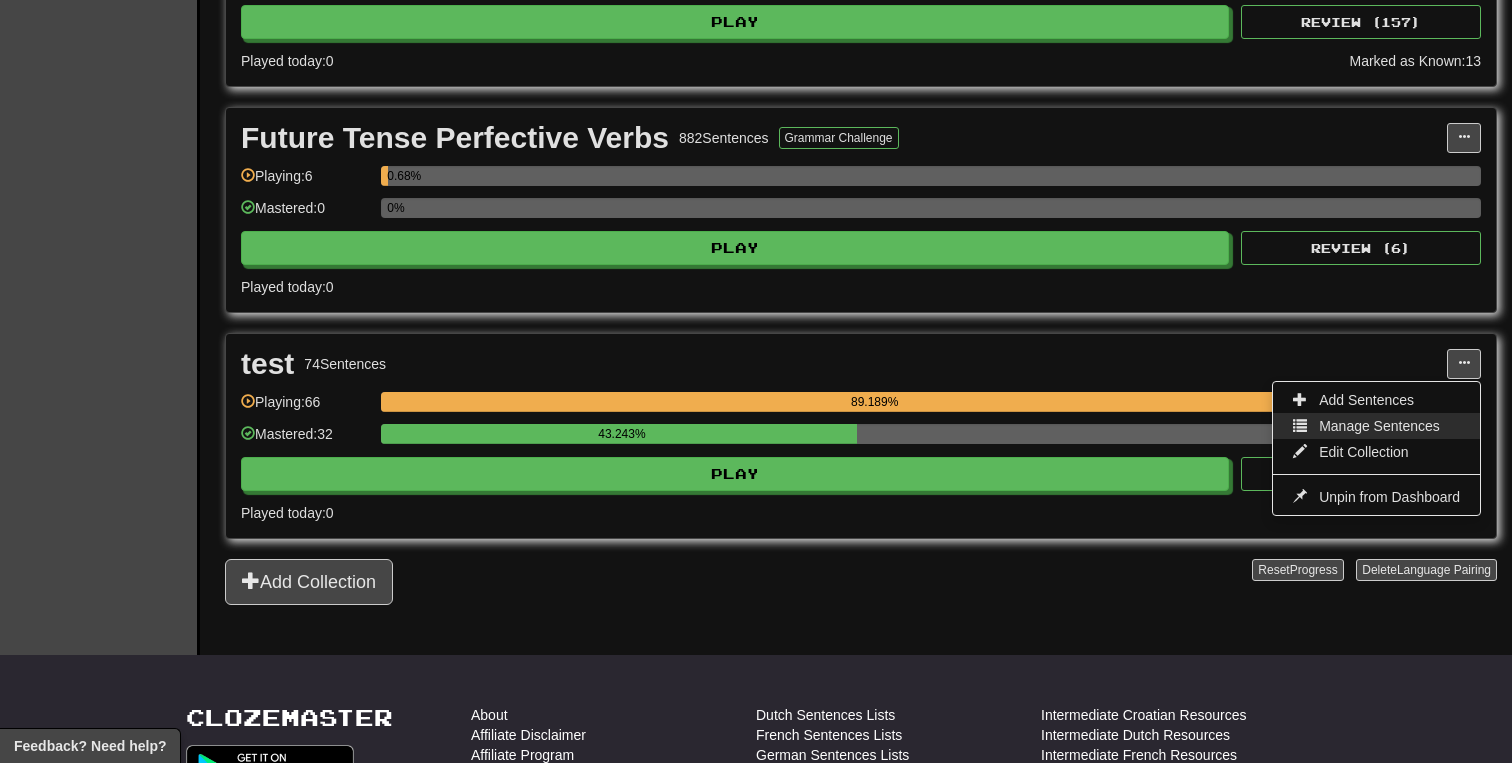 click on "Manage Sentences" at bounding box center (1379, 426) 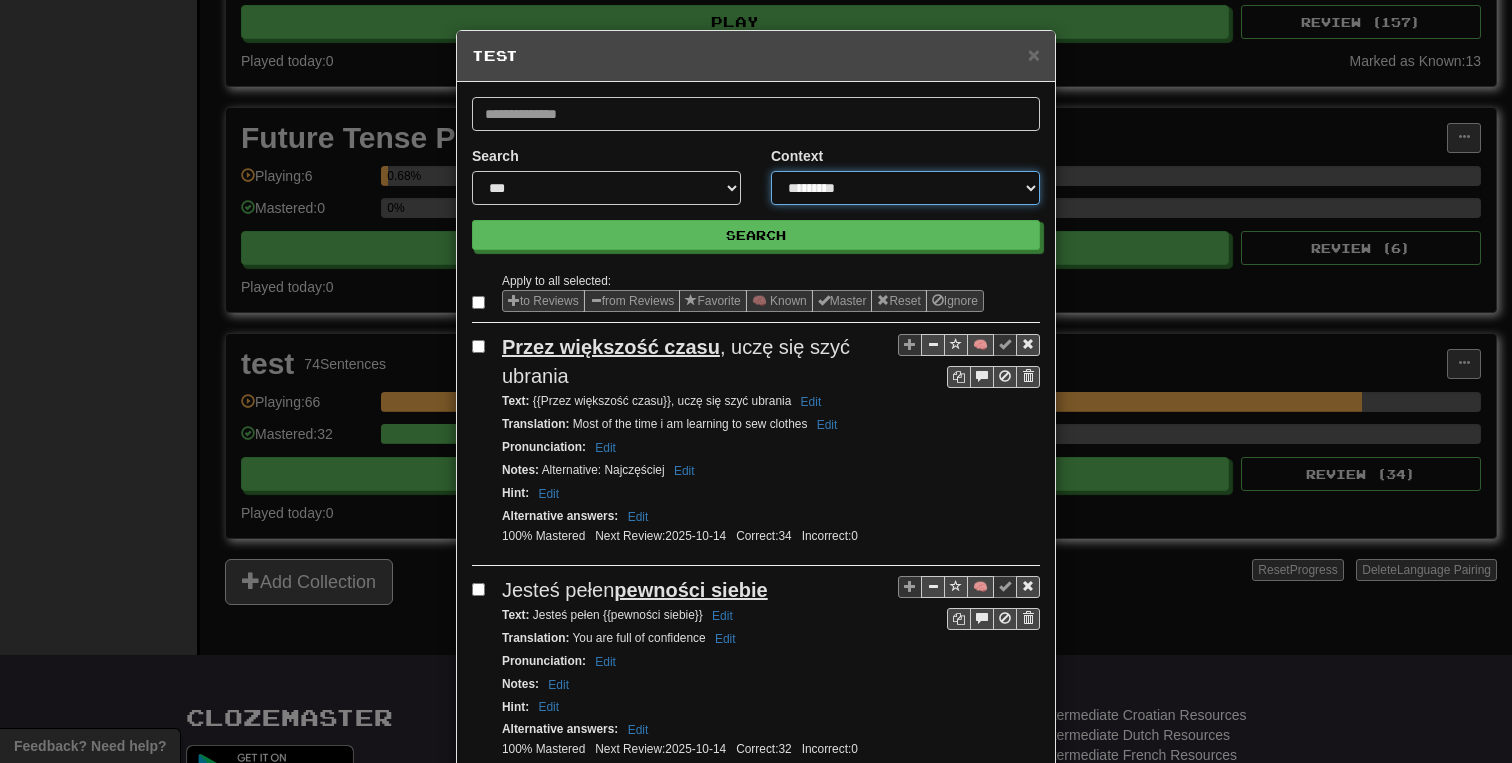 click on "**********" at bounding box center [905, 188] 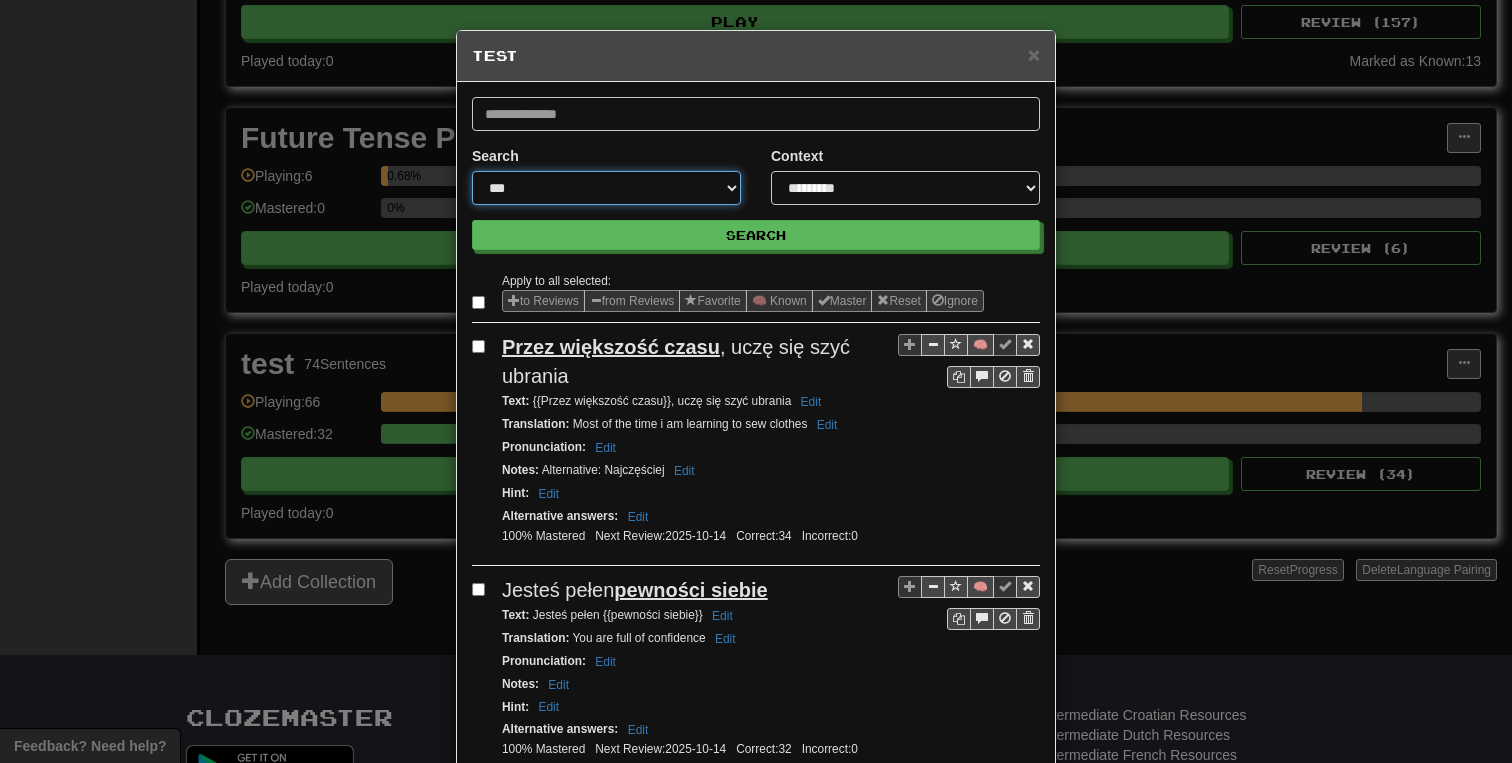 click on "**********" at bounding box center [606, 188] 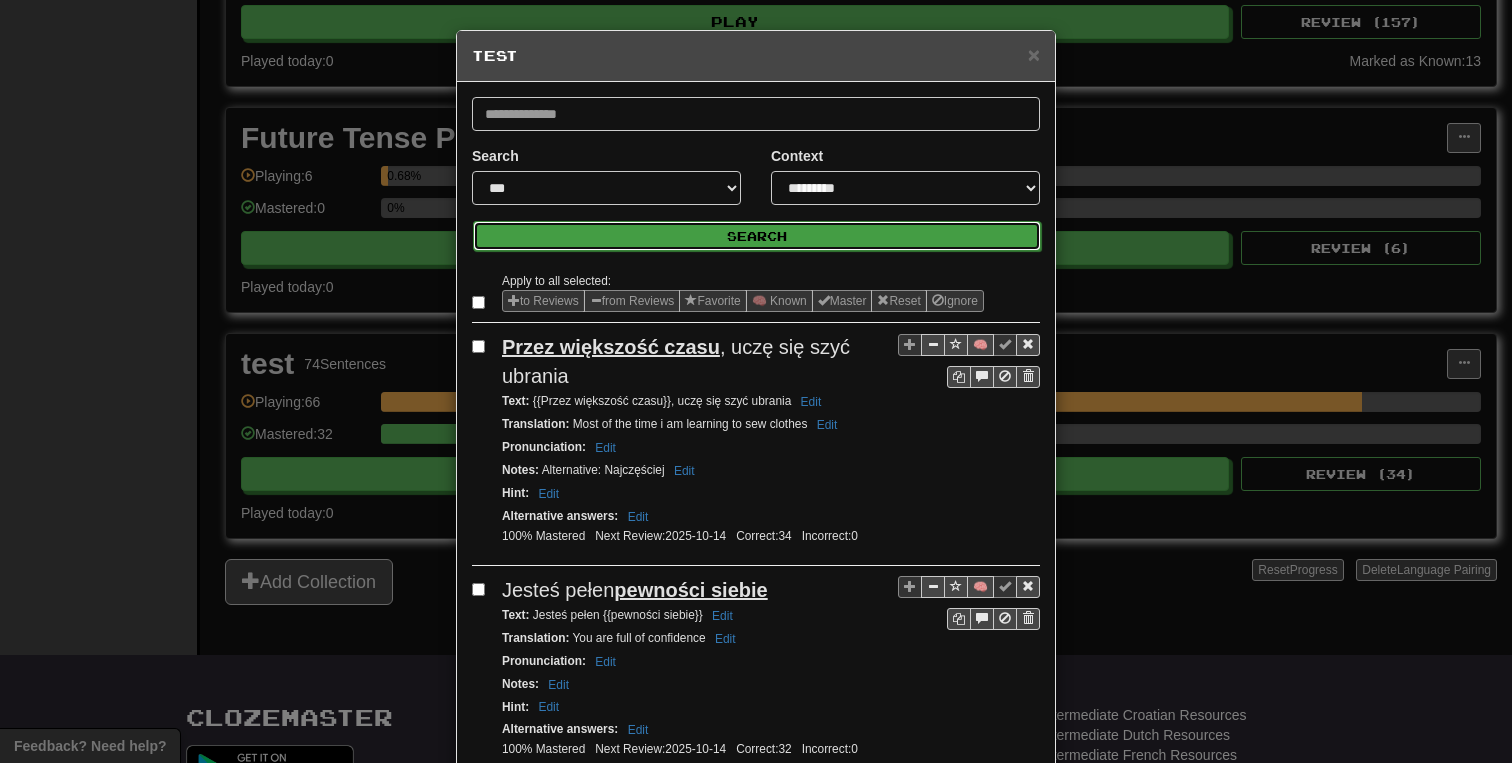 click on "Search" at bounding box center (757, 236) 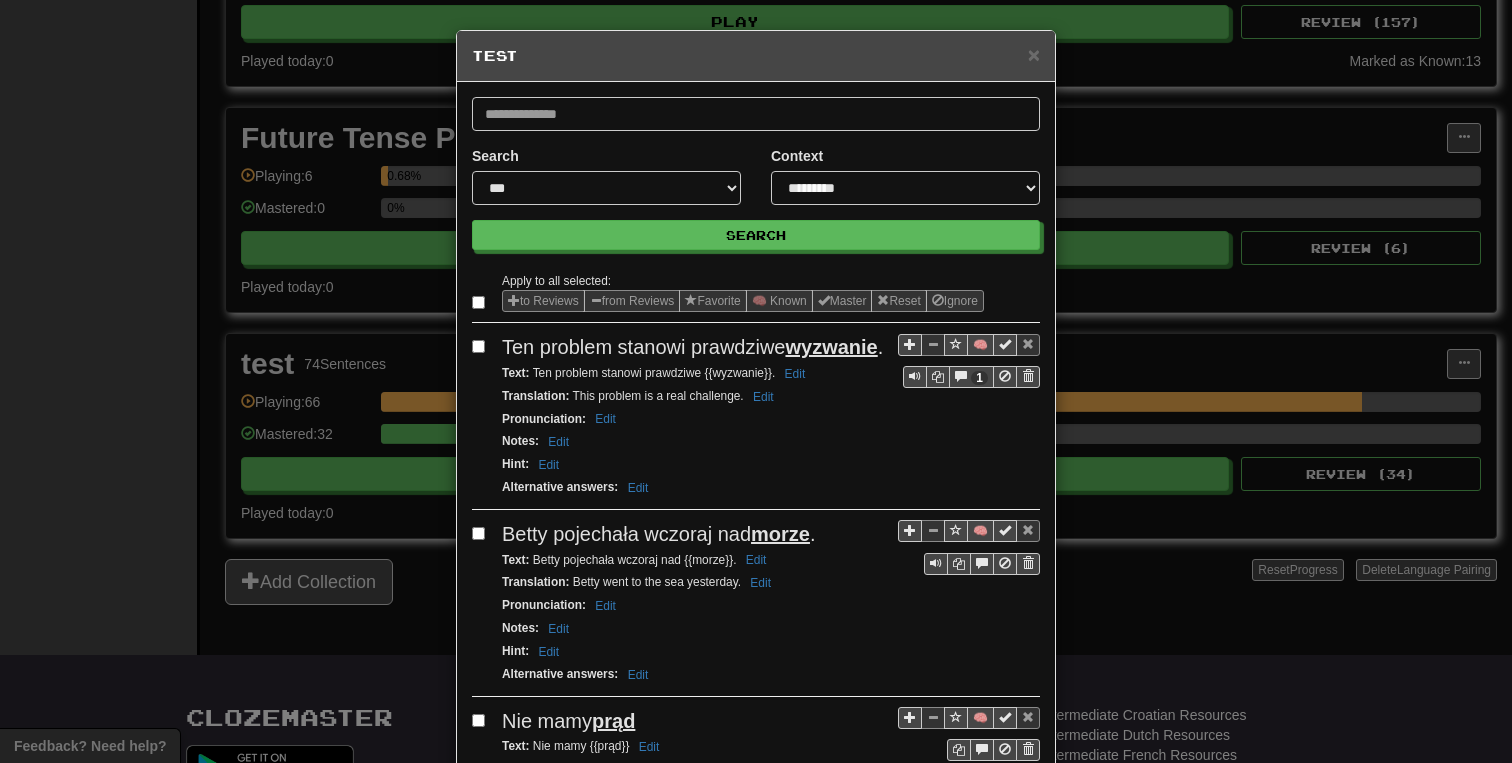 click on "**********" at bounding box center (756, 381) 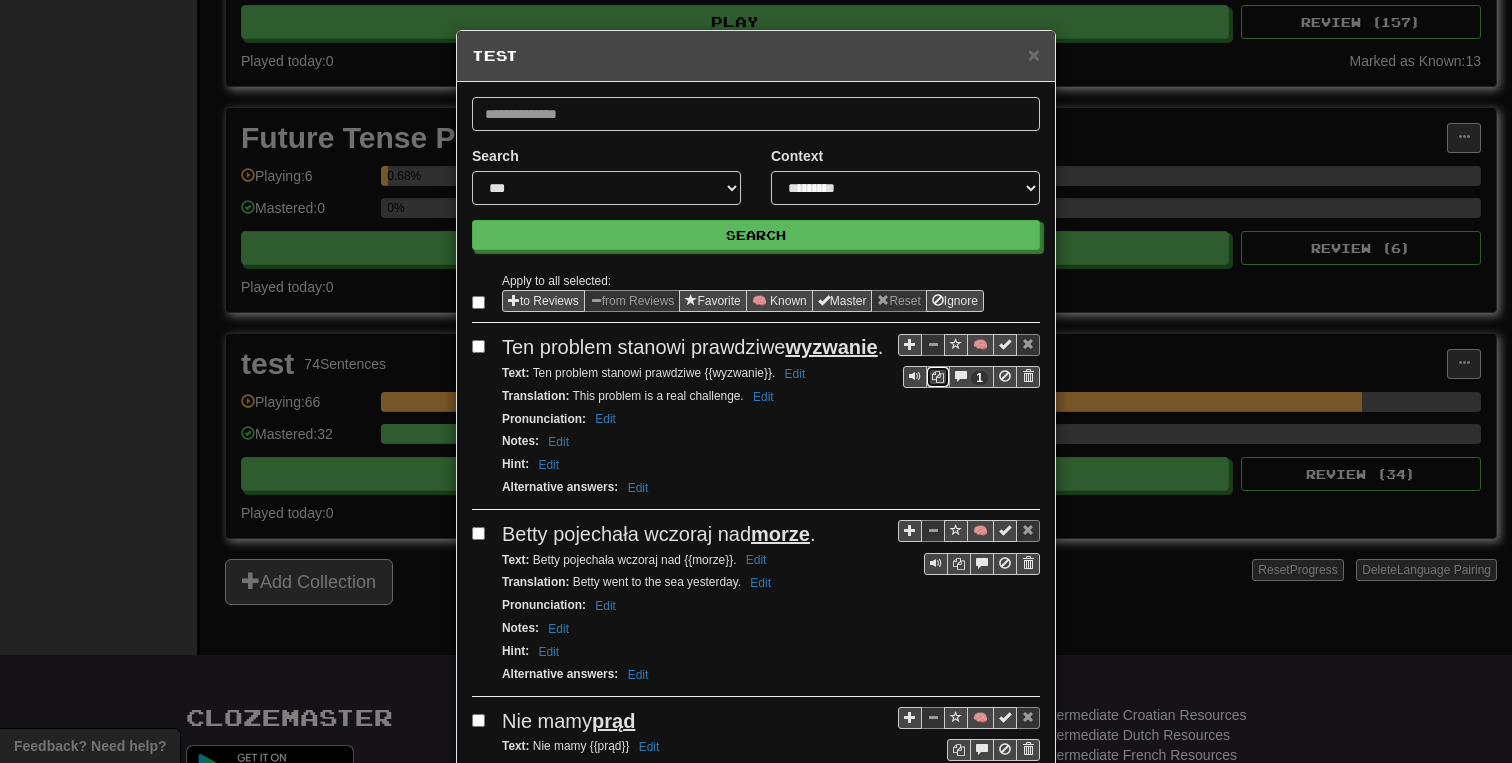 click at bounding box center [938, 377] 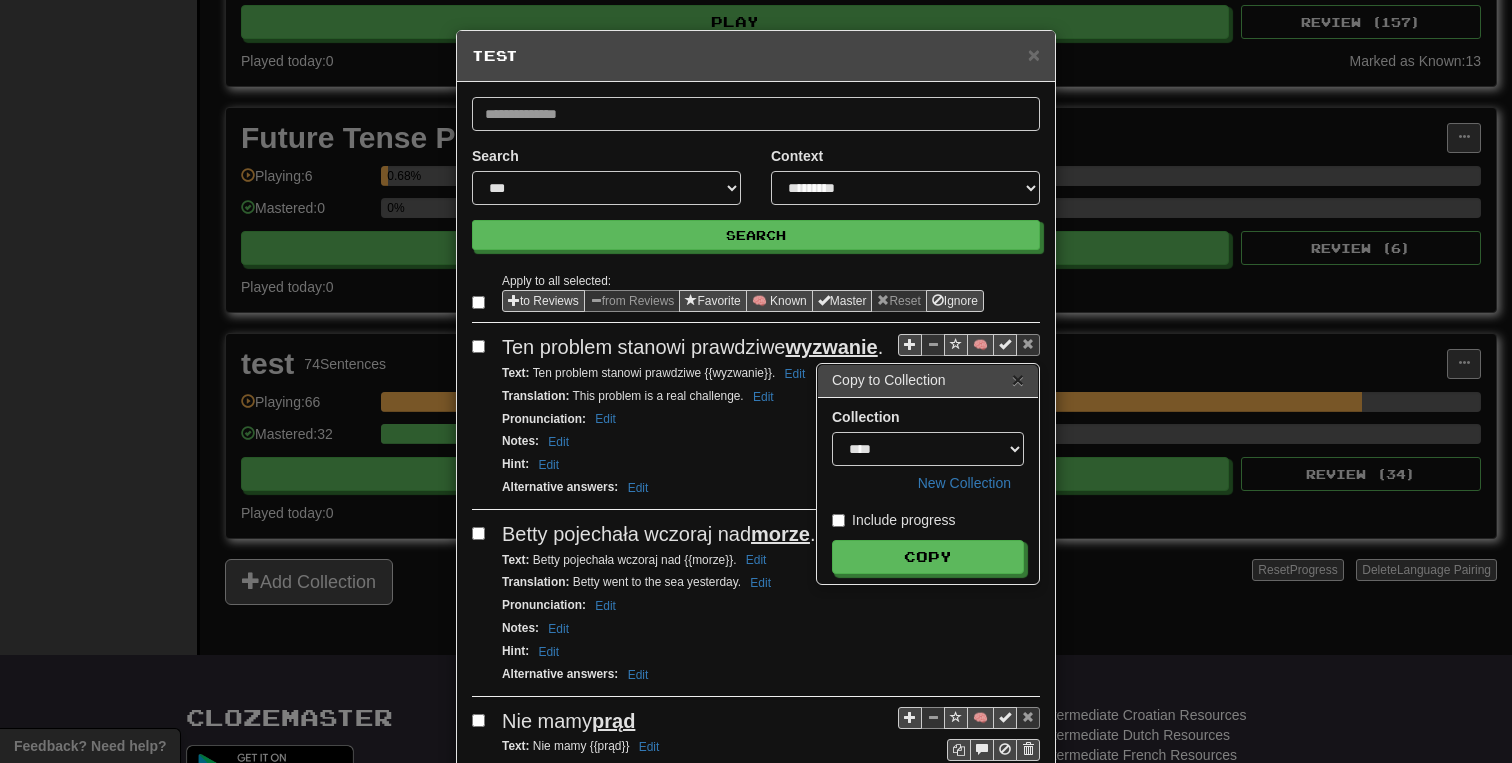 click on "×" at bounding box center (1018, 379) 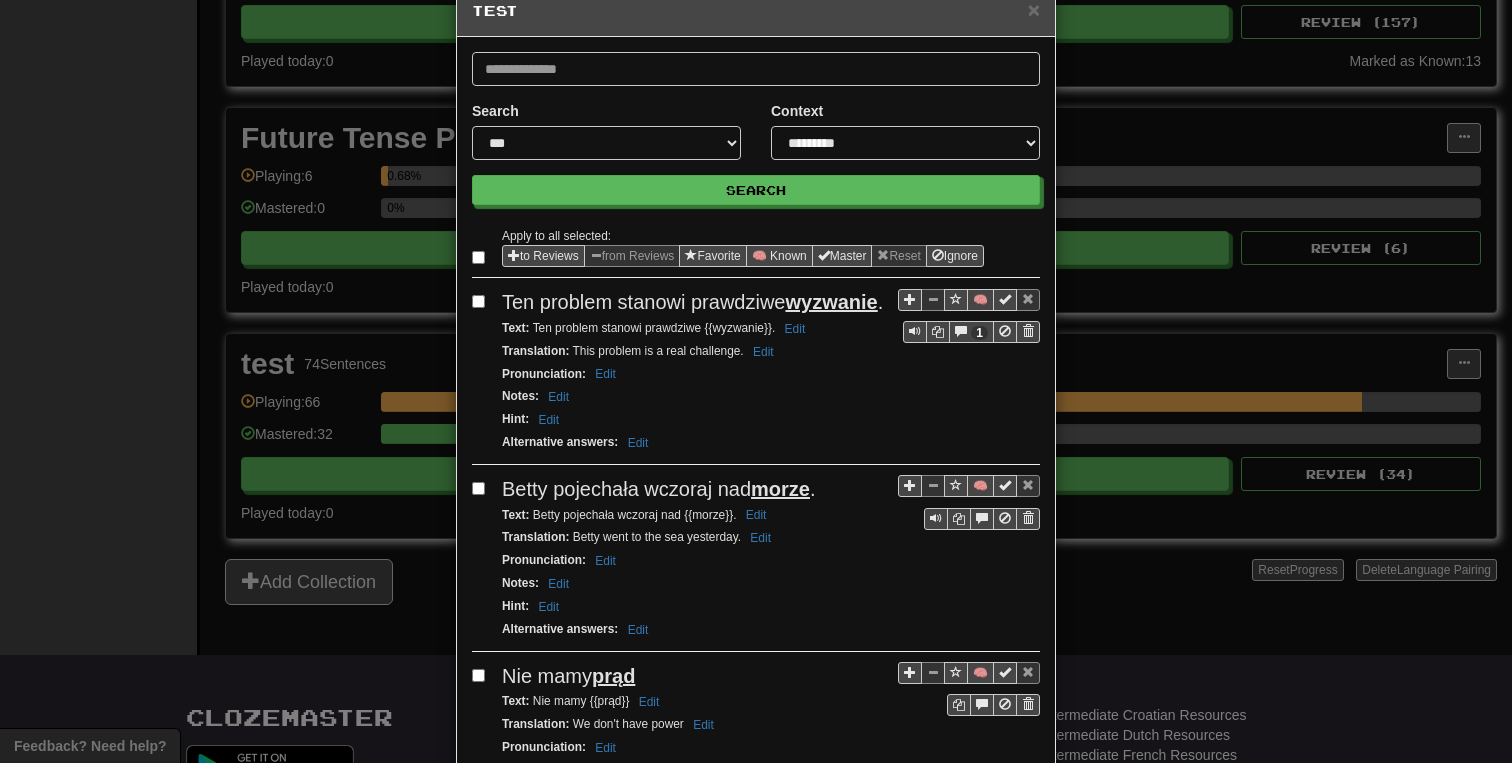 scroll, scrollTop: 46, scrollLeft: 0, axis: vertical 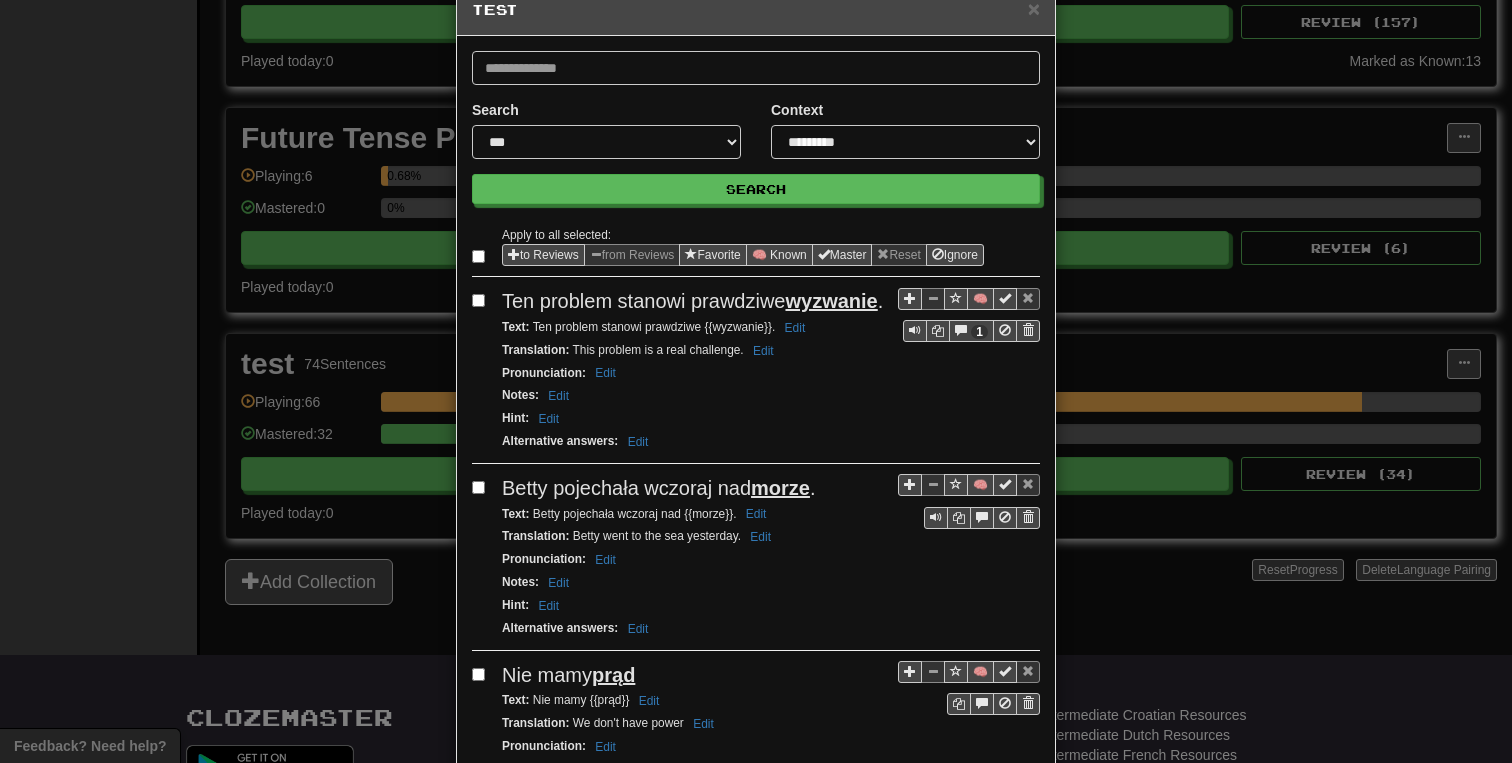 click at bounding box center (482, 300) 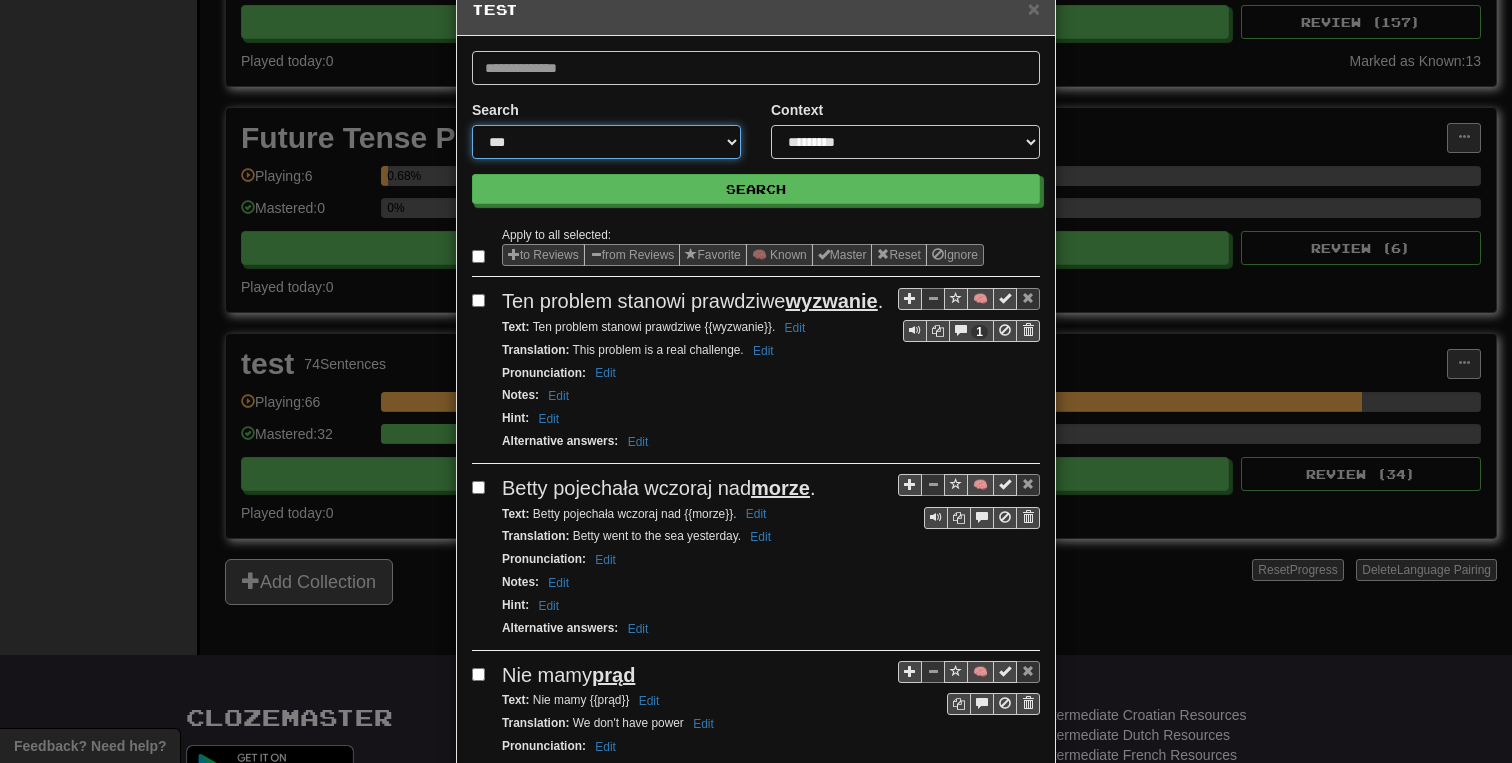 click on "**********" at bounding box center [606, 142] 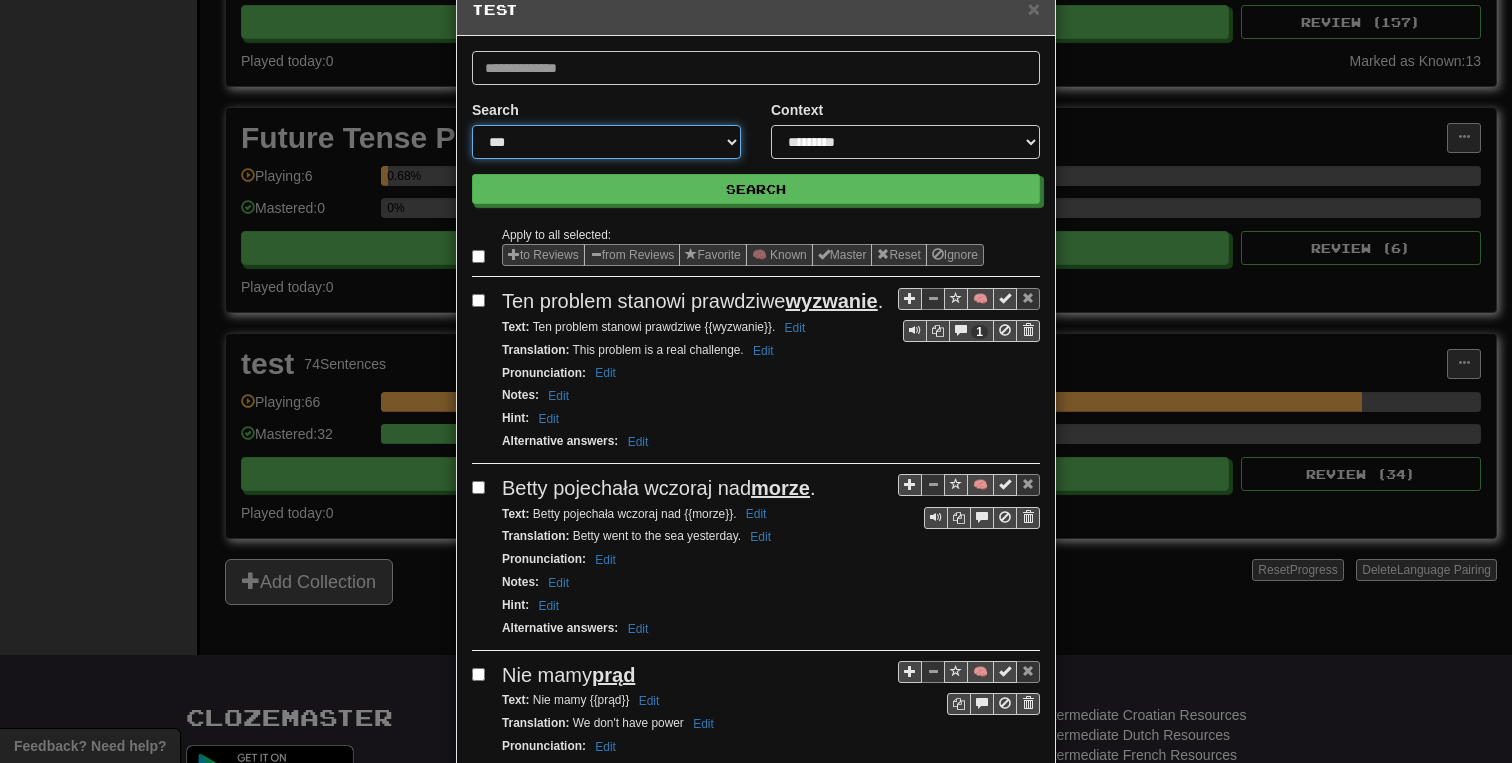click on "**********" at bounding box center [606, 142] 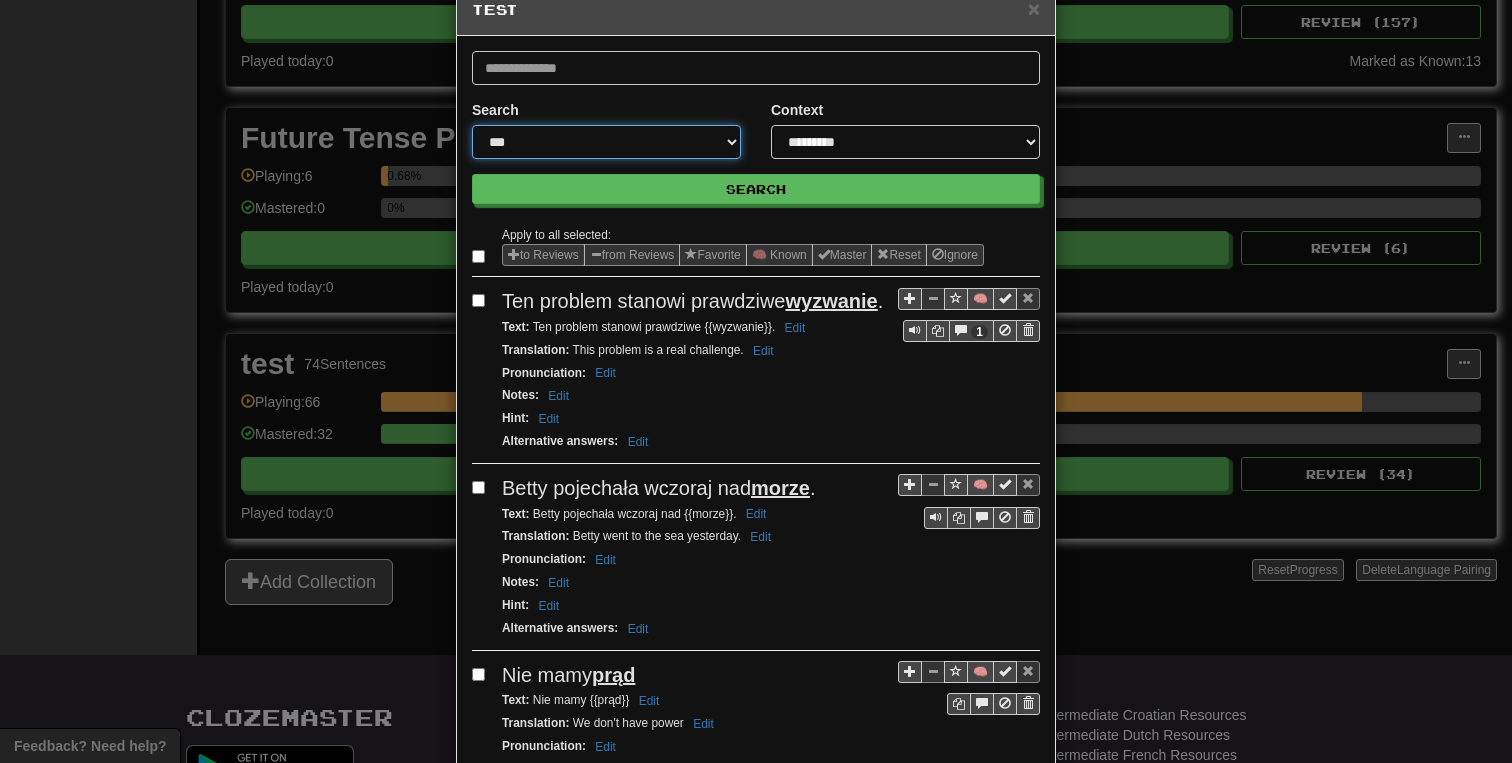 select on "**********" 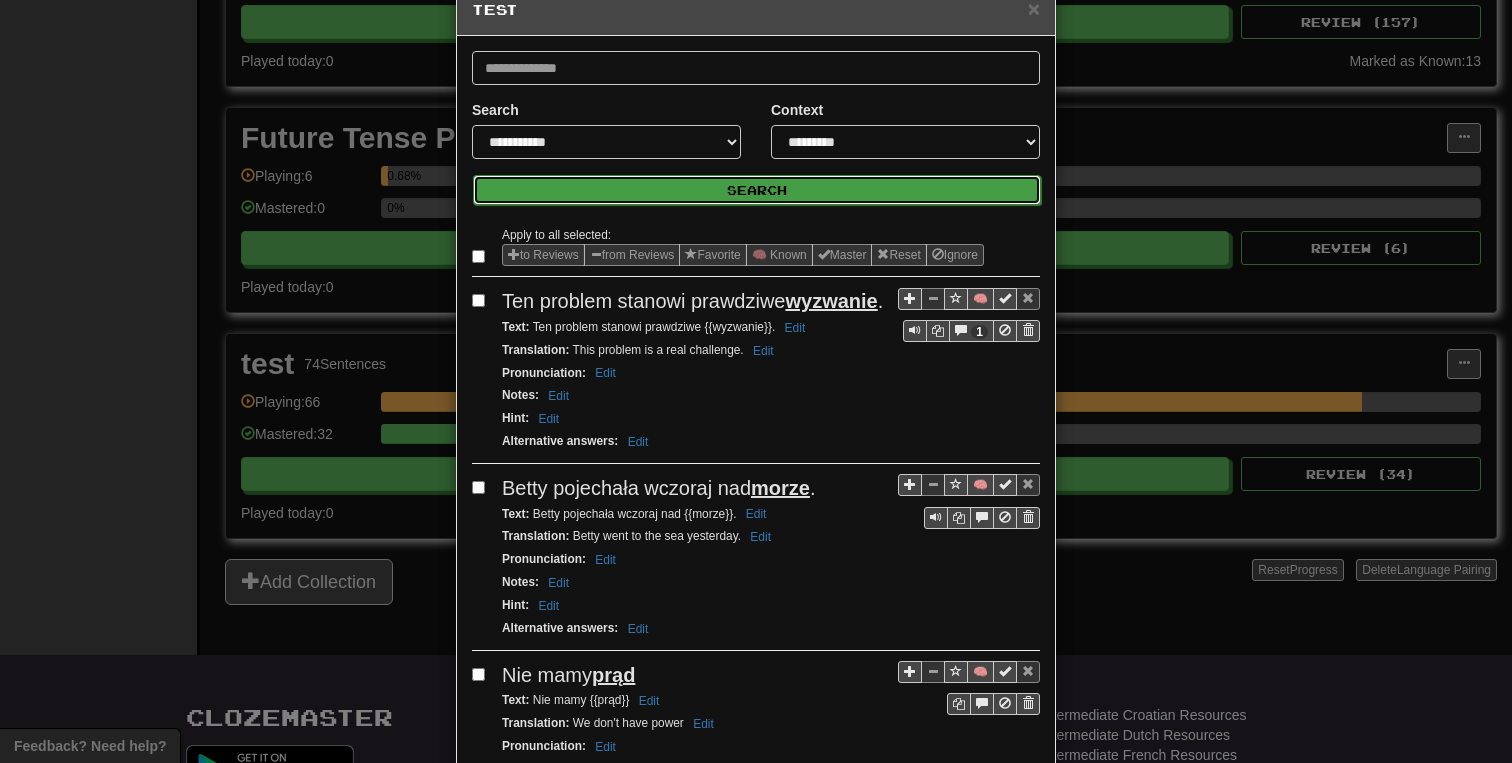 click on "Search" at bounding box center [757, 190] 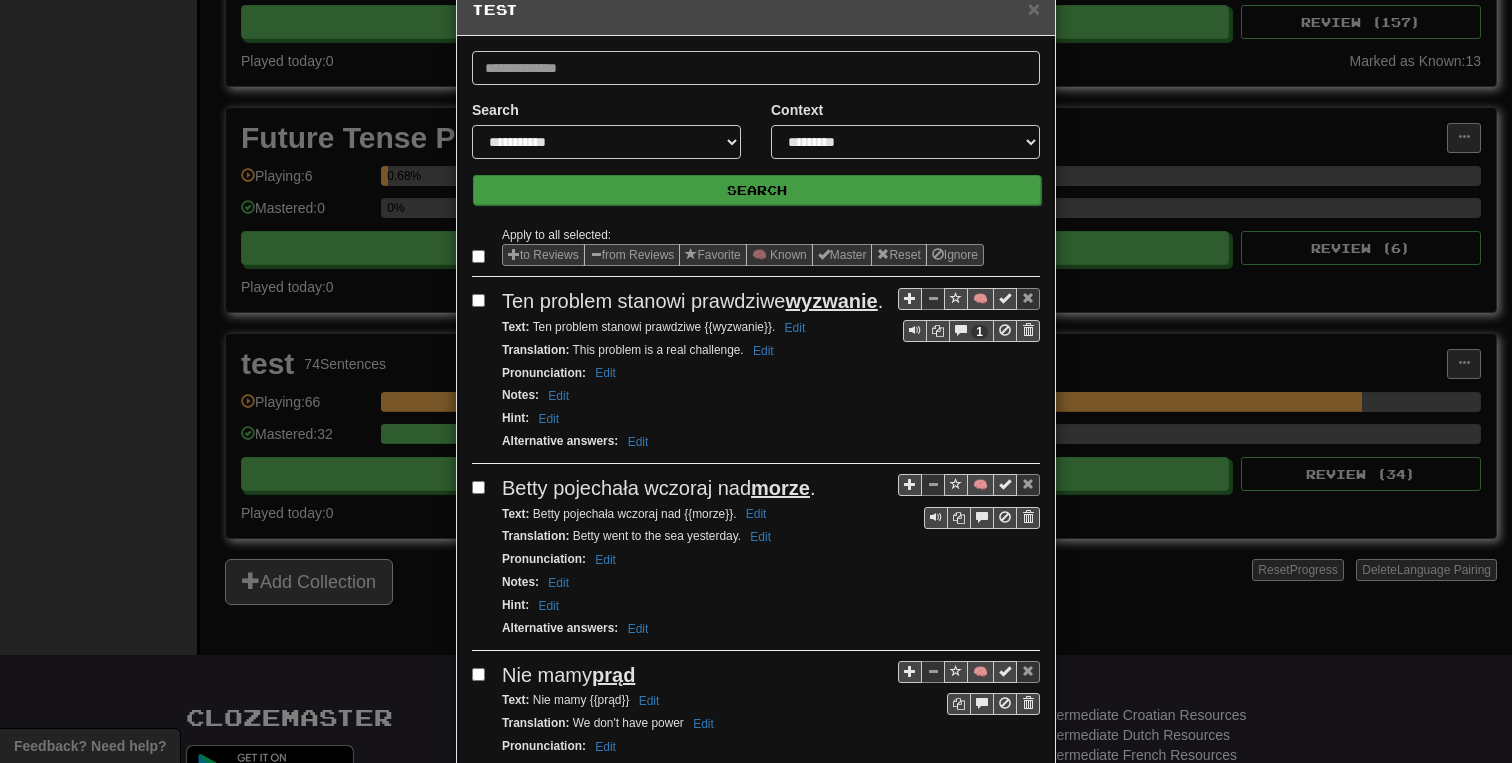 scroll, scrollTop: 0, scrollLeft: 0, axis: both 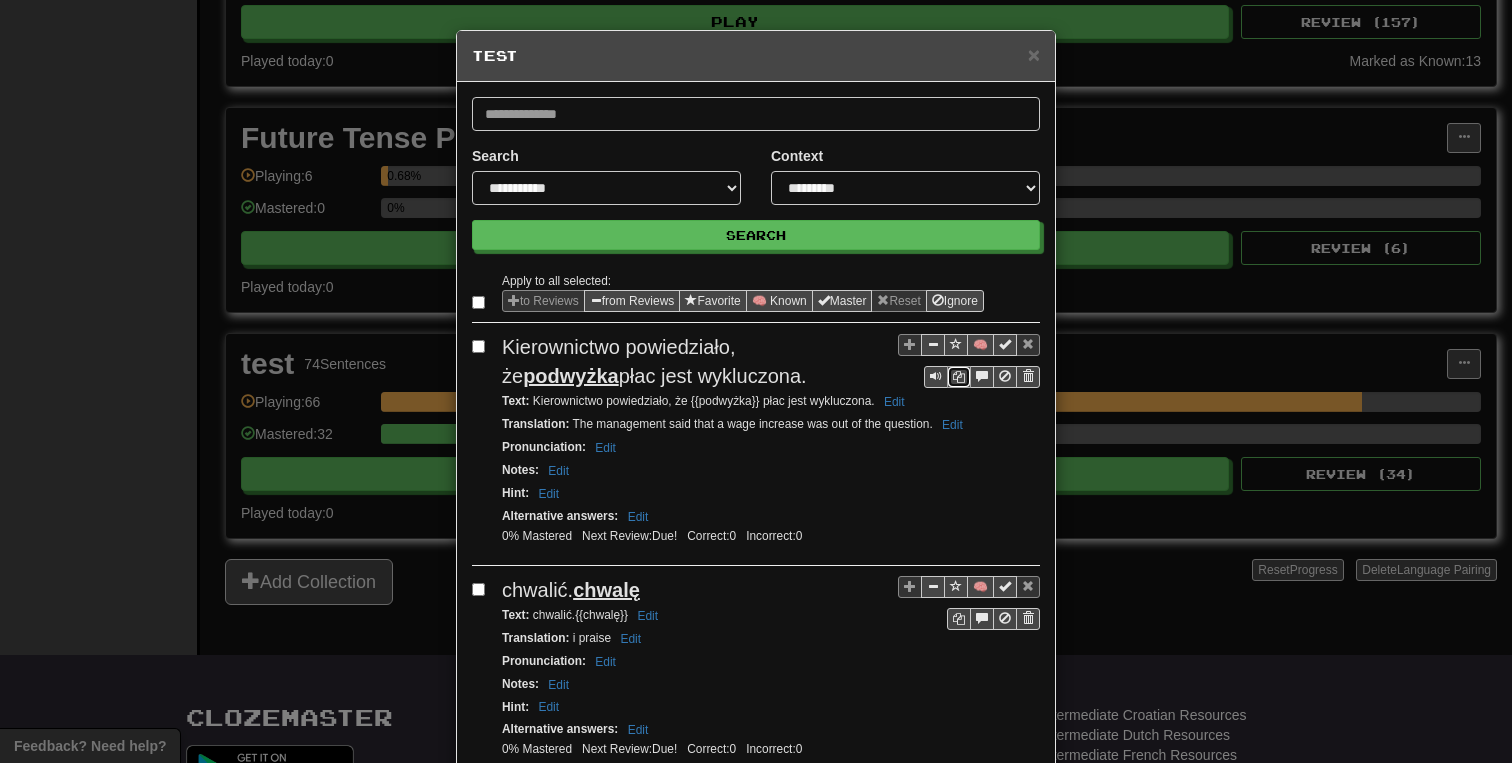 click at bounding box center (959, 377) 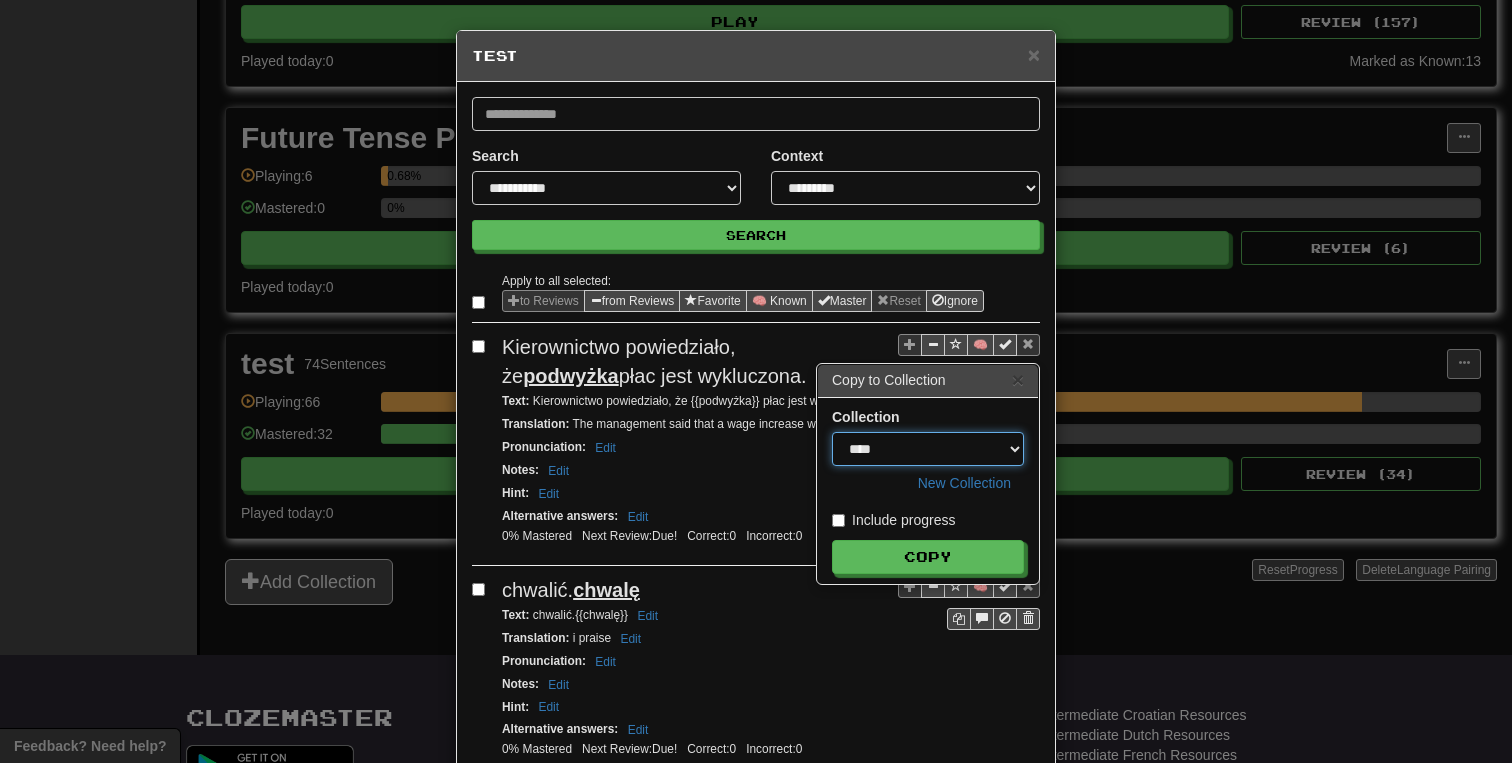 click on "**********" at bounding box center (928, 449) 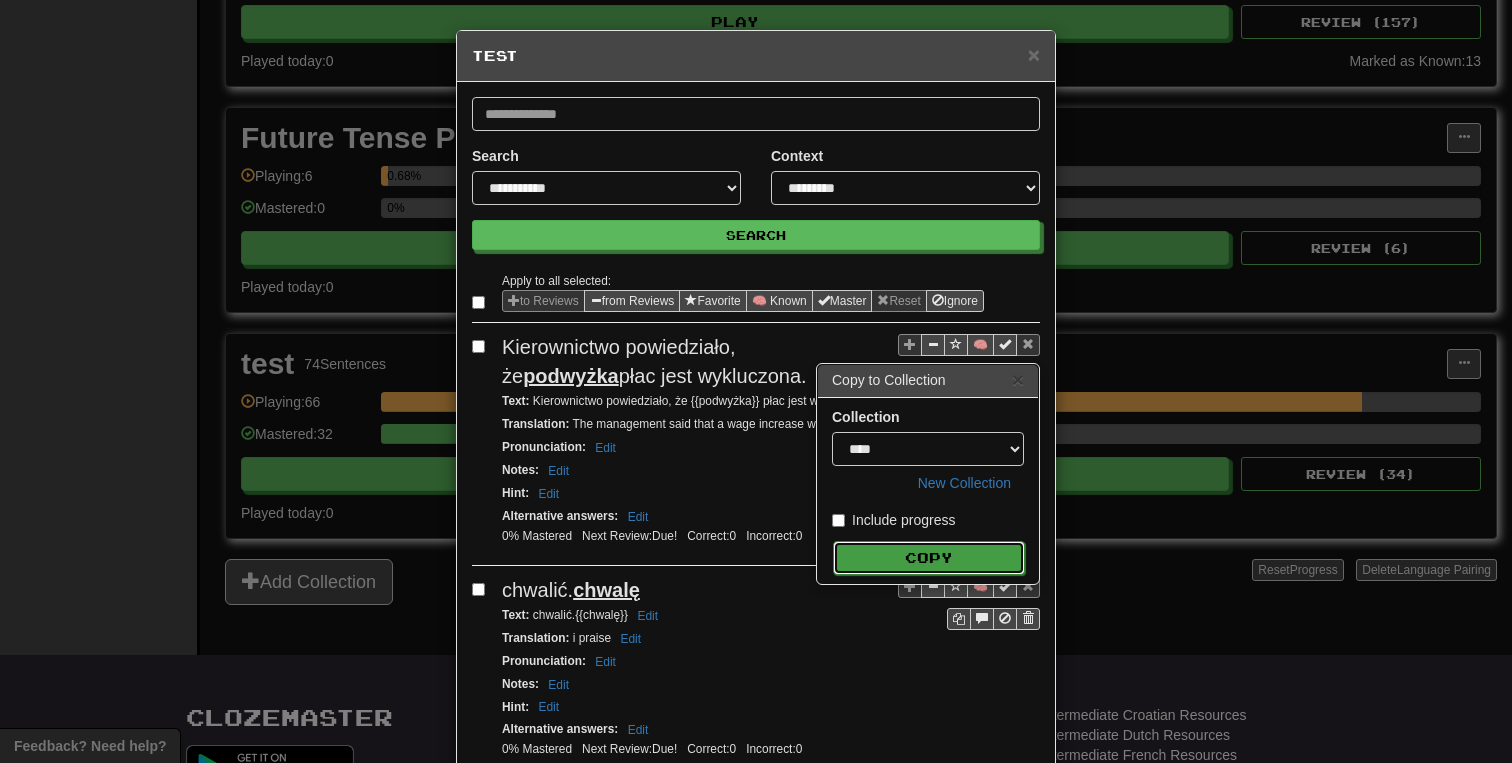 click on "Copy" at bounding box center (929, 558) 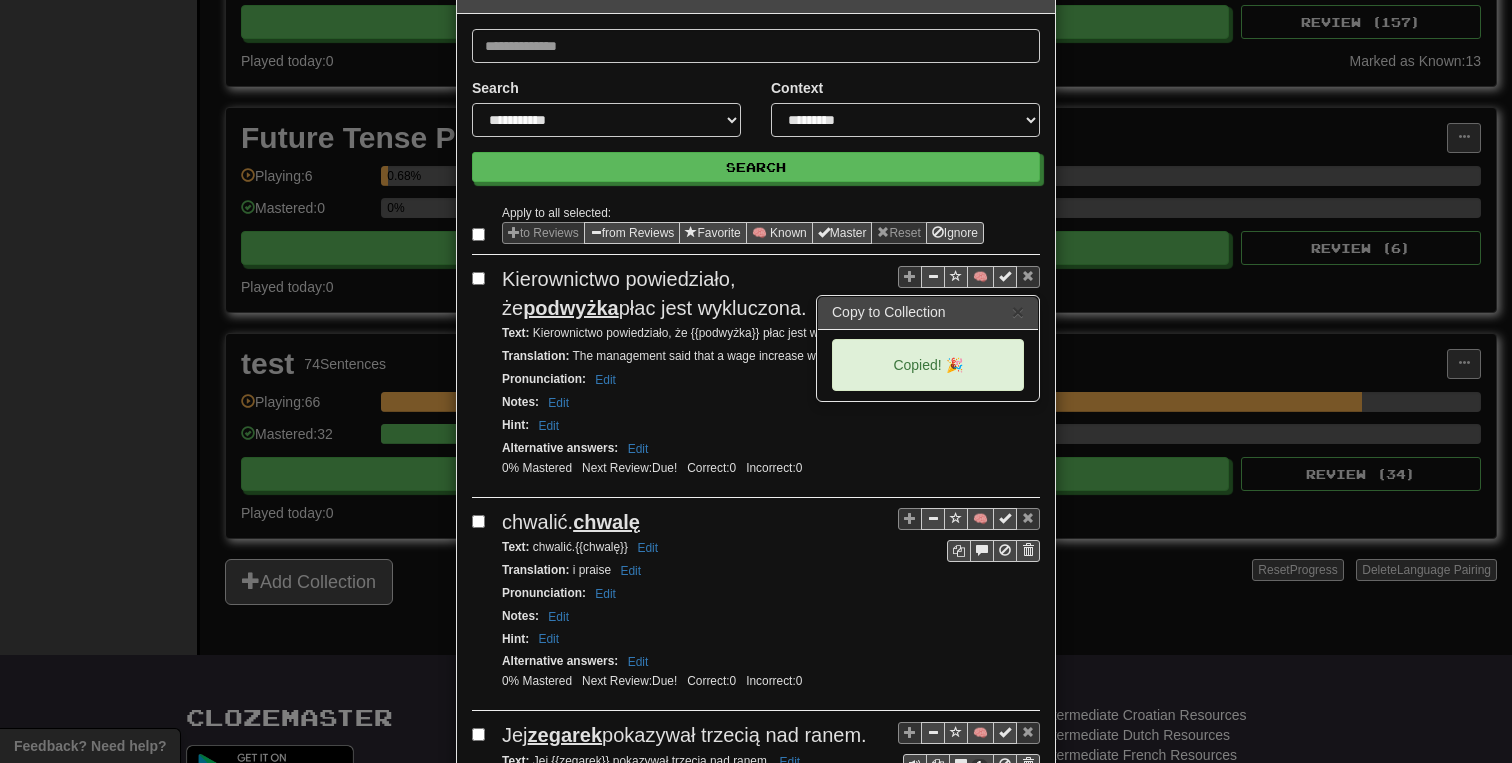 scroll, scrollTop: 112, scrollLeft: 0, axis: vertical 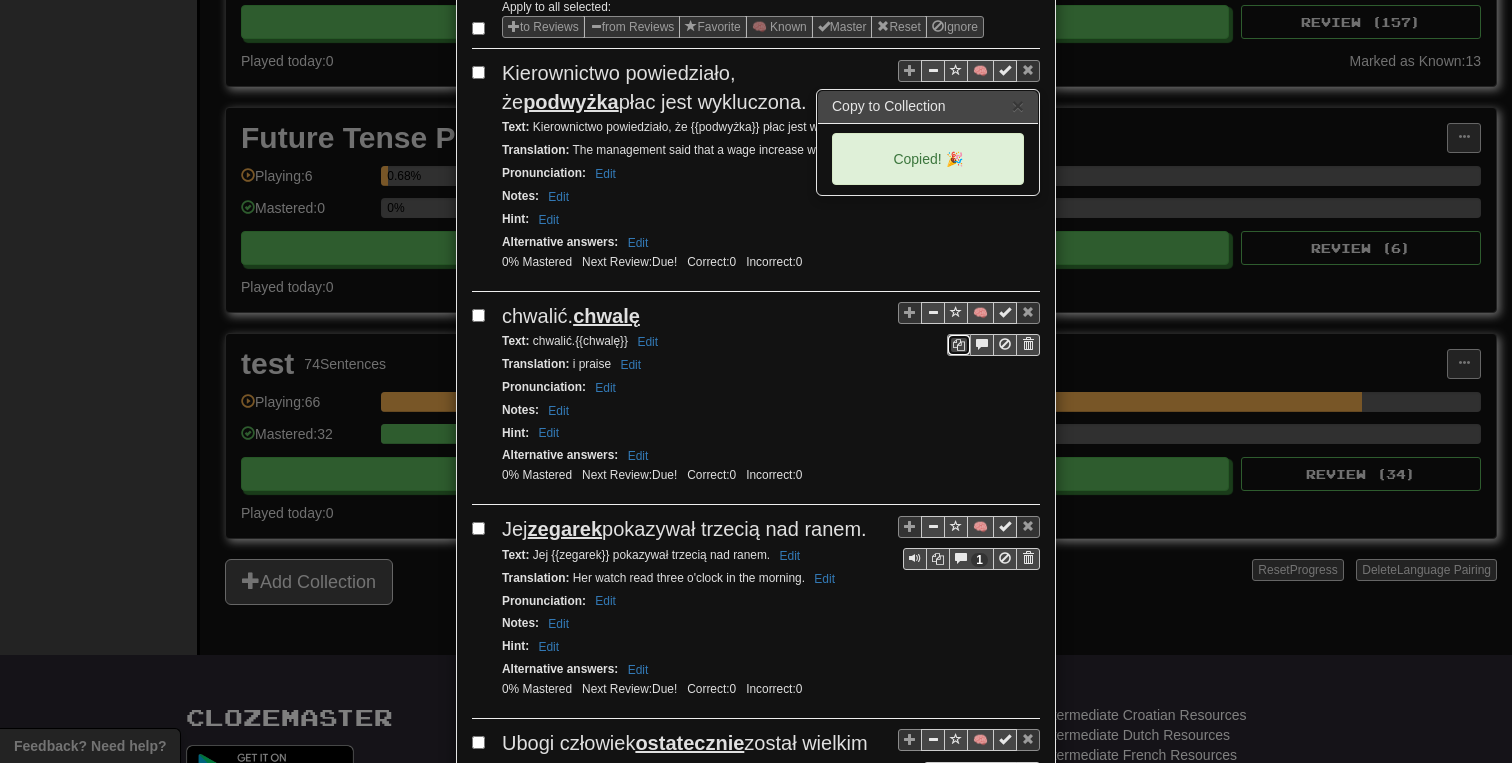 click at bounding box center (959, 345) 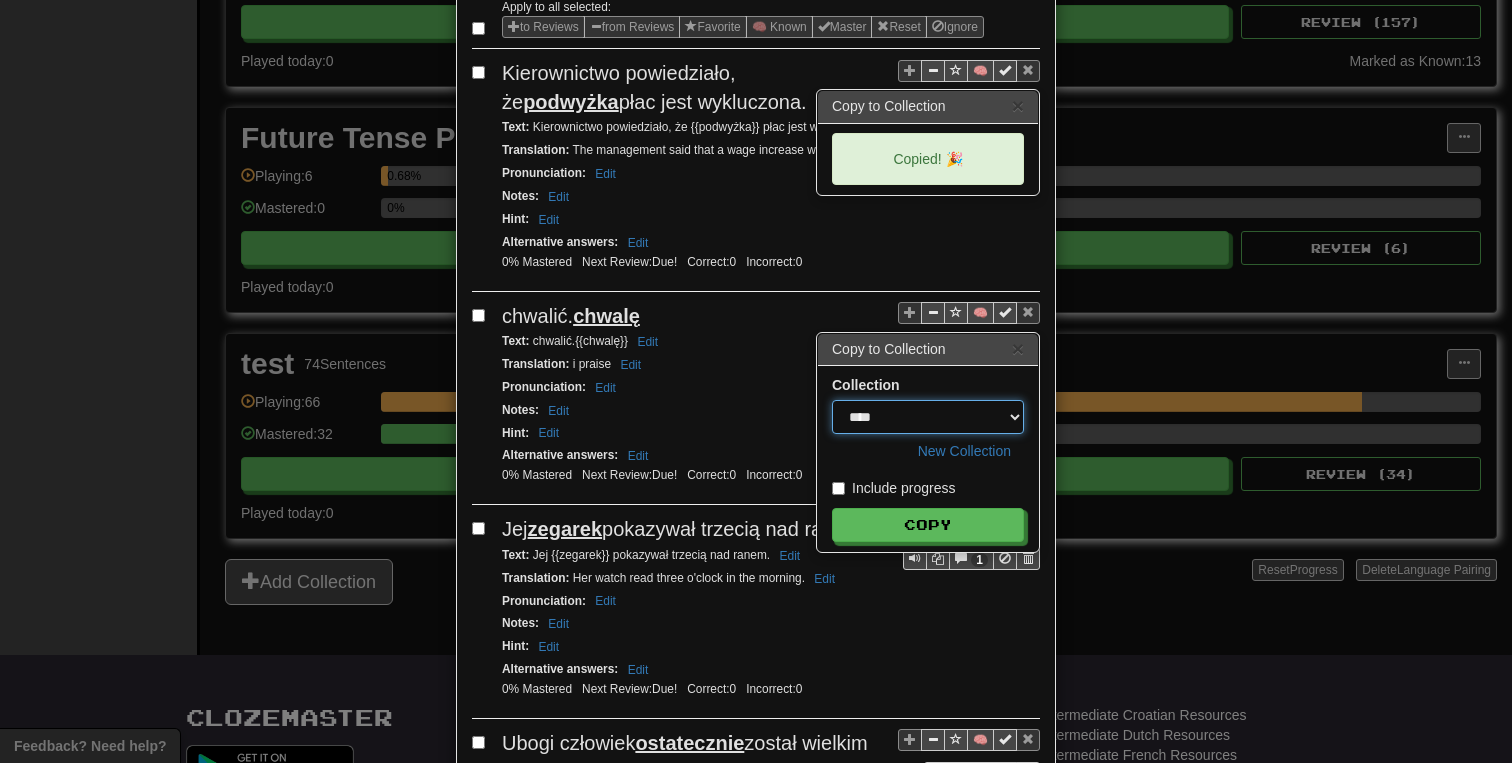 click on "**********" at bounding box center [928, 417] 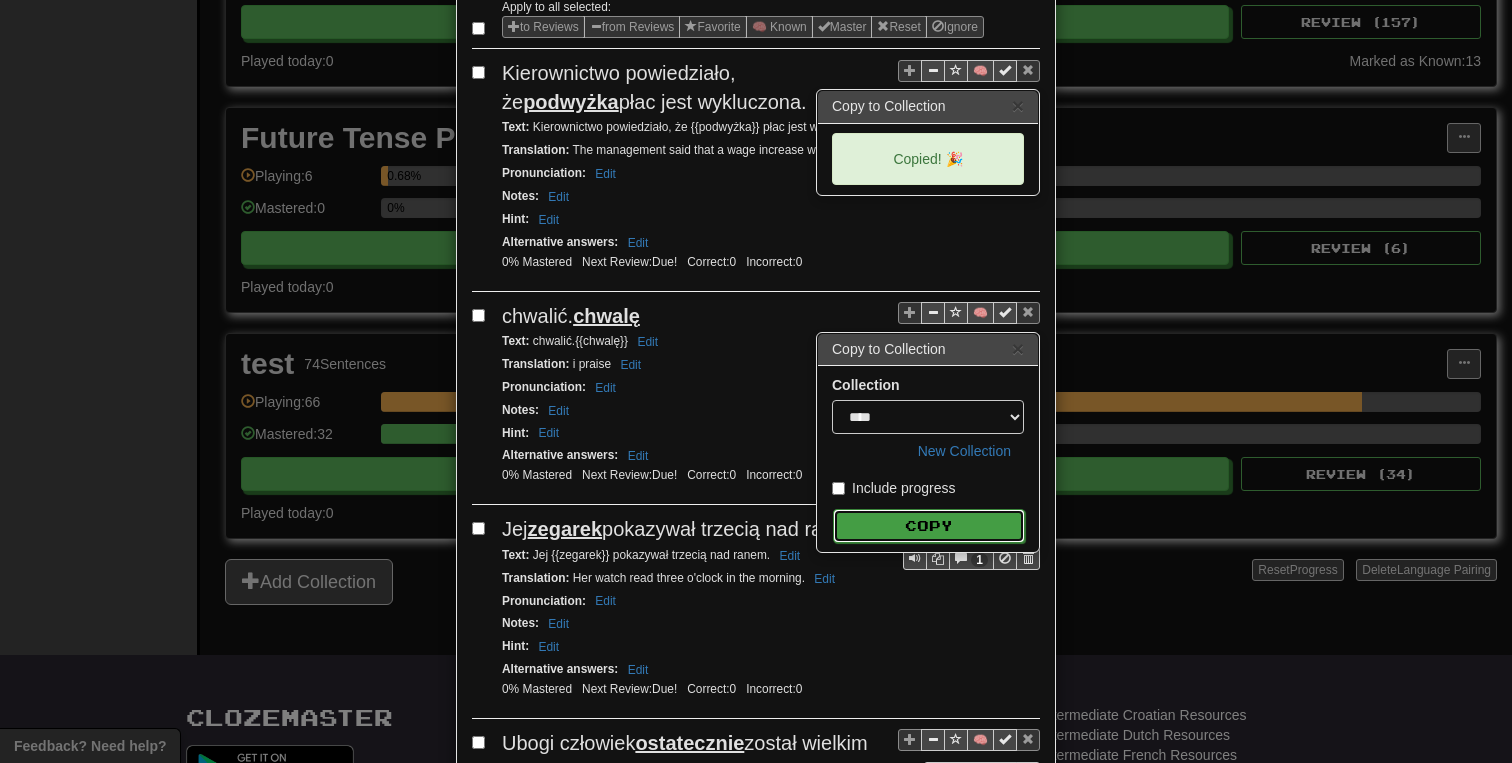 click on "Copy" at bounding box center (929, 526) 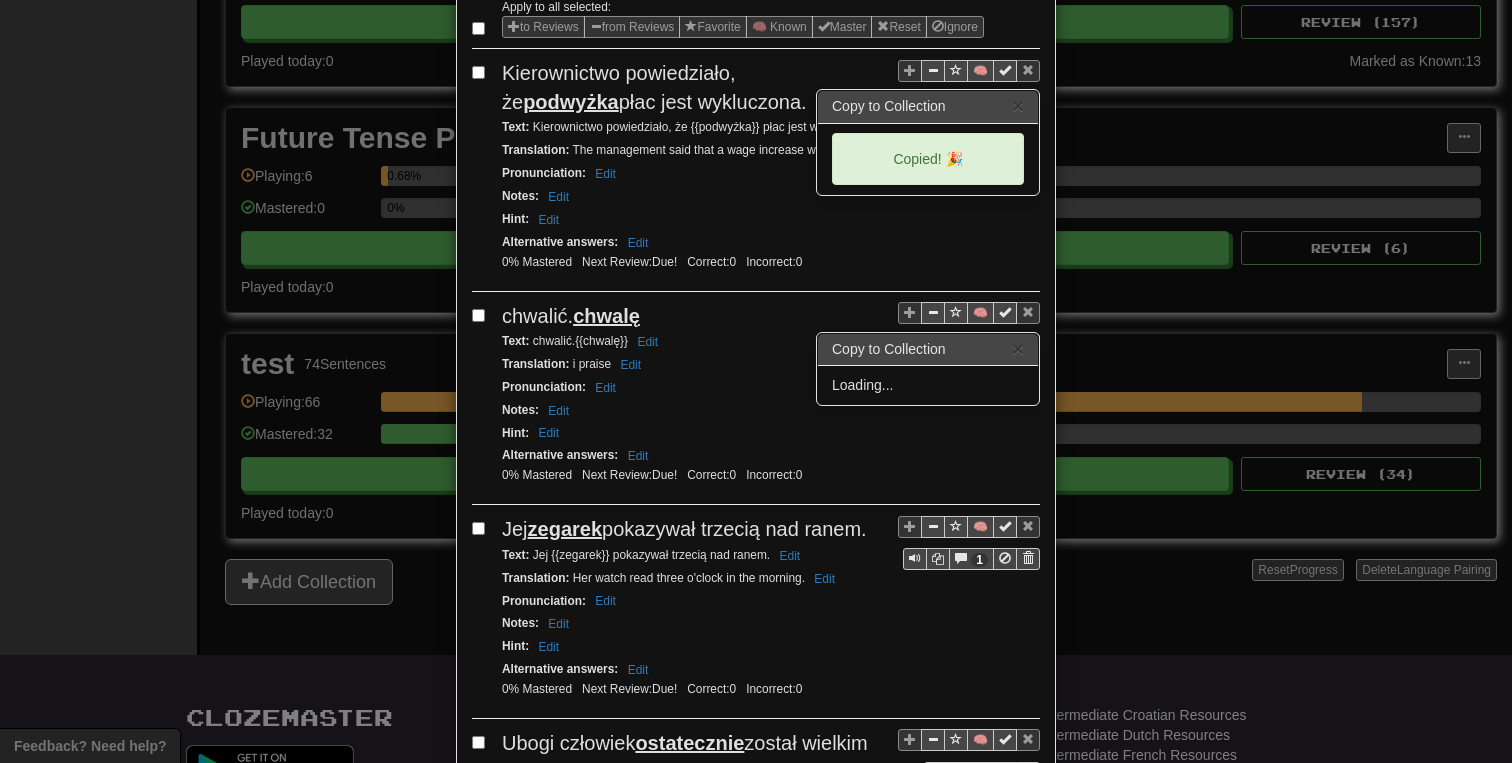 scroll, scrollTop: 277, scrollLeft: 0, axis: vertical 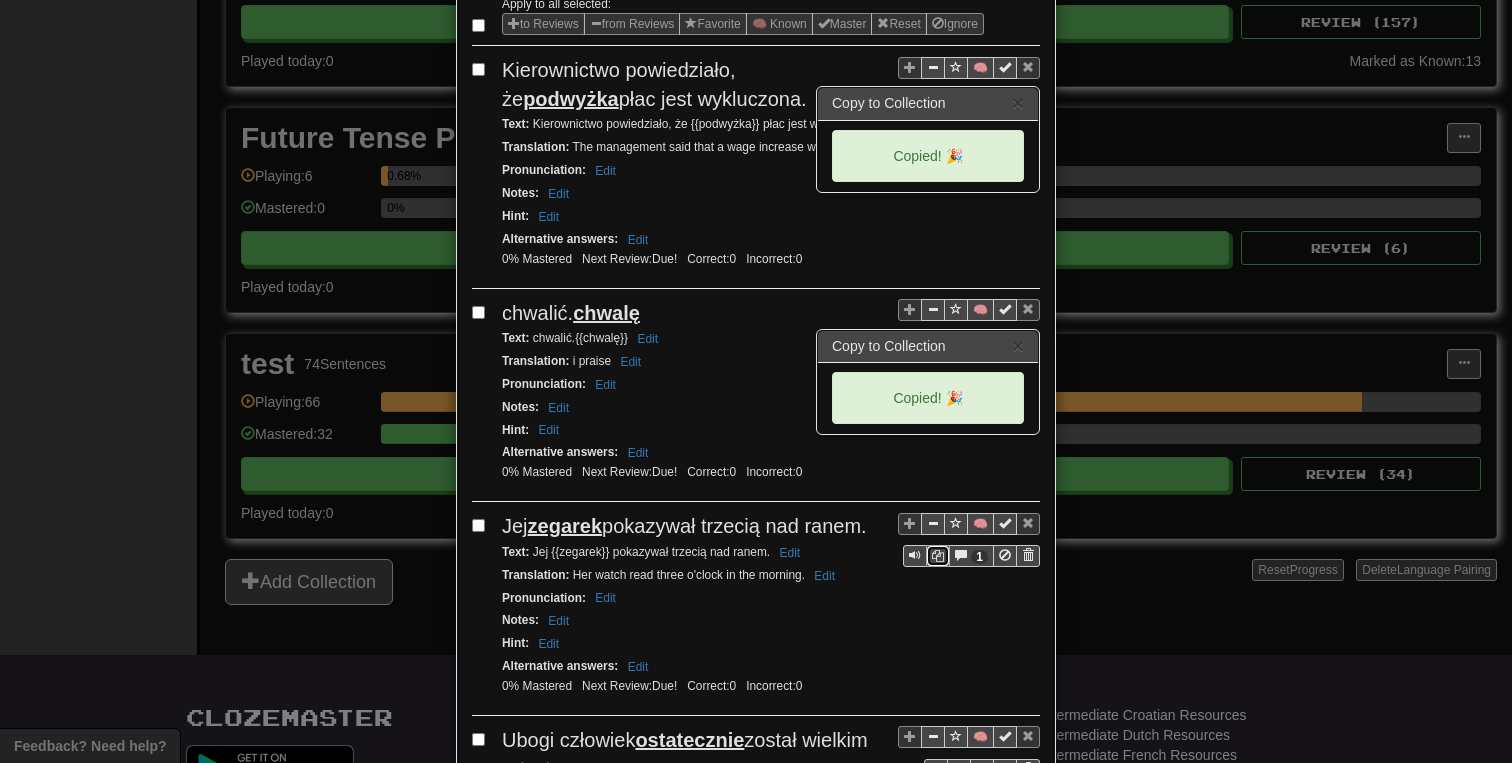 click at bounding box center [938, 556] 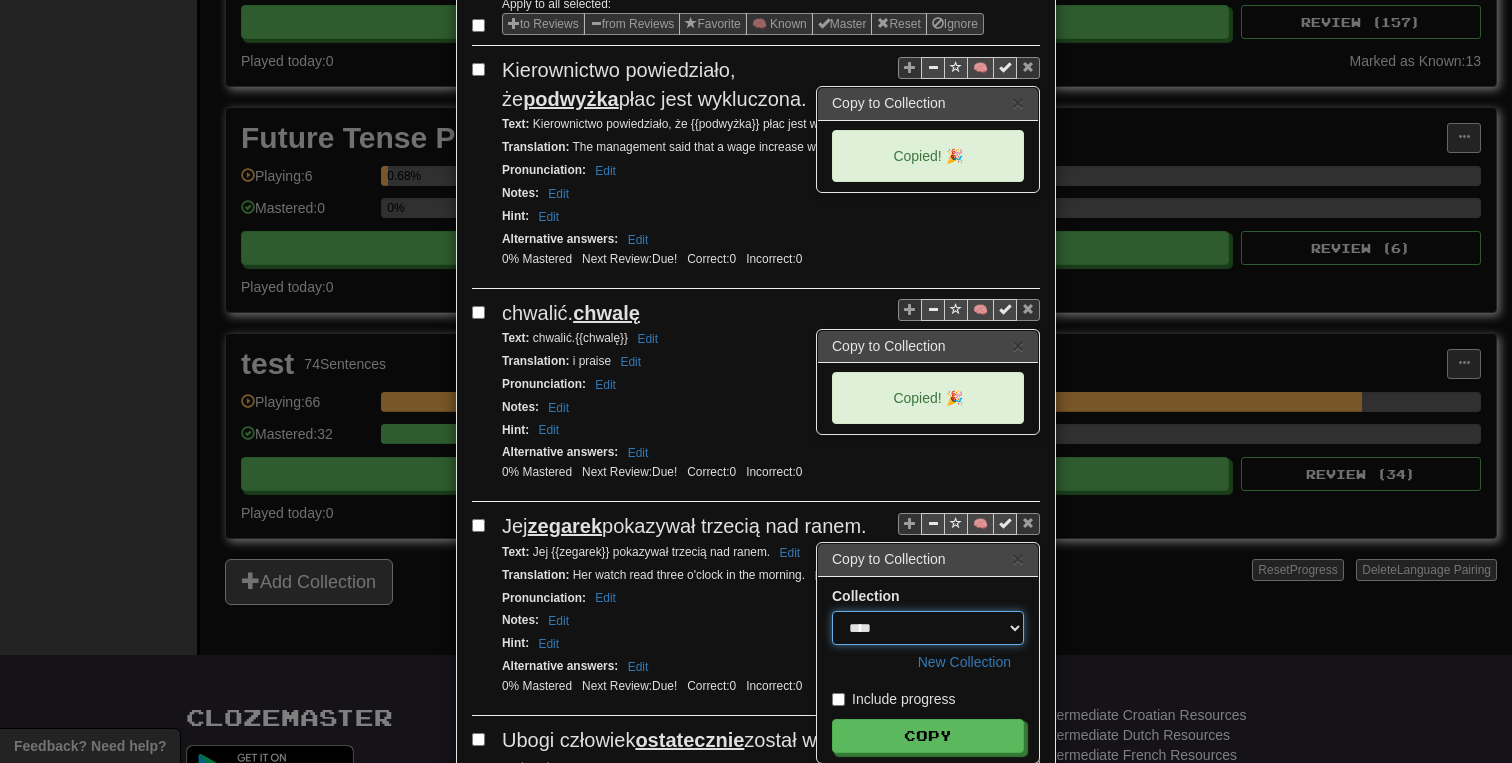 click on "**********" at bounding box center [928, 628] 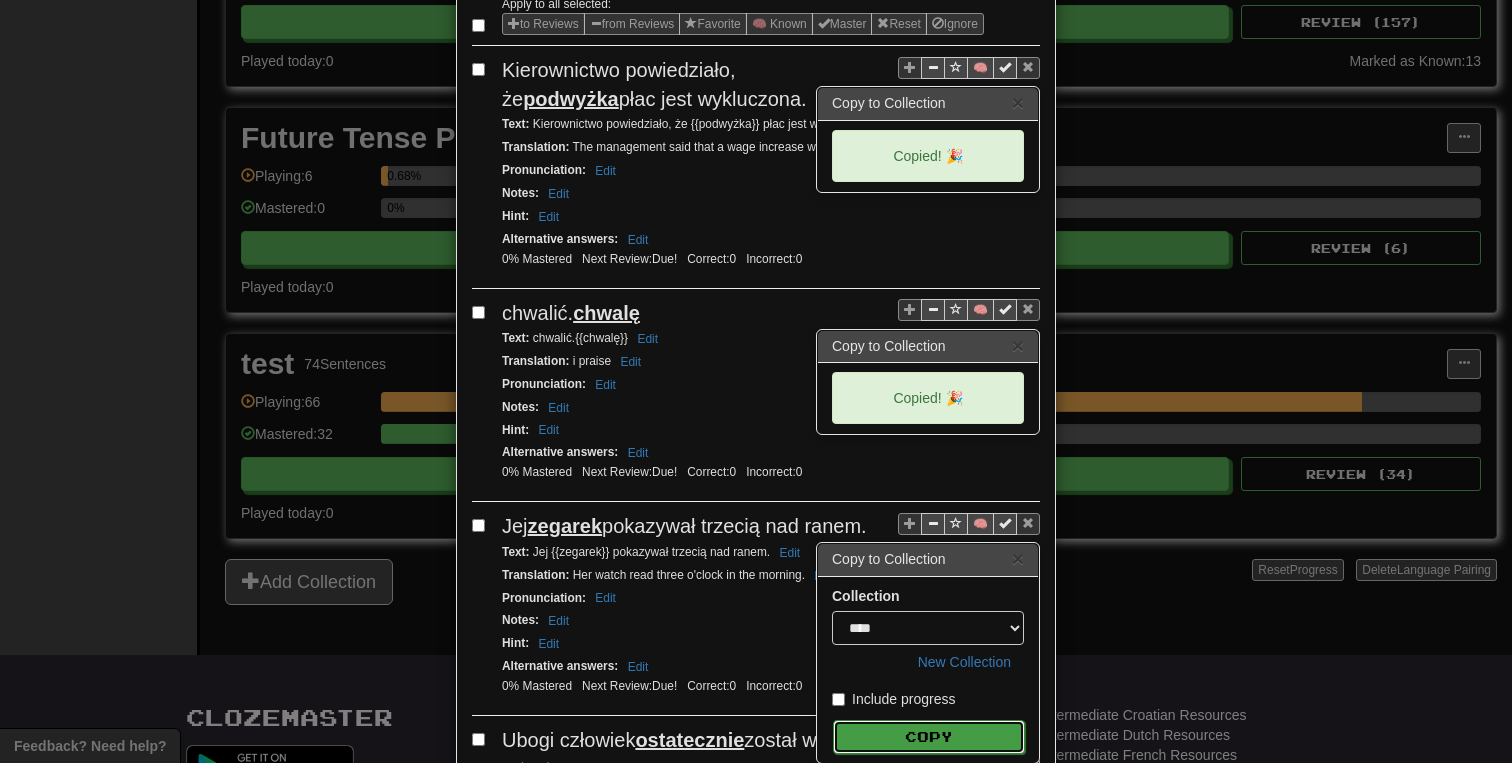 click on "Copy" at bounding box center (929, 737) 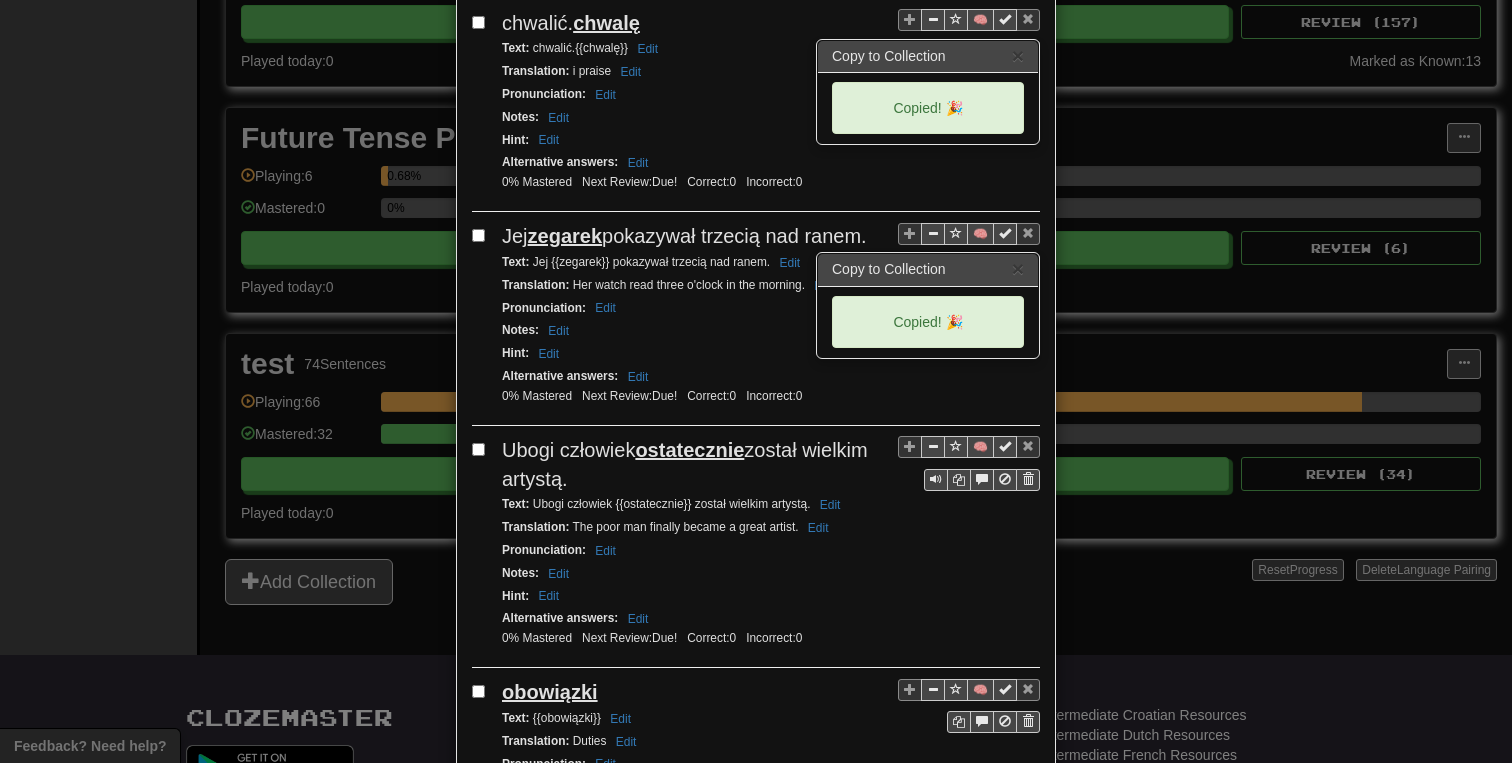 scroll, scrollTop: 597, scrollLeft: 0, axis: vertical 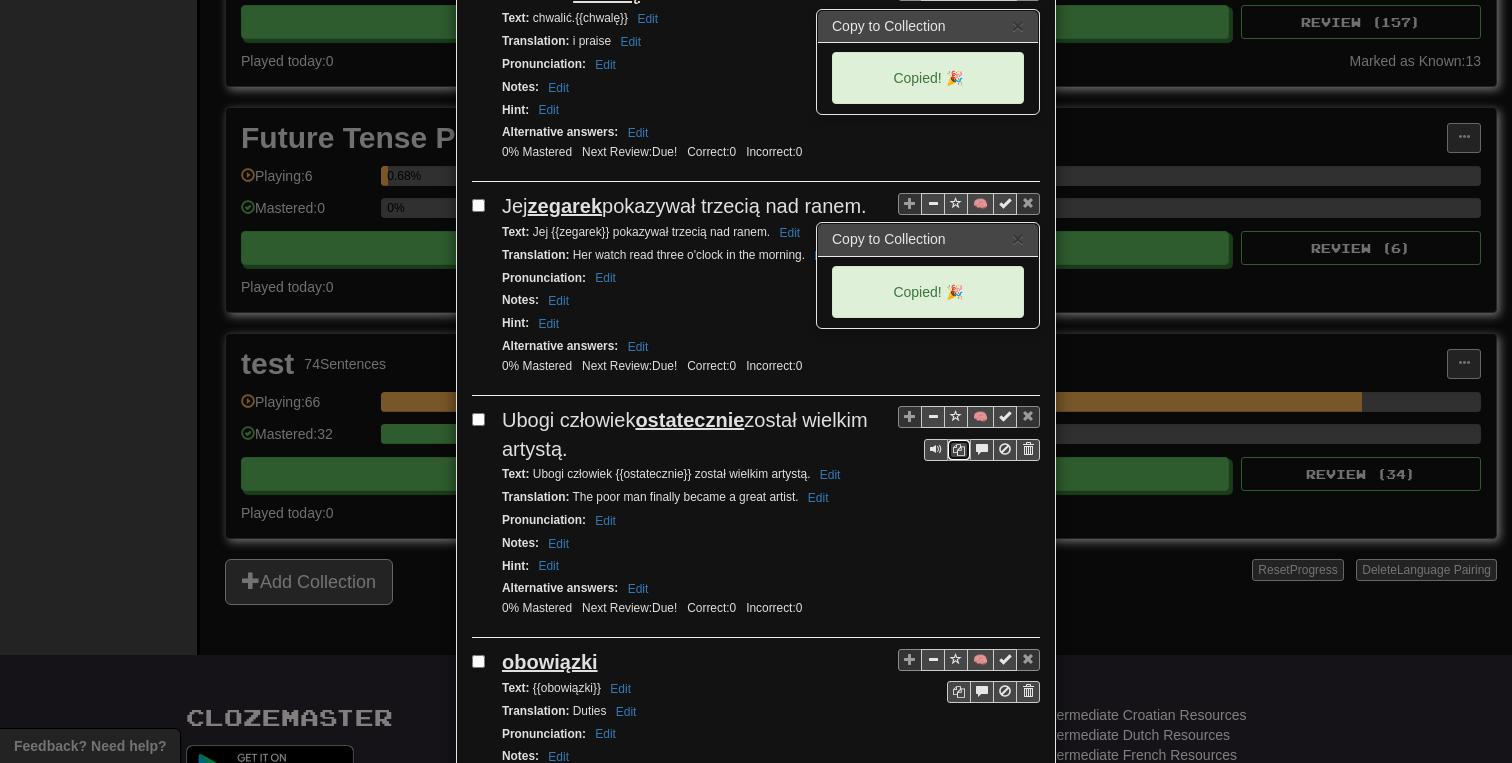 click at bounding box center [959, 450] 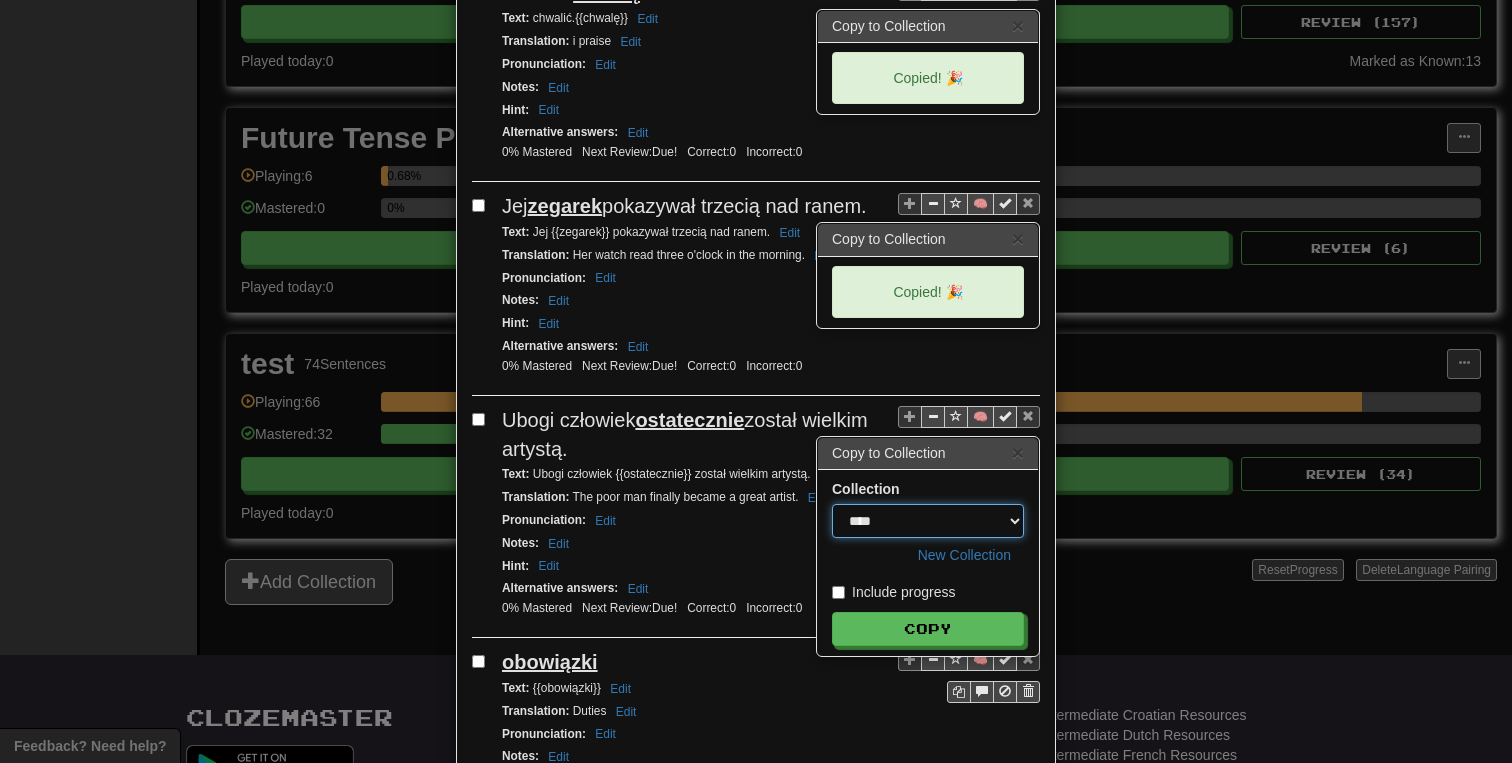 click on "**********" at bounding box center (928, 521) 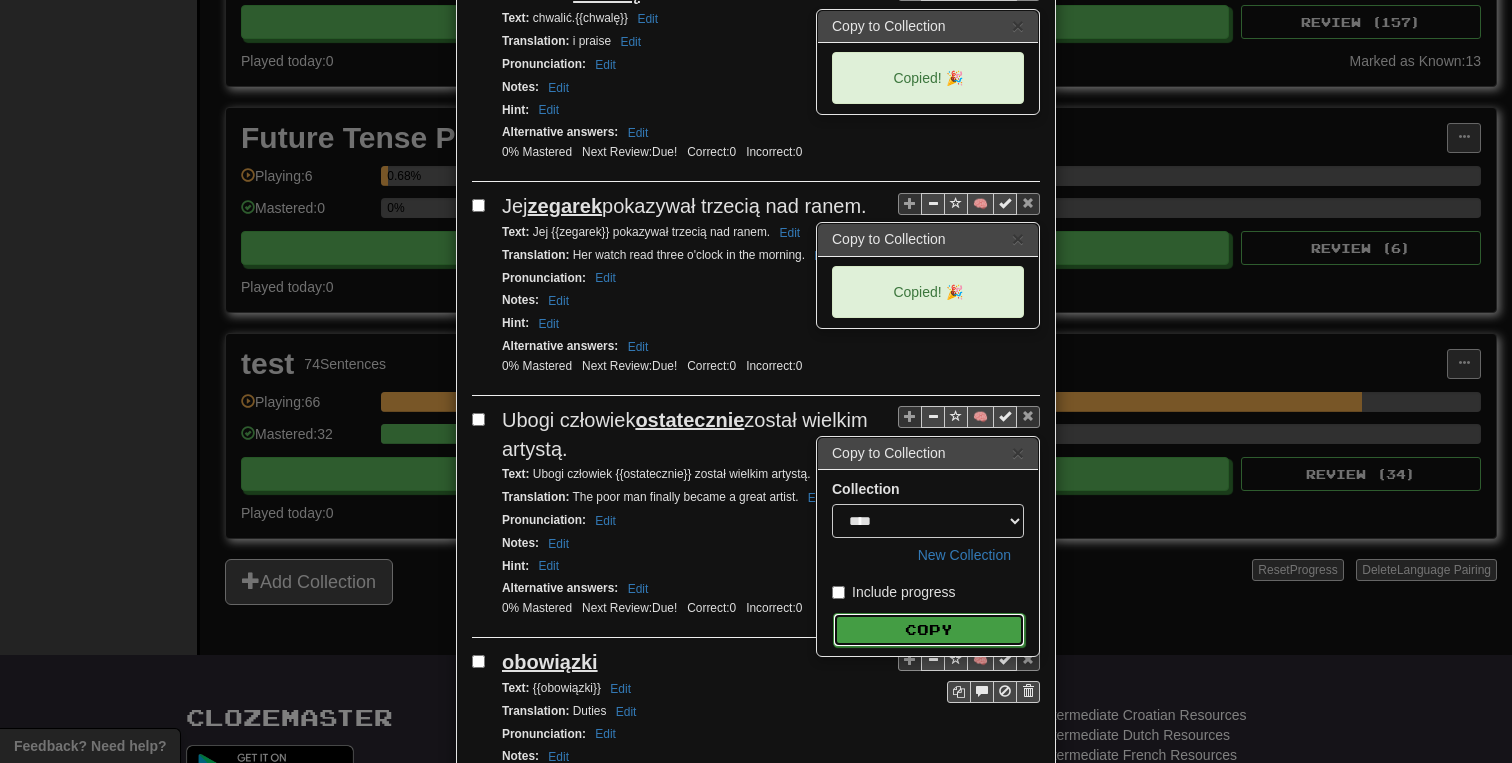 click on "Copy" at bounding box center [929, 630] 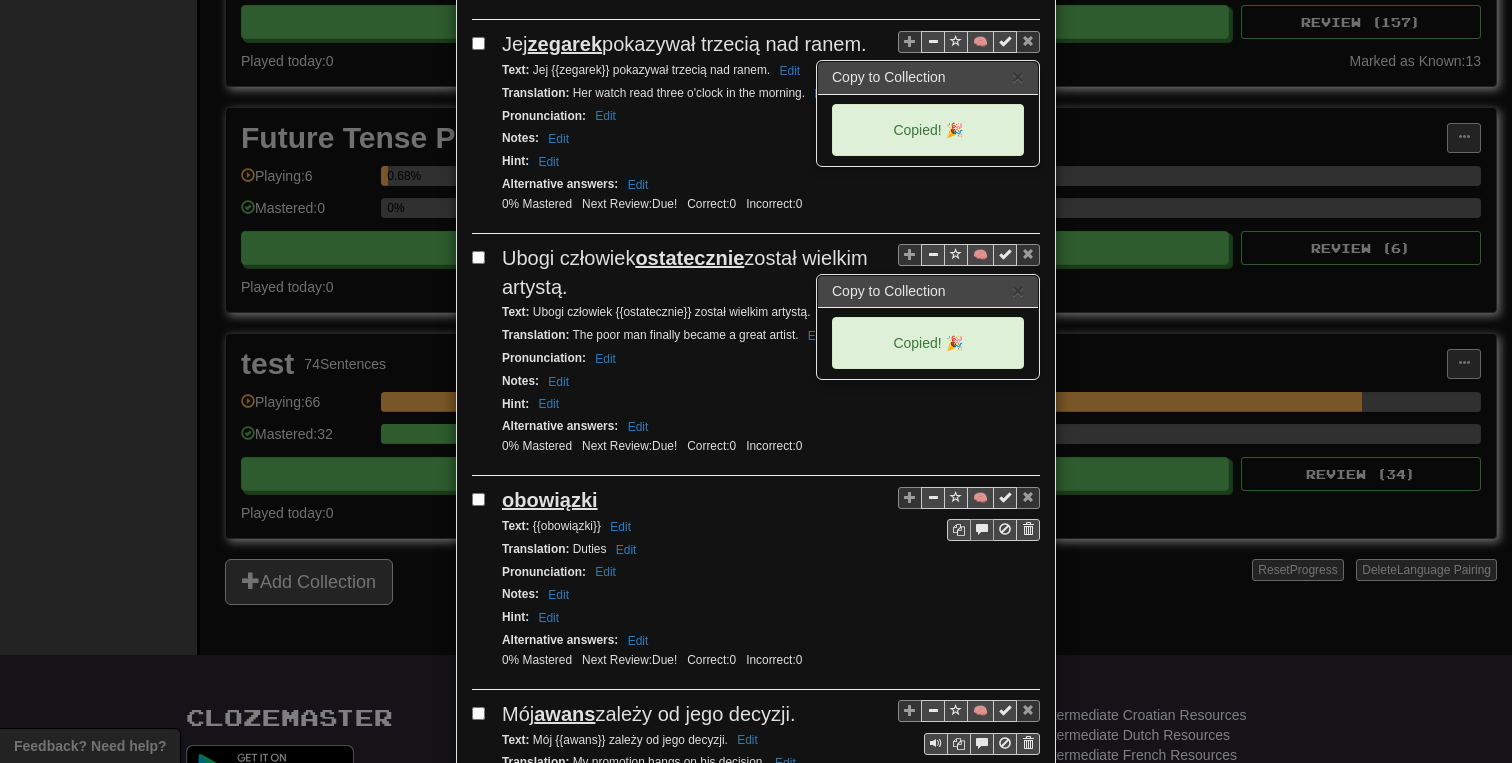scroll, scrollTop: 780, scrollLeft: 0, axis: vertical 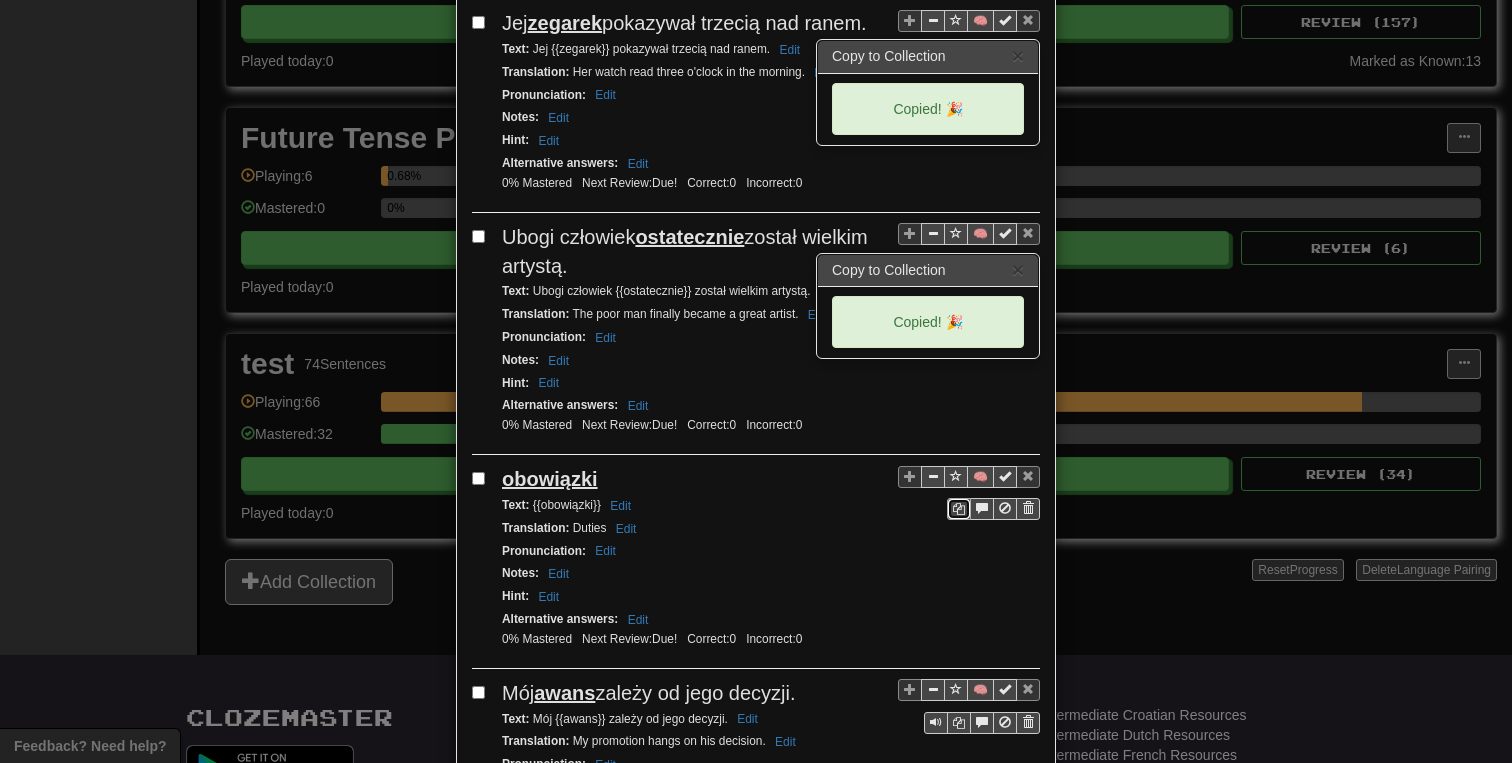 click at bounding box center (959, 509) 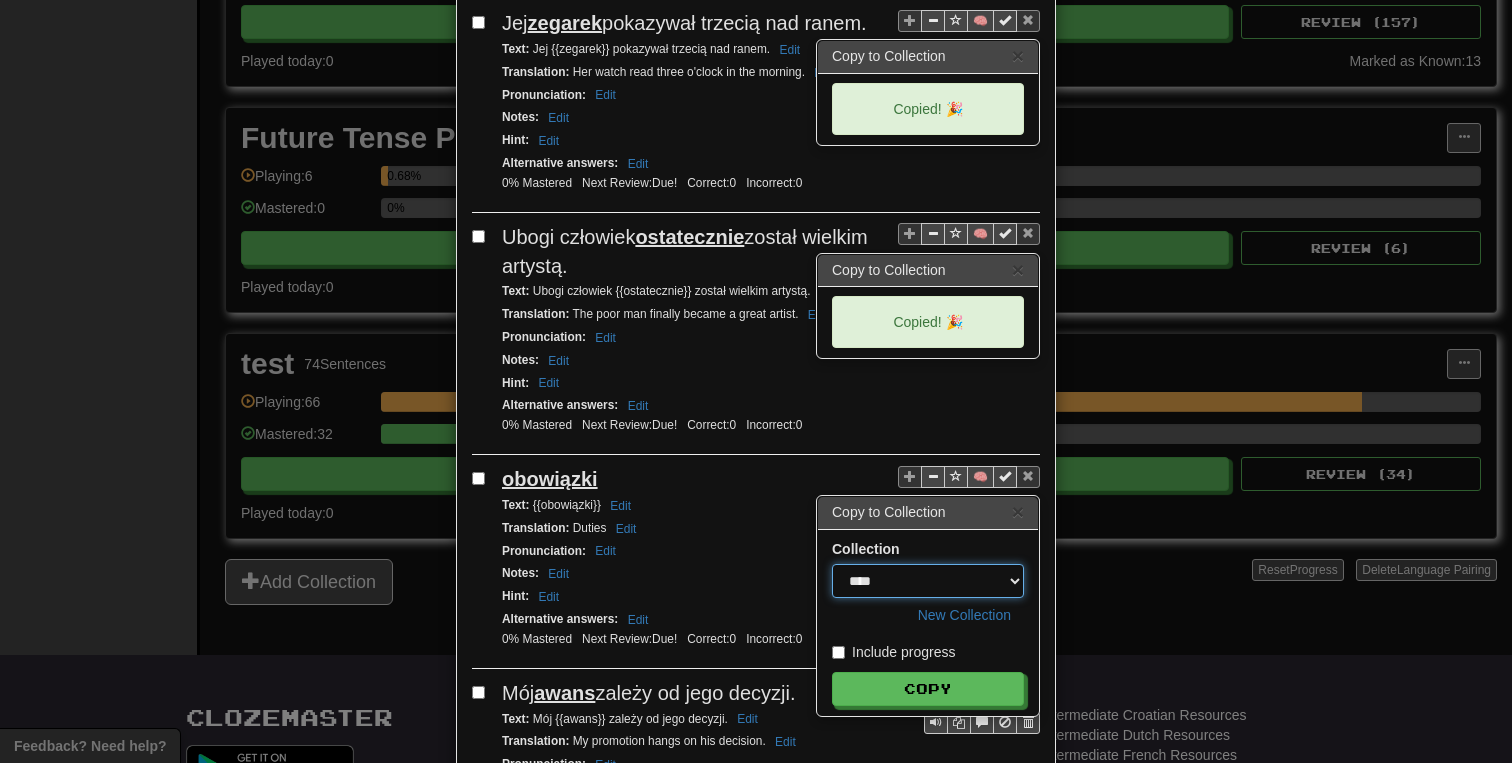 click on "**********" at bounding box center [928, 581] 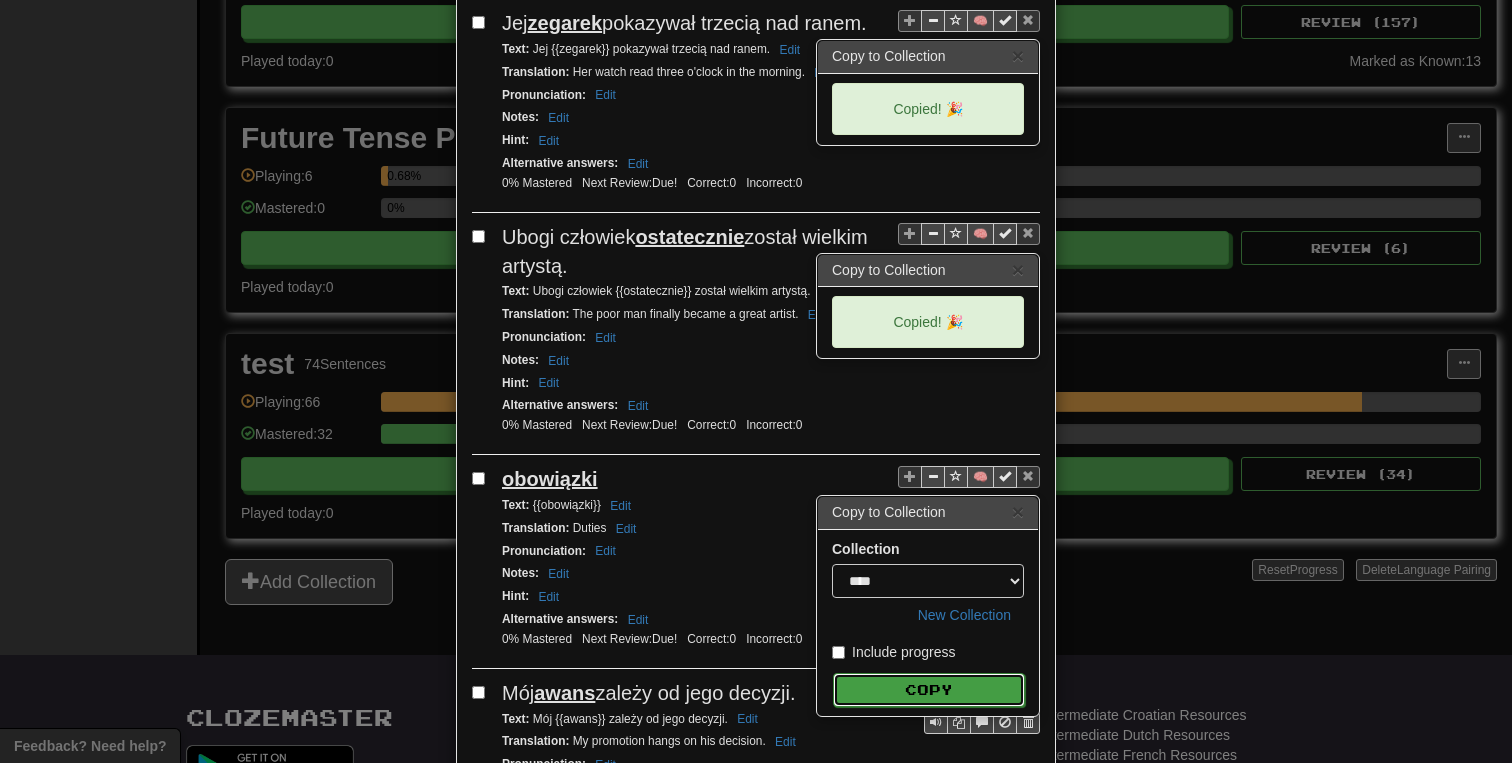 click on "Copy" at bounding box center (929, 690) 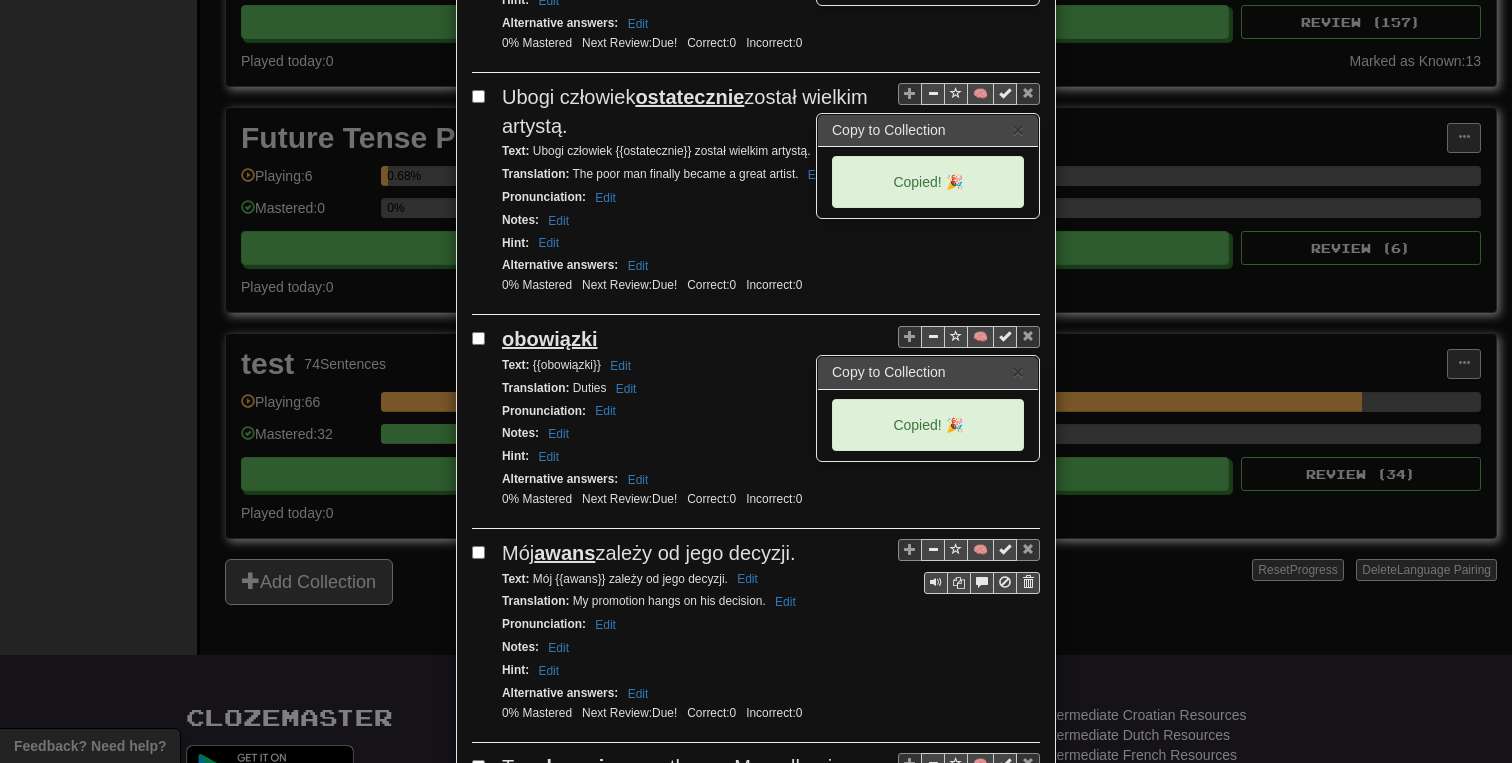 scroll, scrollTop: 955, scrollLeft: 0, axis: vertical 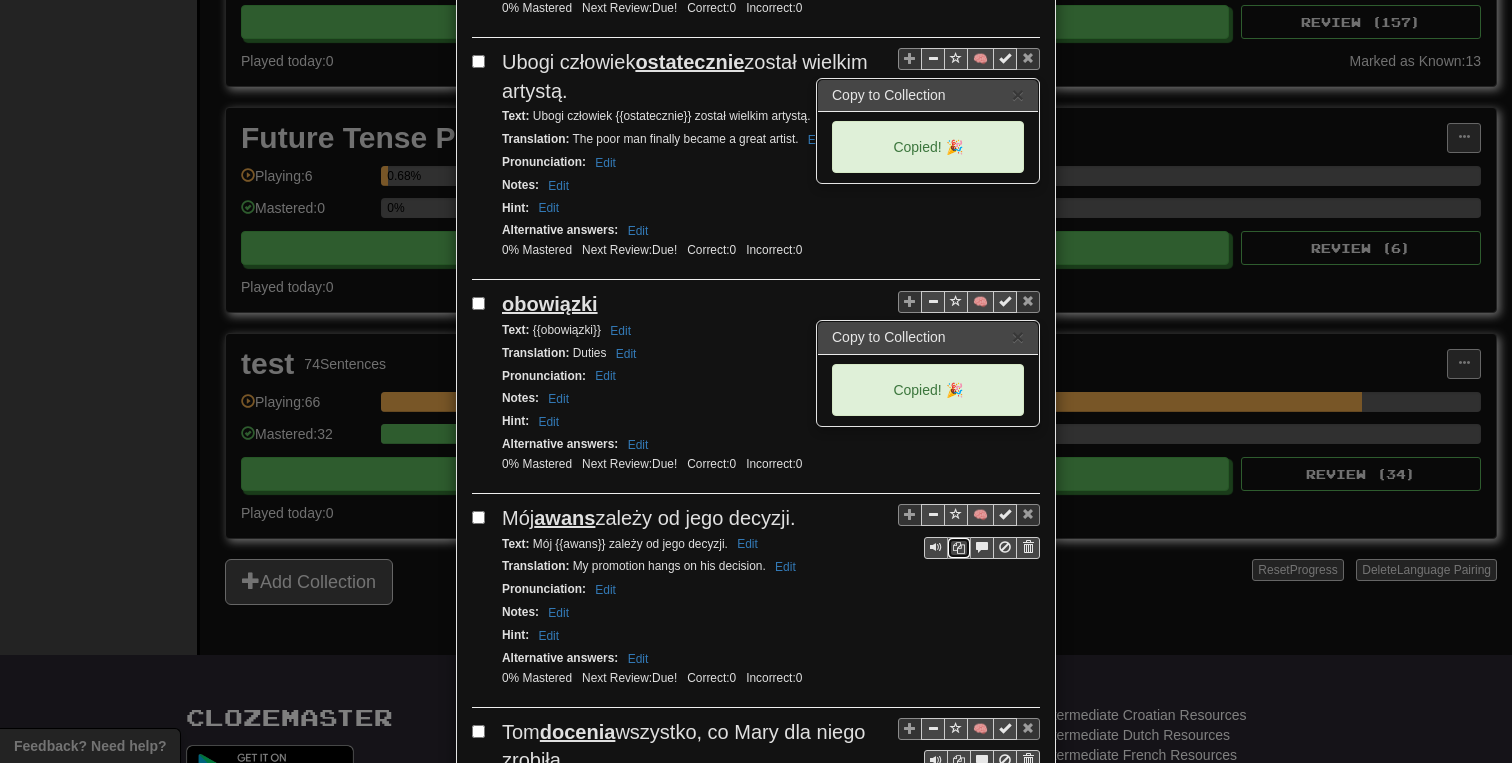click at bounding box center (959, 548) 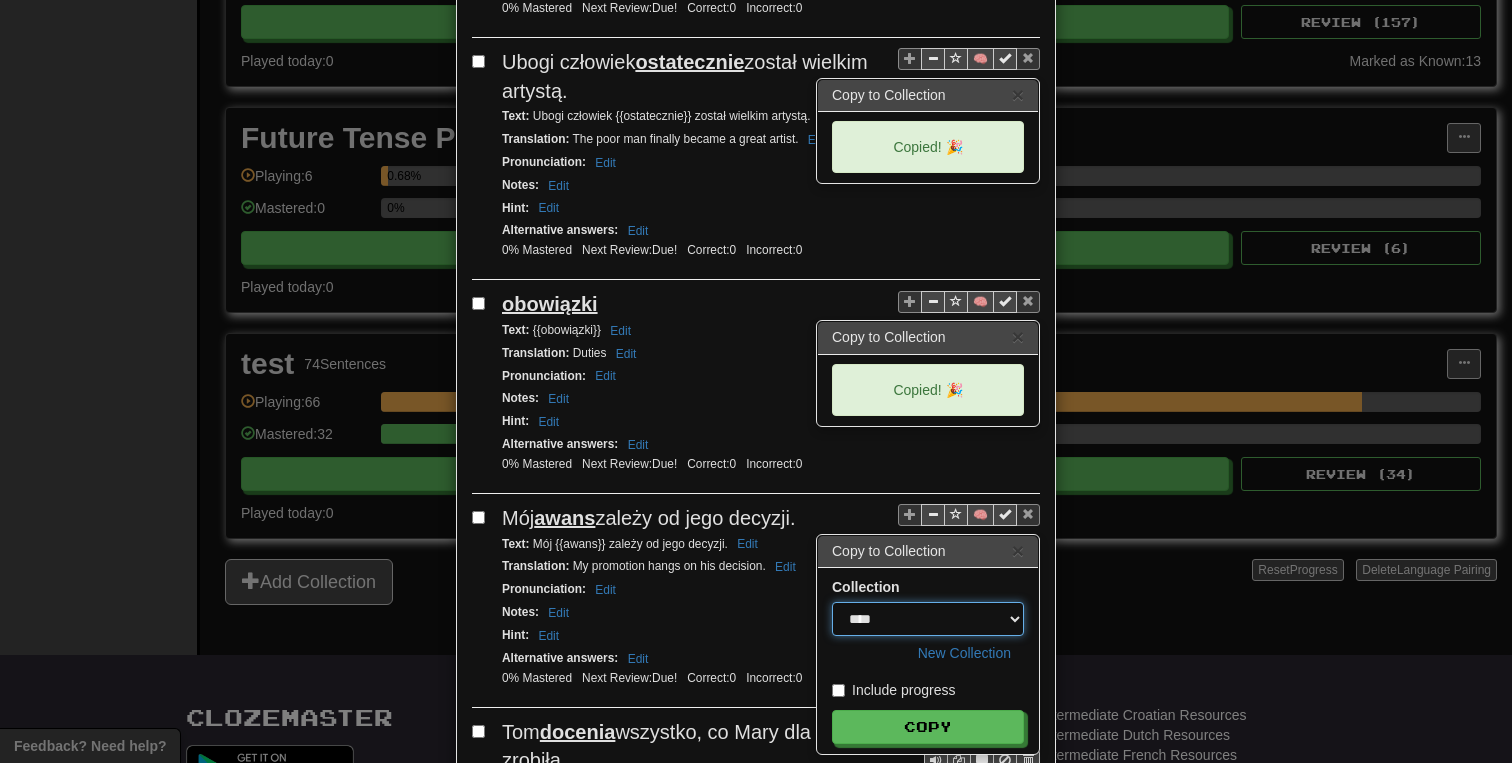 click on "**********" at bounding box center [928, 619] 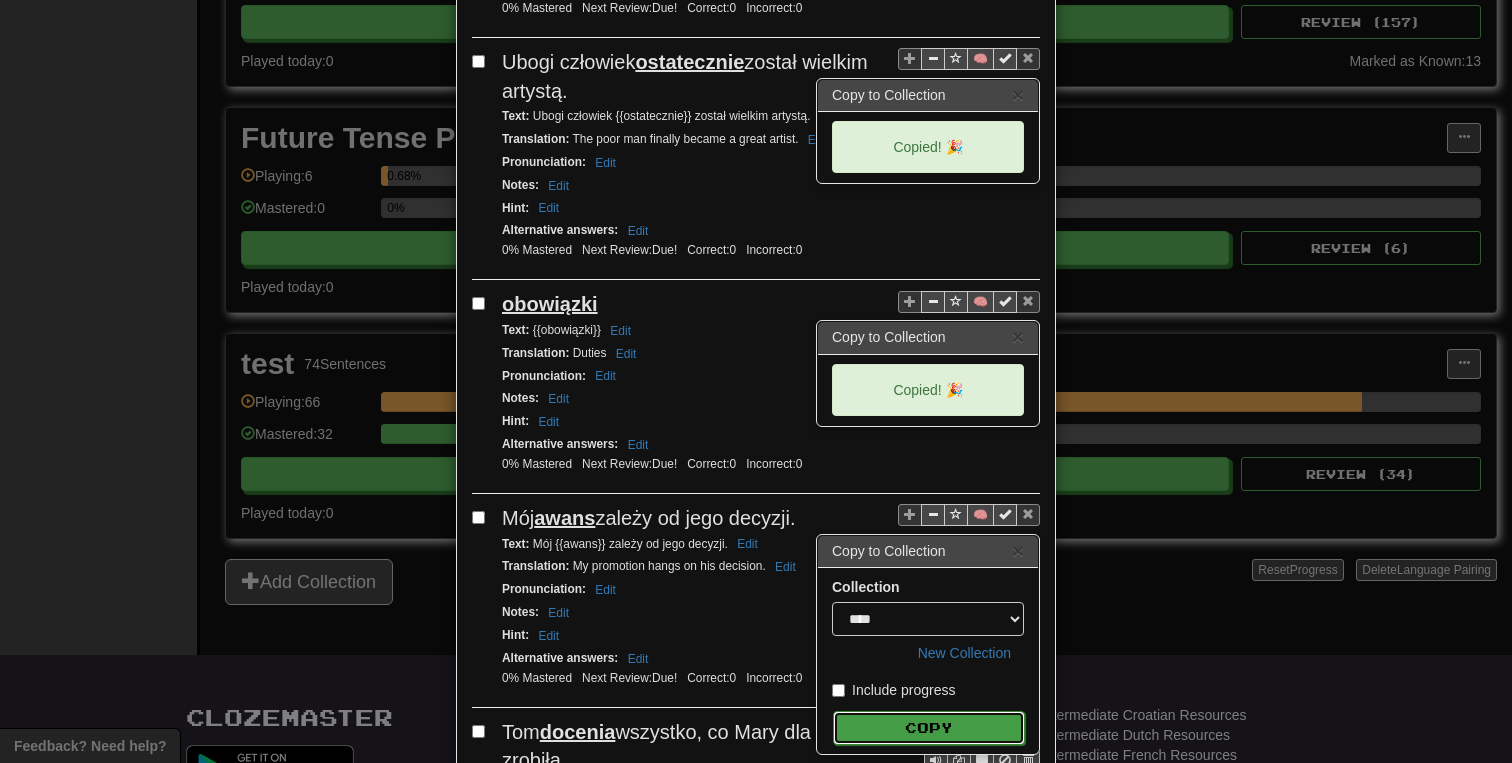 click on "Copy" at bounding box center [929, 728] 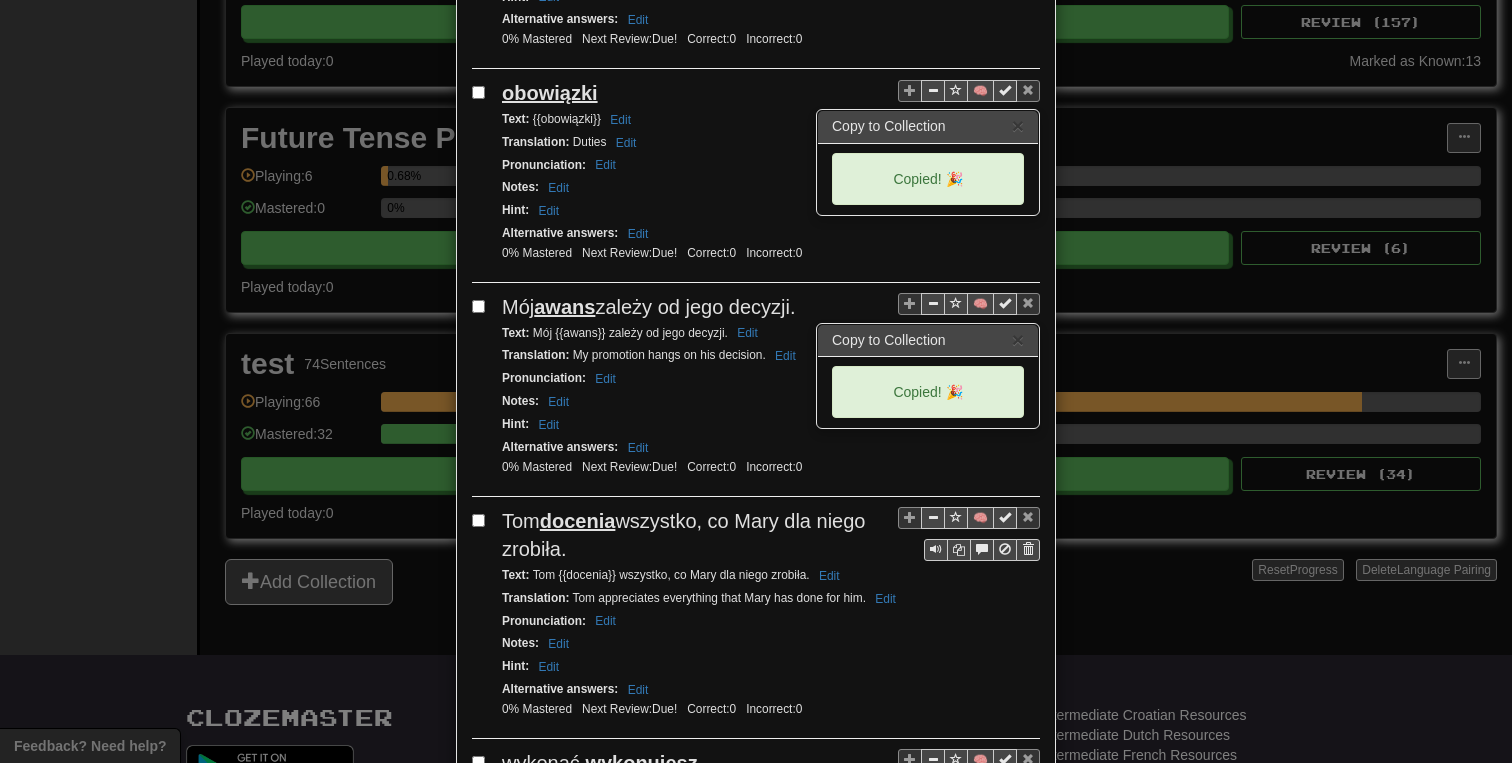 scroll, scrollTop: 1217, scrollLeft: 0, axis: vertical 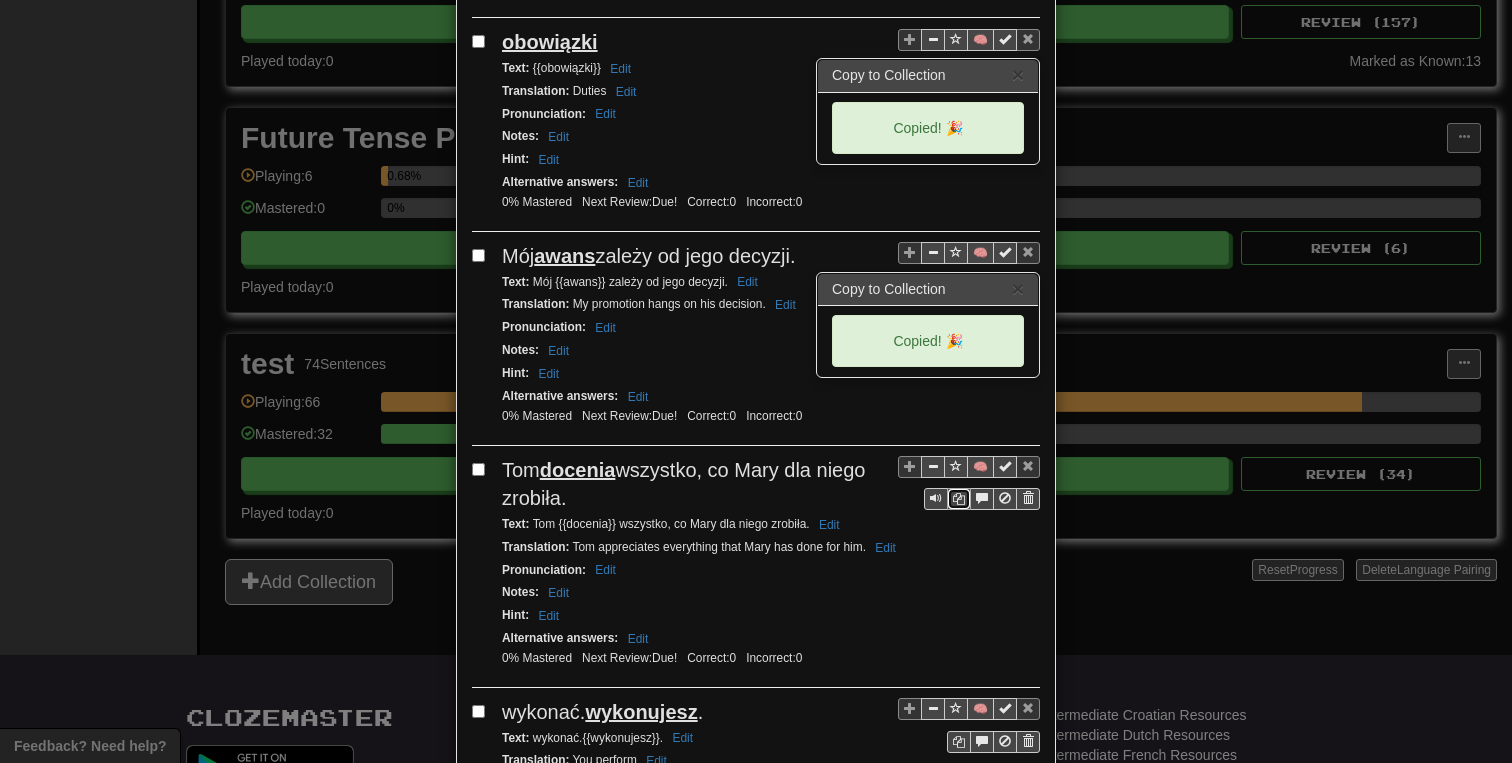 click at bounding box center [959, 499] 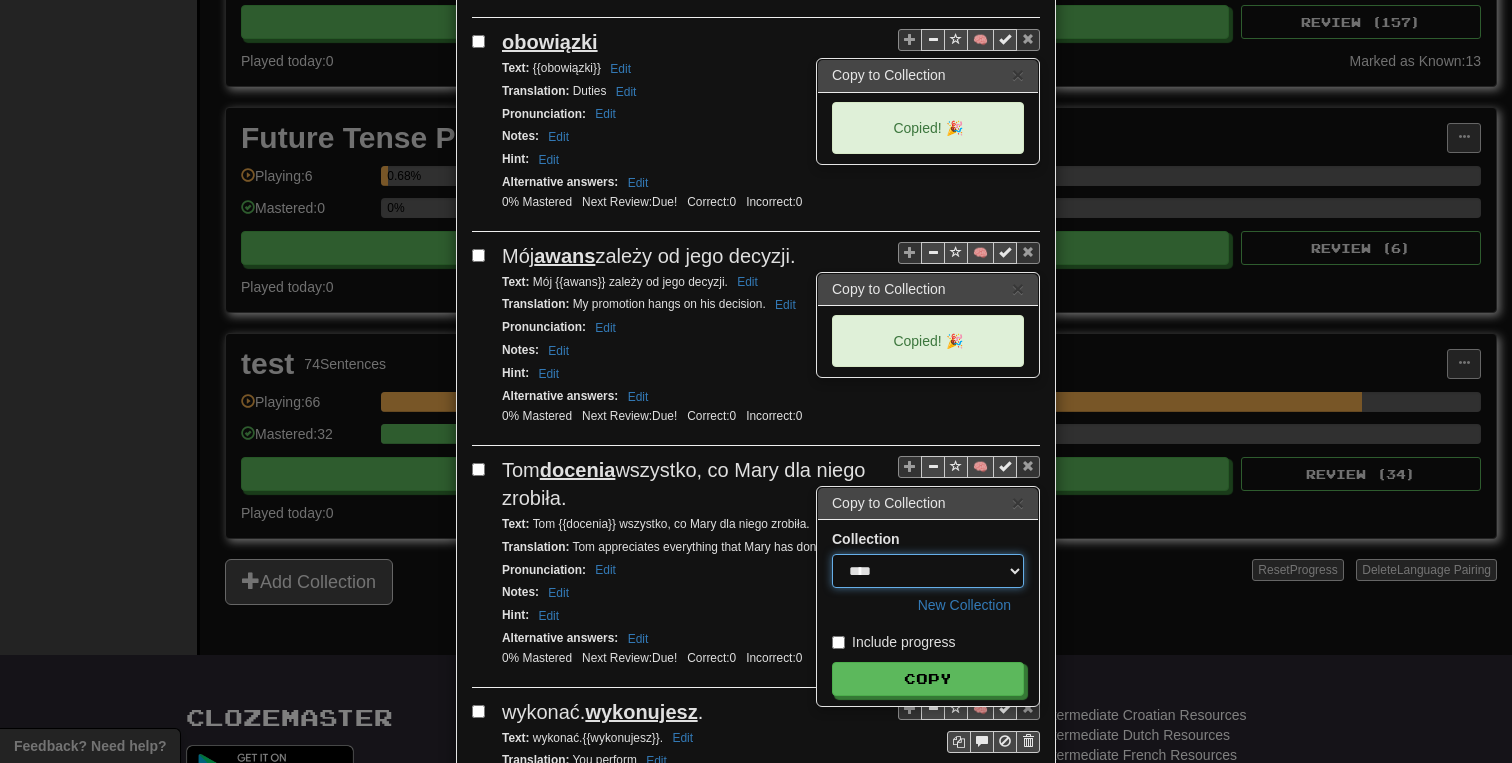 click on "**********" at bounding box center (928, 571) 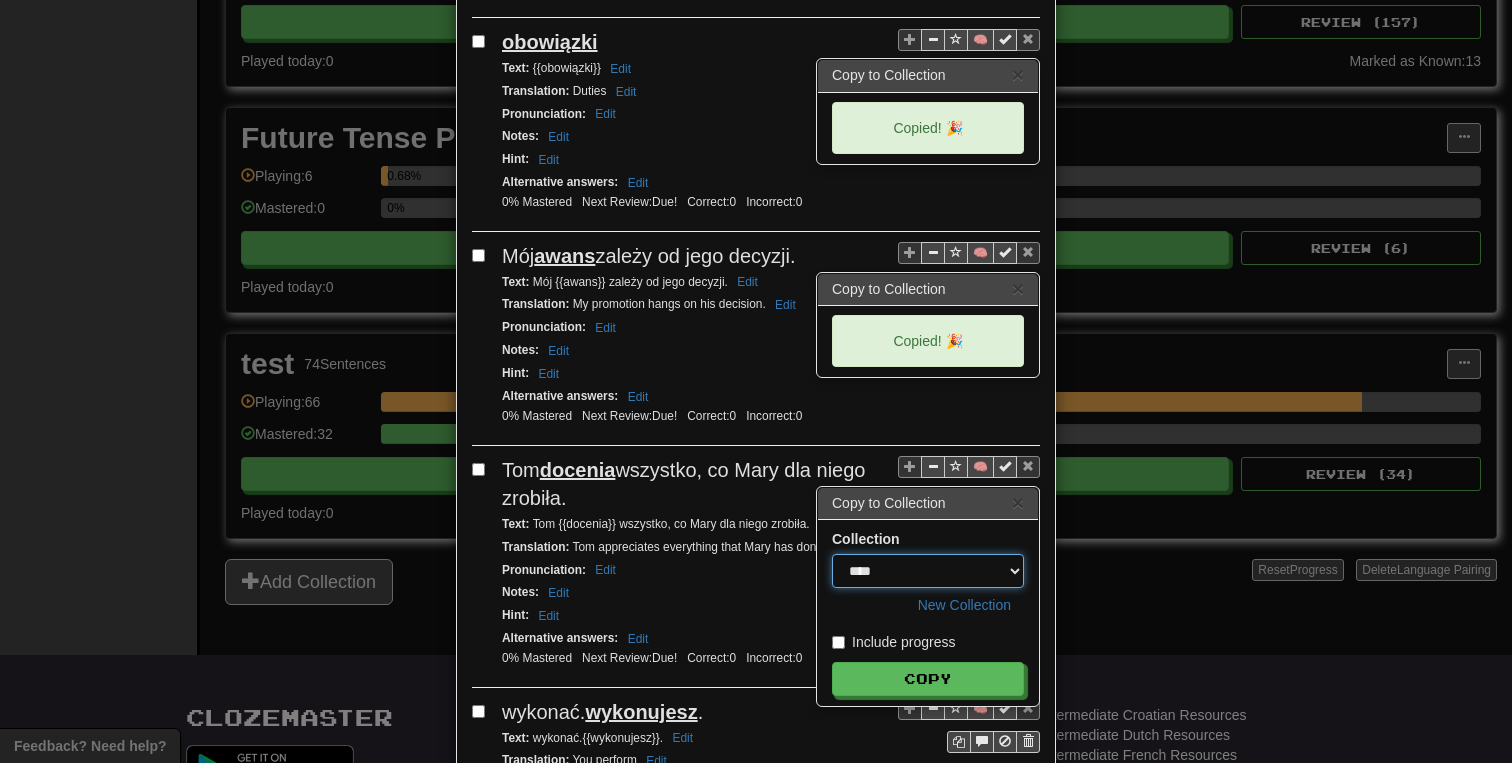 select on "*****" 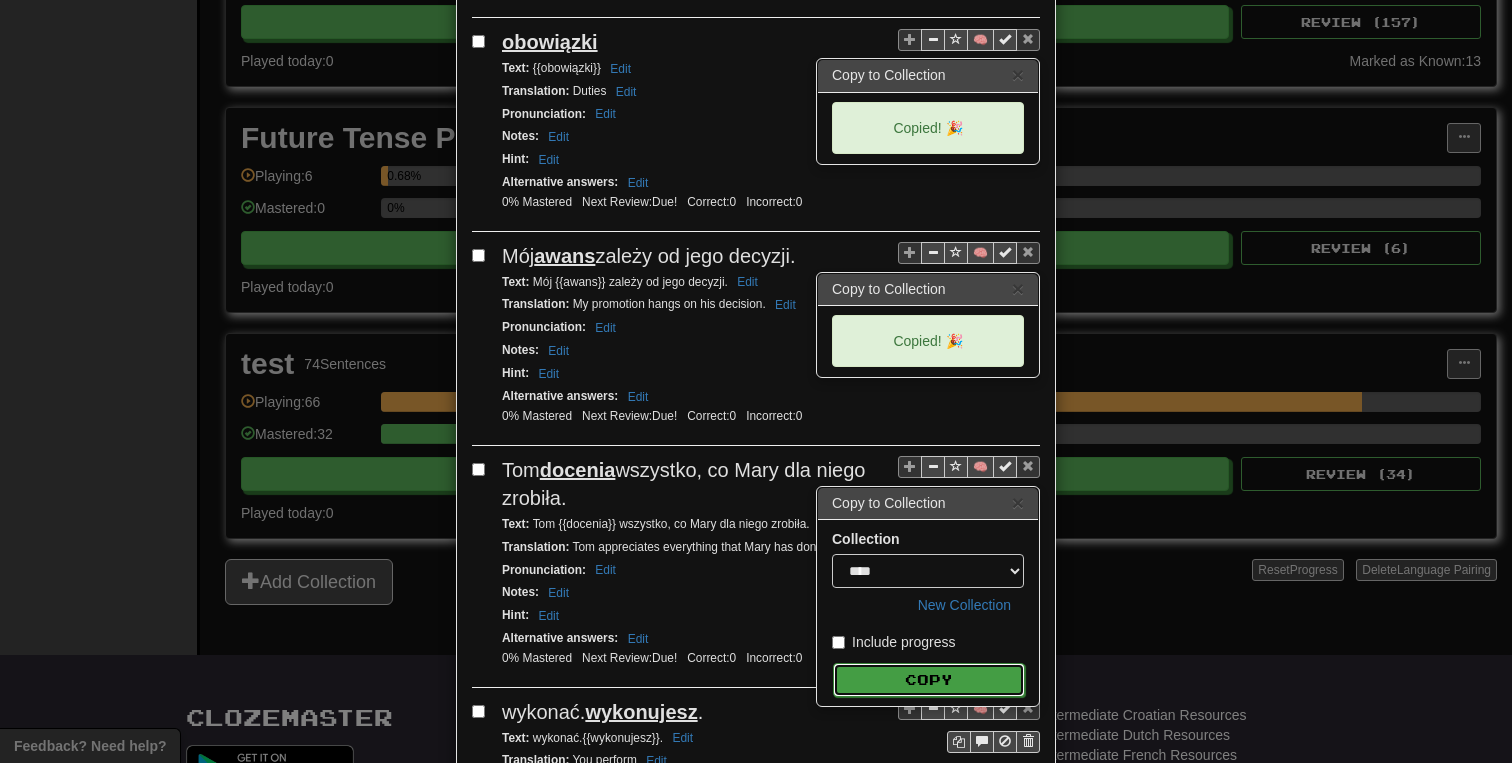 click on "Copy" at bounding box center (929, 680) 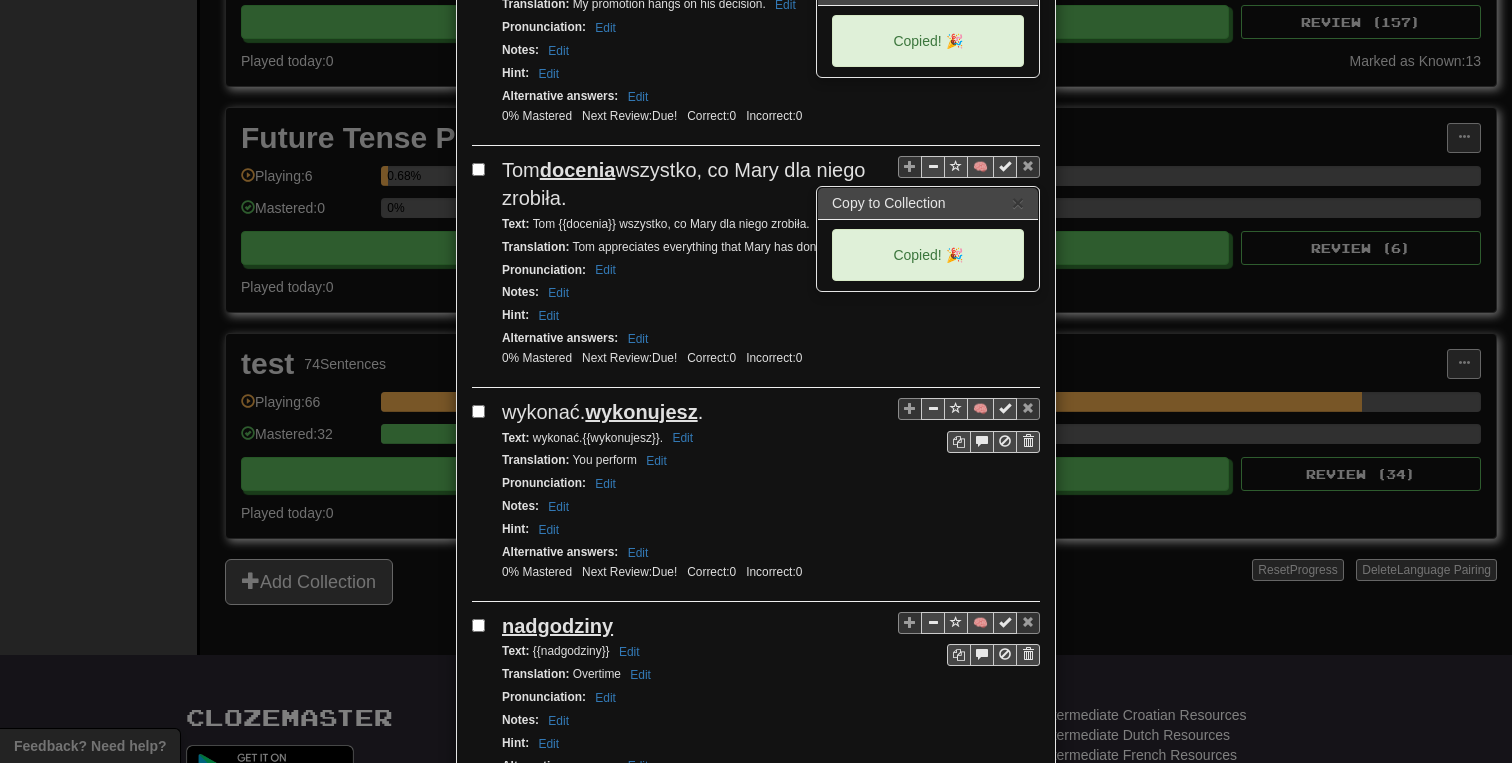 scroll, scrollTop: 1545, scrollLeft: 0, axis: vertical 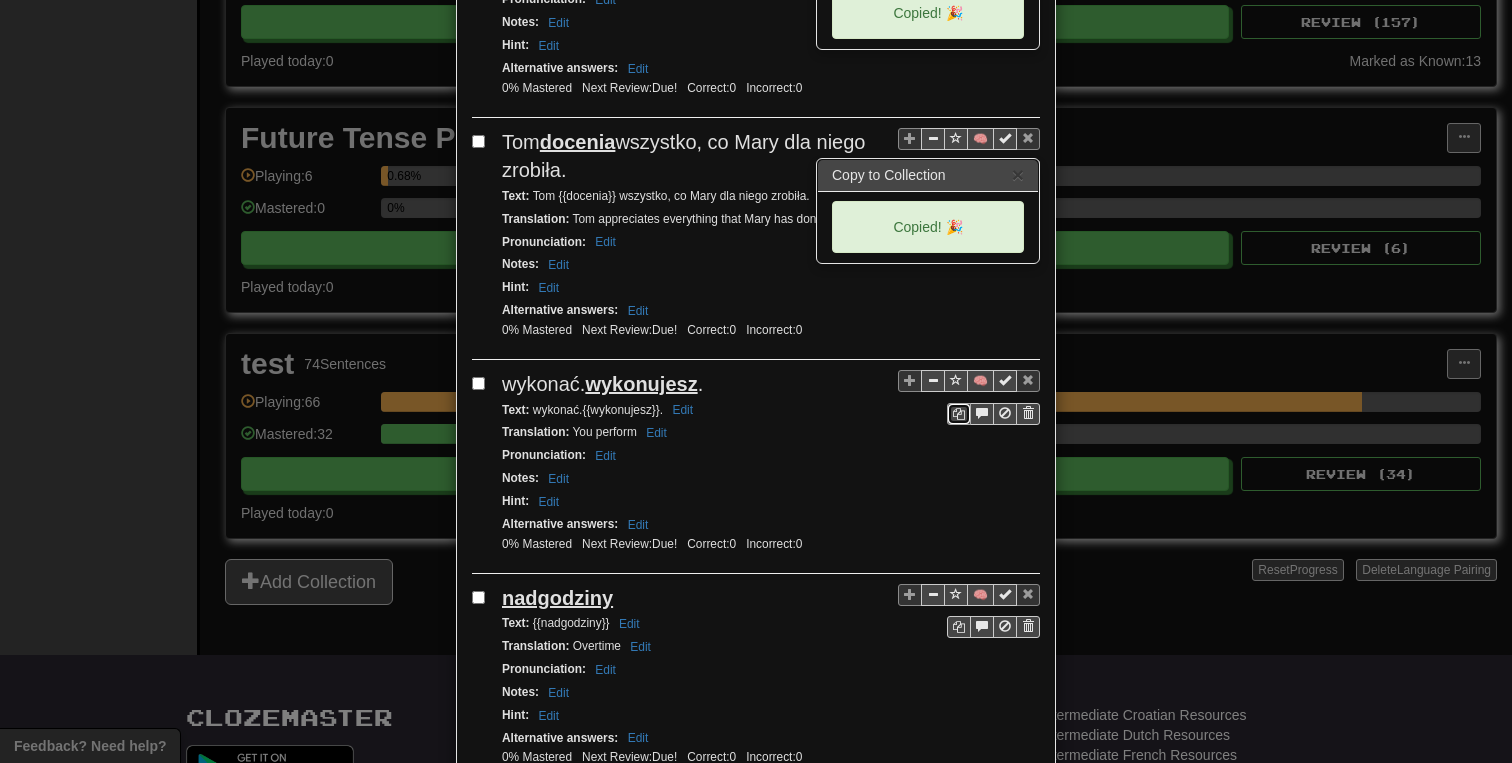 click at bounding box center (959, 414) 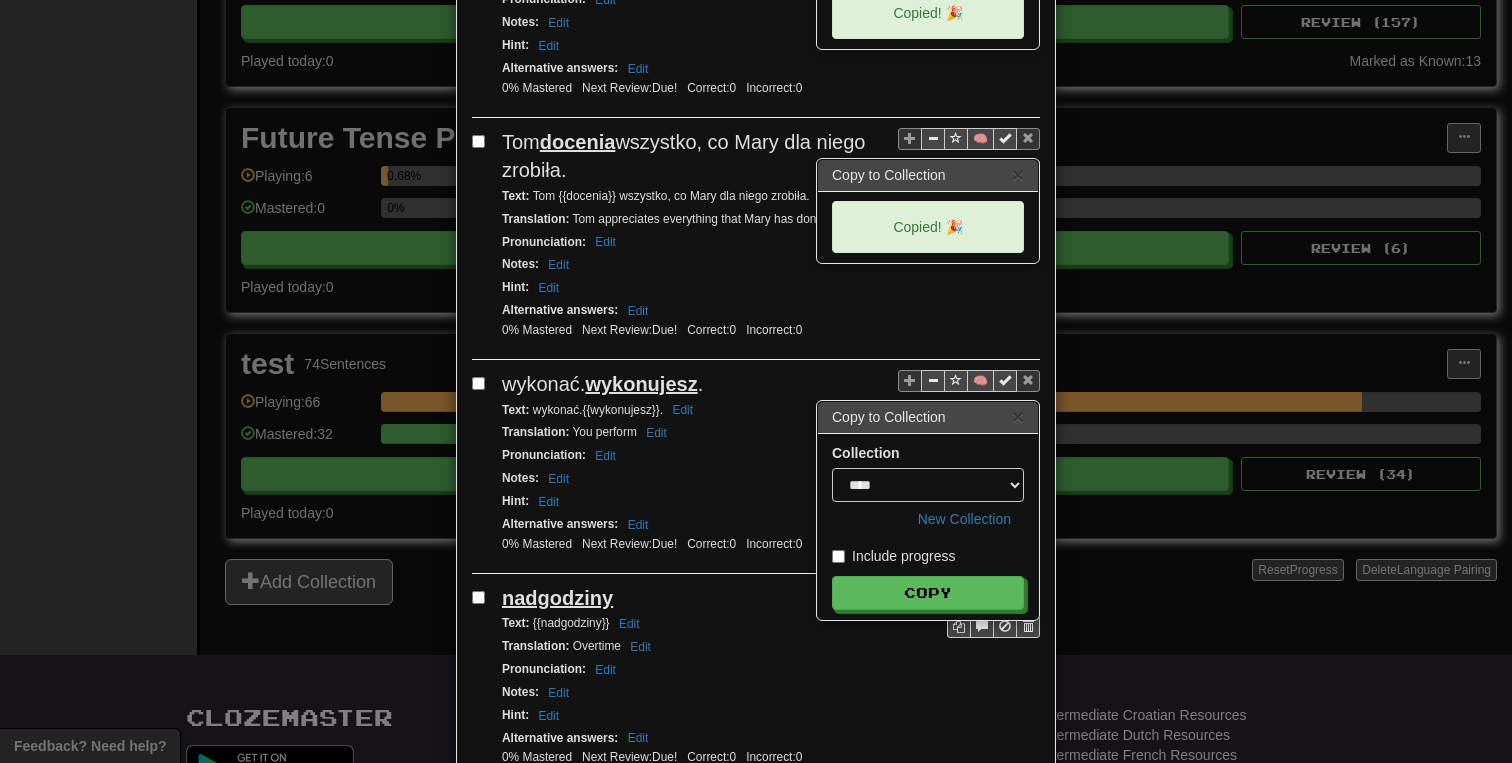 click on "**********" at bounding box center [928, 489] 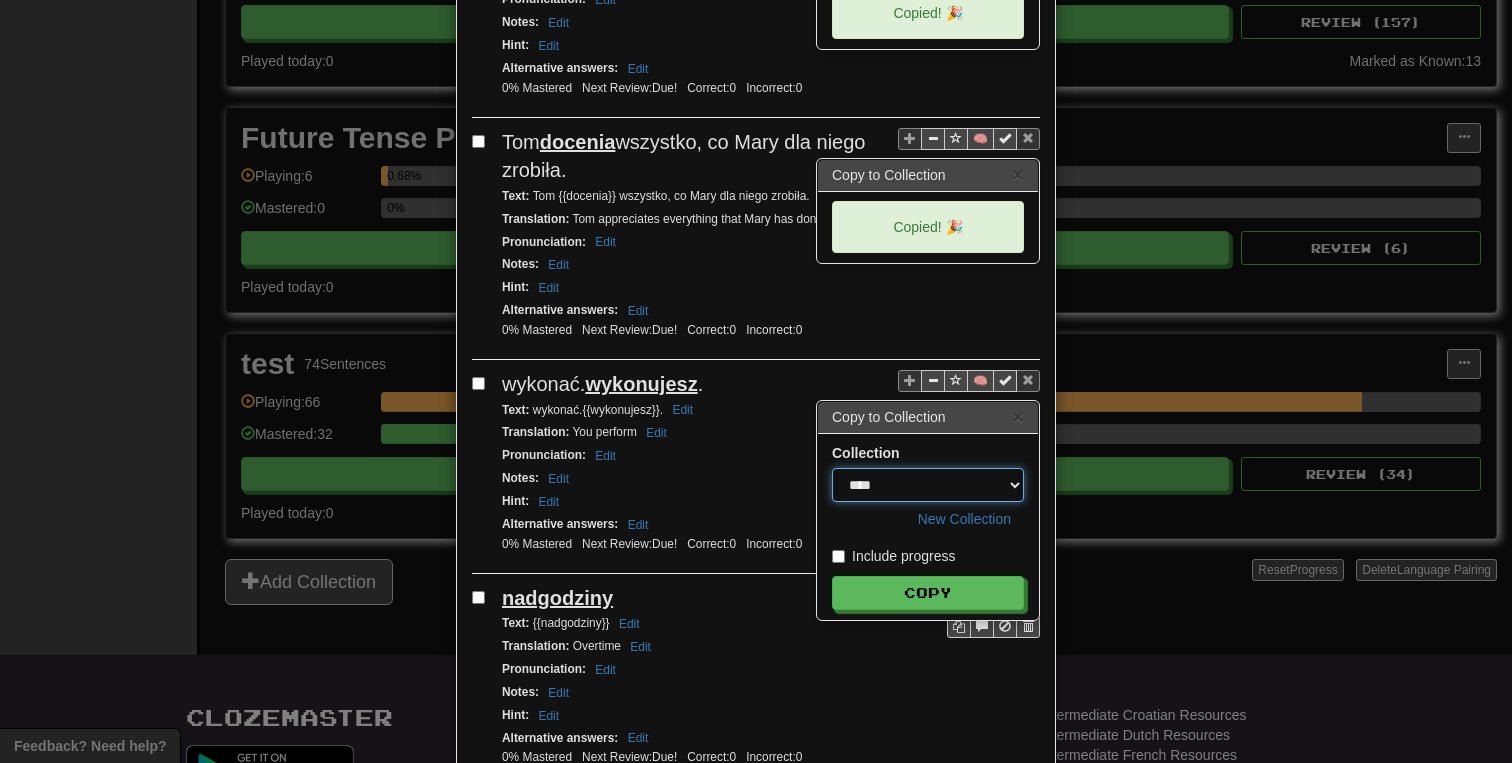 click on "**********" at bounding box center (928, 485) 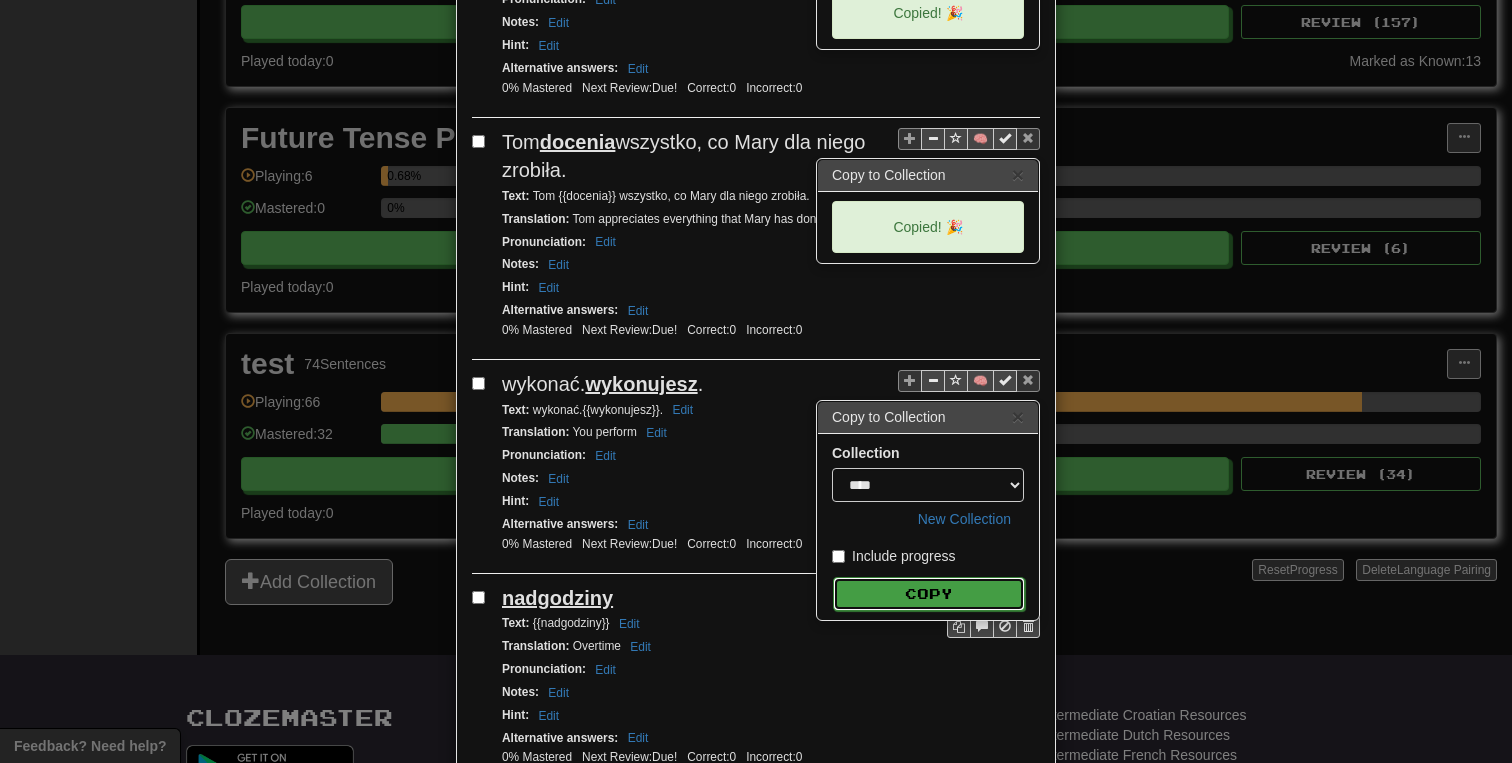 click on "Copy" at bounding box center (929, 594) 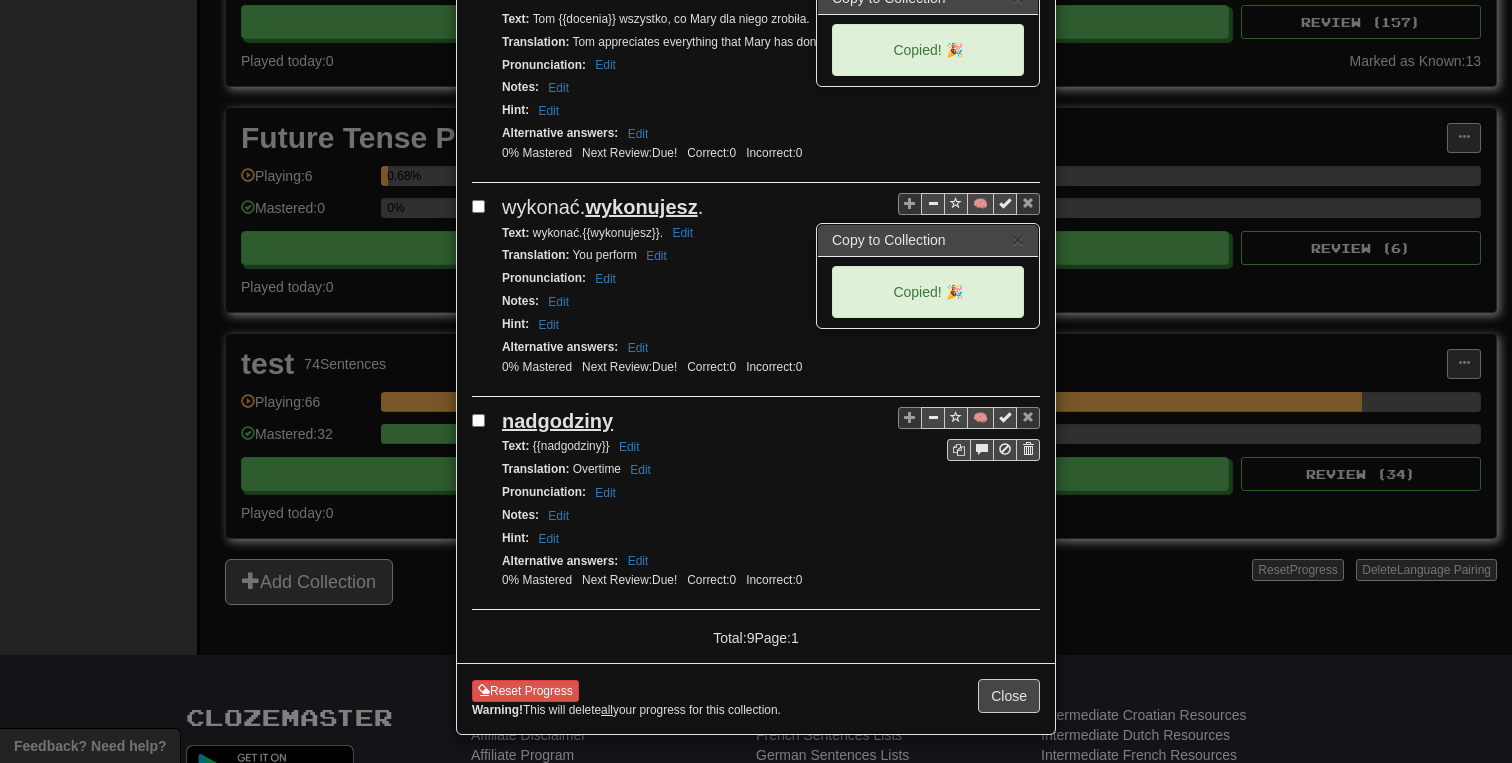 scroll, scrollTop: 1727, scrollLeft: 0, axis: vertical 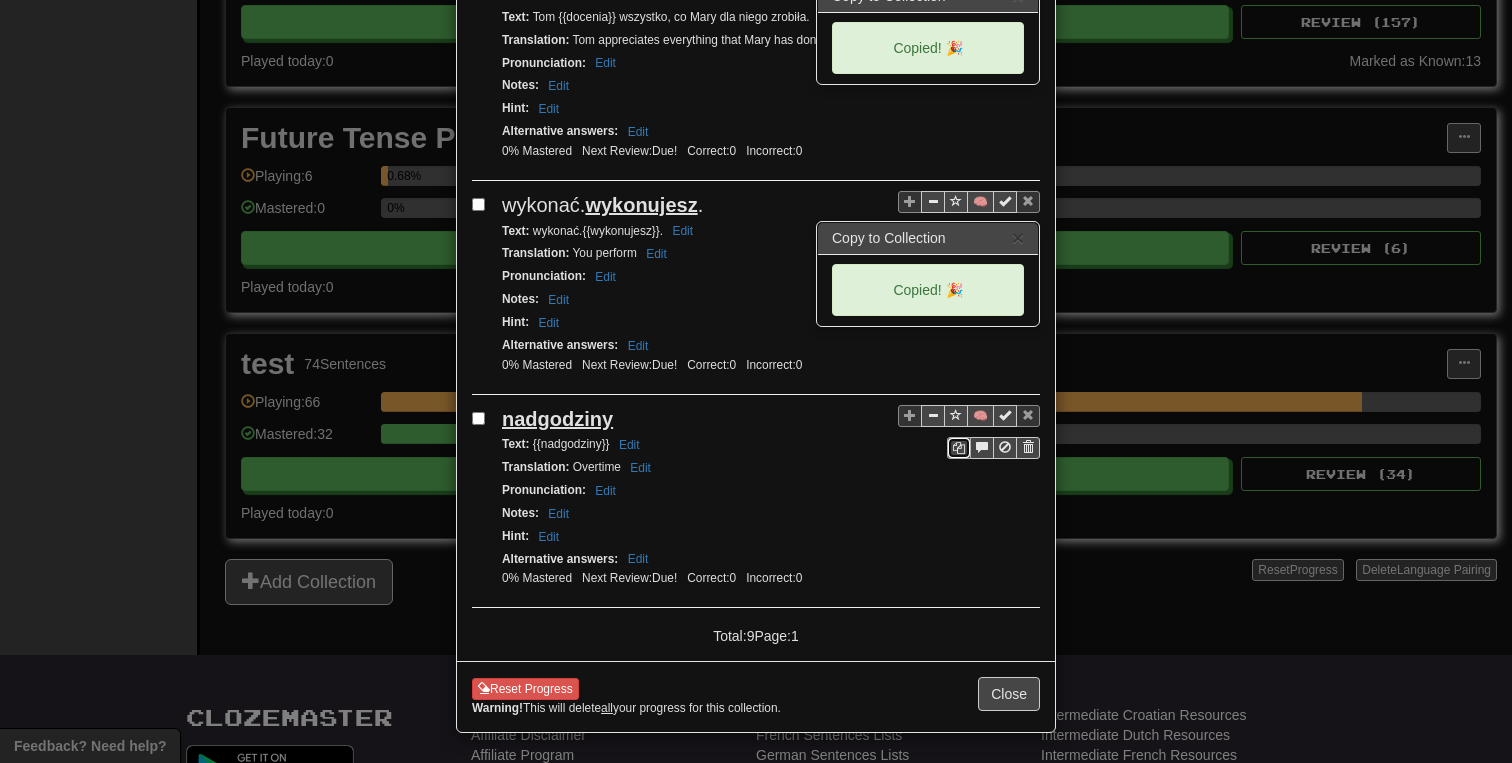 click at bounding box center [959, 448] 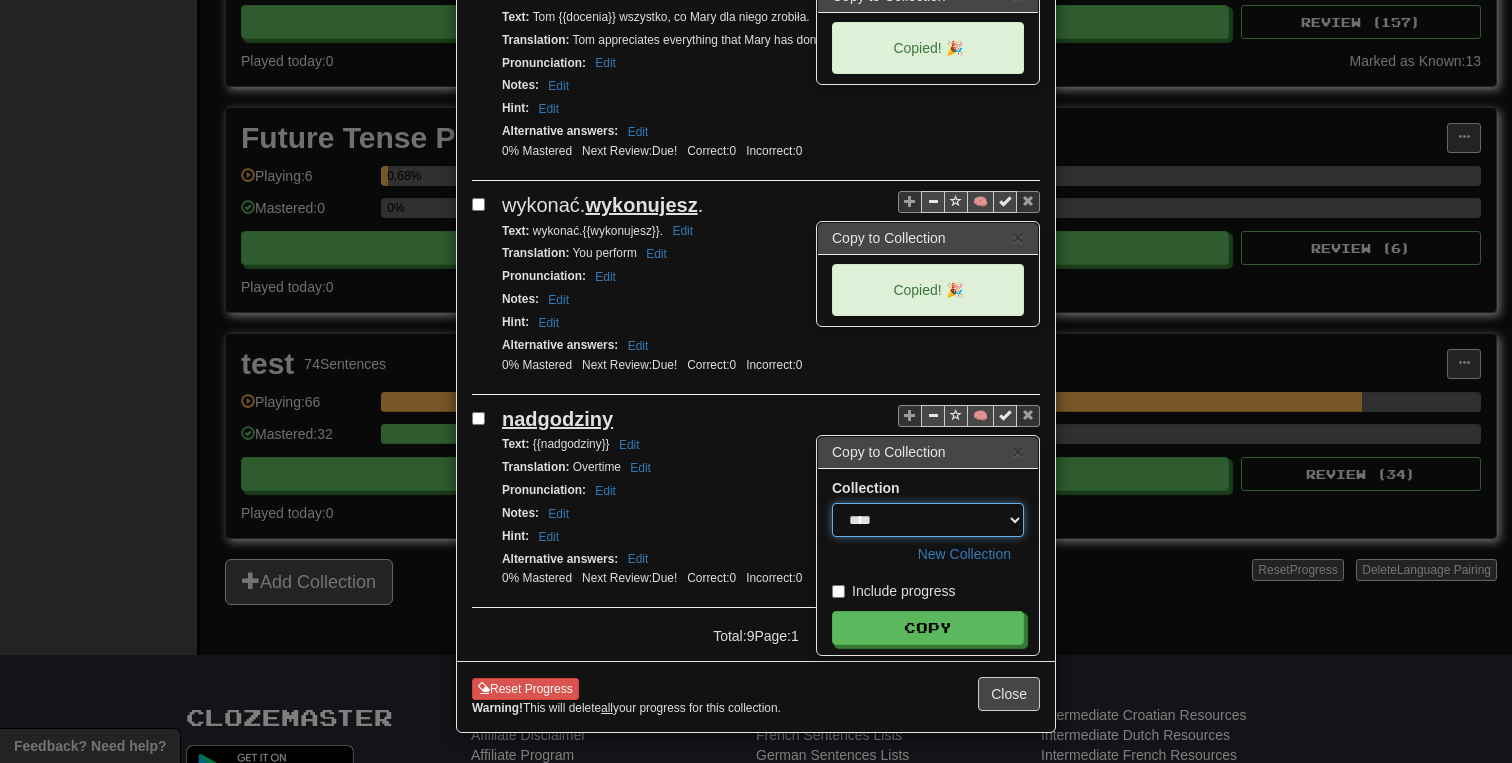 click on "**********" at bounding box center [928, 520] 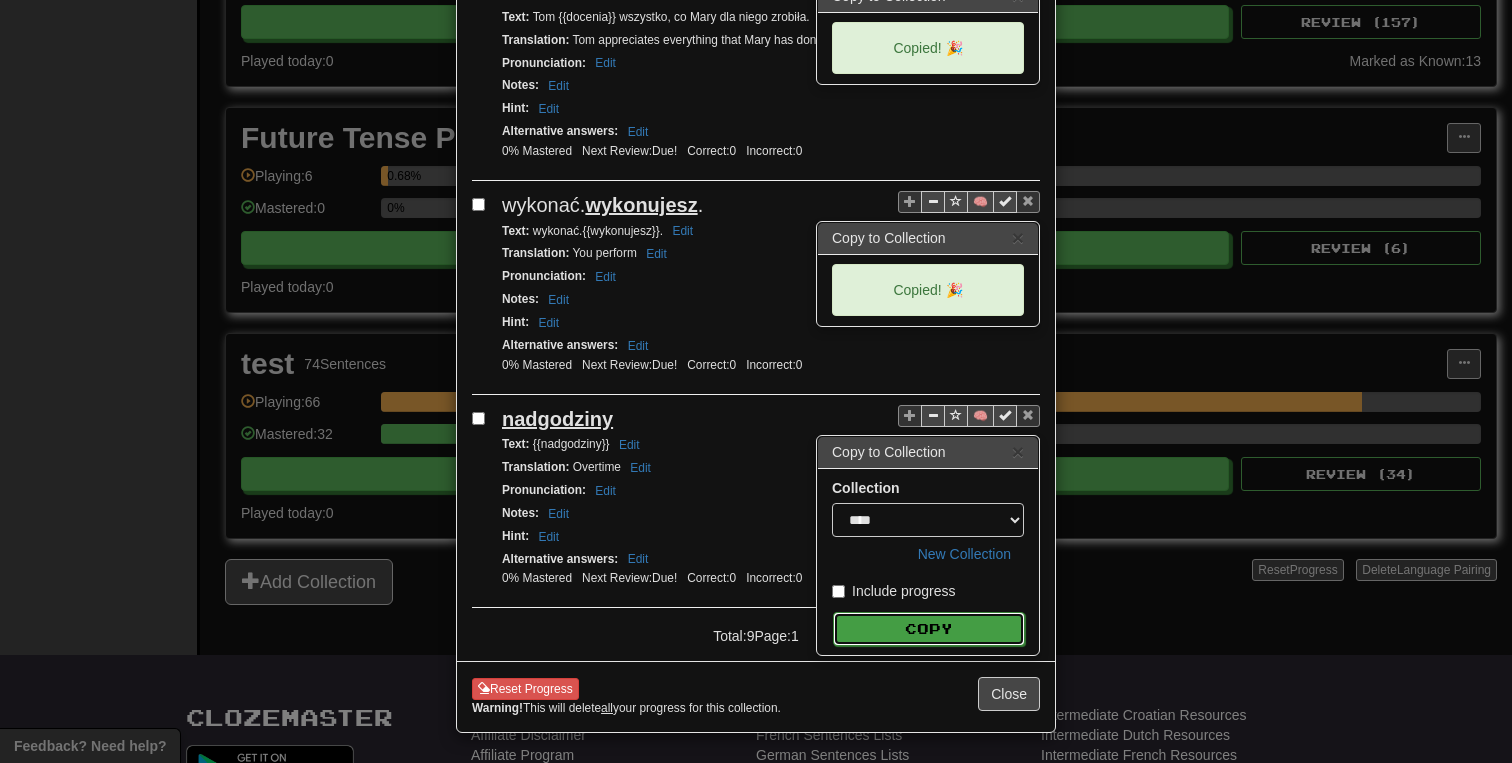 click on "Copy" at bounding box center (929, 629) 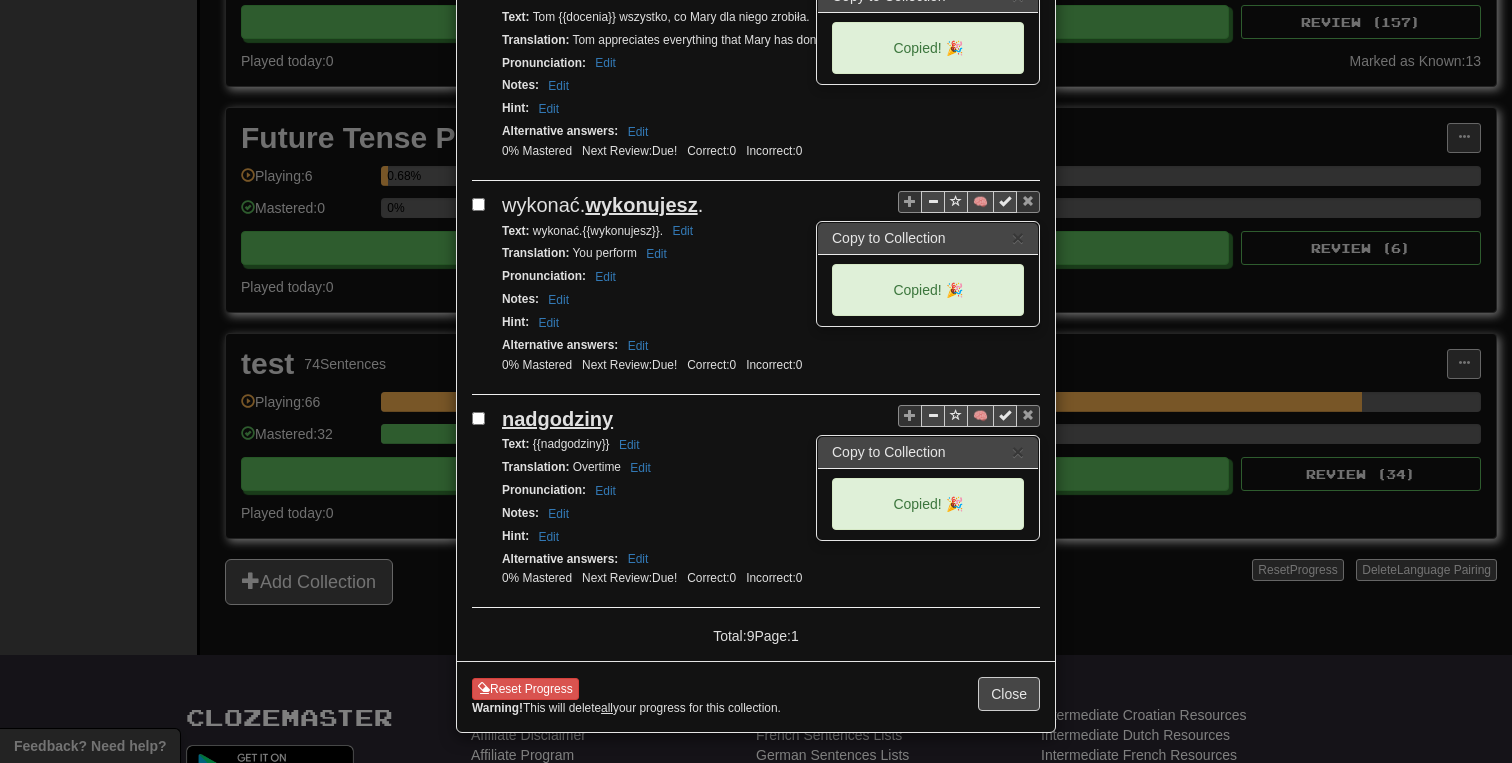click on "Reset Progress Warning!  This will delete  all  your progress for this collection. Close" at bounding box center (756, 696) 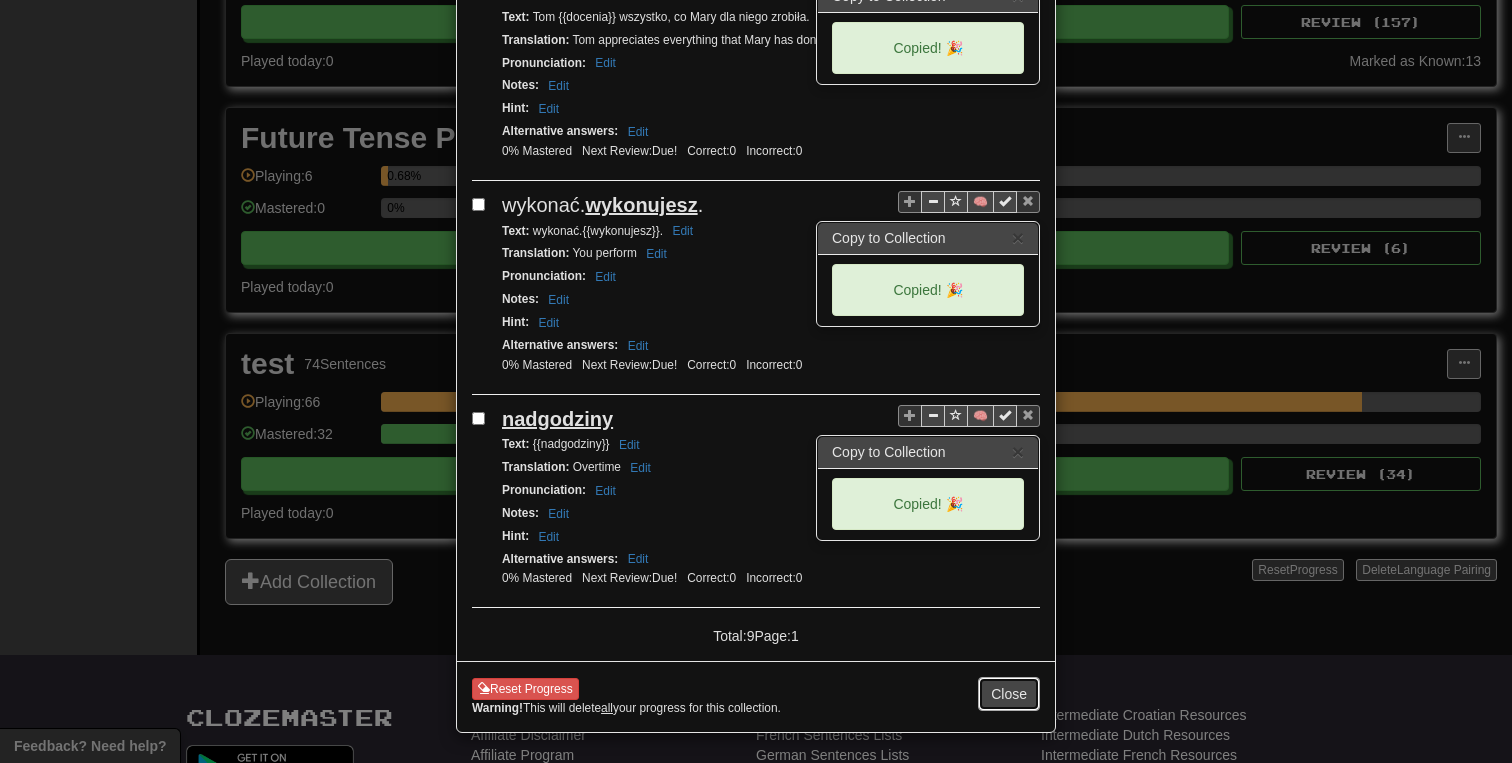 click on "Close" at bounding box center (1009, 694) 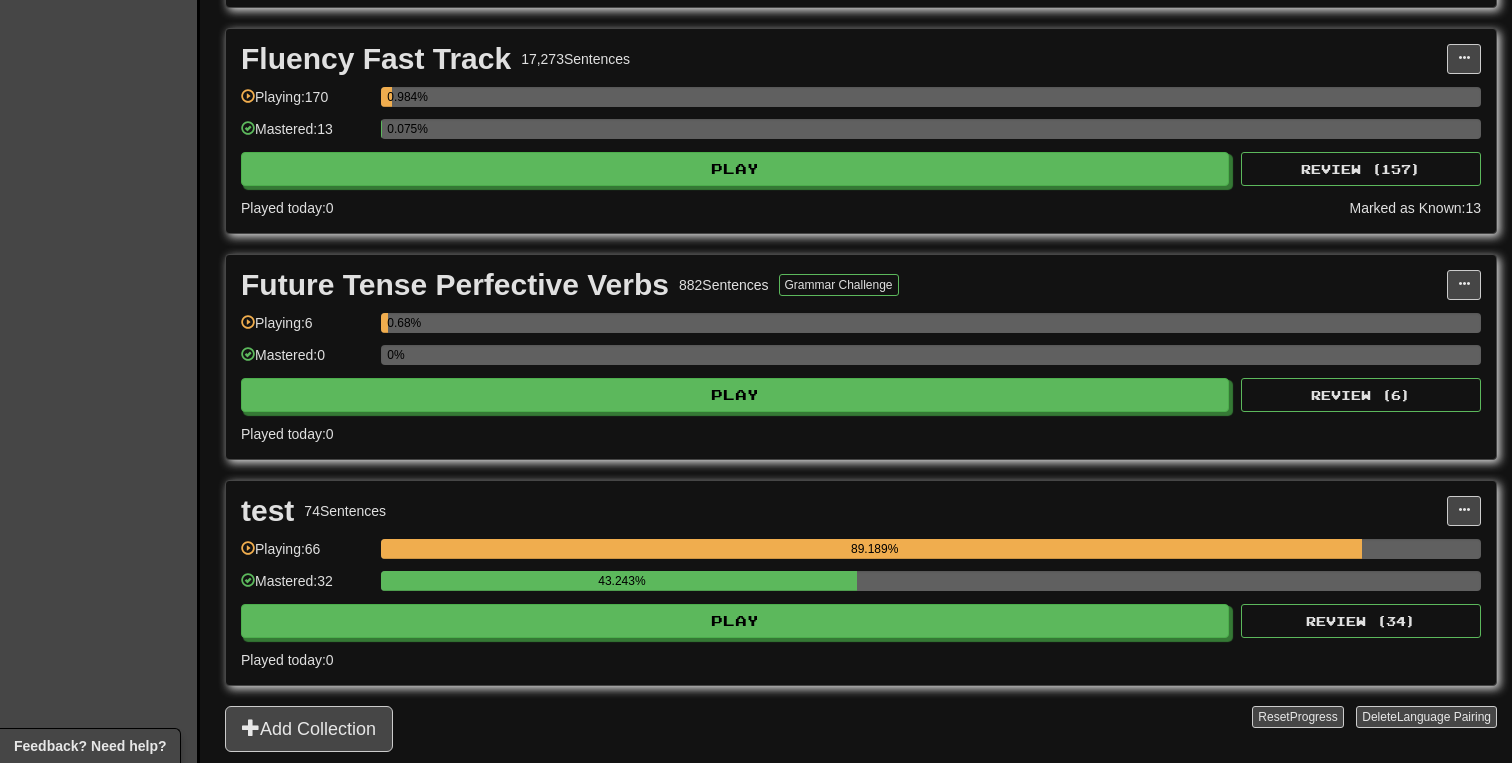 scroll, scrollTop: 2129, scrollLeft: 0, axis: vertical 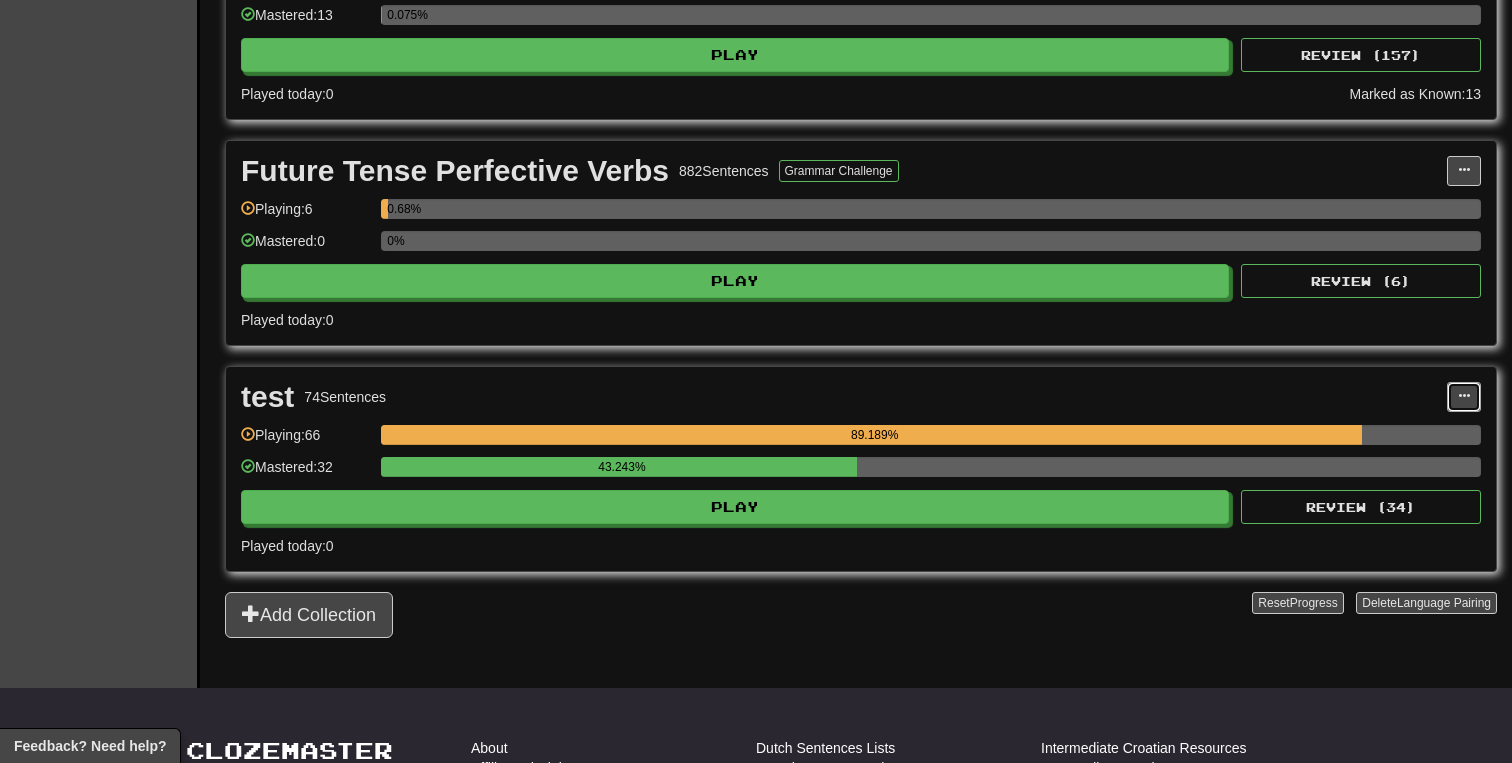 click at bounding box center (1464, 397) 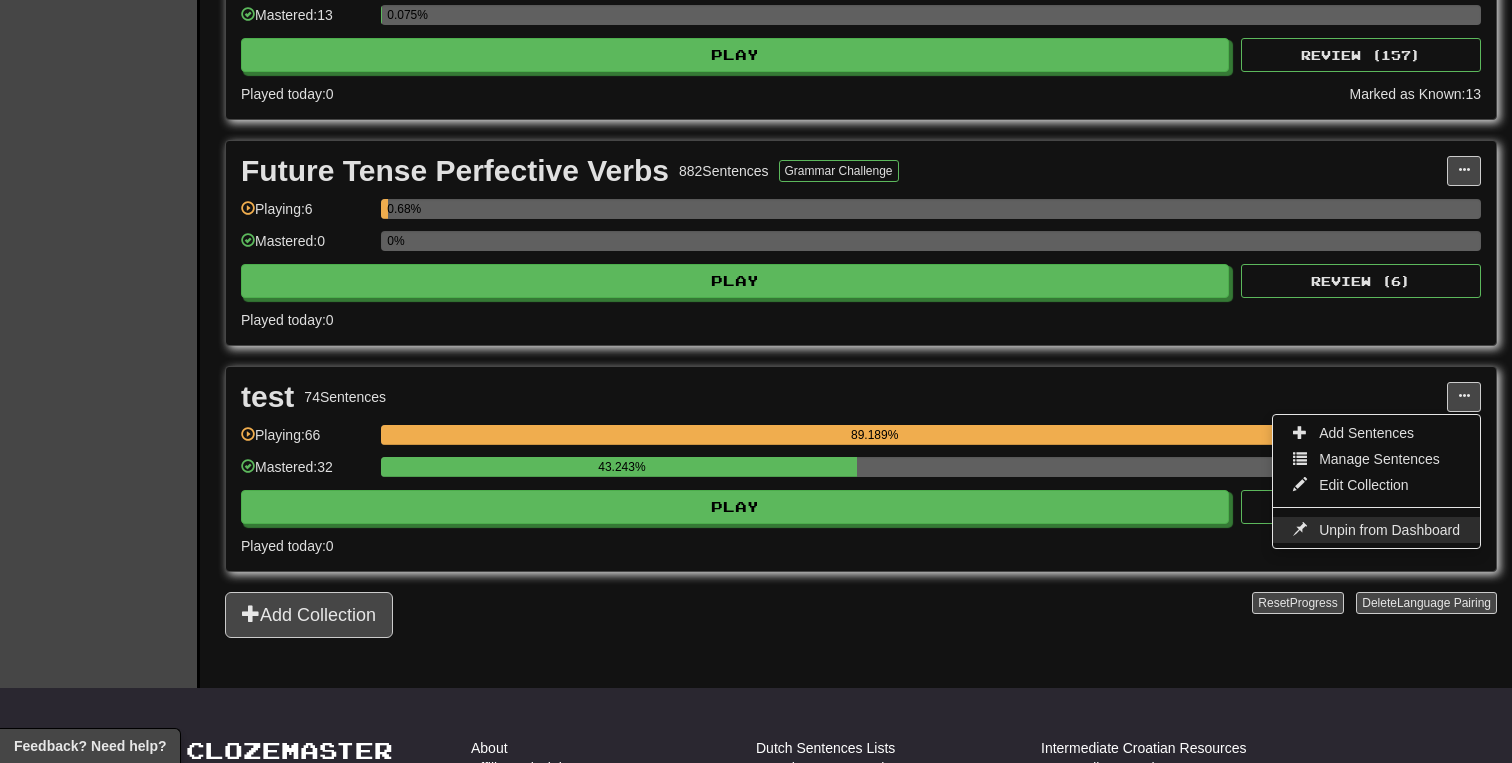 click on "Unpin from Dashboard" at bounding box center [1389, 530] 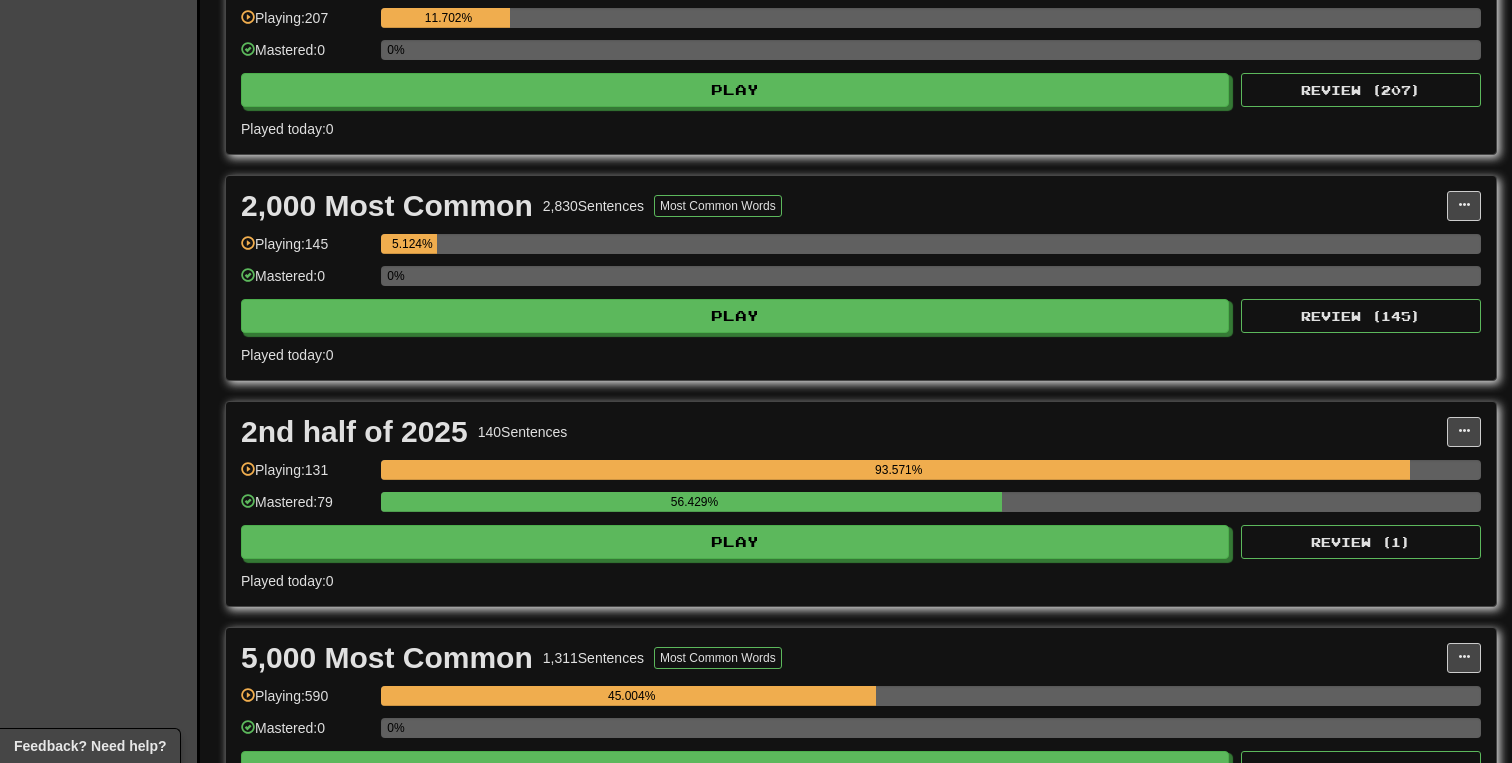 scroll, scrollTop: 534, scrollLeft: 0, axis: vertical 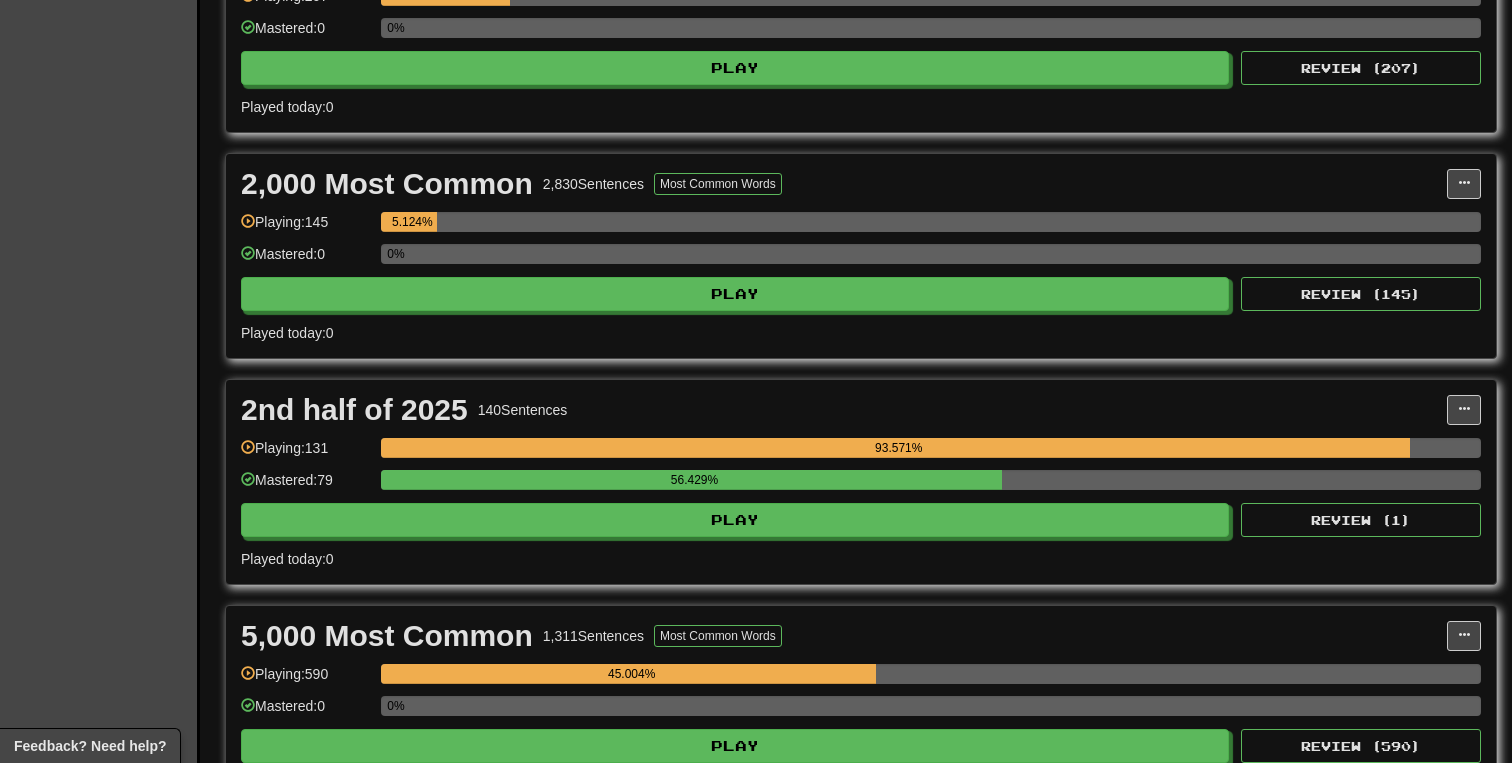 click on "2nd half of 2025 140  Sentences Add Sentences Manage Sentences Edit Collection Unpin from Dashboard  Playing:  131 93.571%  Mastered:  79 56.429% Play Review ( 1 ) Played today:  0" at bounding box center [861, 482] 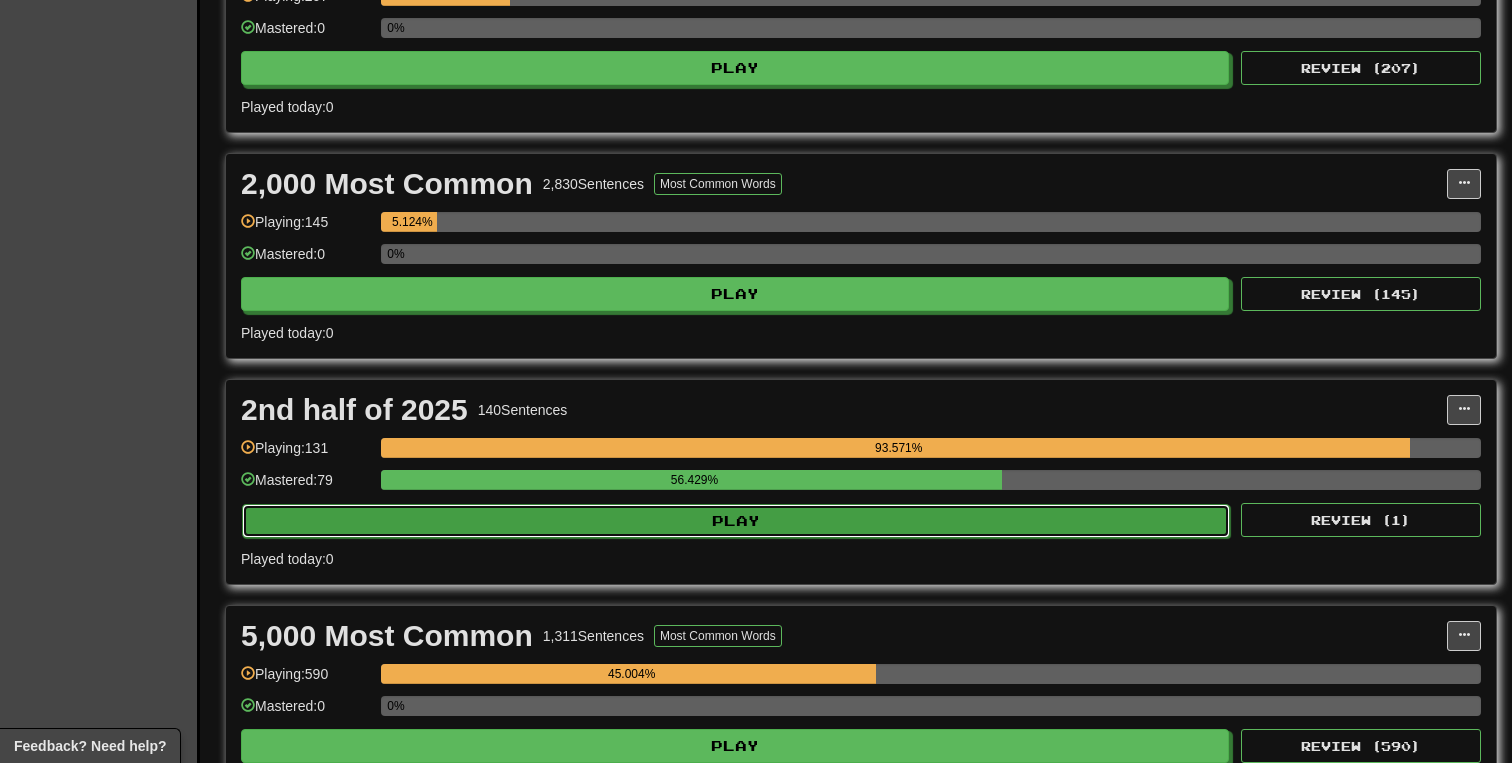 click on "Play" at bounding box center (736, 521) 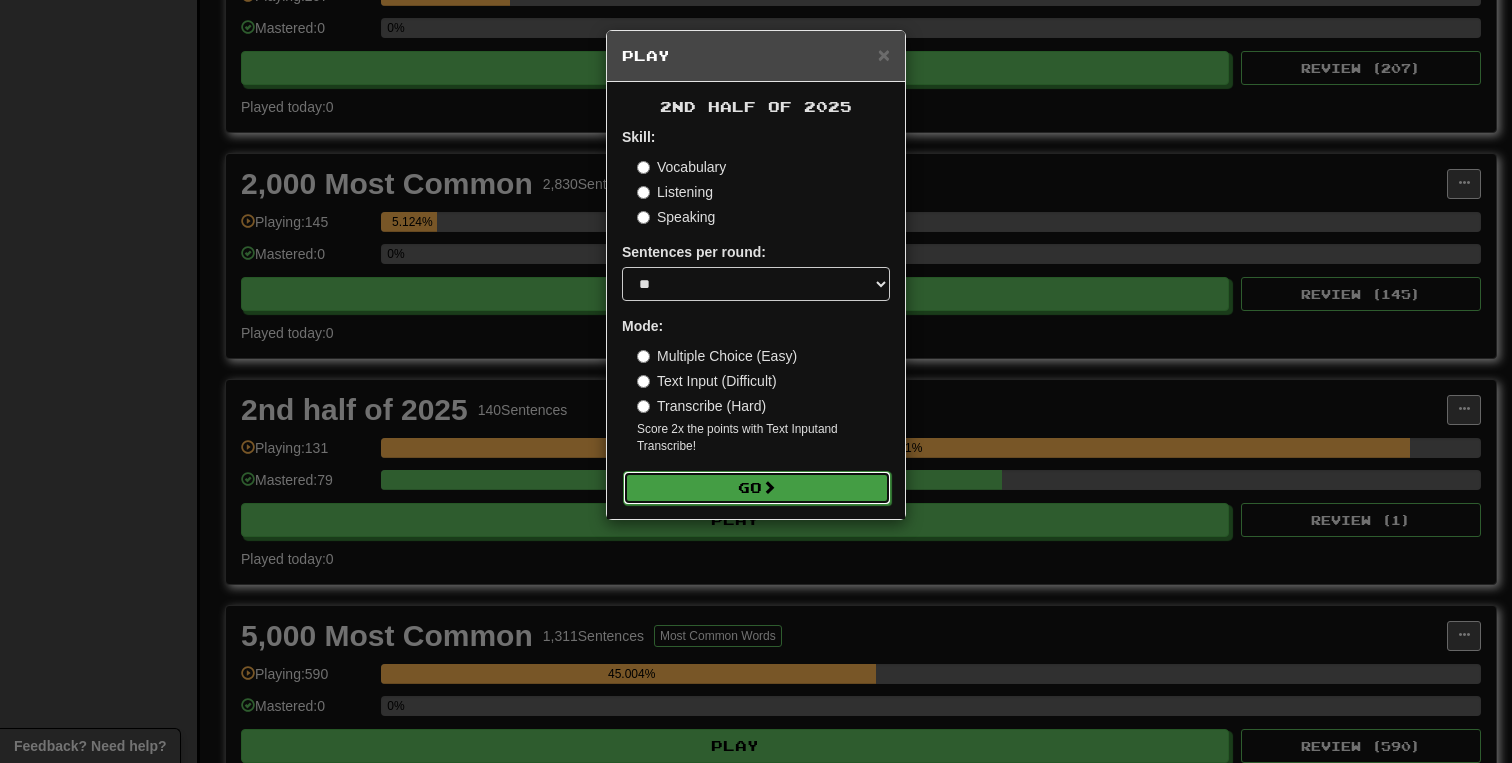 click on "Go" at bounding box center [757, 488] 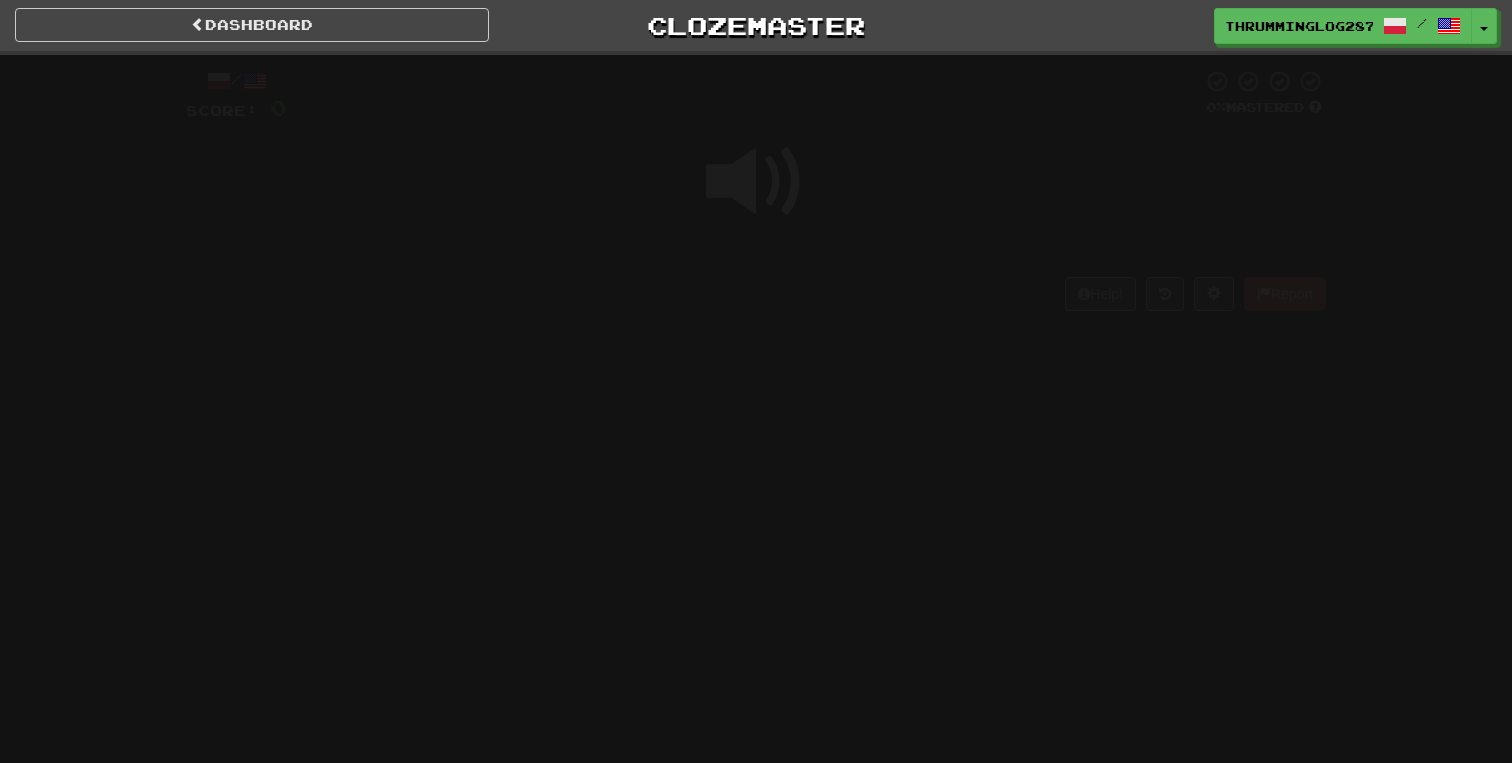 scroll, scrollTop: 0, scrollLeft: 0, axis: both 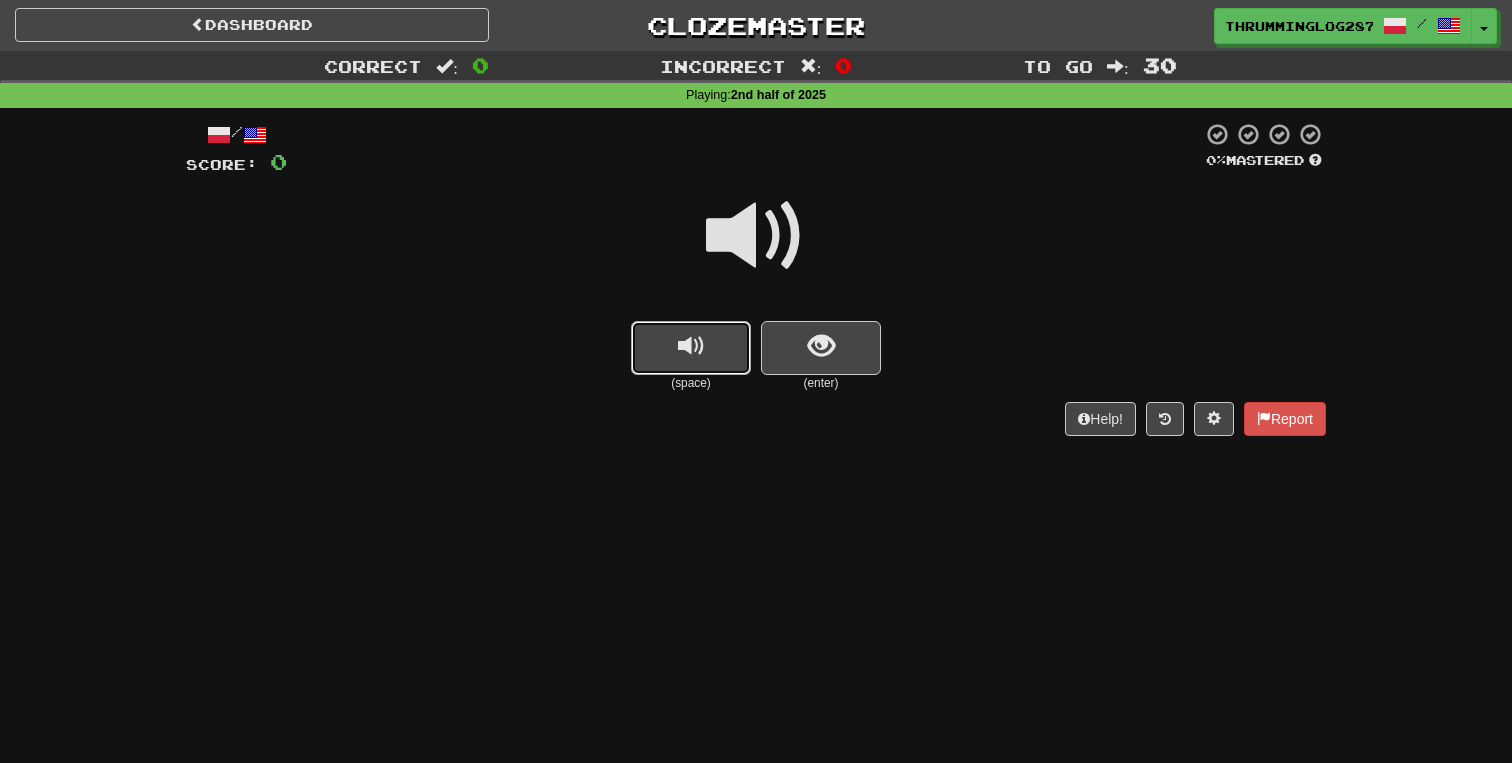 click at bounding box center (691, 346) 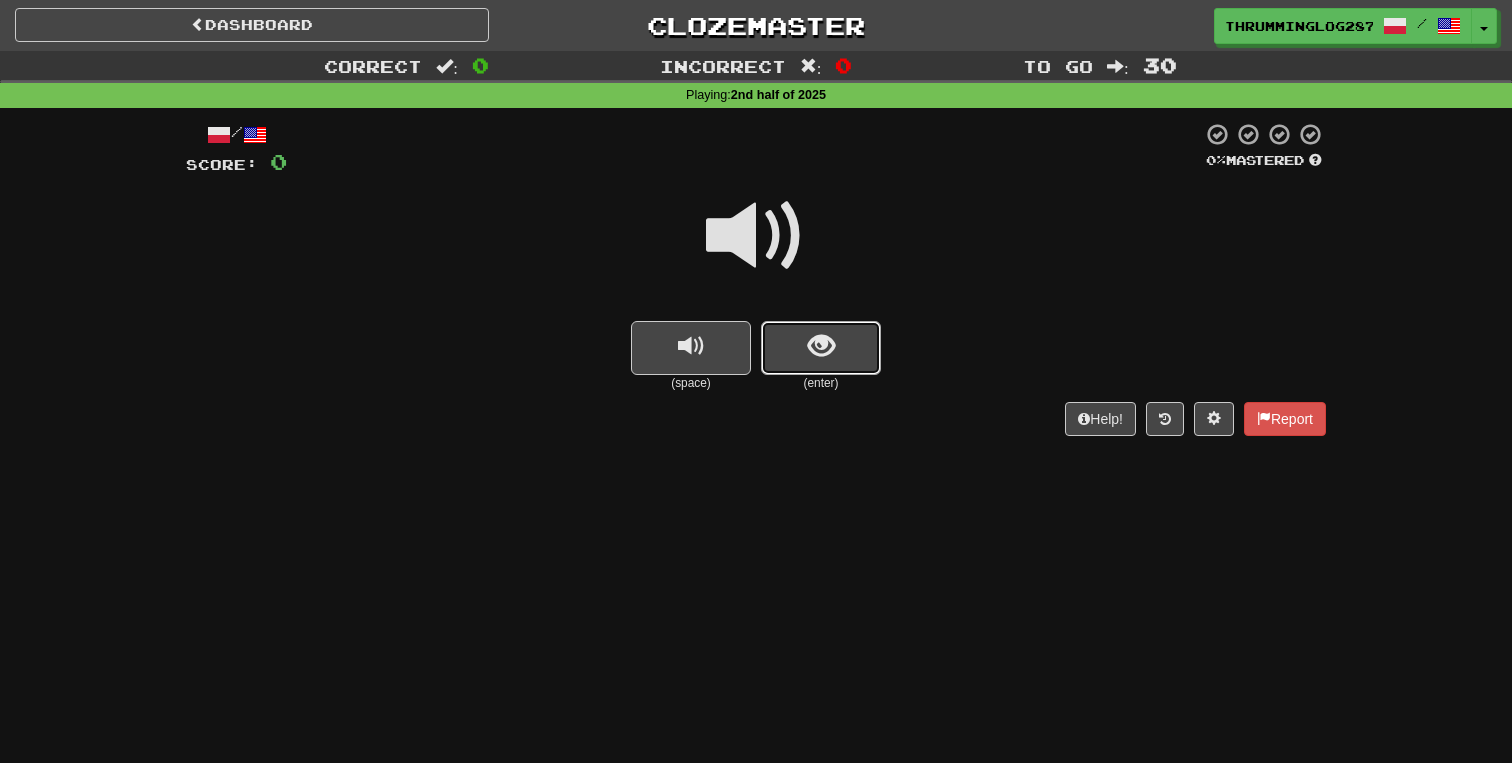 click at bounding box center [821, 346] 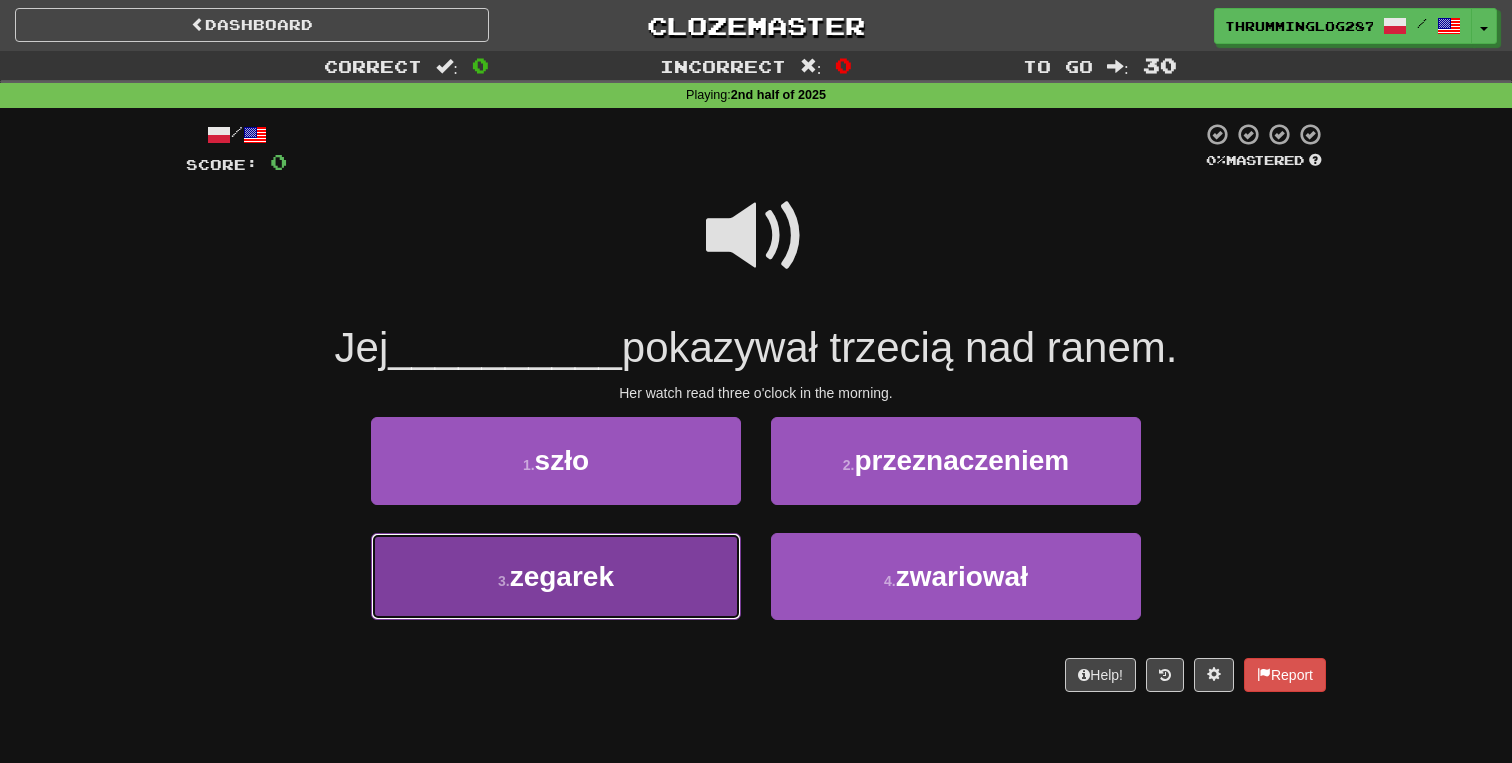 click on "3 .  zegarek" at bounding box center [556, 576] 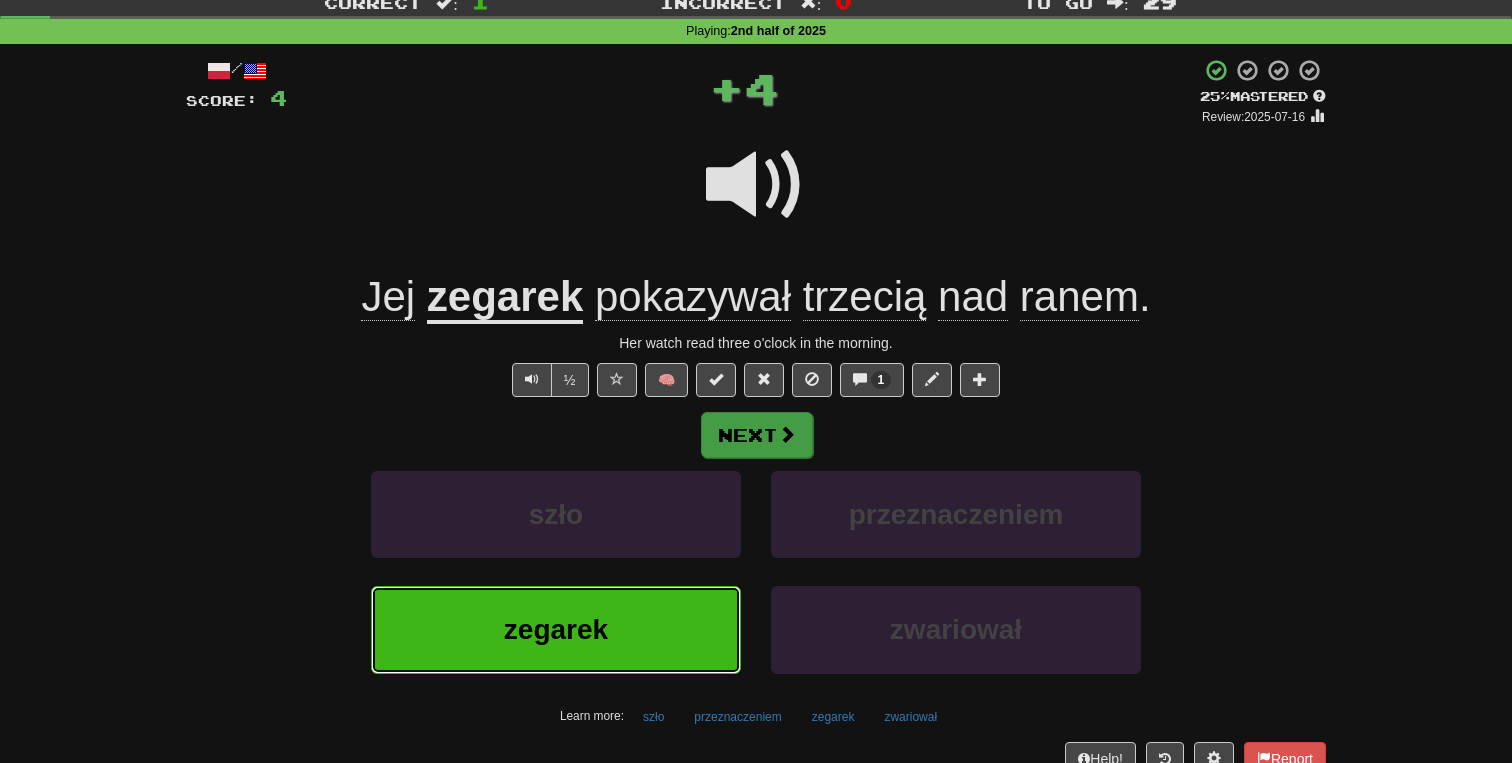 scroll, scrollTop: 67, scrollLeft: 0, axis: vertical 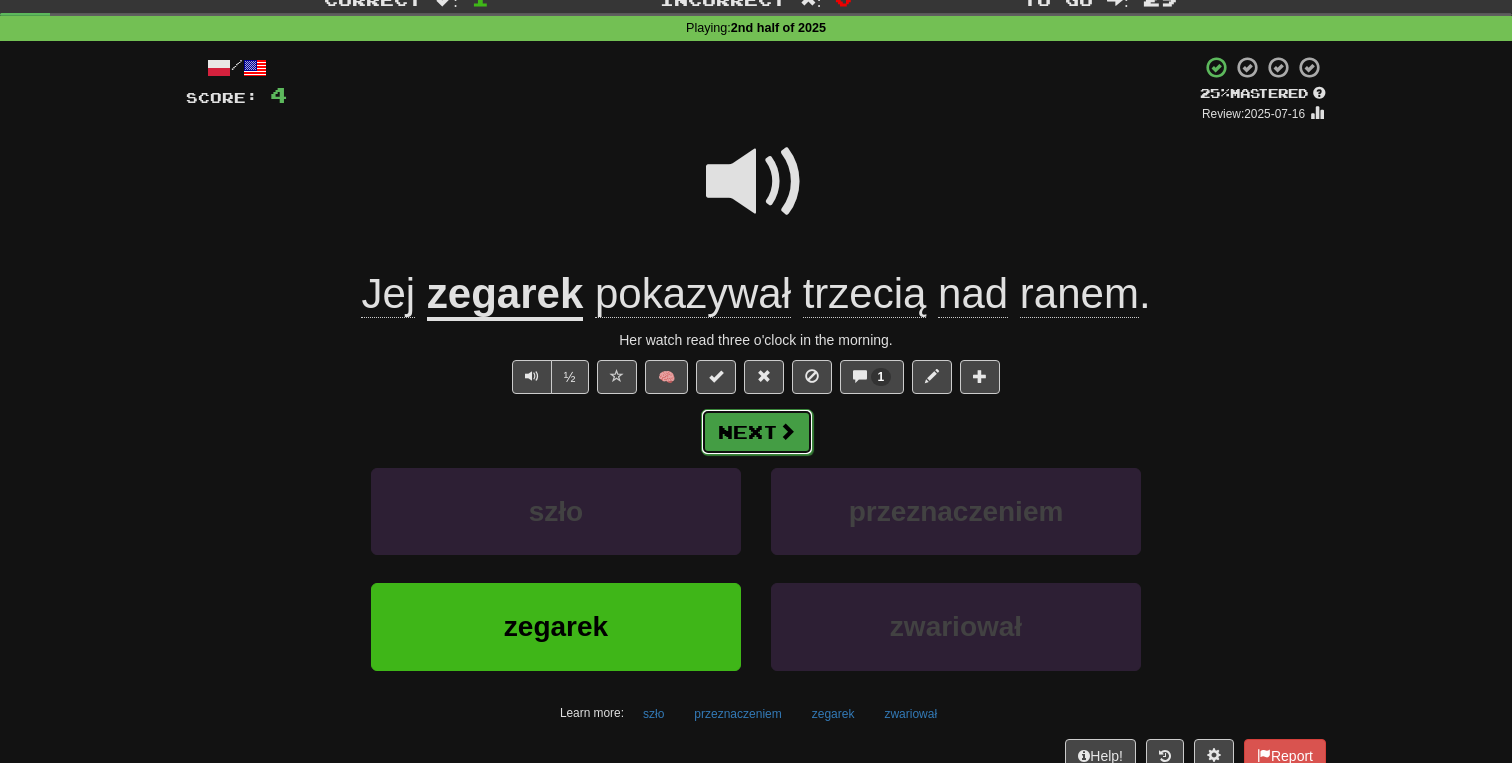 click on "Next" at bounding box center (757, 432) 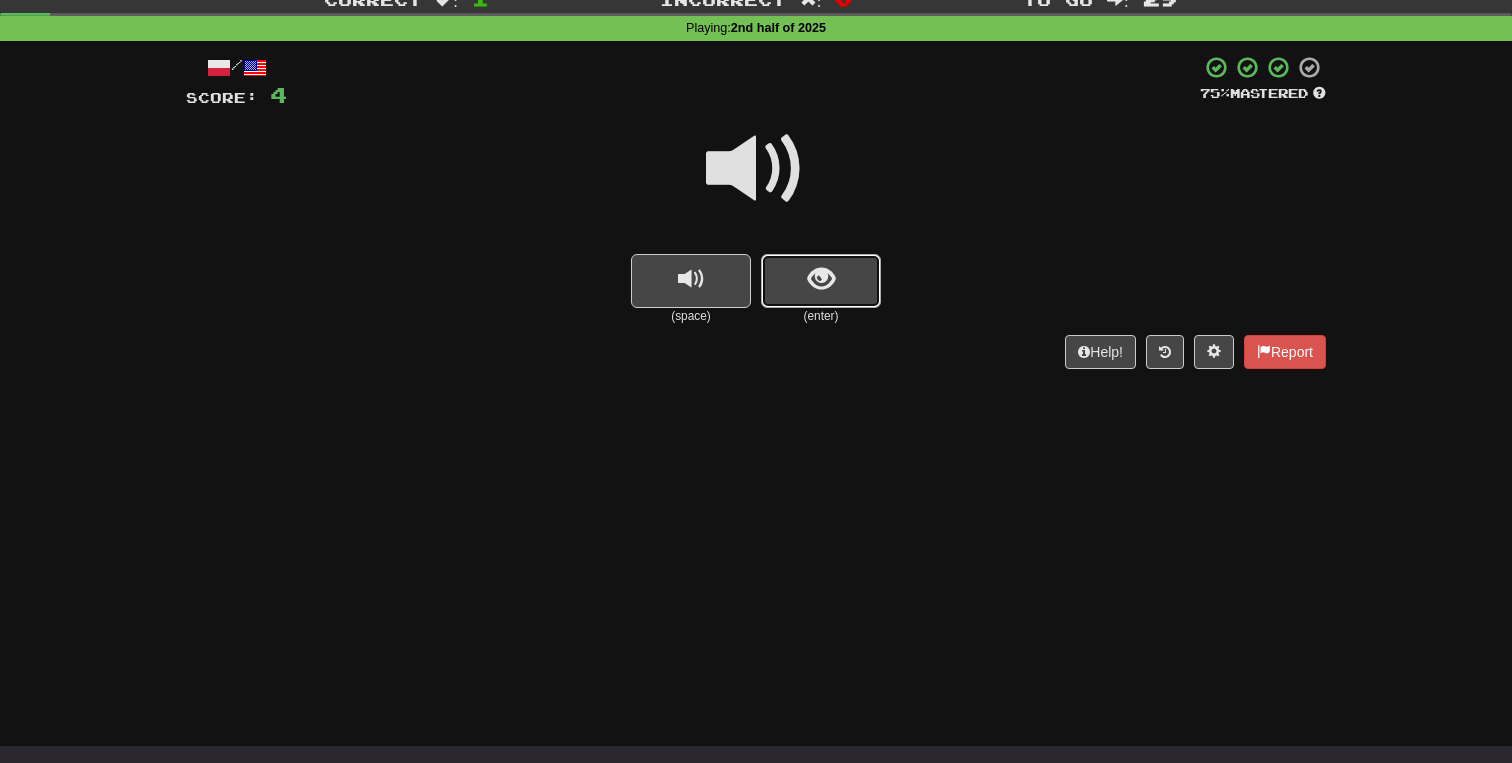 click at bounding box center (821, 281) 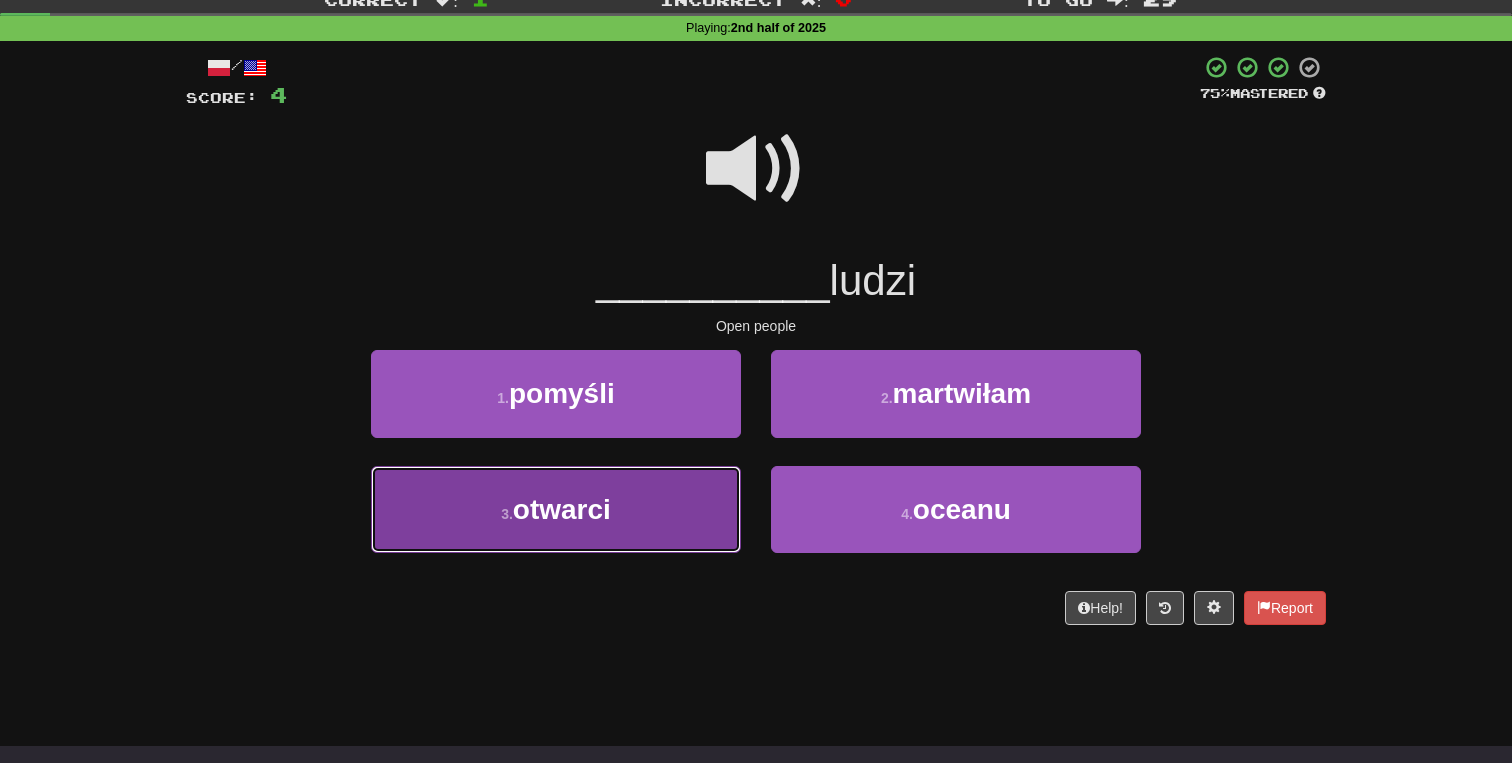 click on "3 .  otwarci" at bounding box center (556, 509) 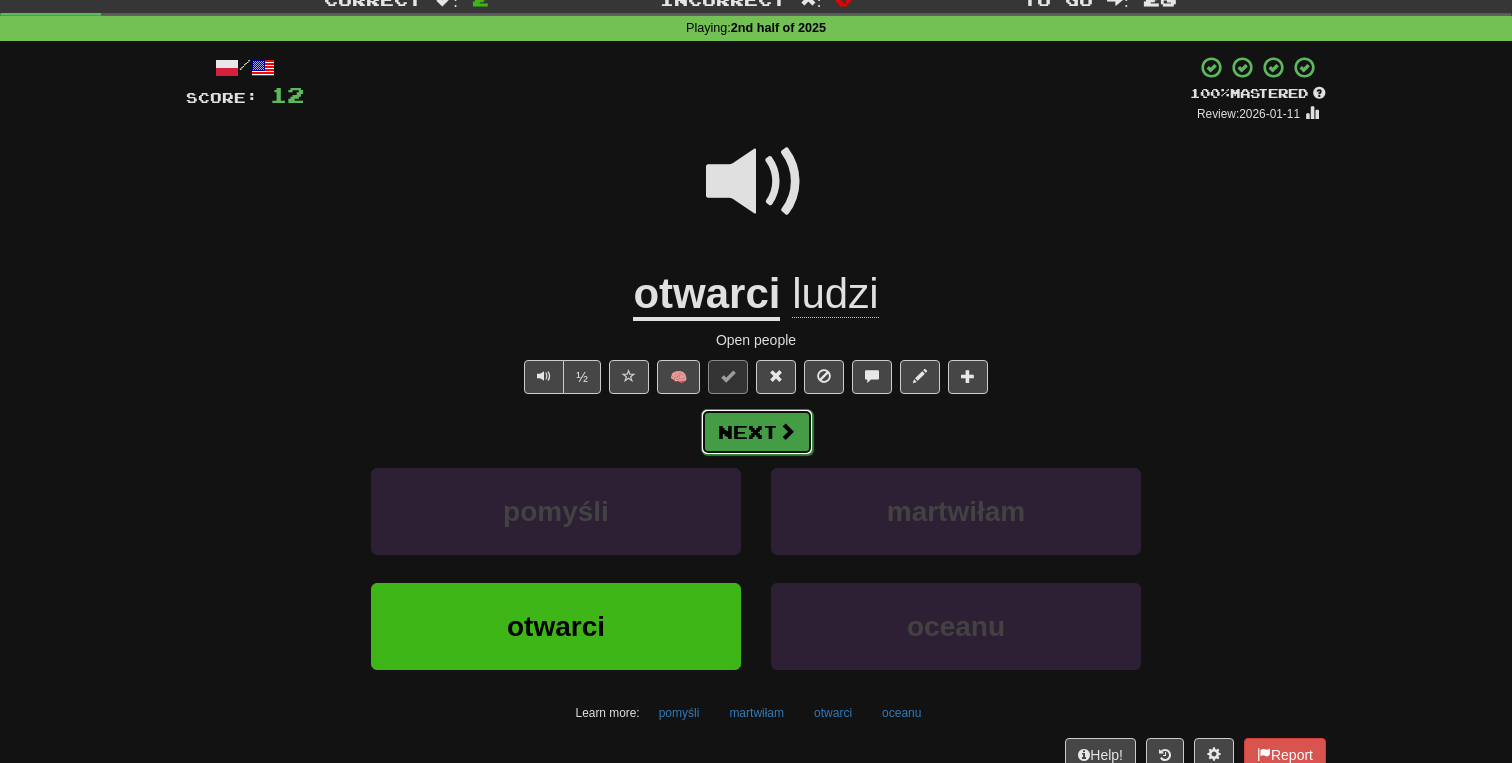 click on "Next" at bounding box center (757, 432) 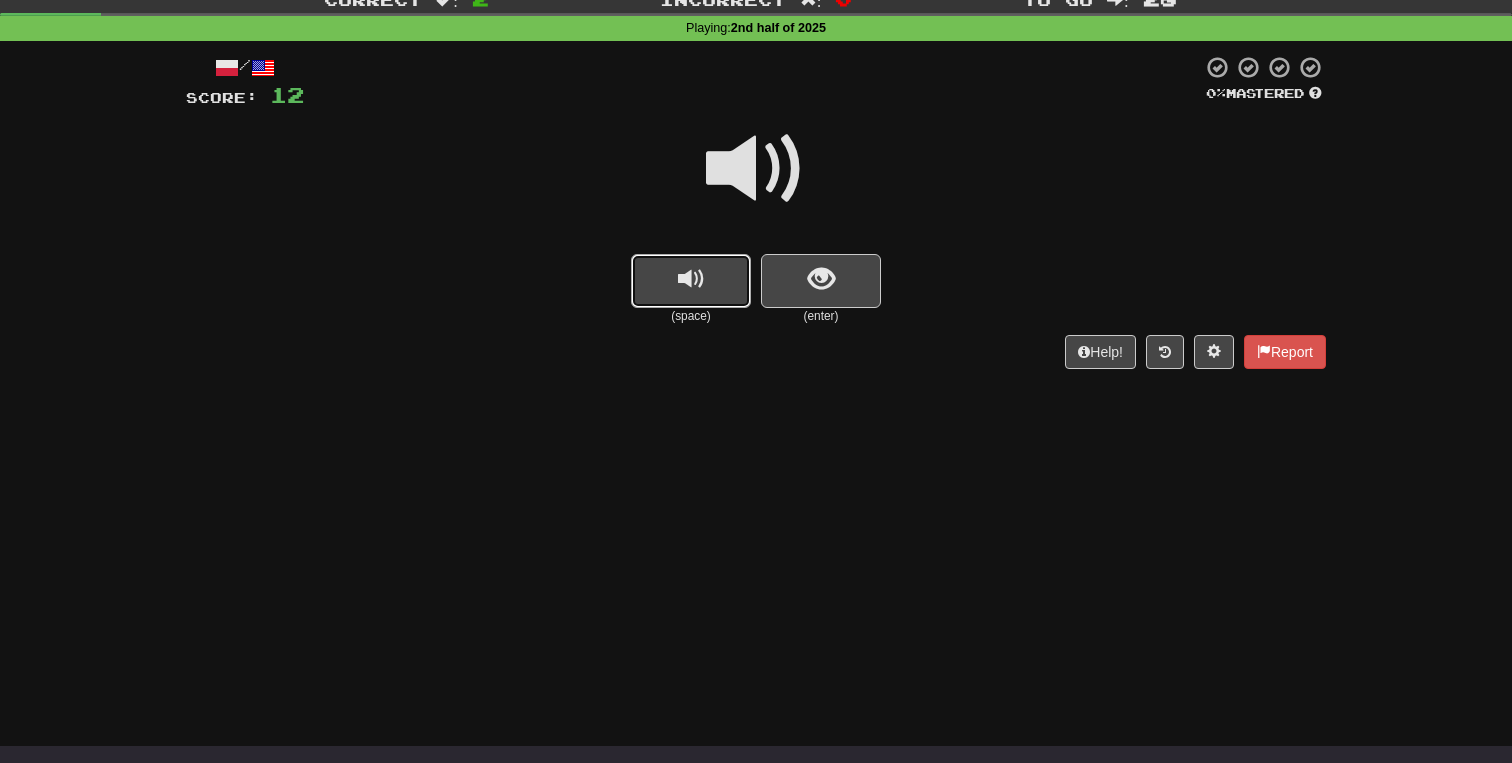 click at bounding box center (691, 281) 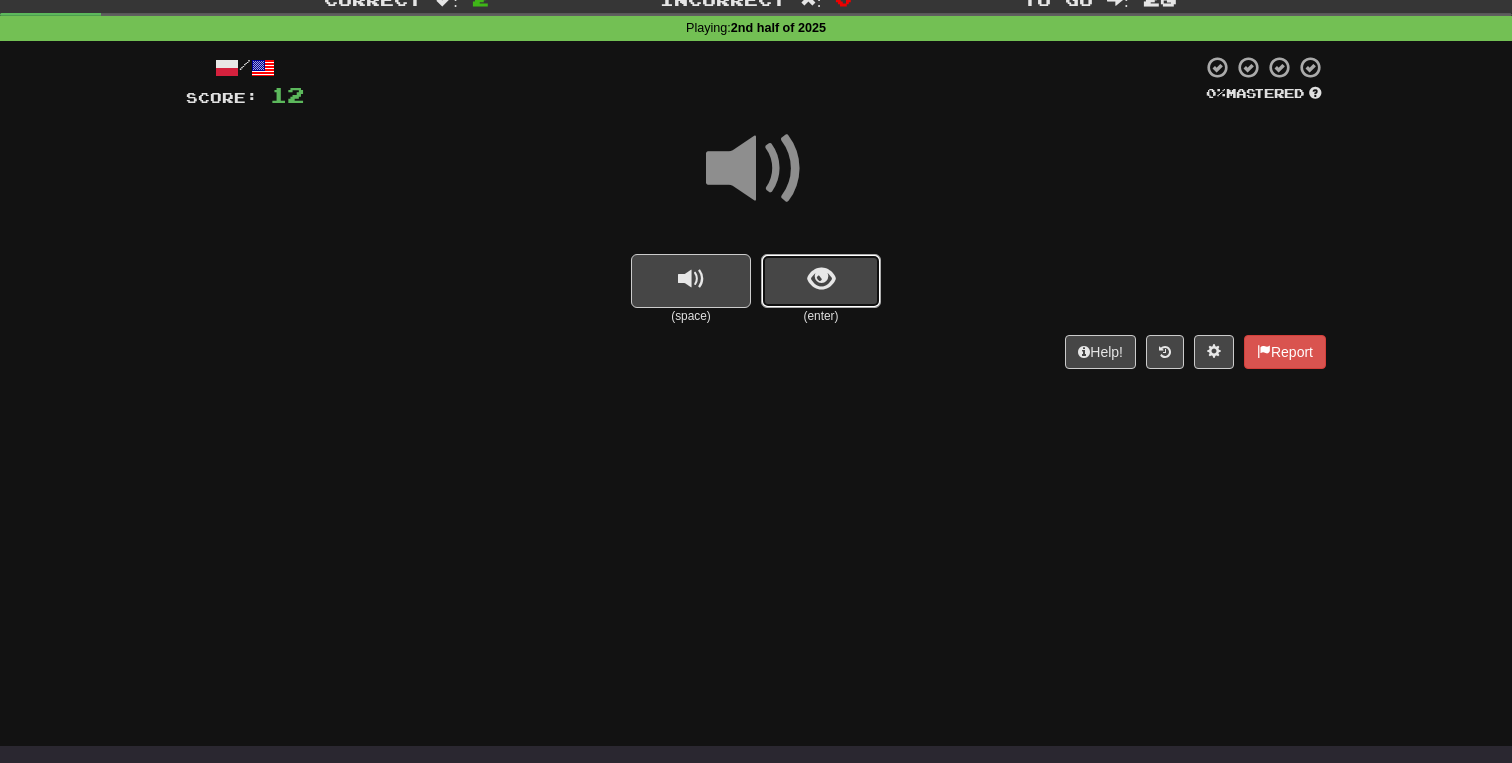 click at bounding box center [821, 281] 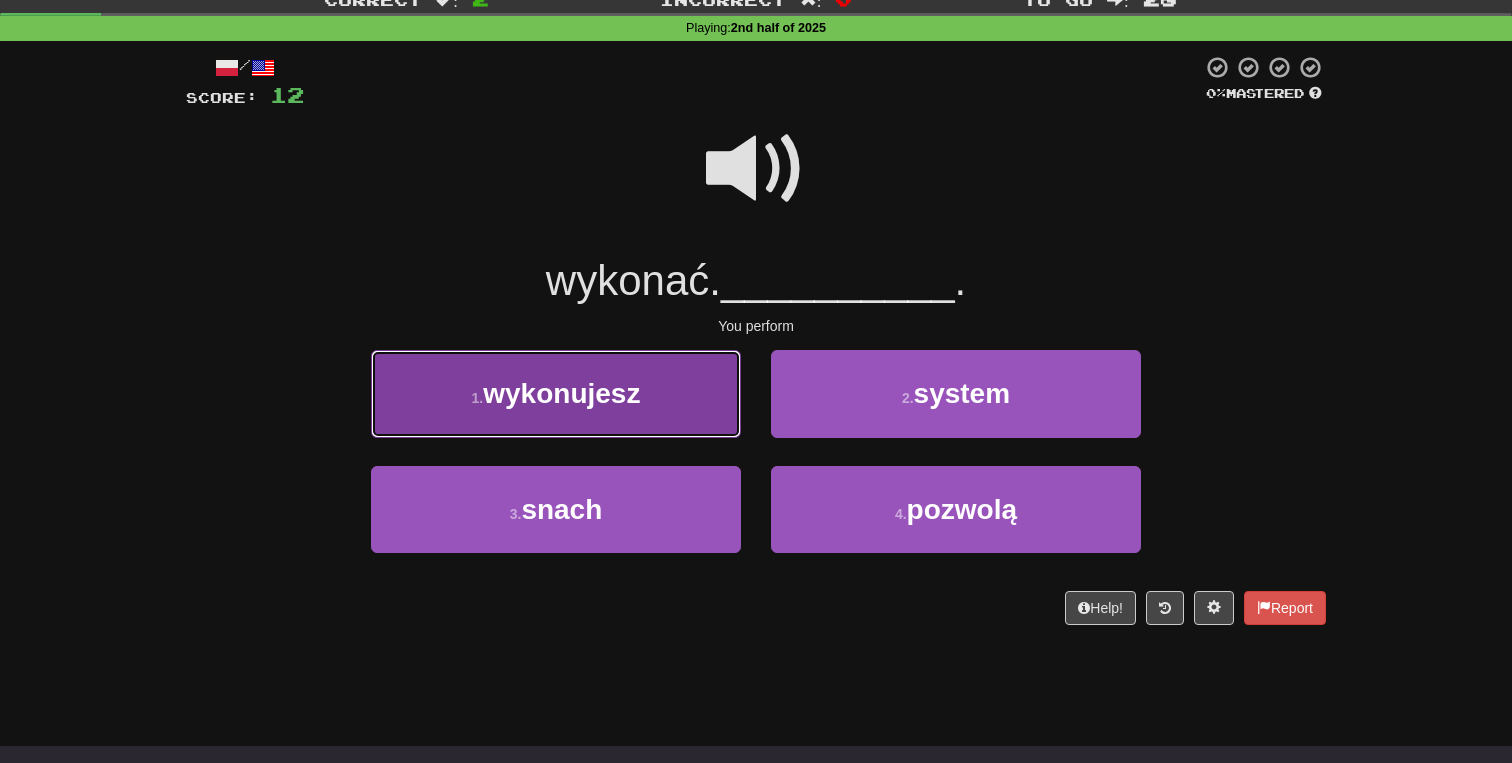 click on "1 .  wykonujesz" at bounding box center (556, 393) 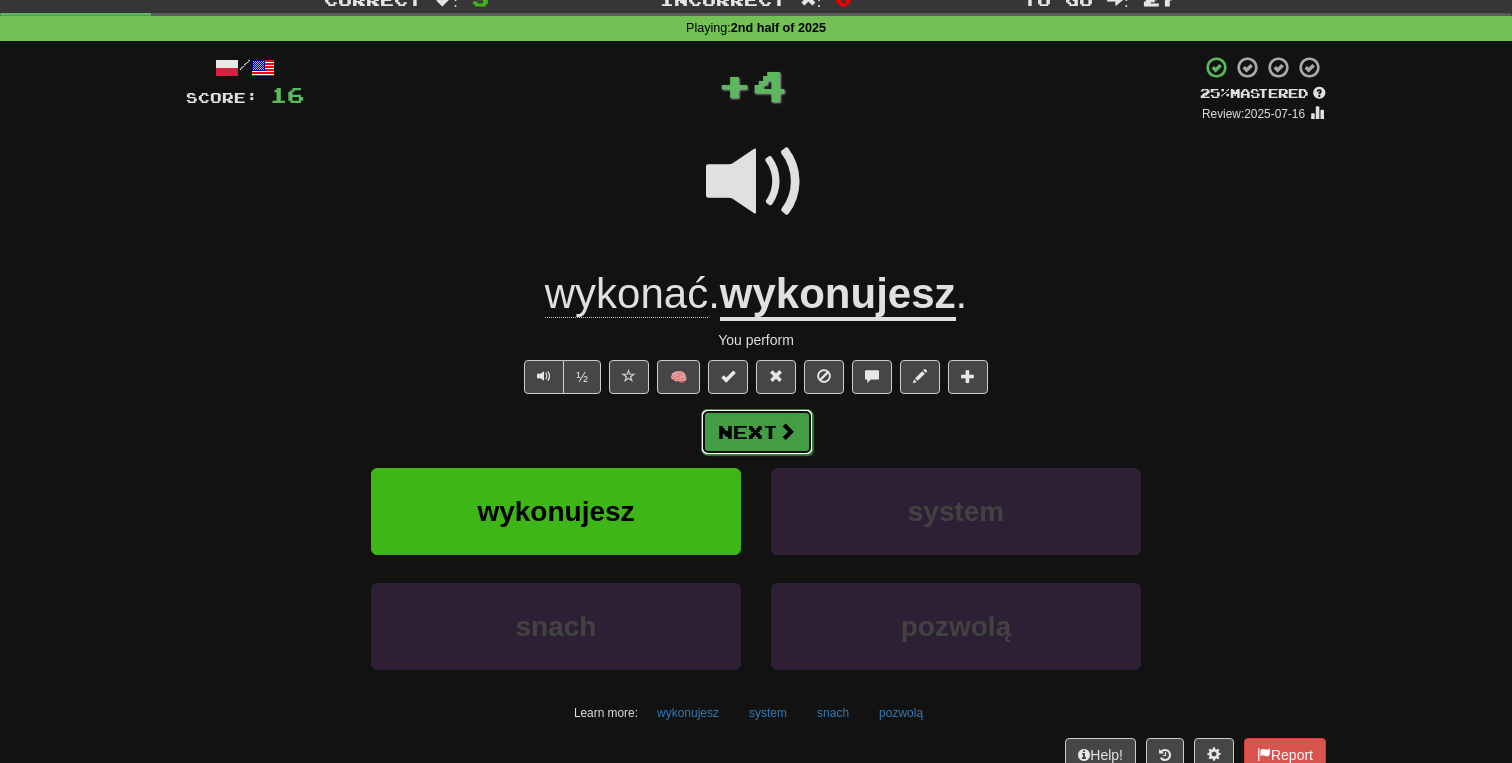 click at bounding box center [787, 431] 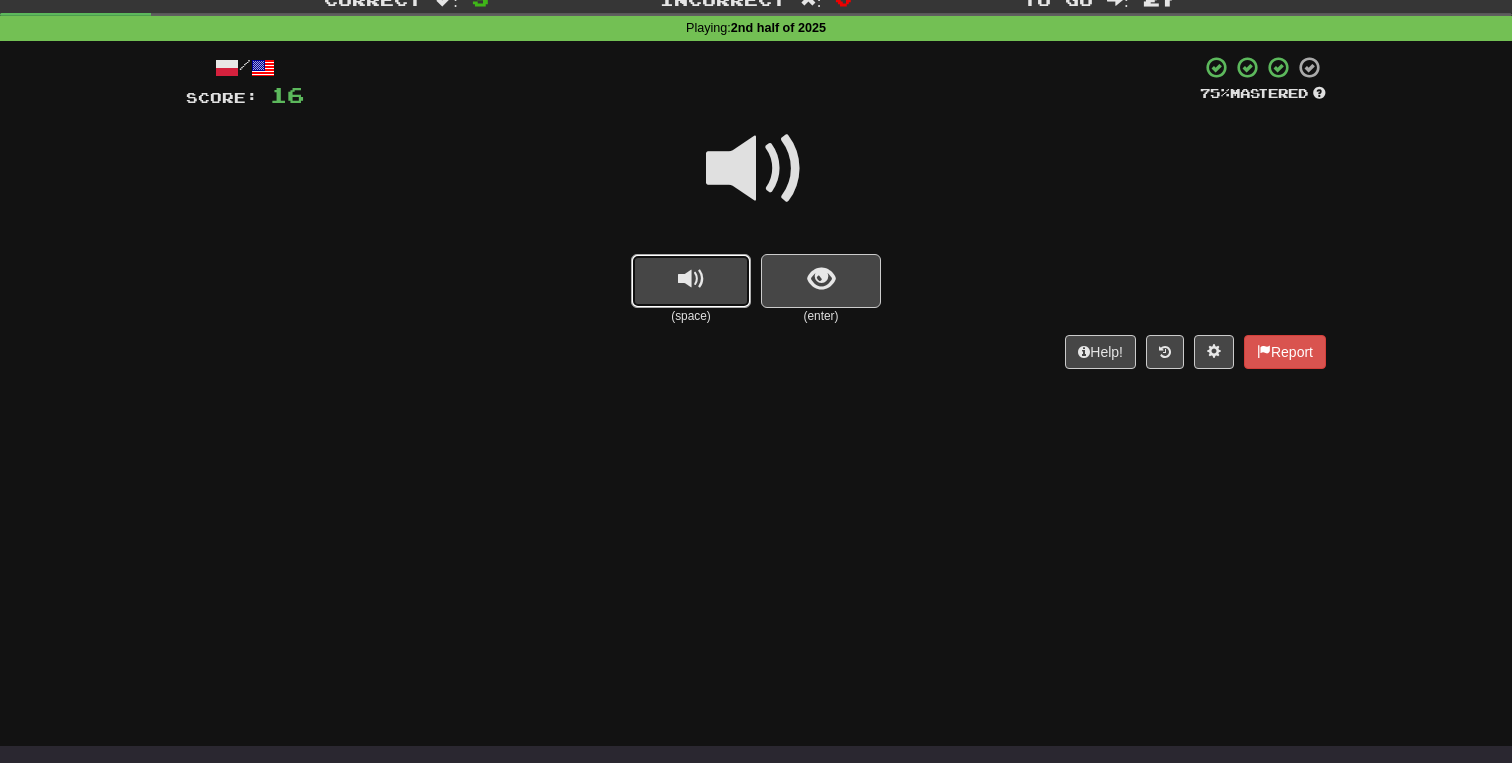 click at bounding box center (691, 281) 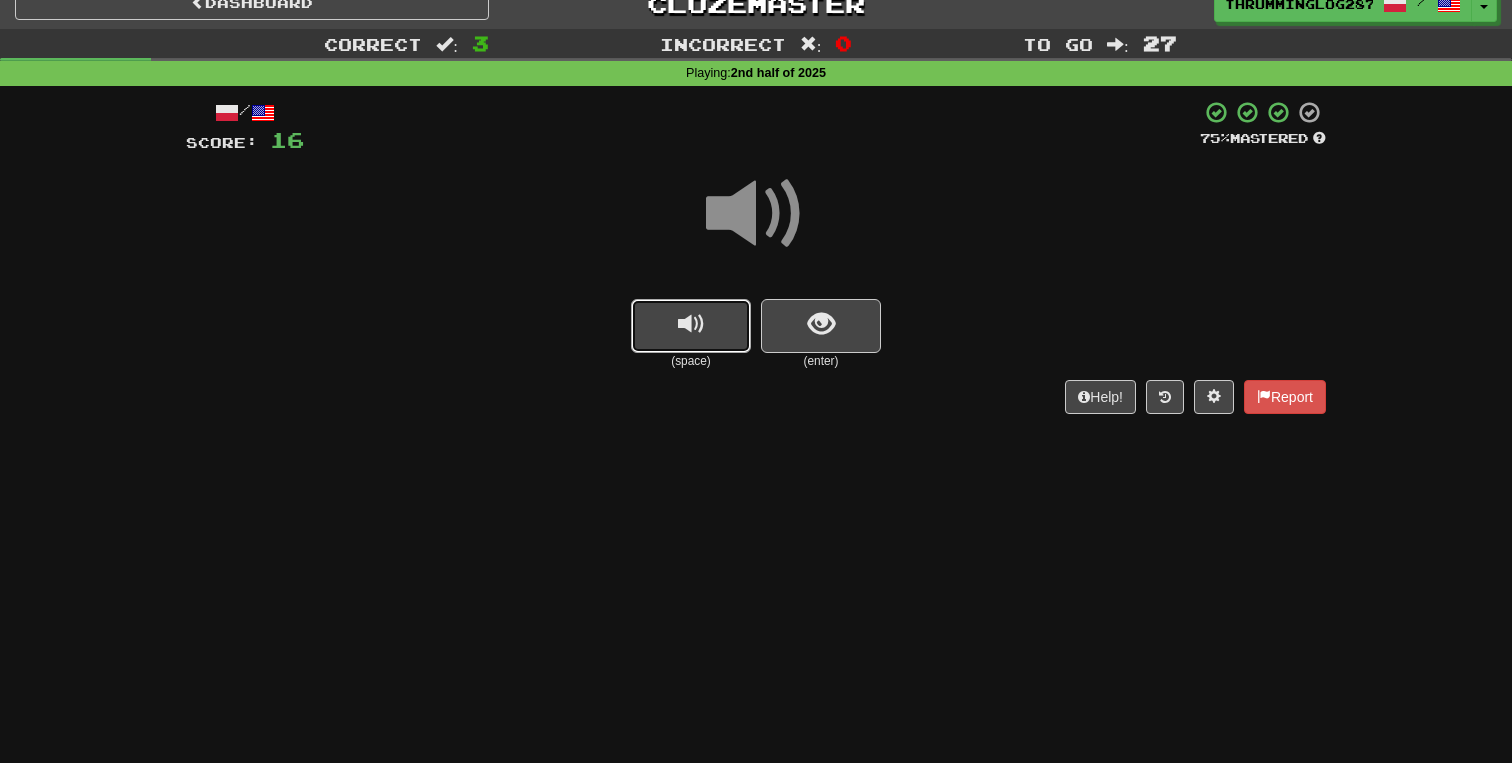 scroll, scrollTop: 0, scrollLeft: 0, axis: both 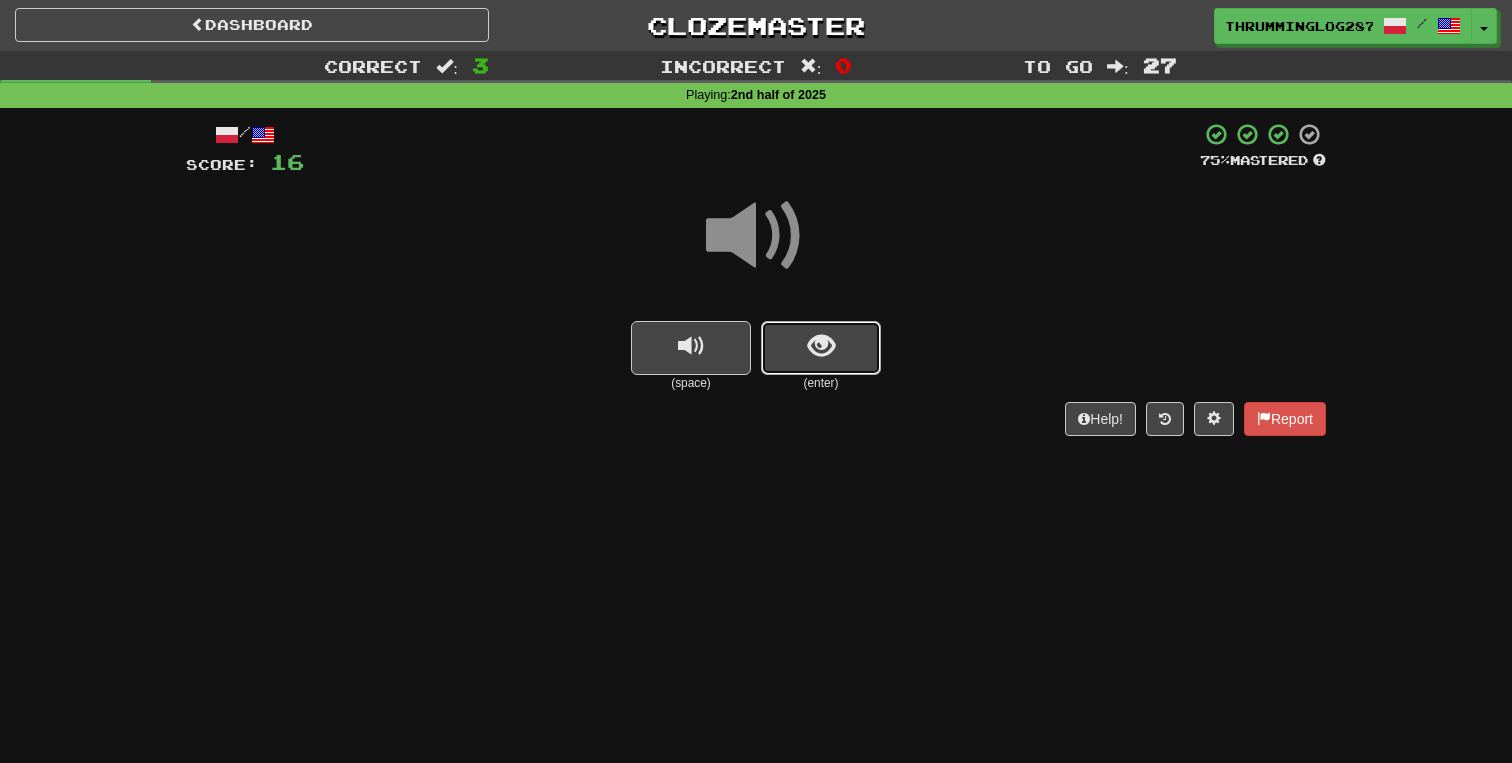 click at bounding box center (821, 348) 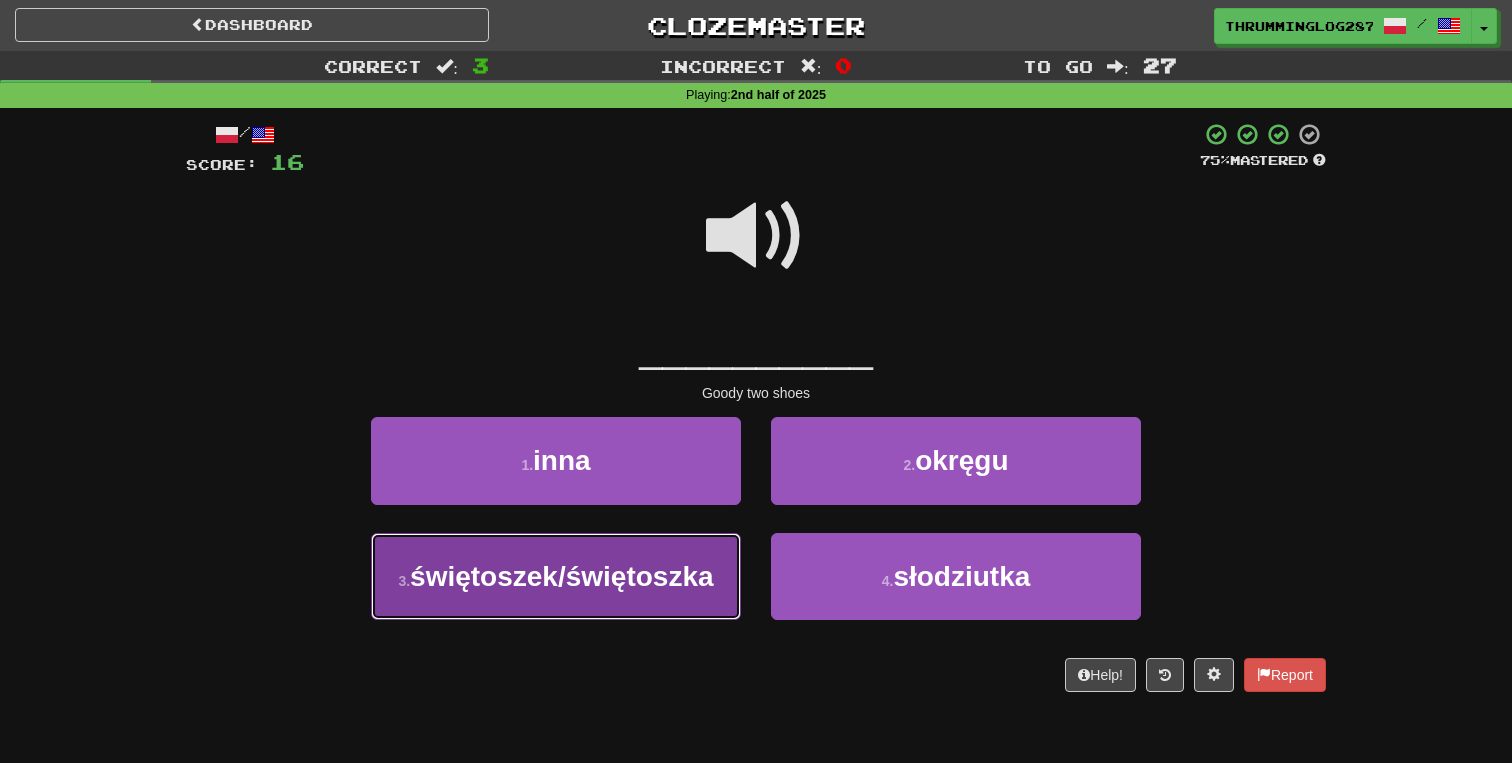click on "3 .  świętoszek/świętoszka" at bounding box center (556, 576) 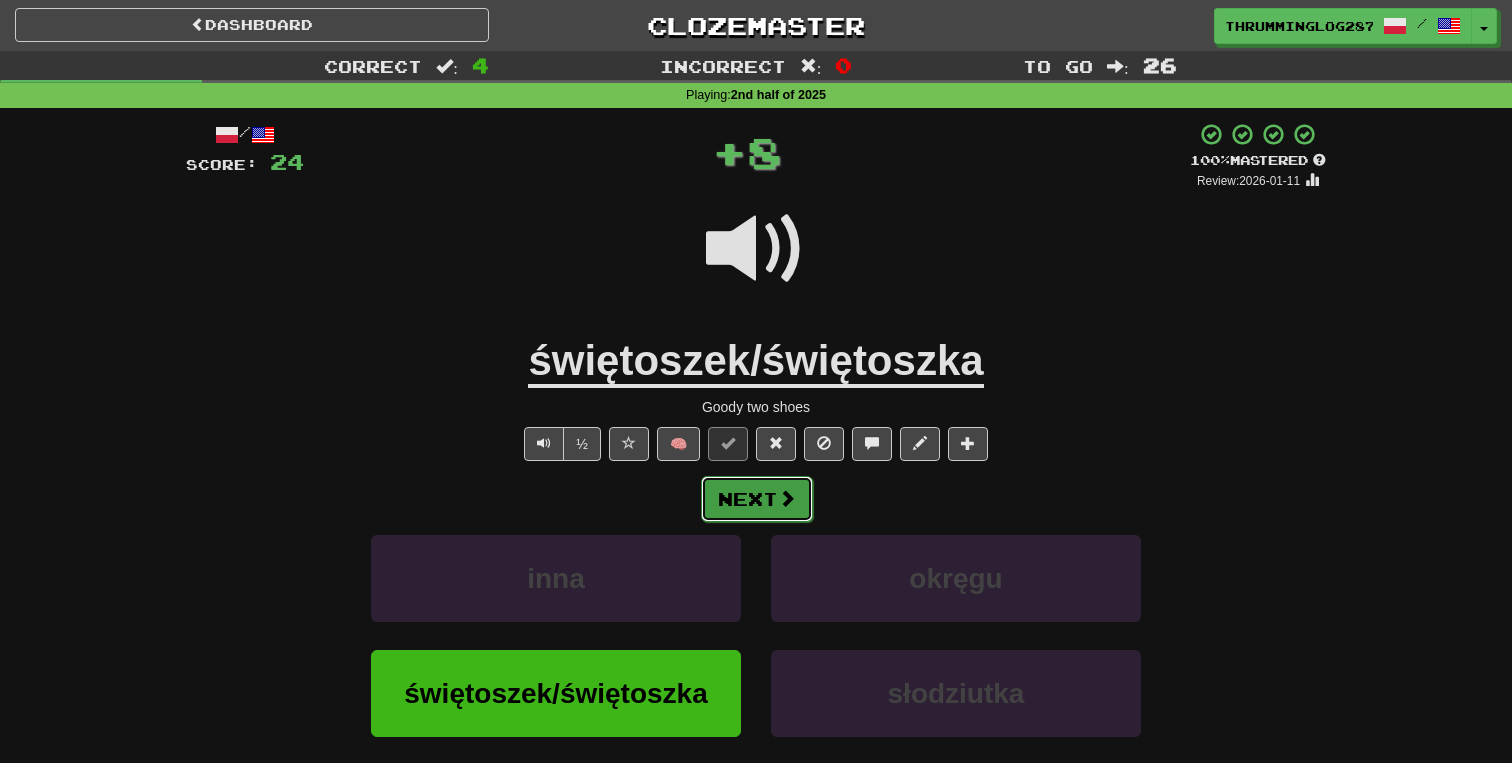 click at bounding box center [787, 498] 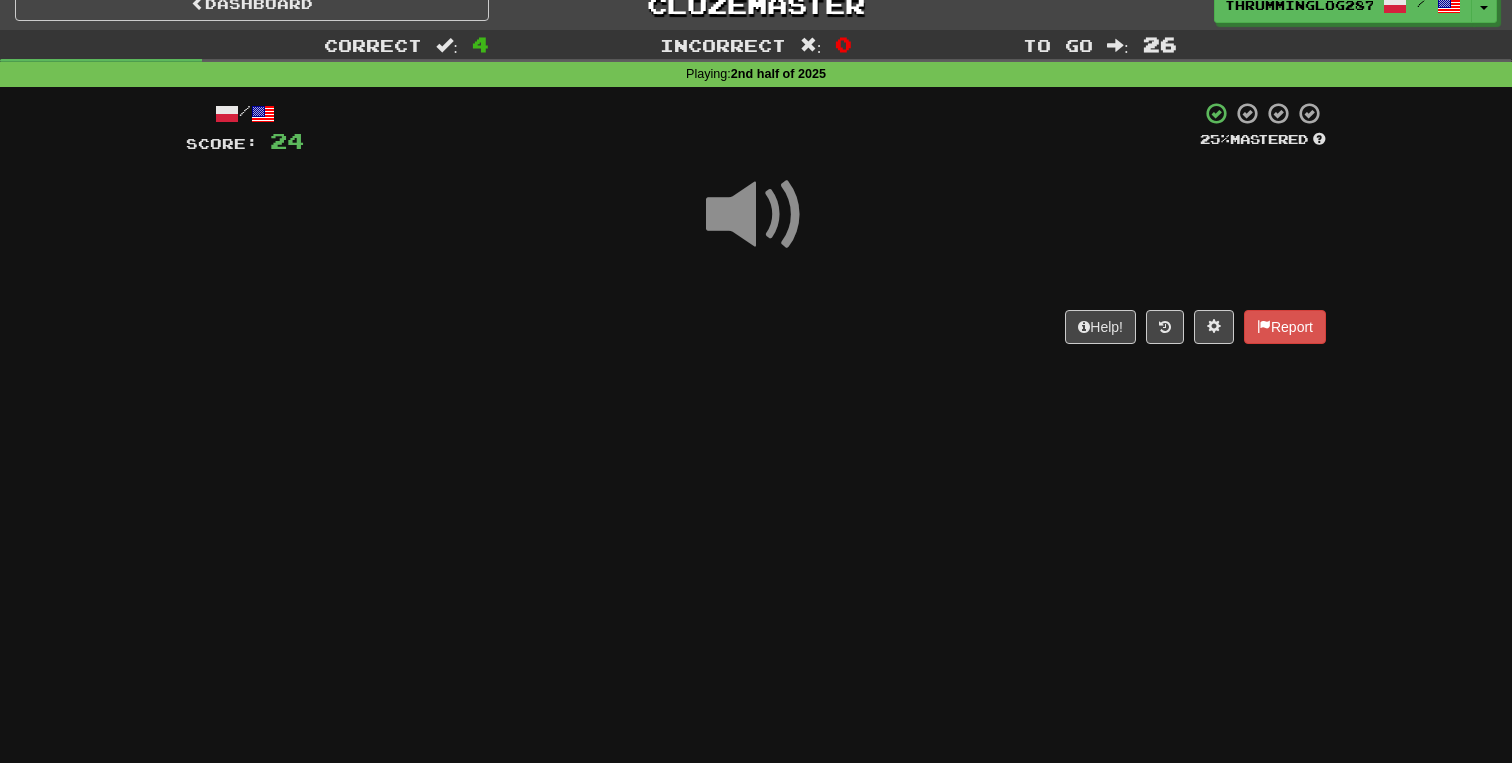 scroll, scrollTop: 19, scrollLeft: 0, axis: vertical 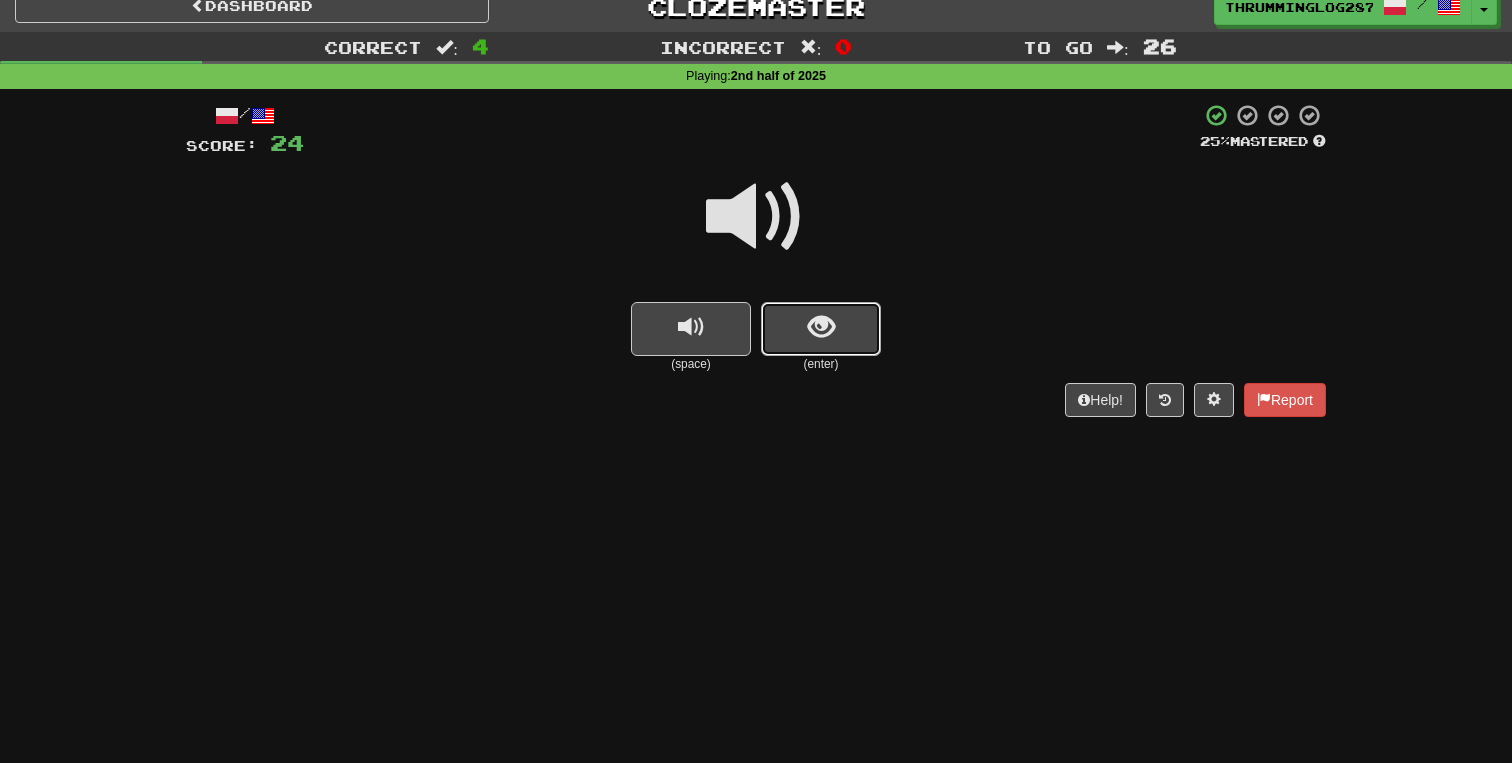 click at bounding box center (821, 329) 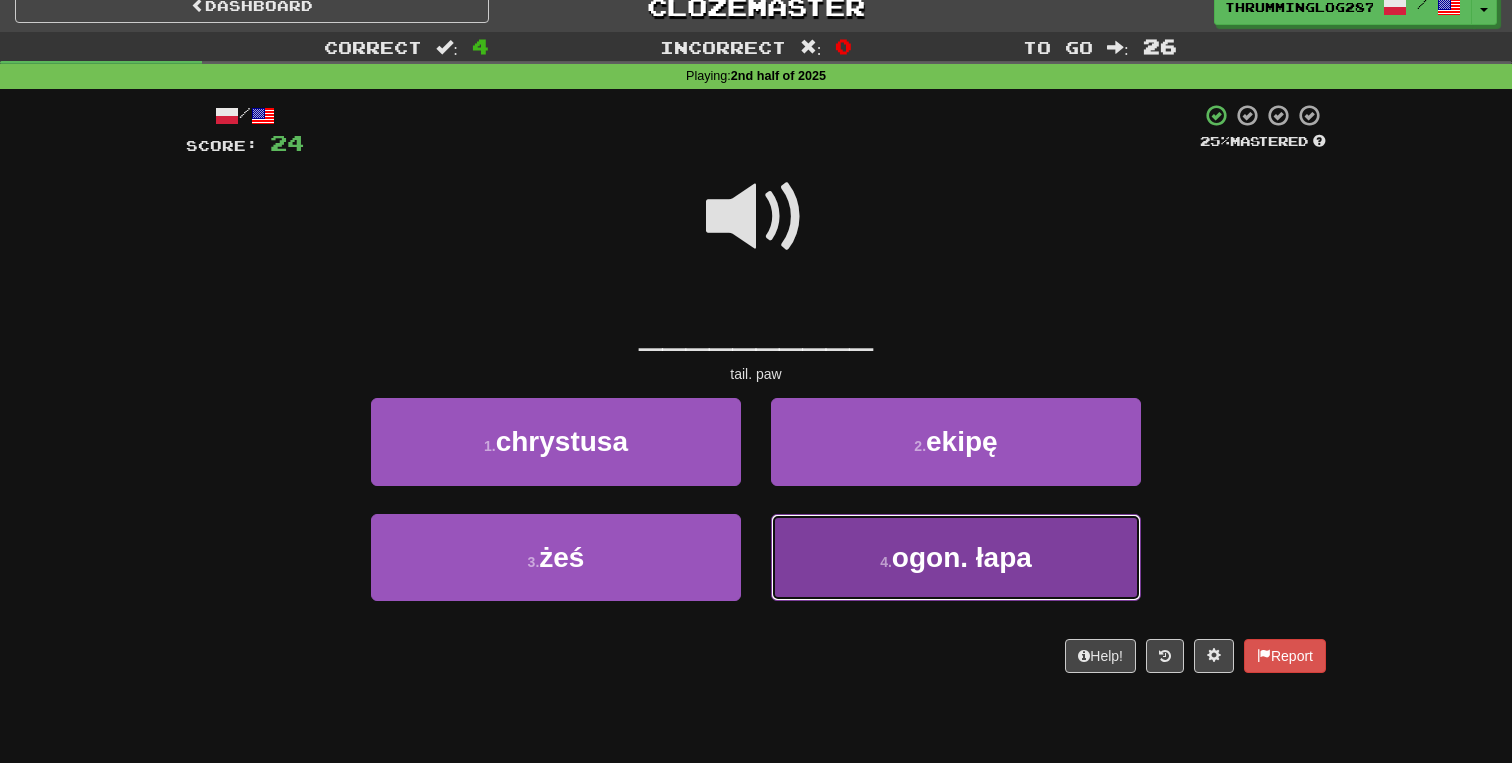 click on "4 .  ogon. łapa" at bounding box center (956, 557) 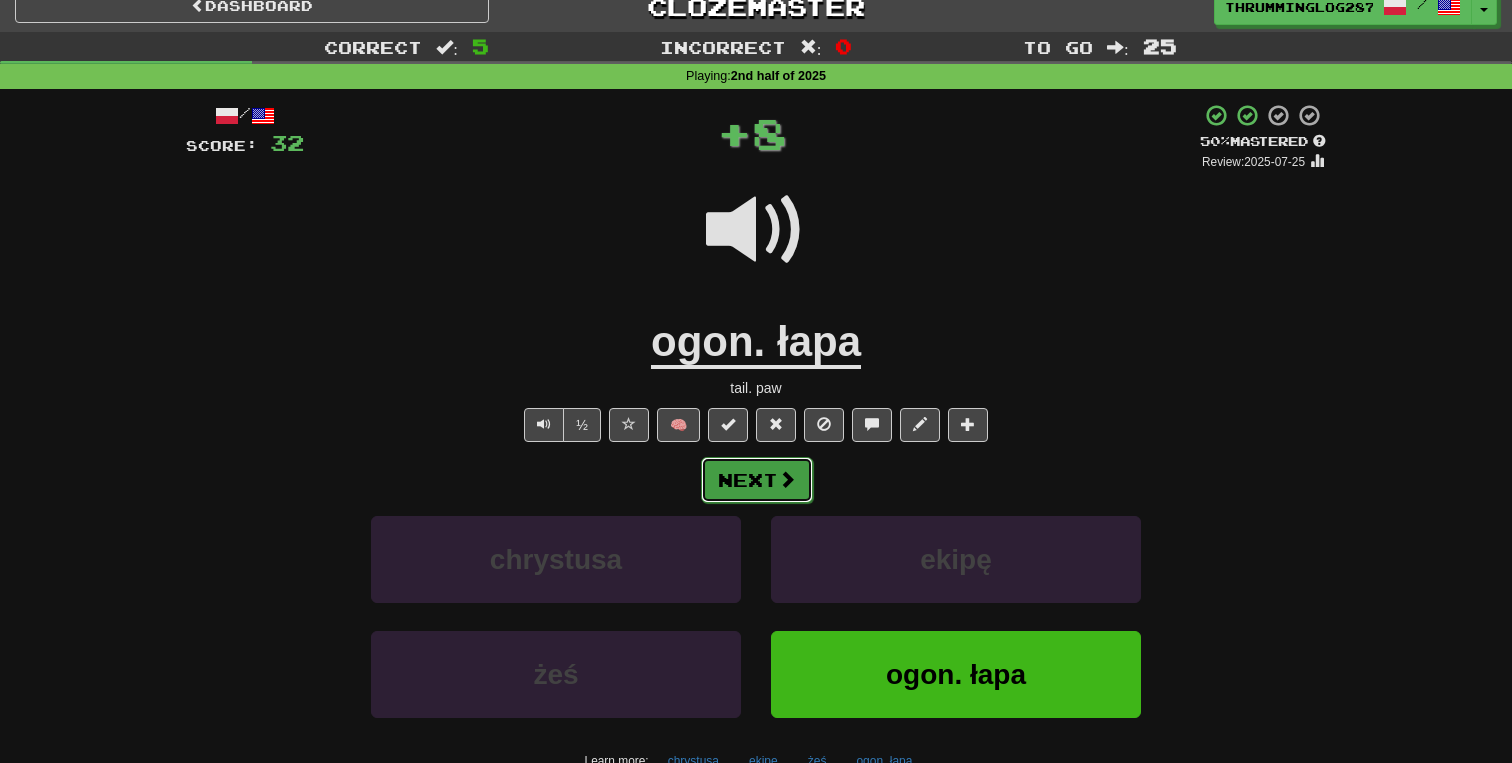 click on "Next" at bounding box center (757, 480) 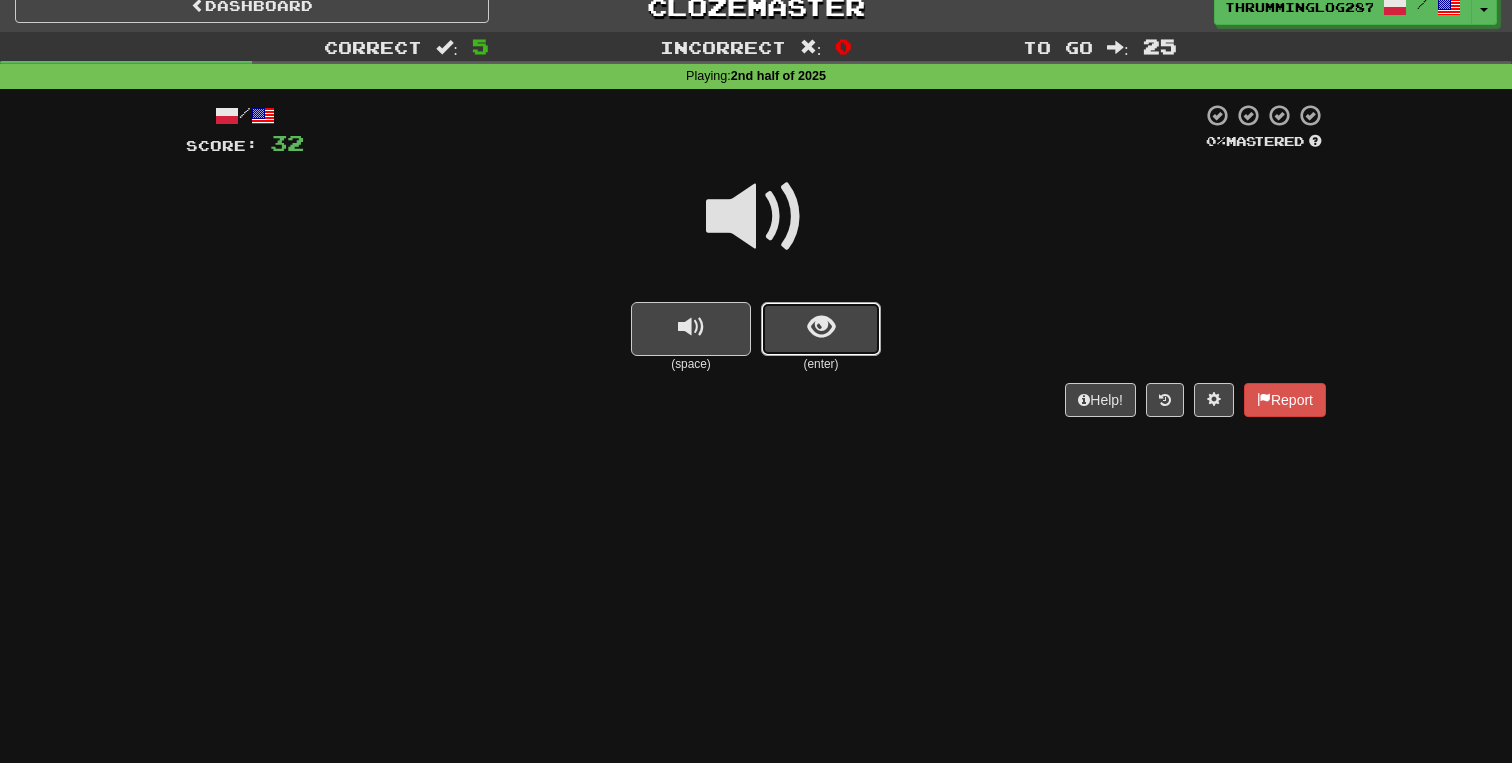 click at bounding box center (821, 329) 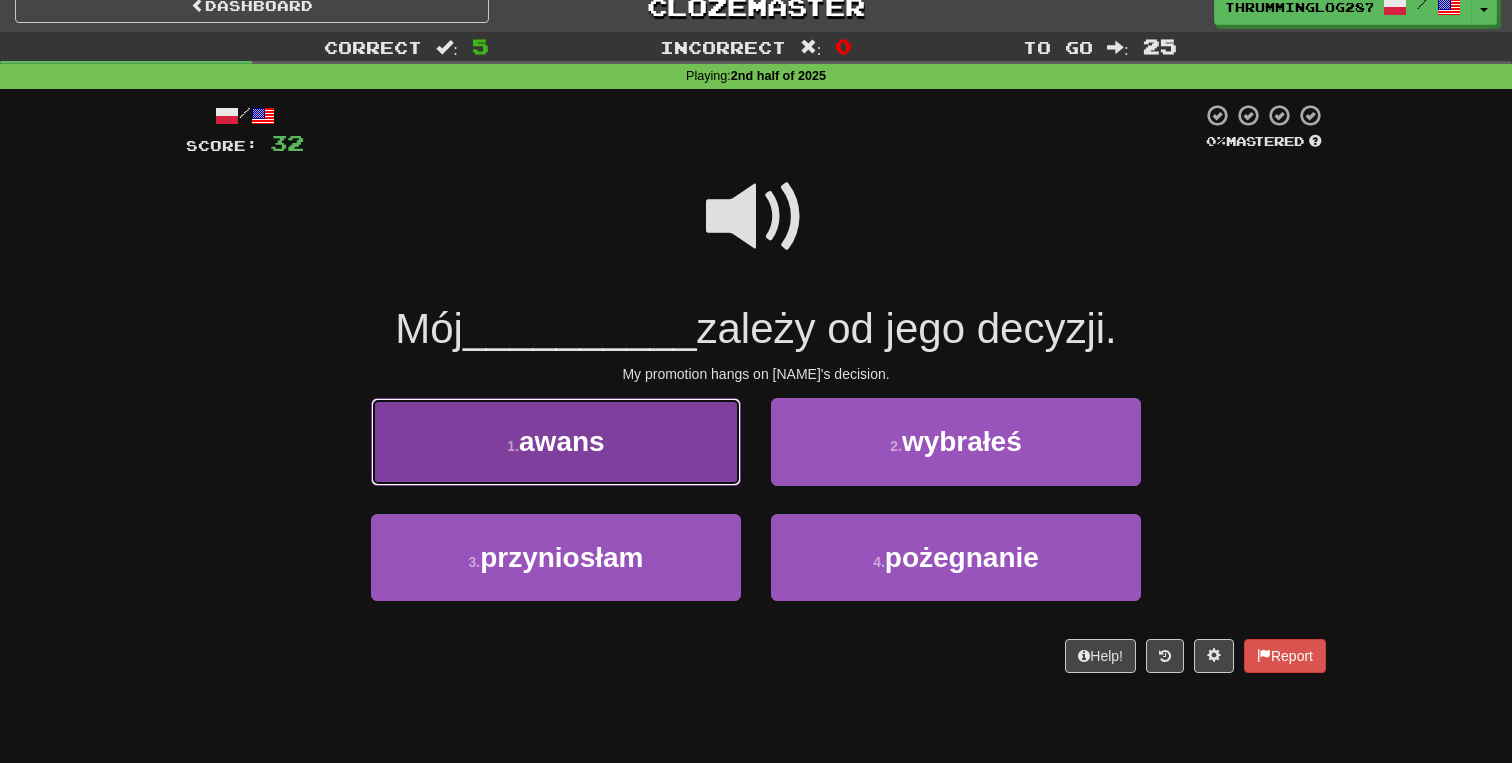 click on "1 .  awans" at bounding box center [556, 441] 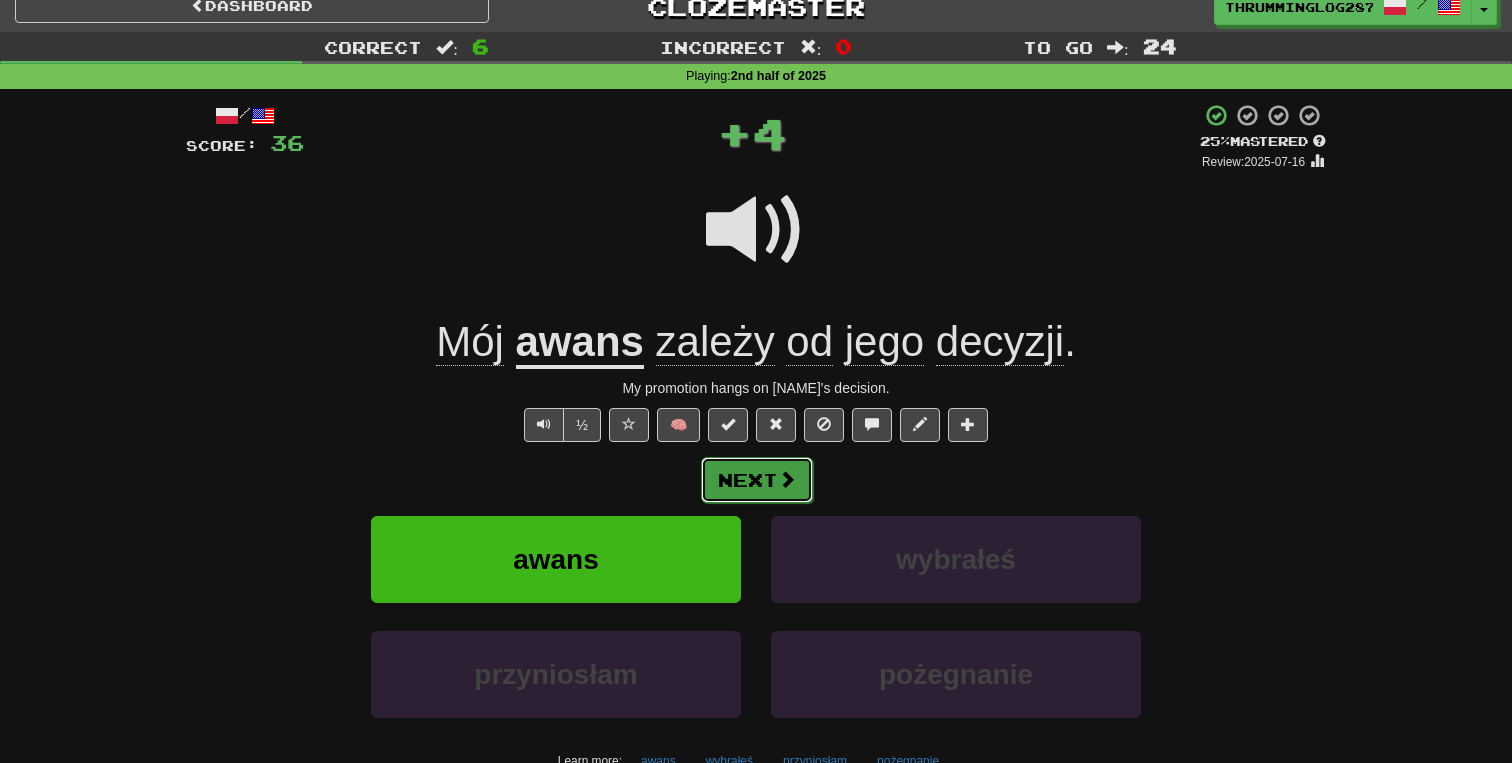 click on "Next" at bounding box center (757, 480) 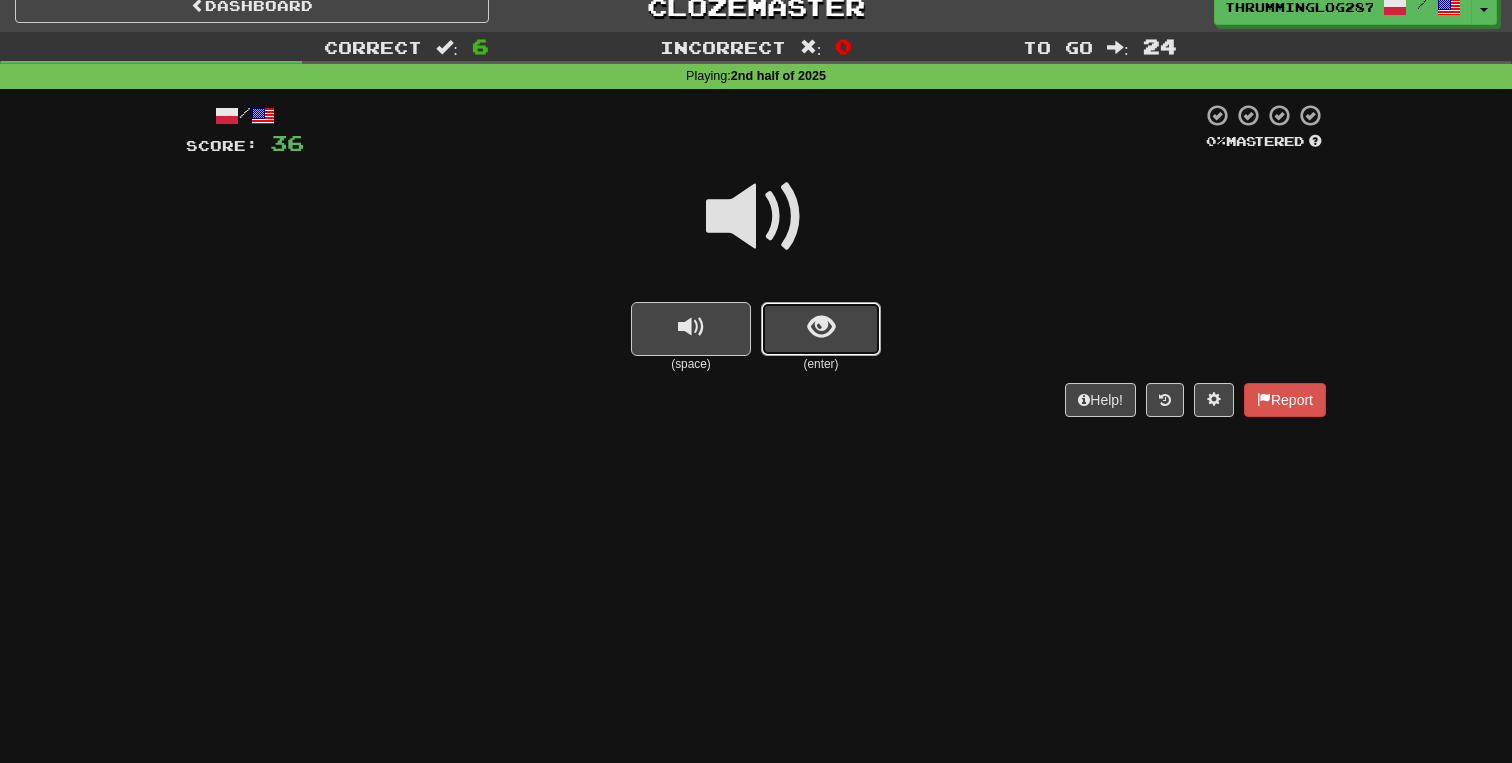 click at bounding box center [821, 327] 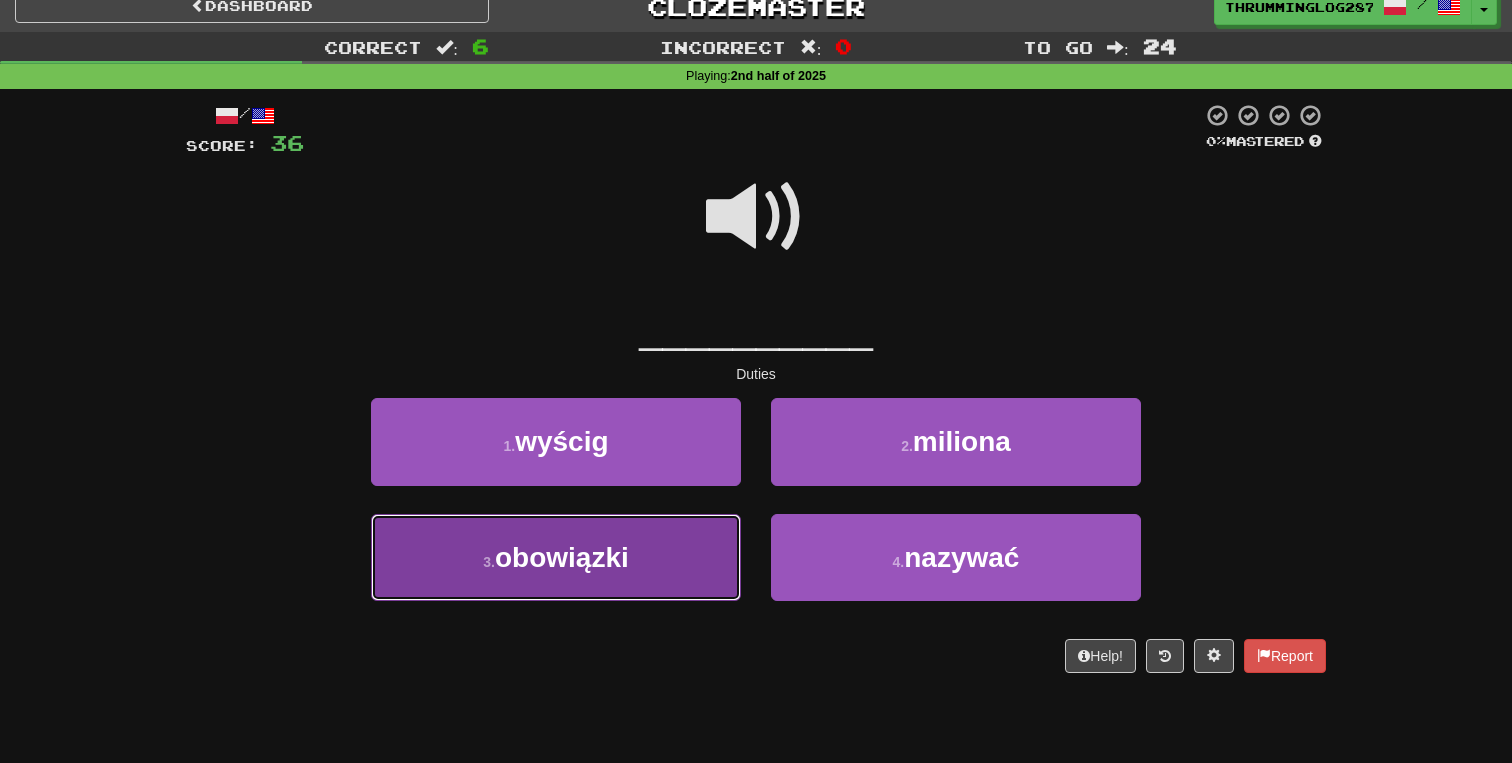 click on "3 .  obowiązki" at bounding box center (556, 557) 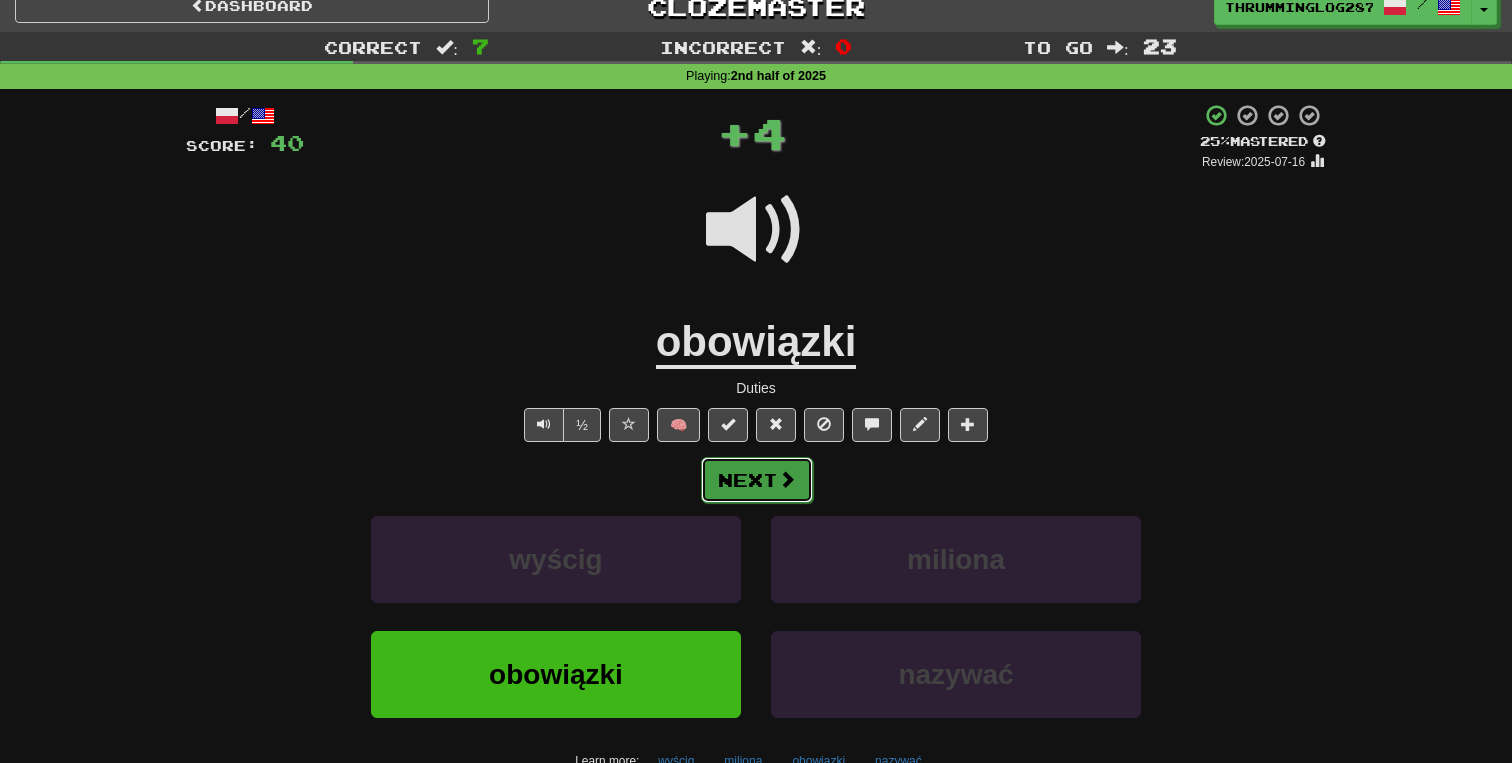 click on "Next" at bounding box center (757, 480) 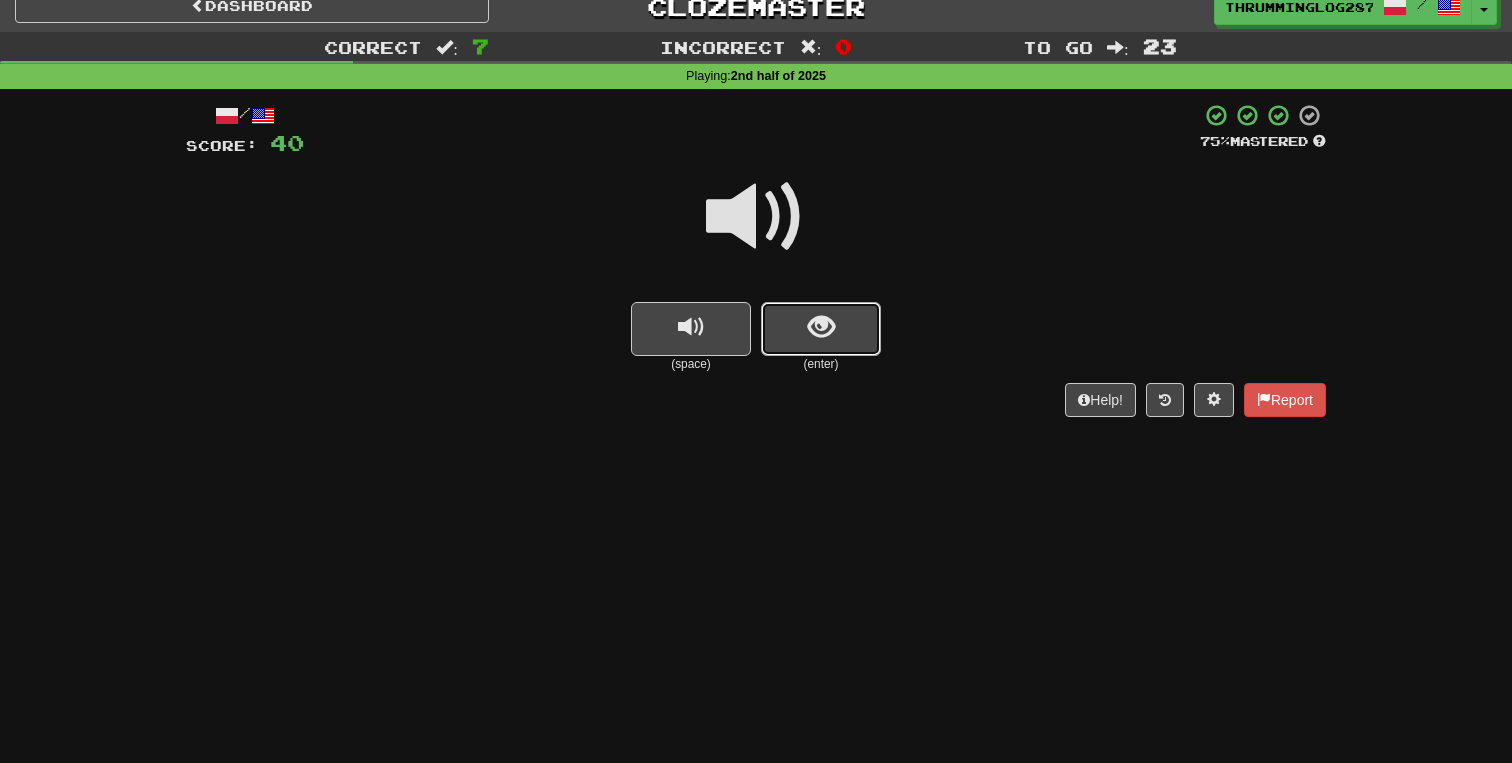 click at bounding box center (821, 329) 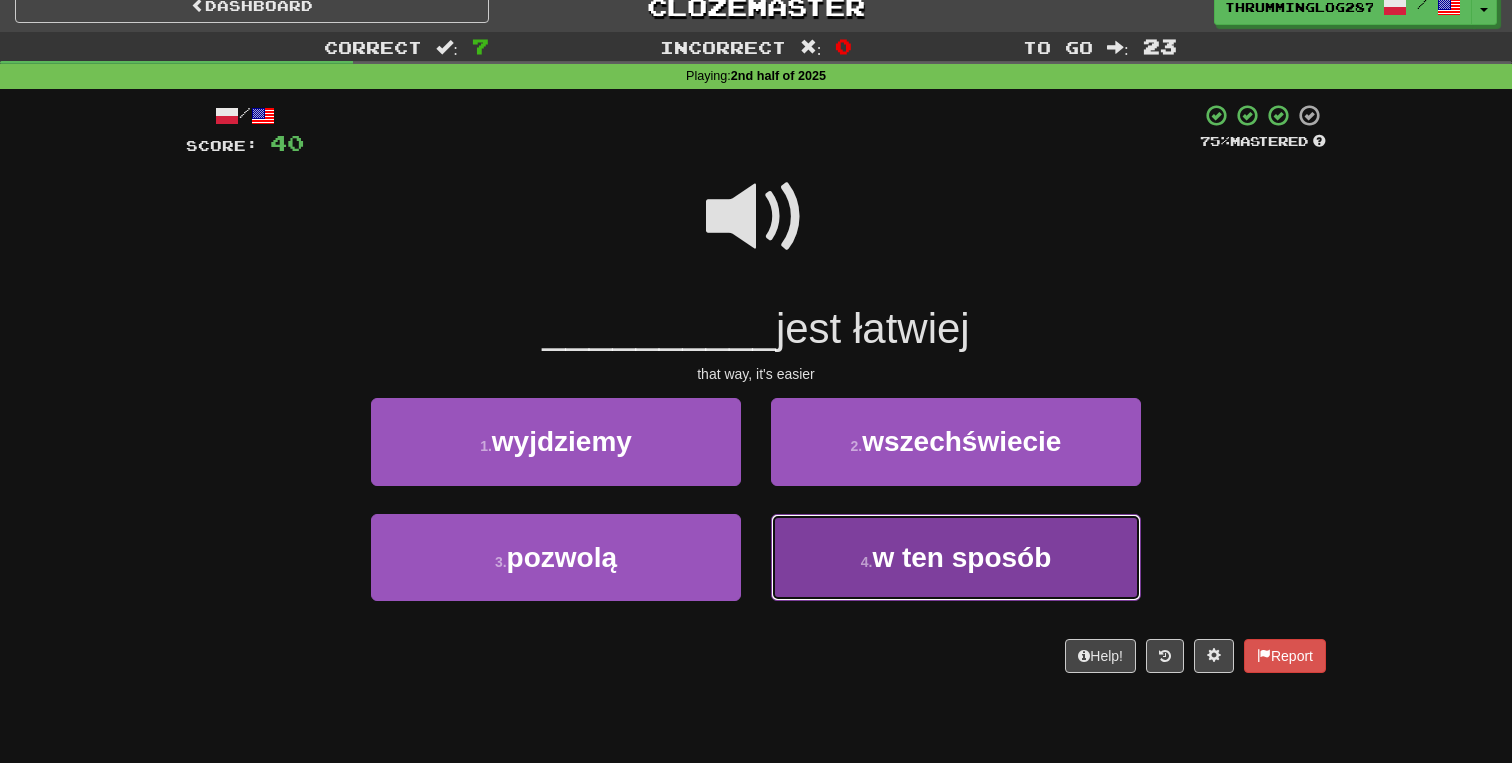 click on "4 .  w ten sposób" at bounding box center [956, 557] 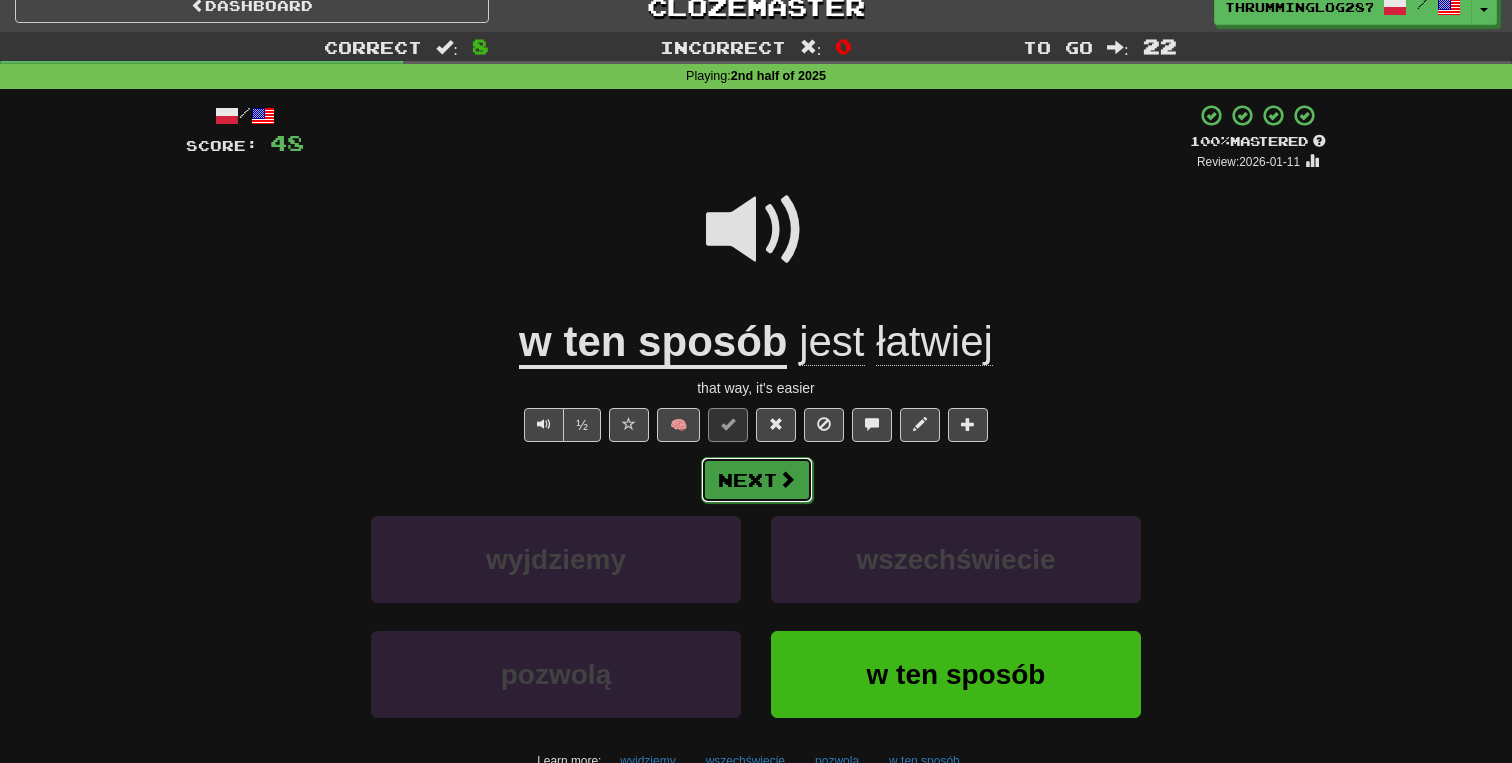 click on "Next" at bounding box center [757, 480] 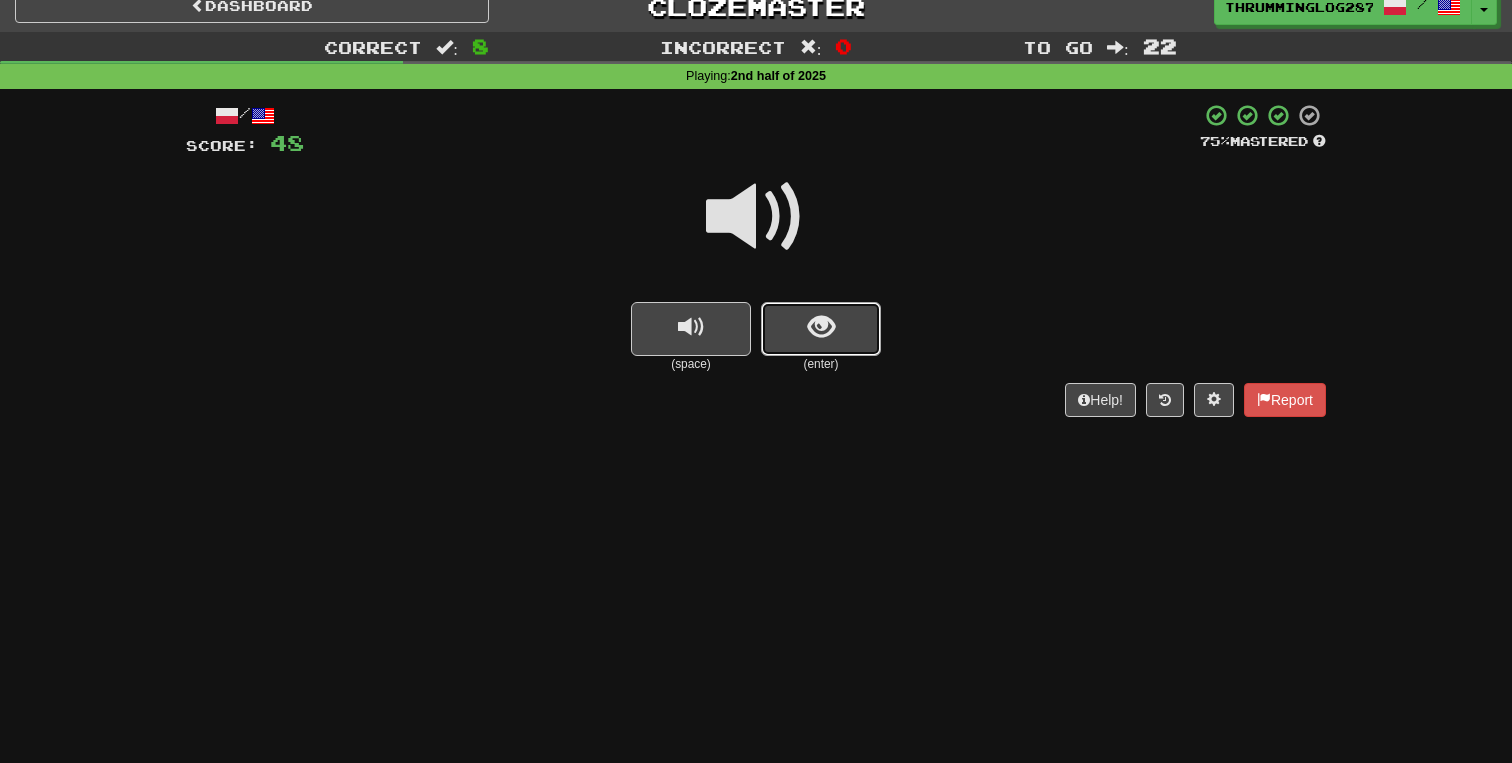 click at bounding box center [821, 329] 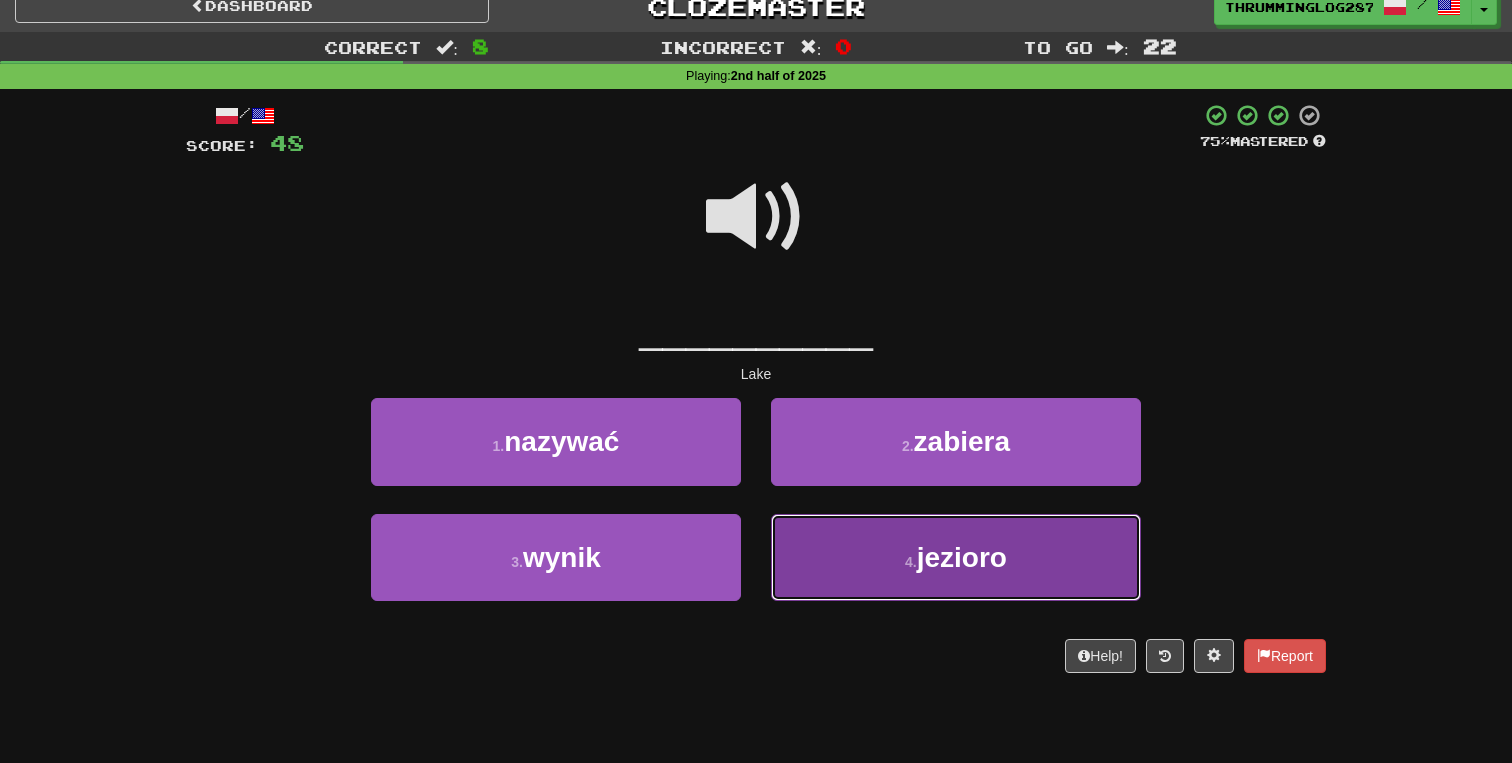 click on "4 .  jezioro" at bounding box center [956, 557] 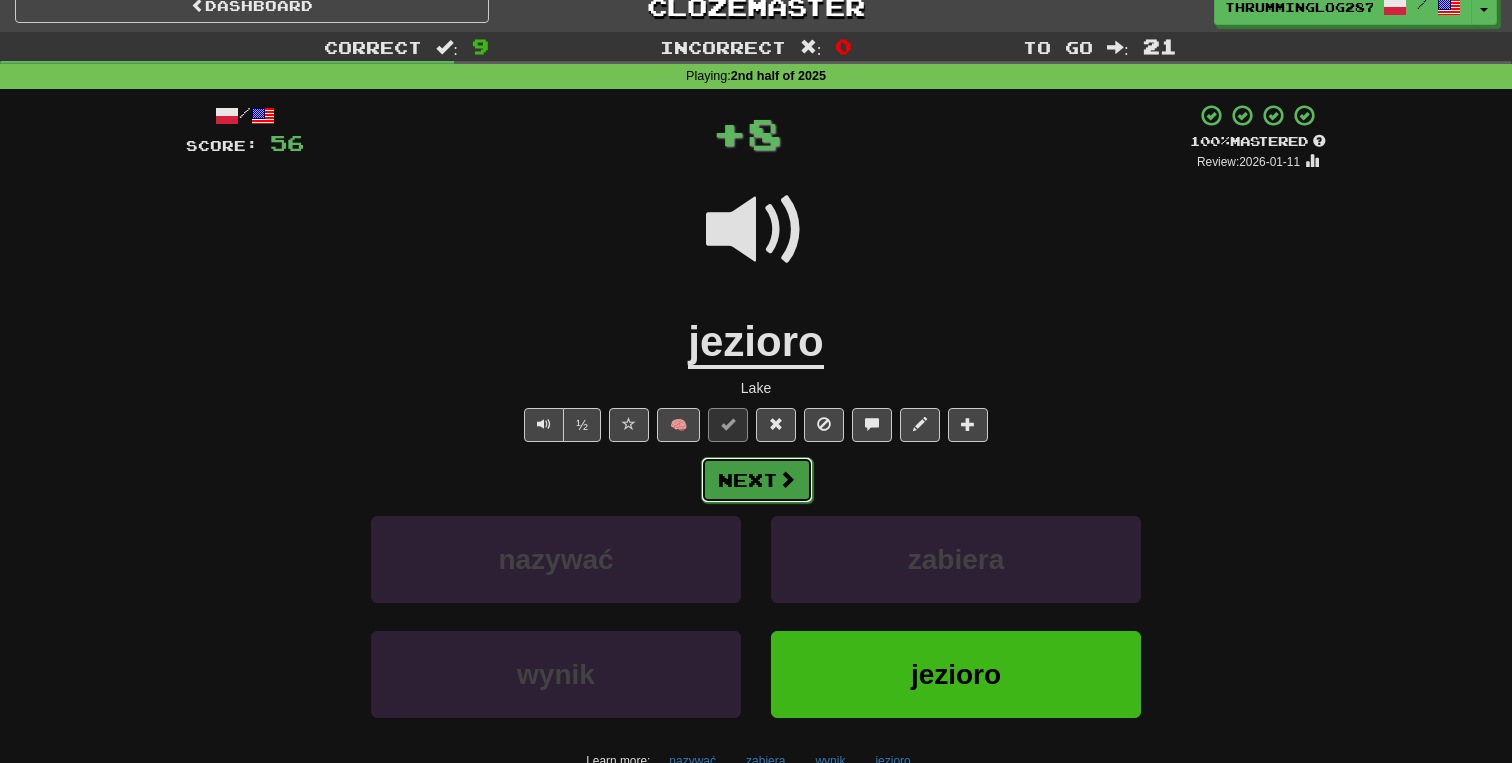 click on "Next" at bounding box center [757, 480] 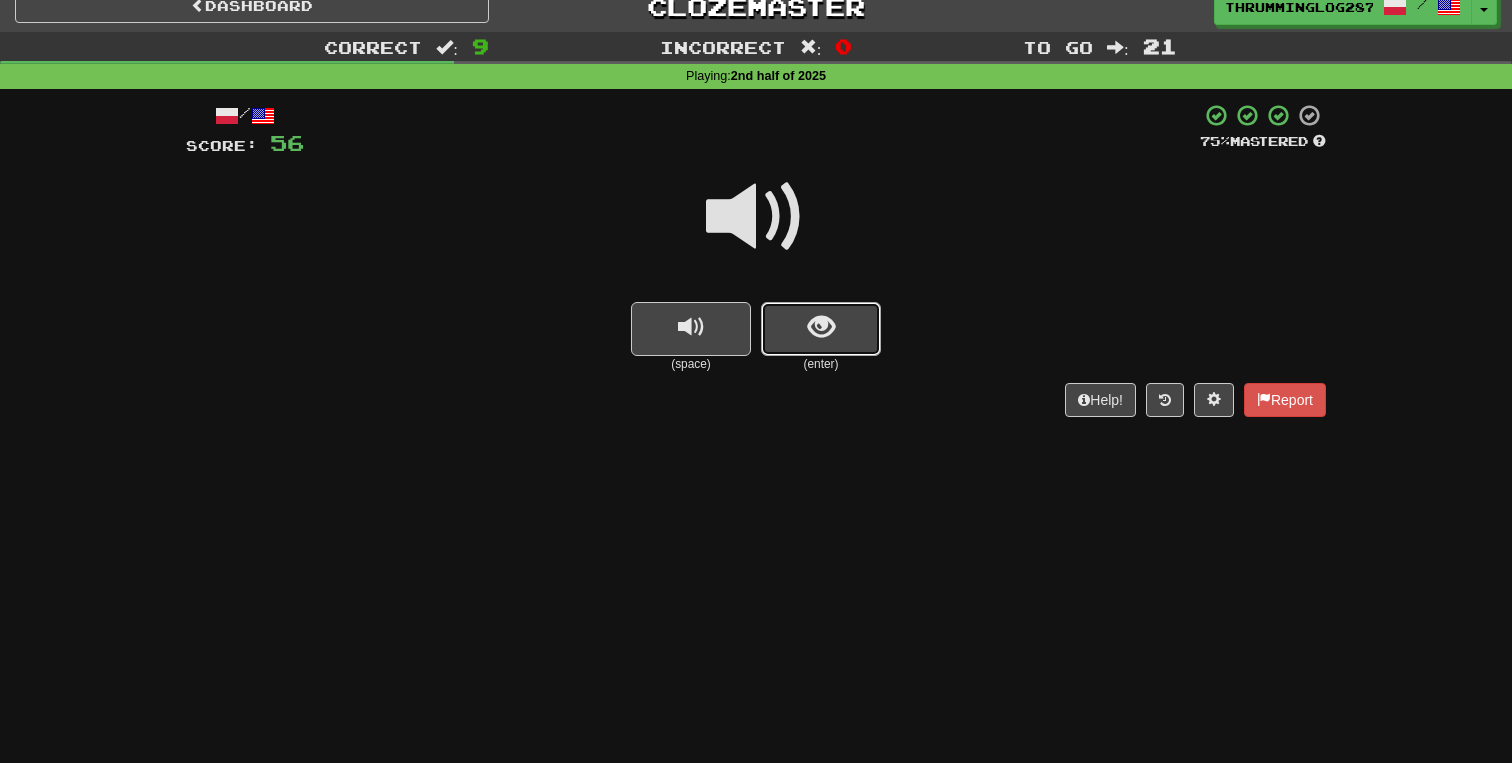 click at bounding box center [821, 329] 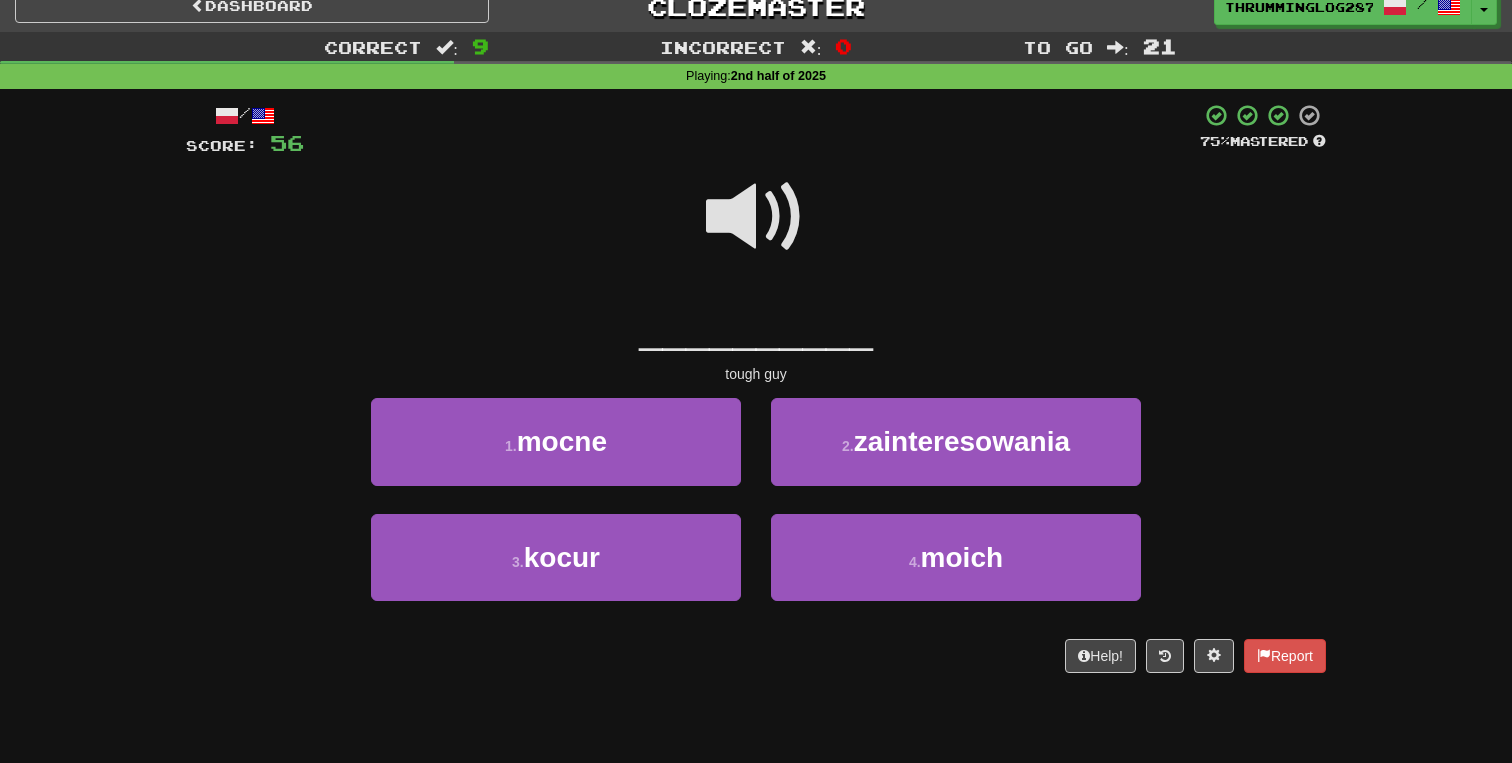 click on "1 .  mocne" at bounding box center (556, 455) 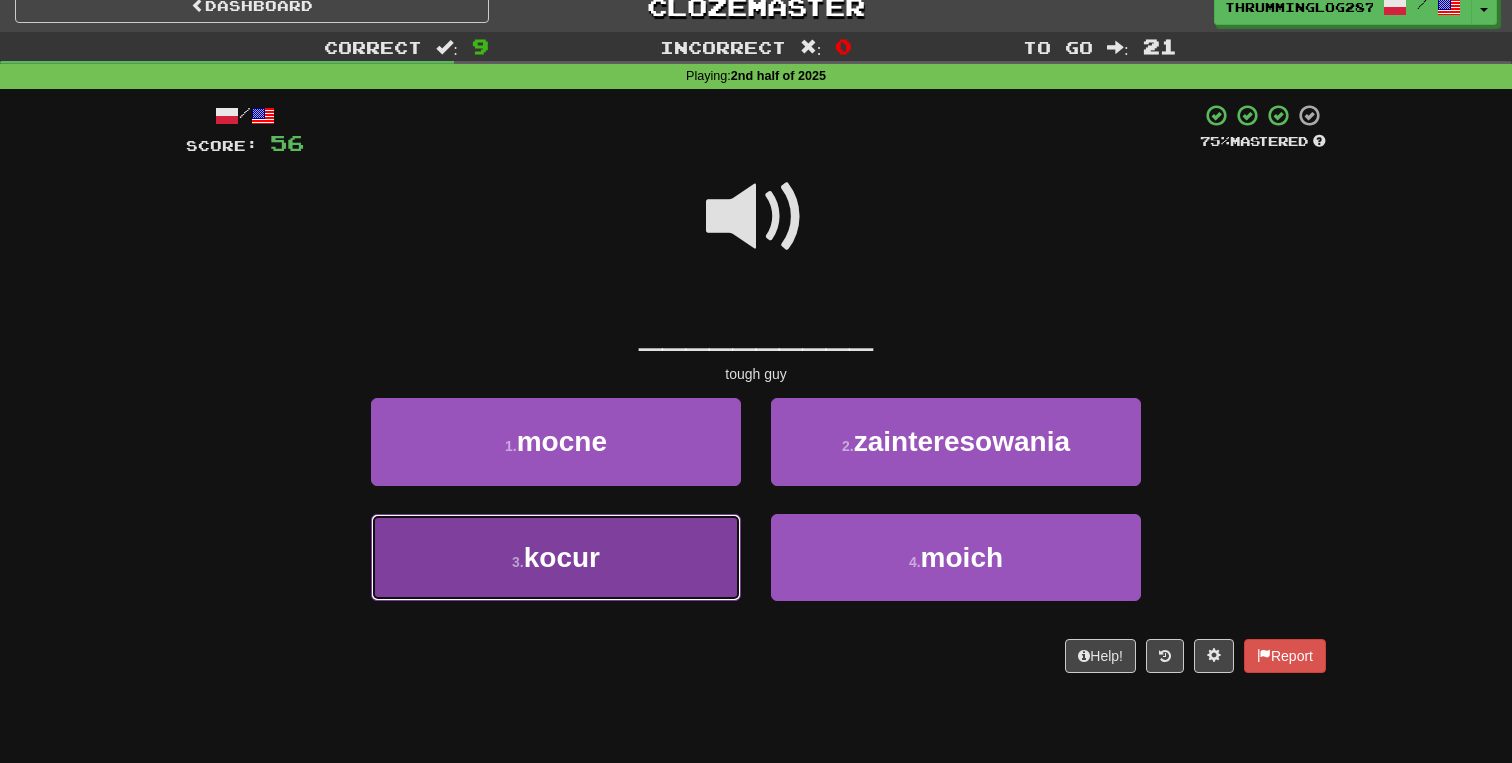 click on "3 .  kocur" at bounding box center [556, 557] 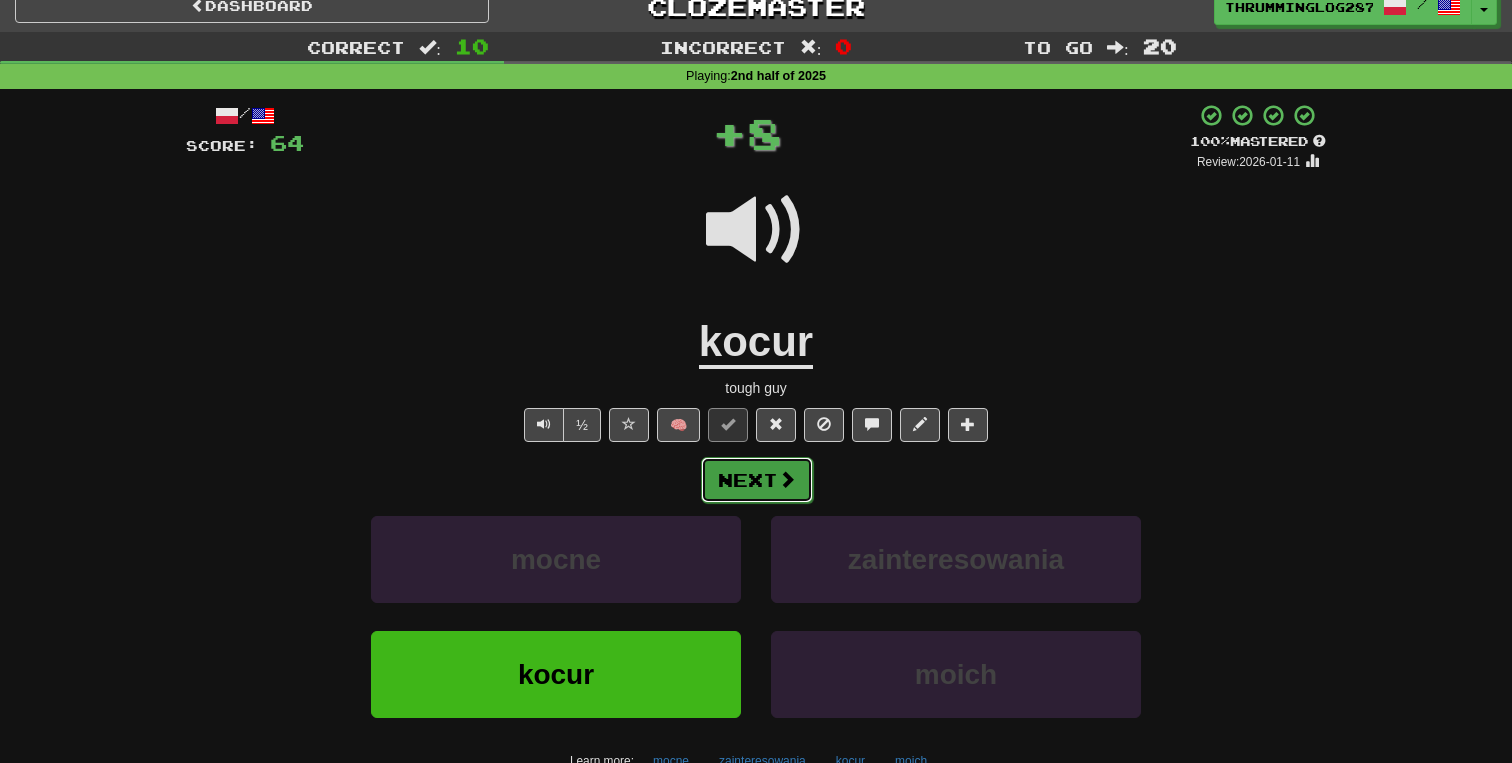 click on "Next" at bounding box center [757, 480] 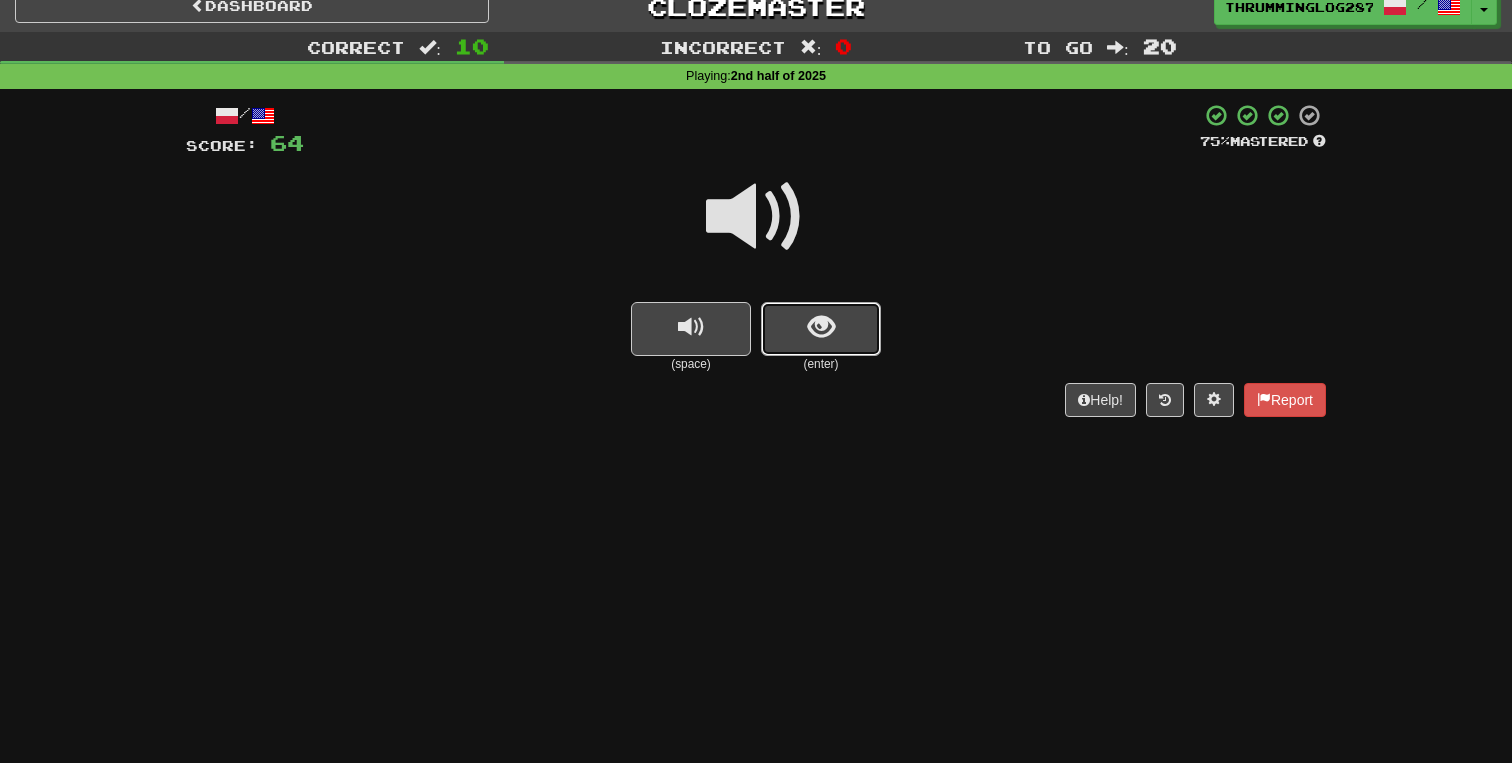 click at bounding box center (821, 329) 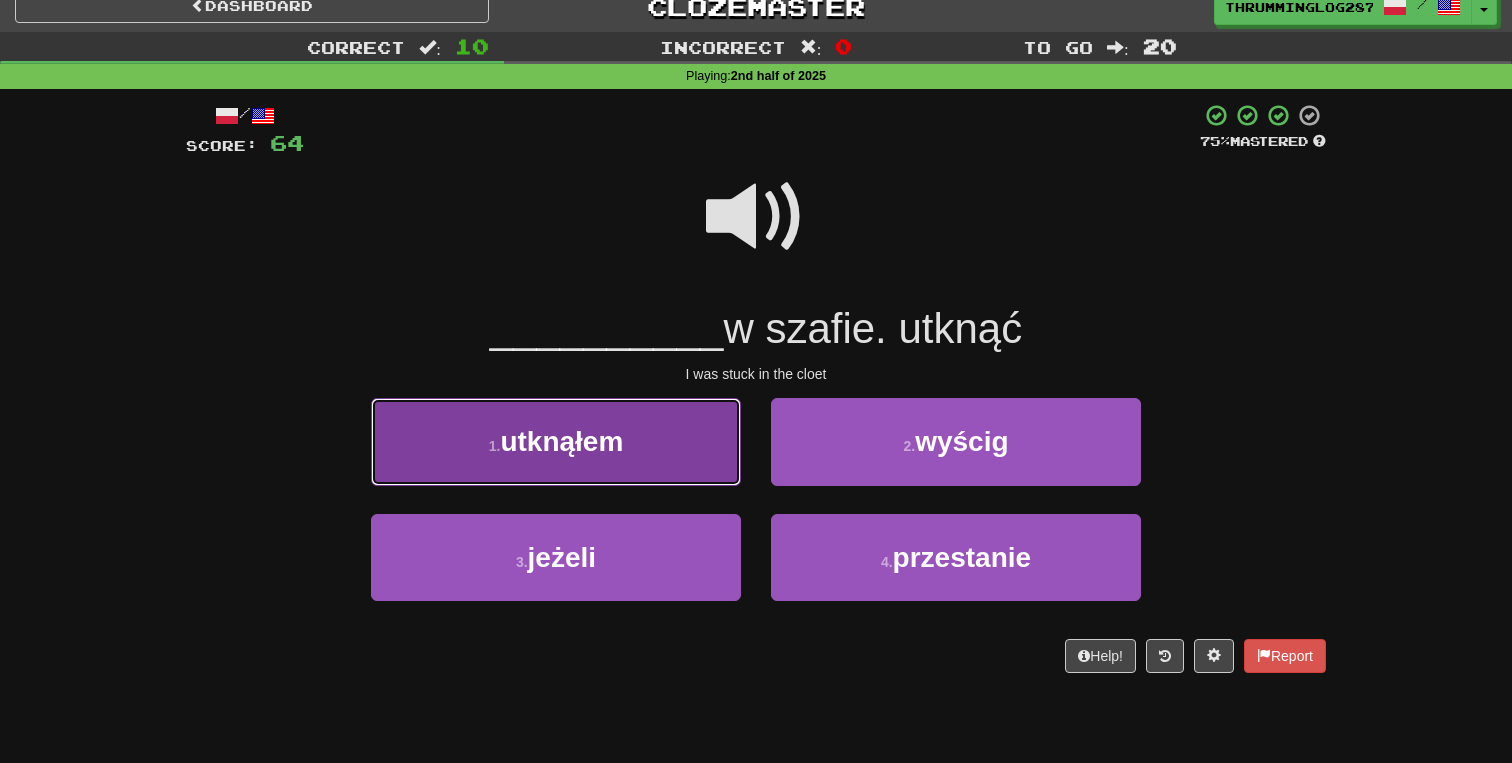 click on "1 .  utknąłem" at bounding box center [556, 441] 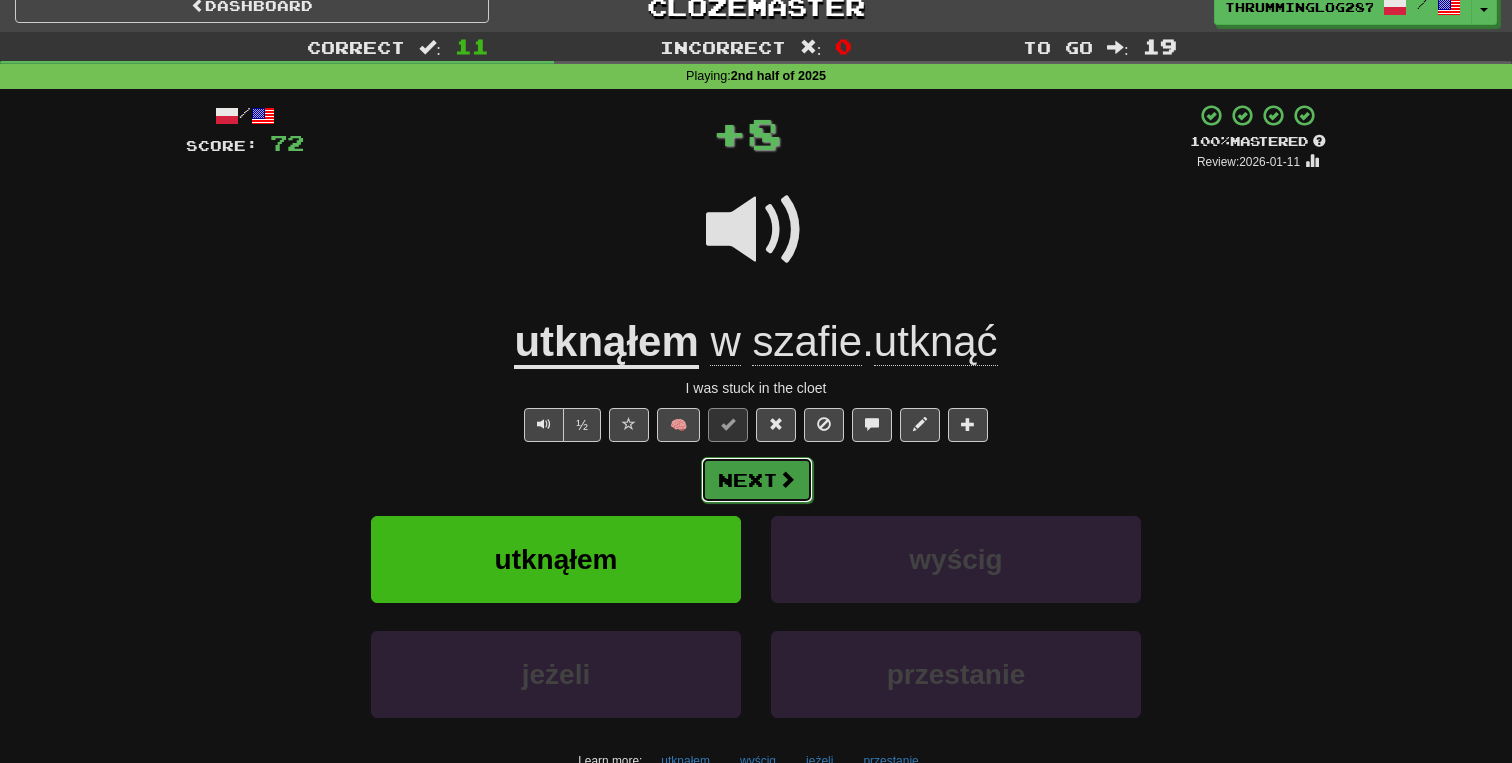 click on "Next" at bounding box center [757, 480] 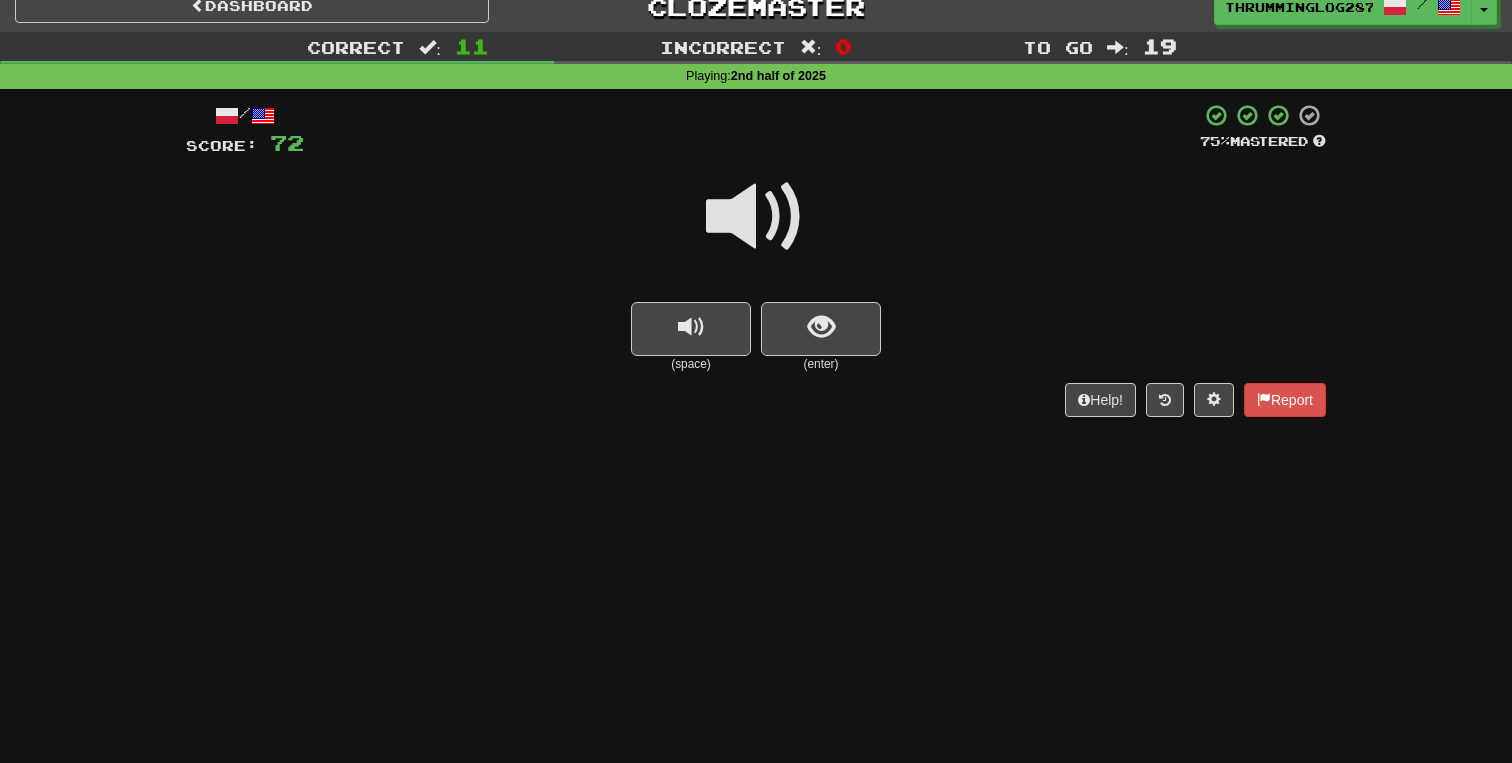 scroll, scrollTop: 22, scrollLeft: 0, axis: vertical 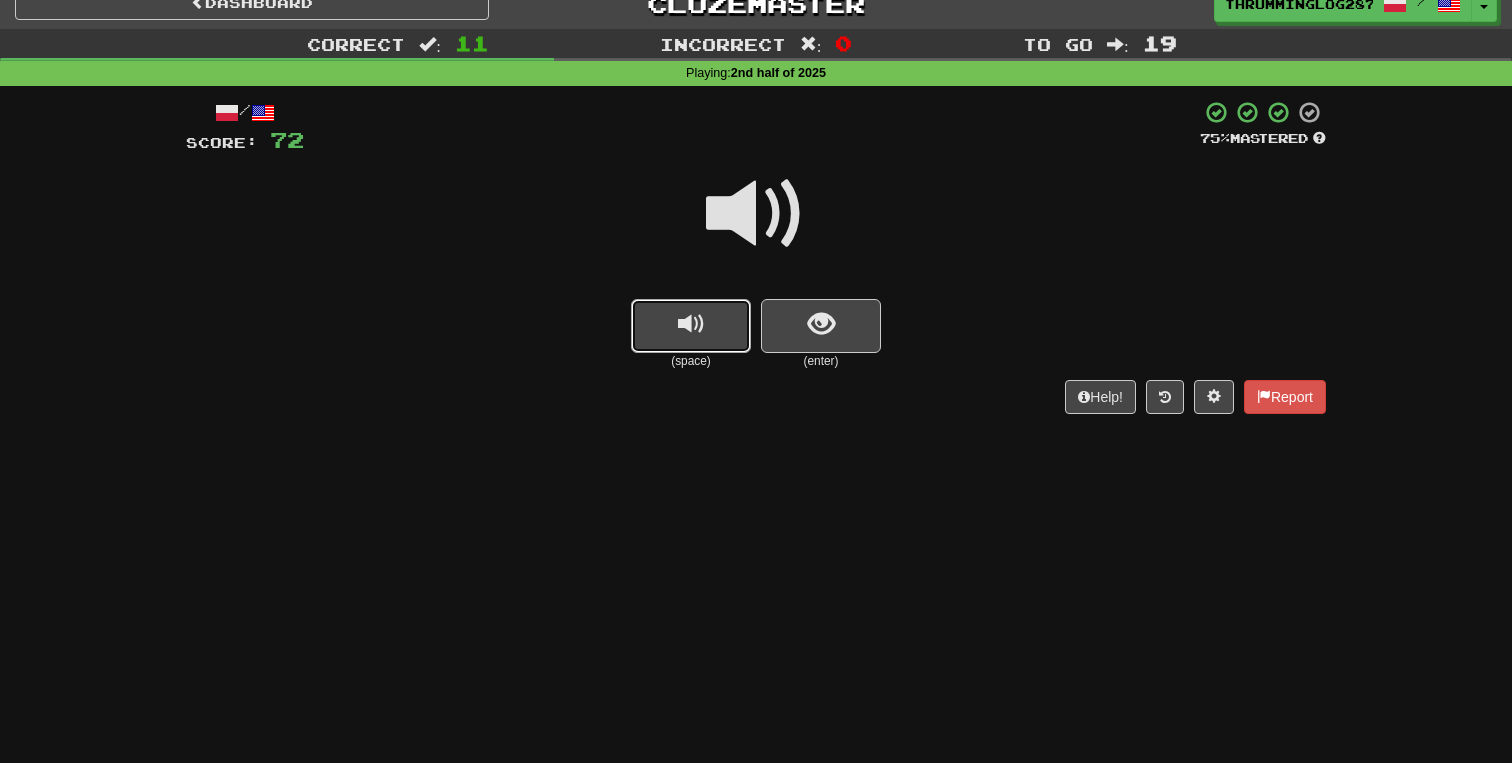 click at bounding box center (691, 326) 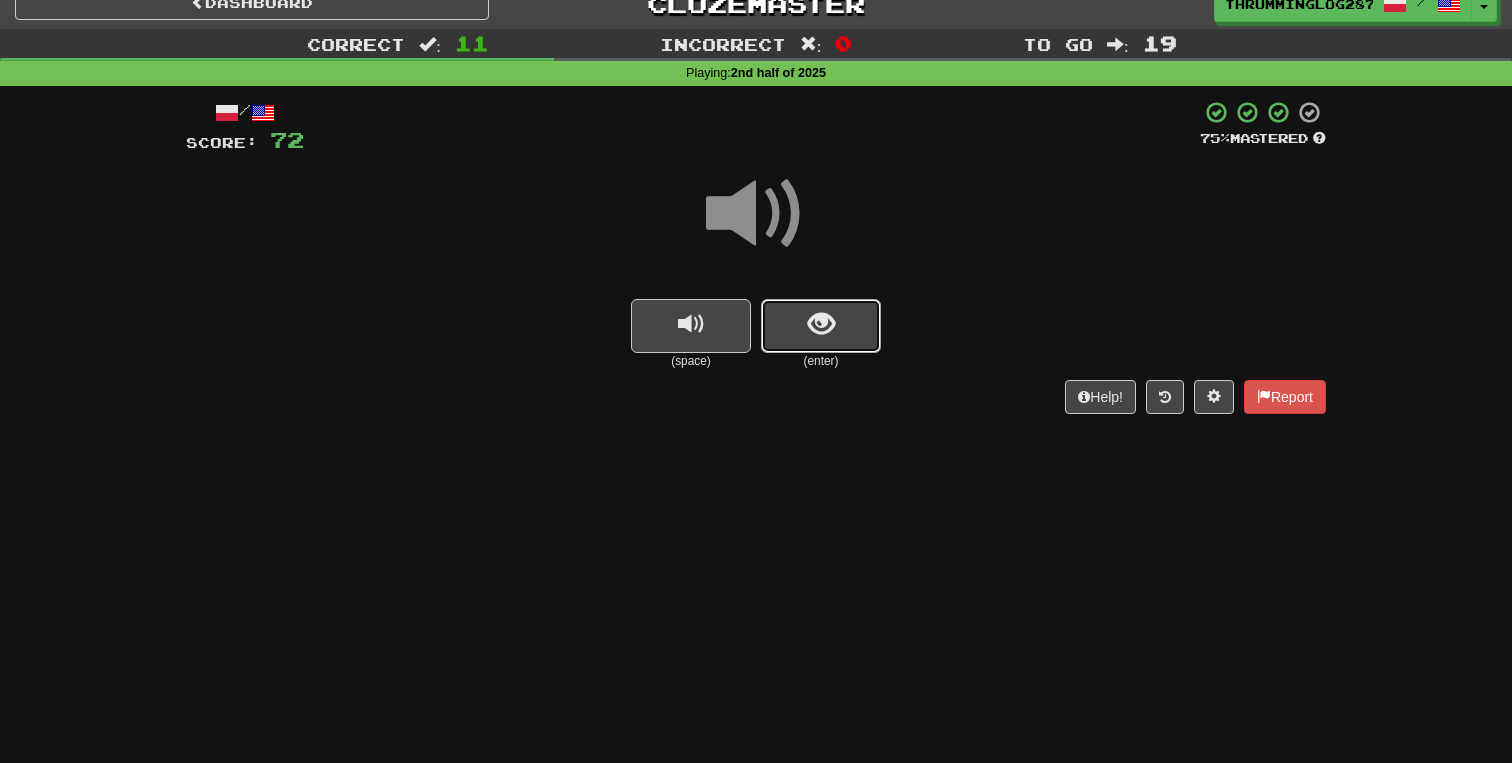 click at bounding box center (821, 326) 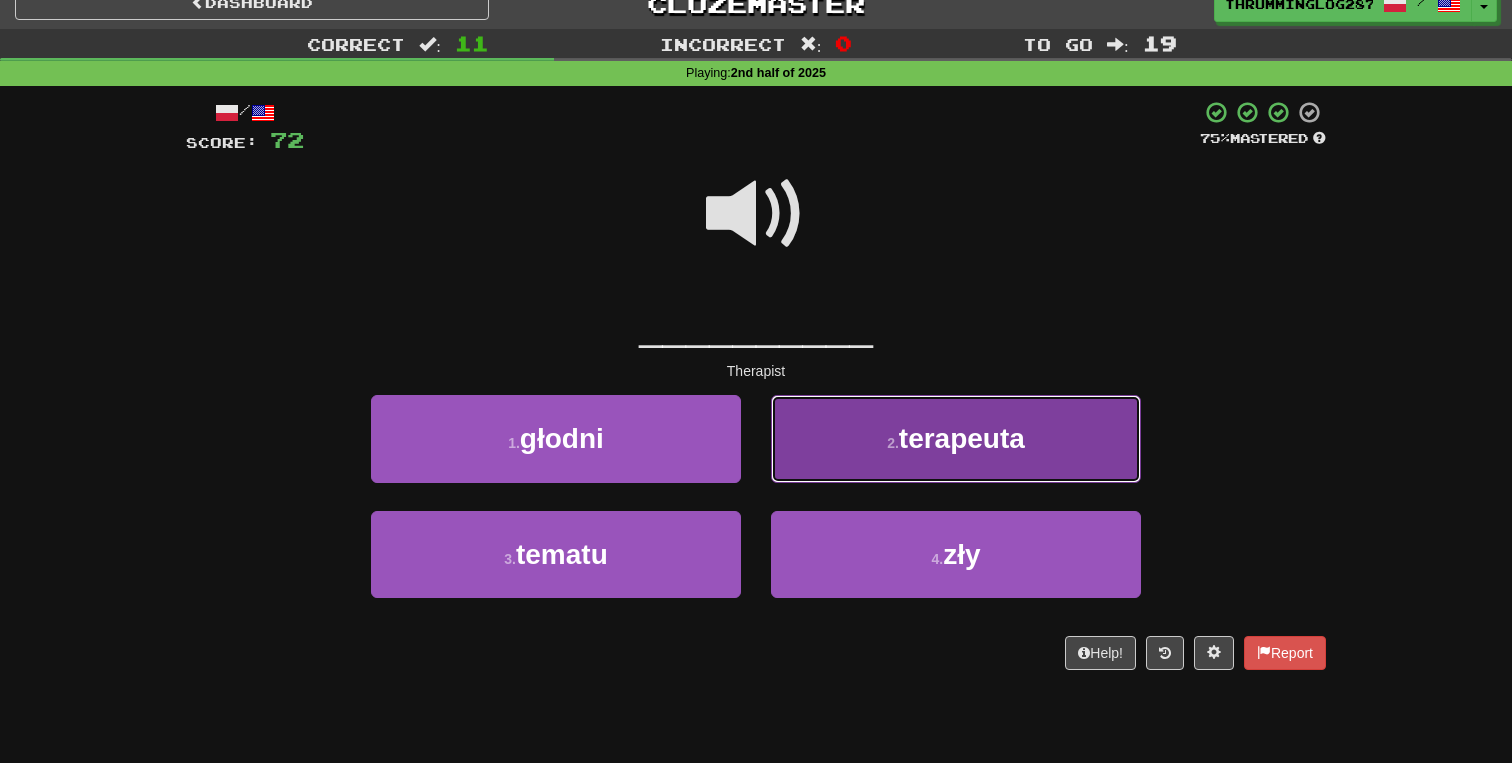 click on "2 .  terapeuta" at bounding box center (956, 438) 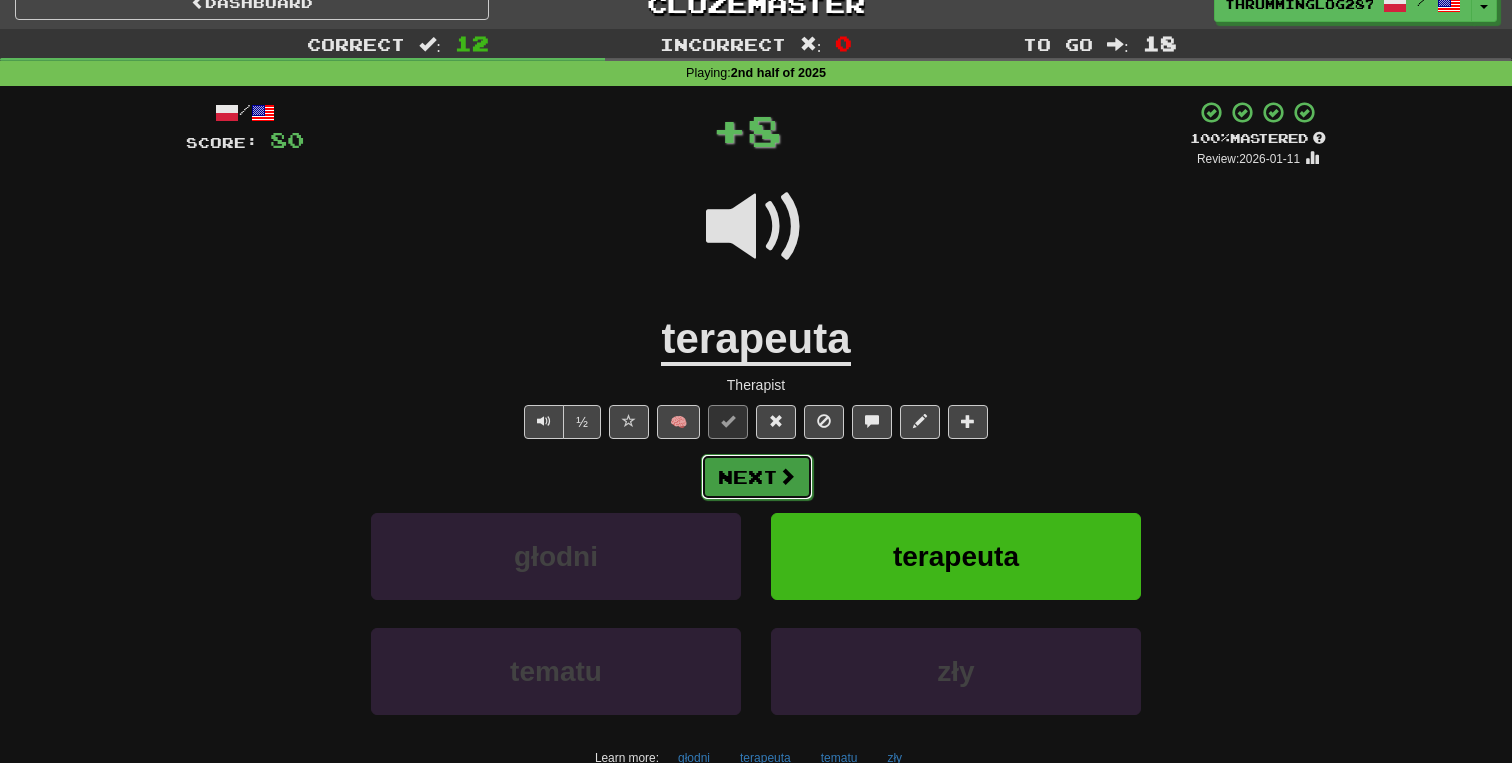 click on "Next" at bounding box center (757, 477) 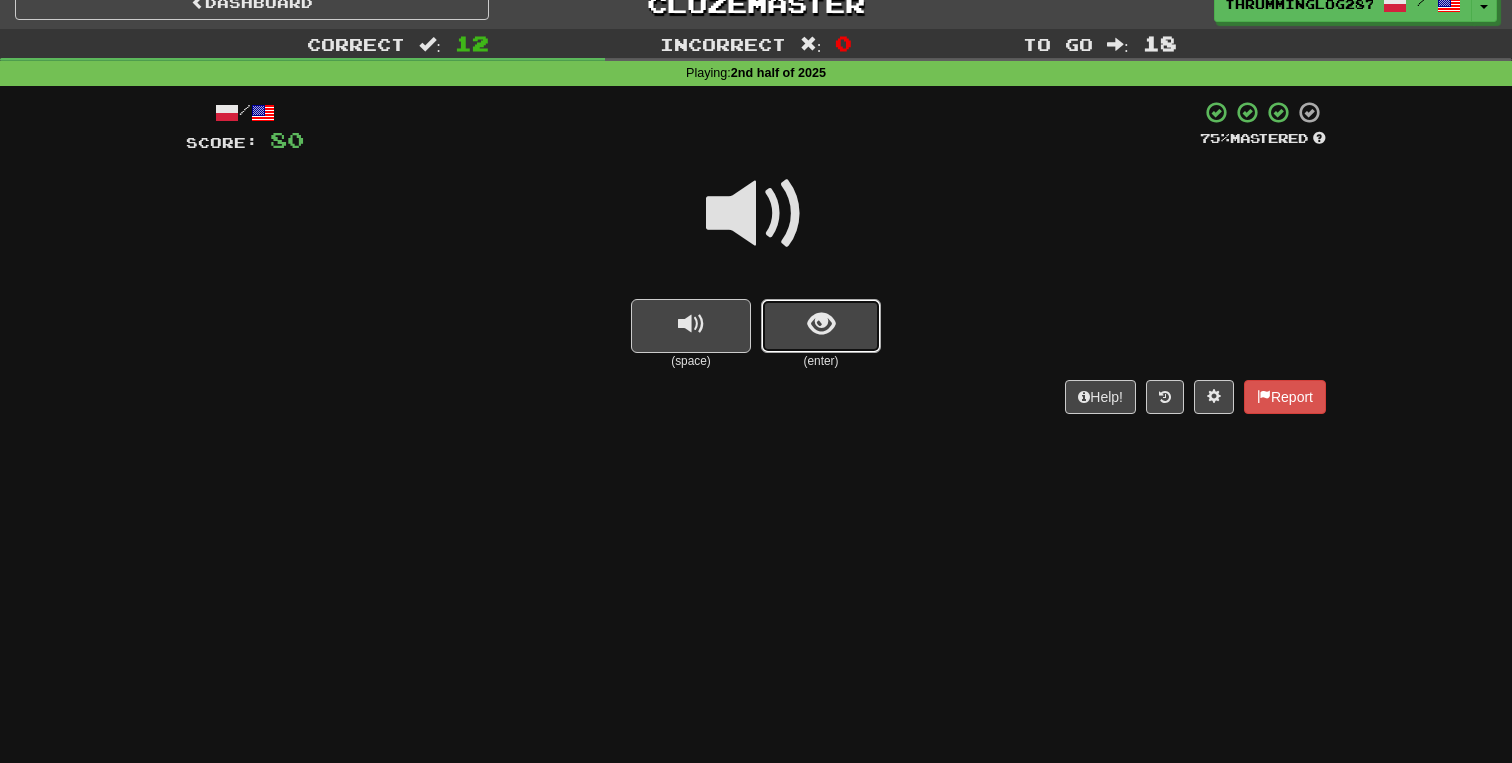 click at bounding box center (821, 326) 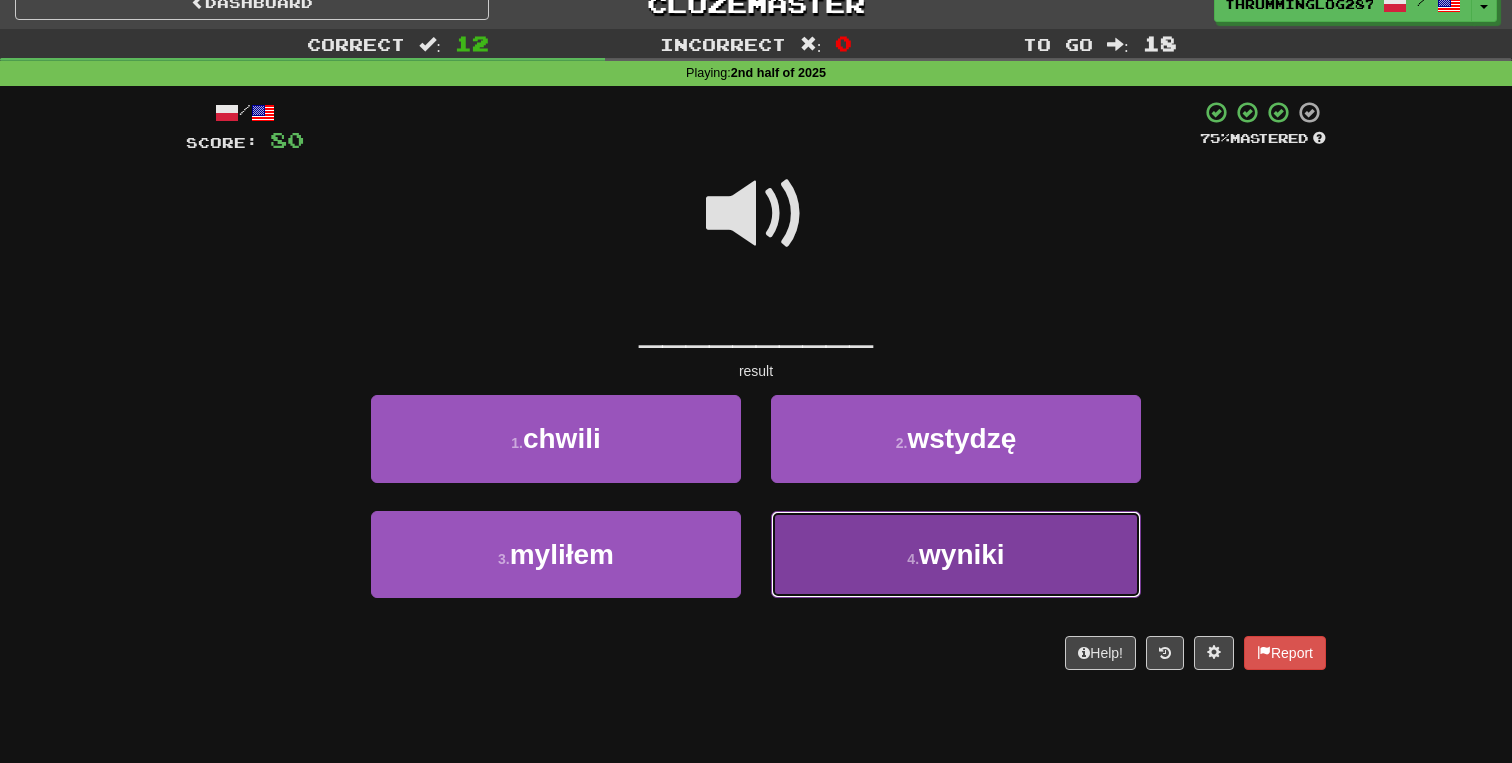 click on "4 .  wyniki" at bounding box center [956, 554] 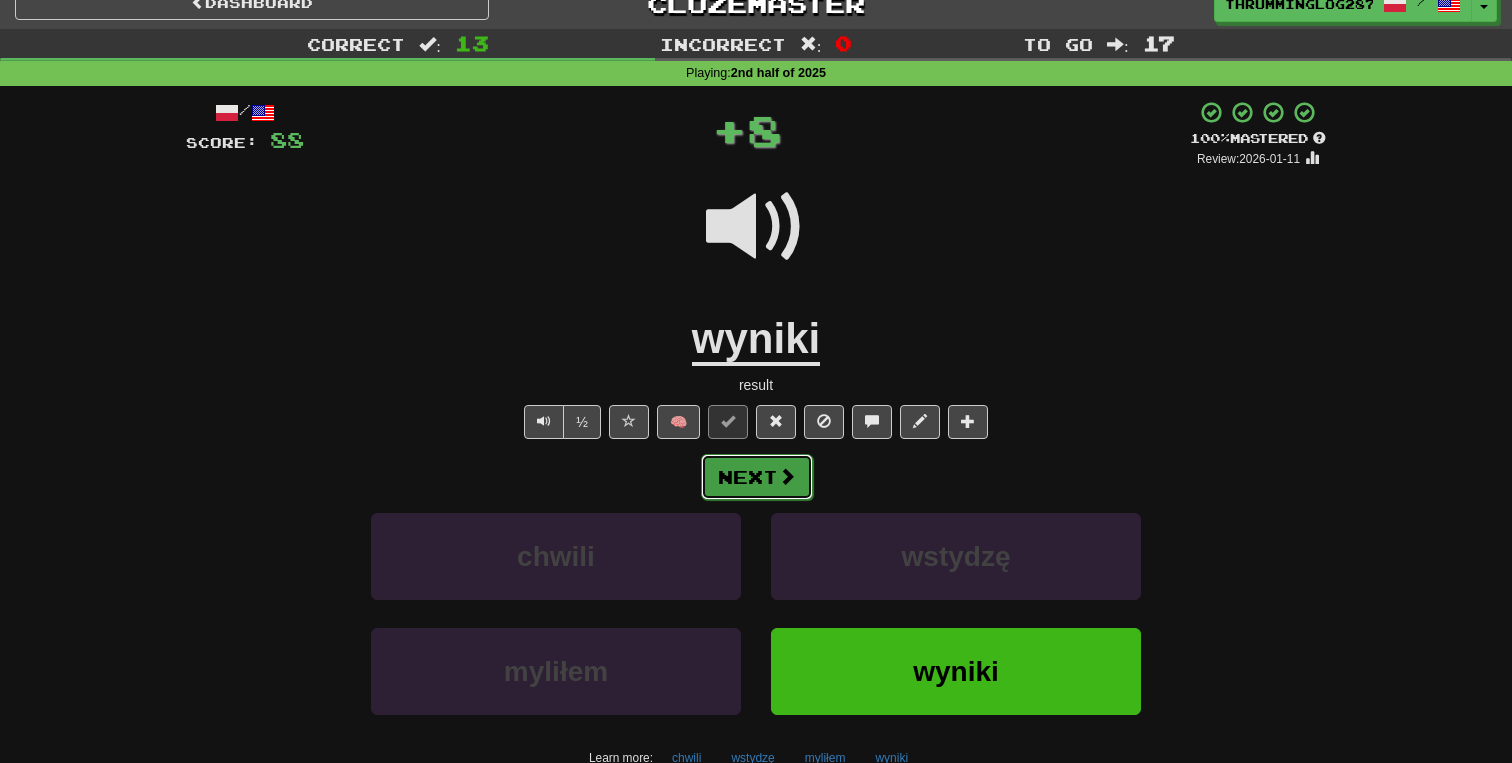 click on "Next" at bounding box center [757, 477] 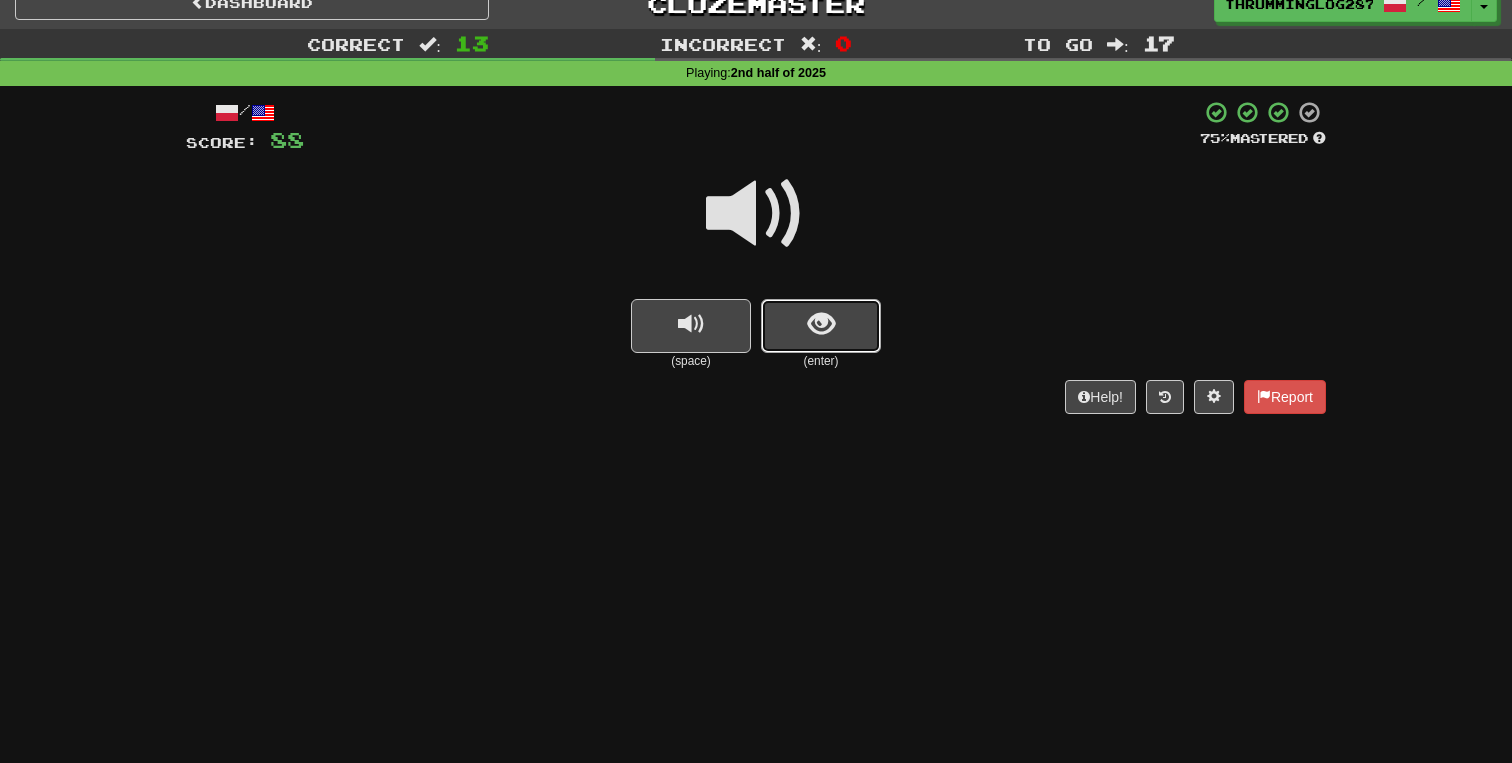 click at bounding box center (821, 326) 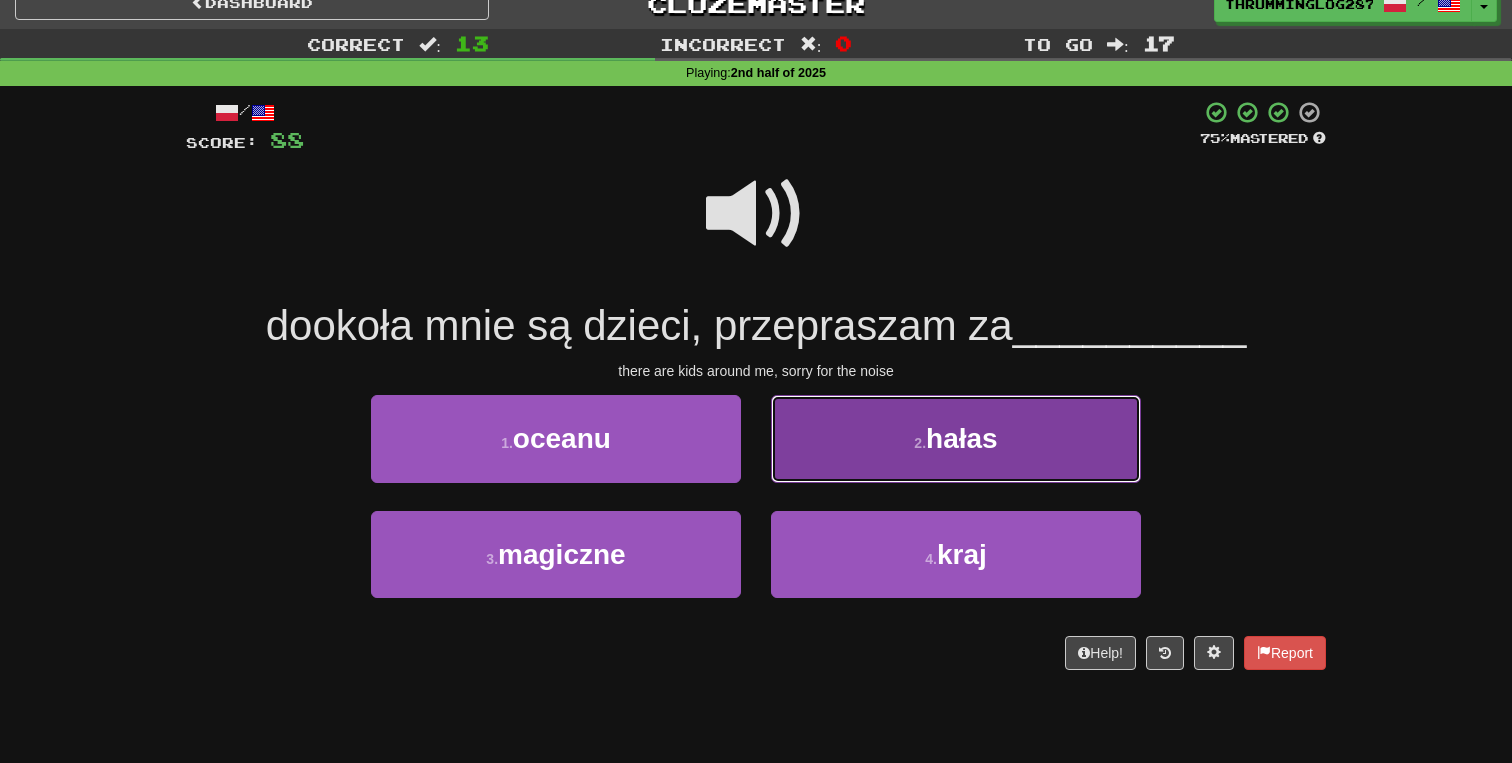 click on "2 .  hałas" at bounding box center (956, 438) 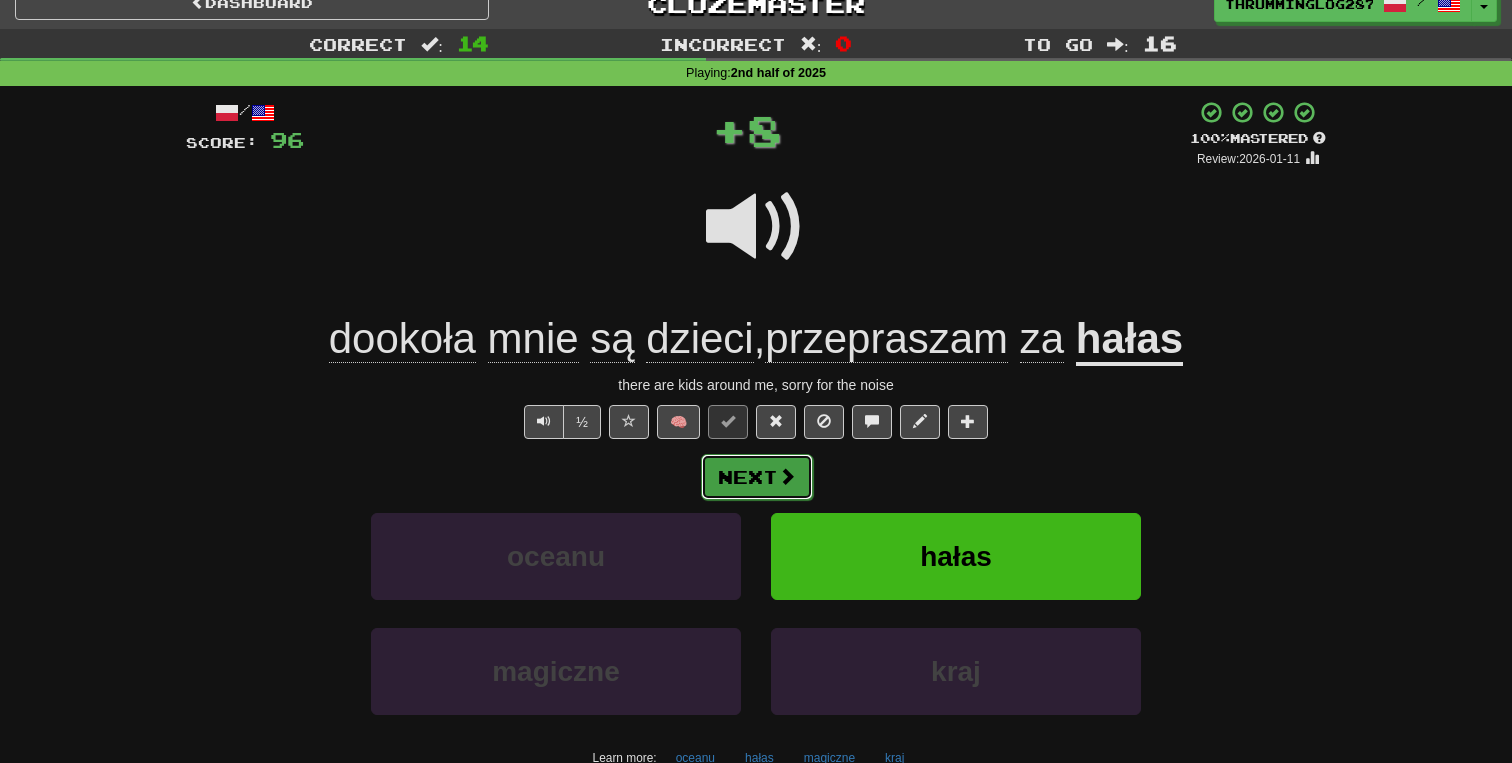 click on "Next" at bounding box center [757, 477] 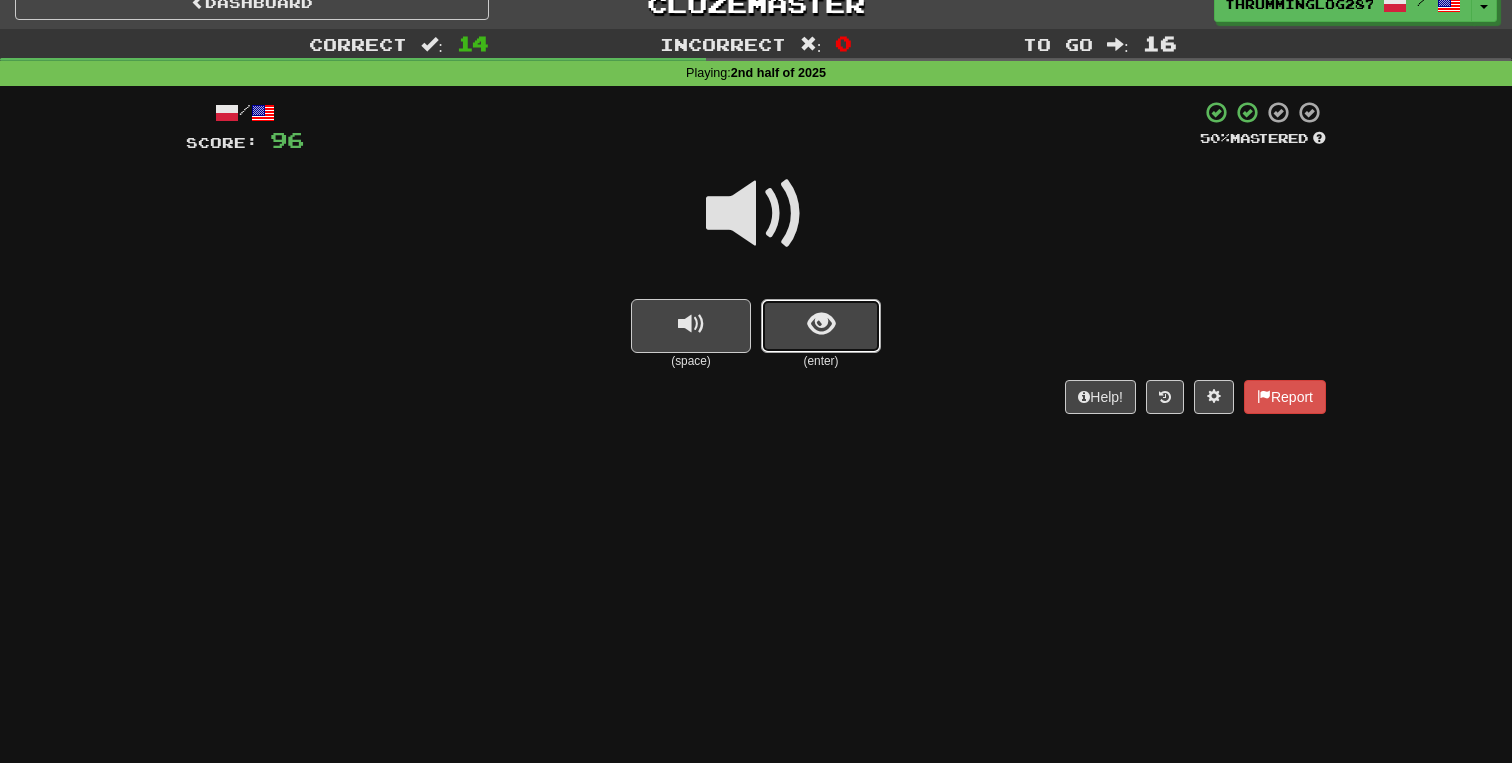 click at bounding box center (821, 326) 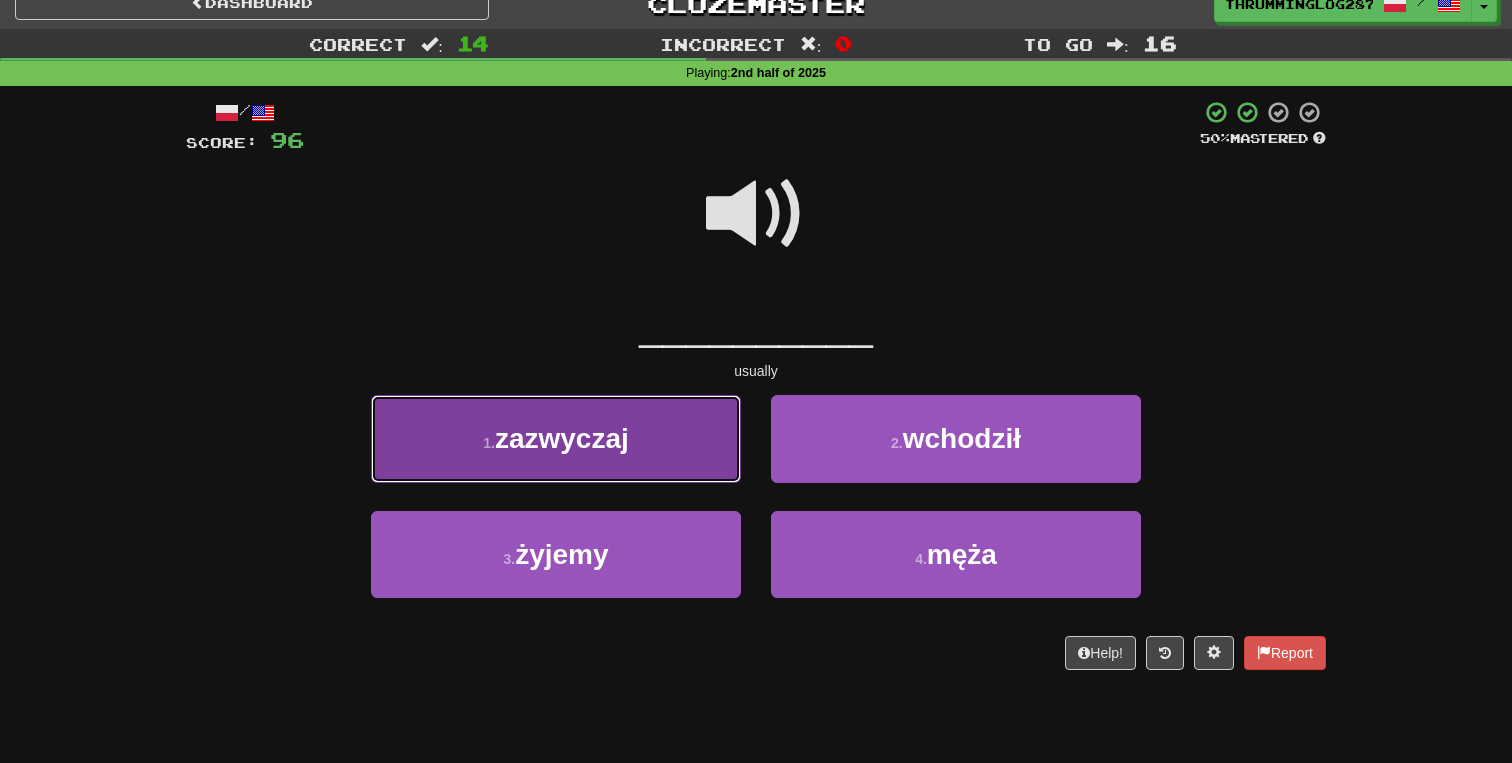click on "1 .  zazwyczaj" at bounding box center [556, 438] 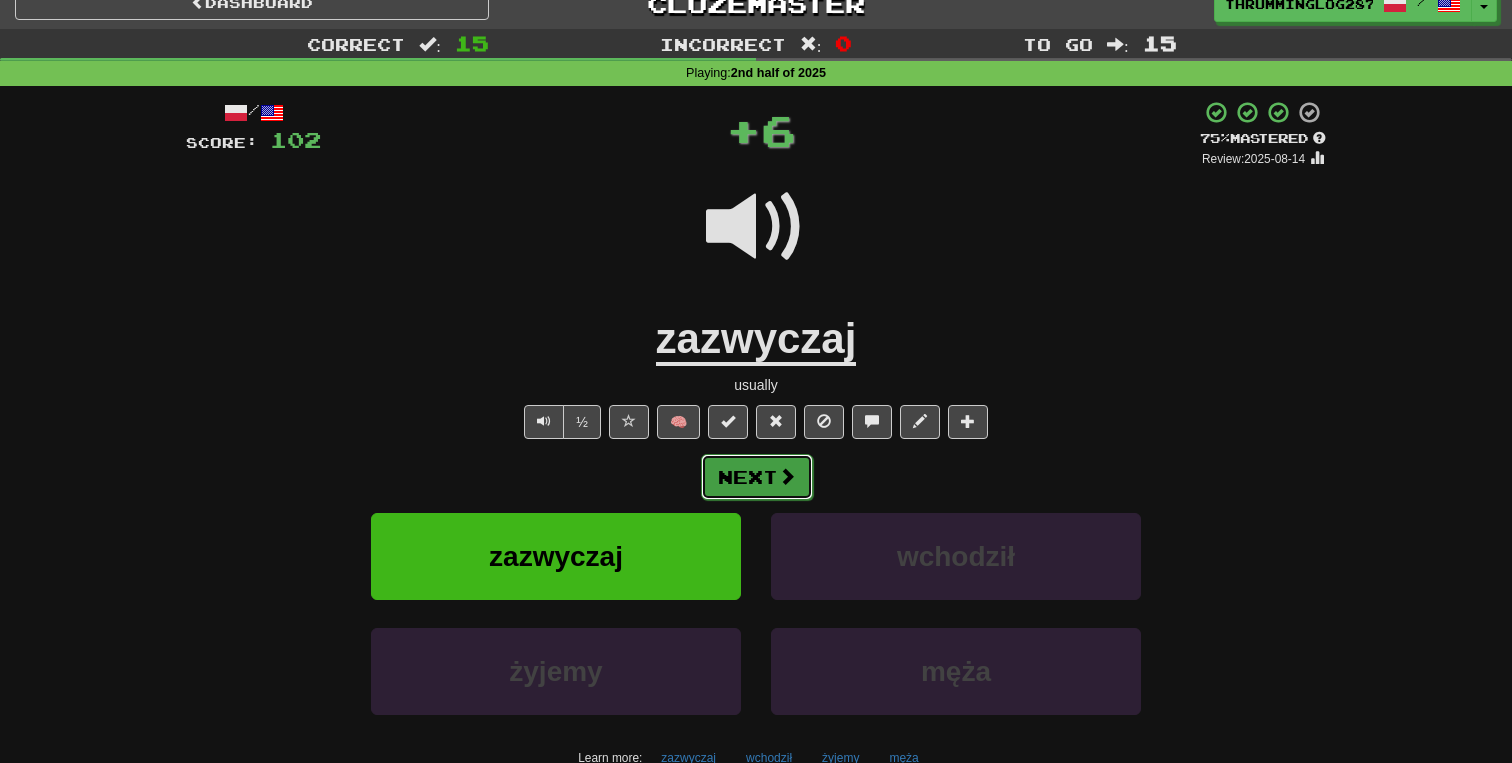 click on "Next" at bounding box center [757, 477] 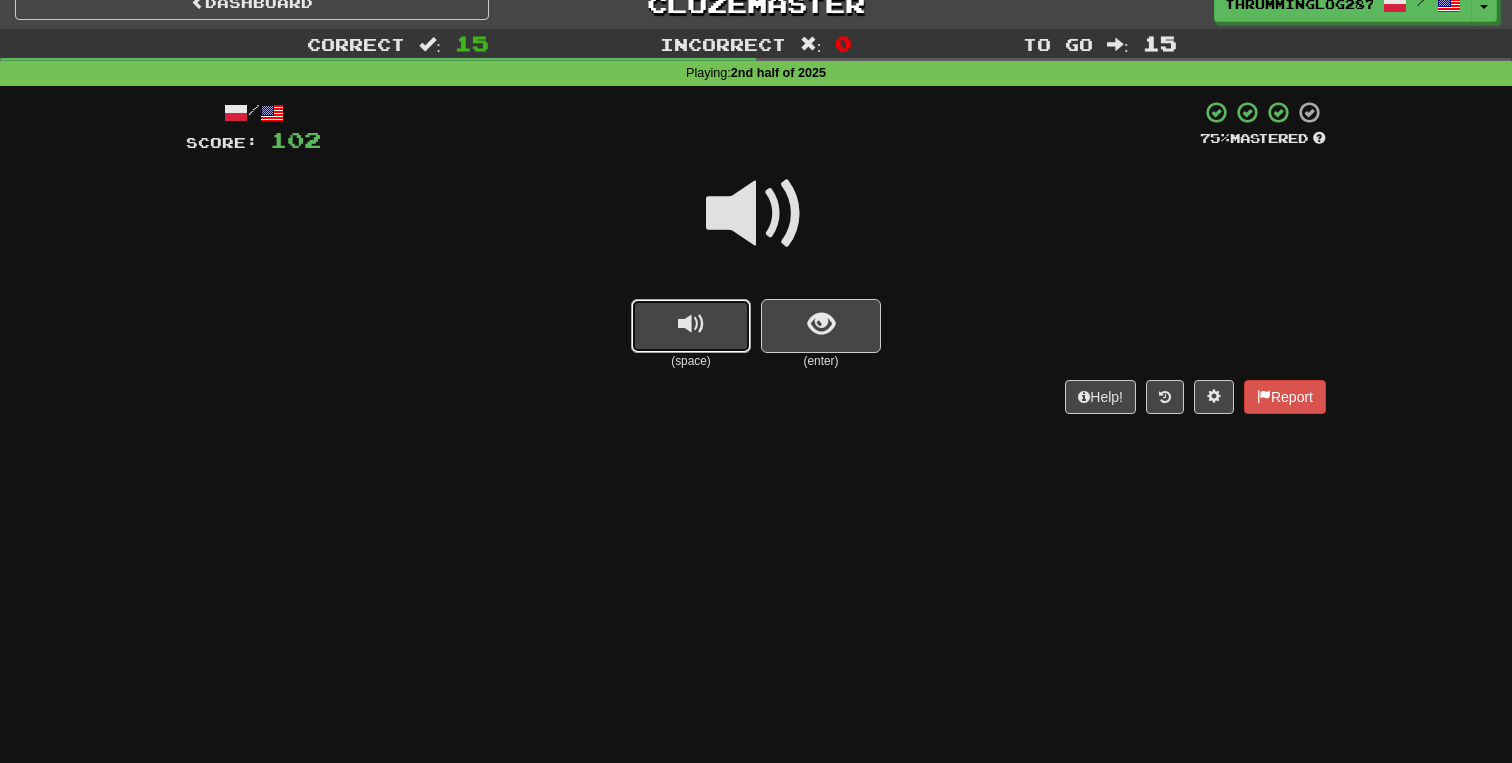 click at bounding box center [691, 326] 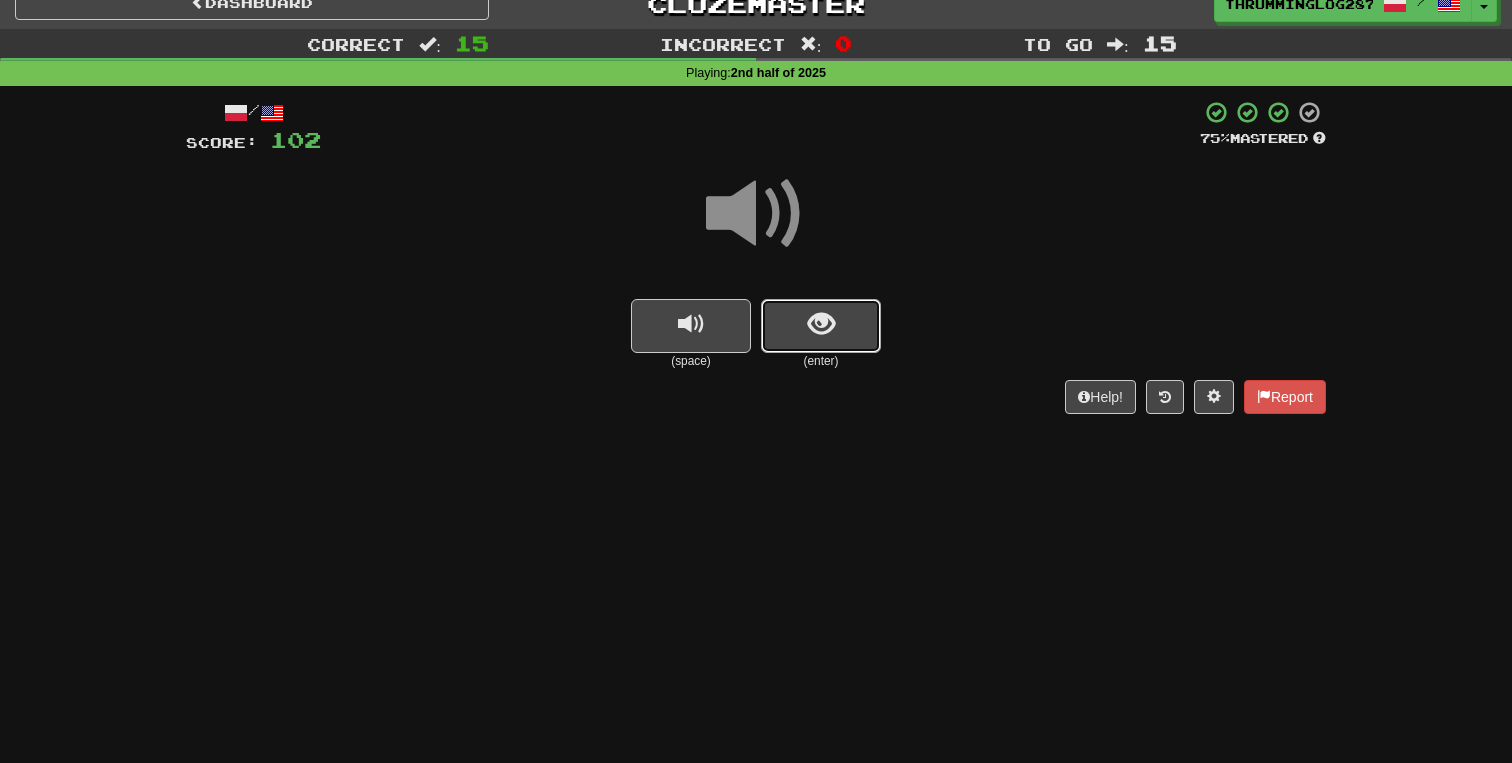 click at bounding box center [821, 326] 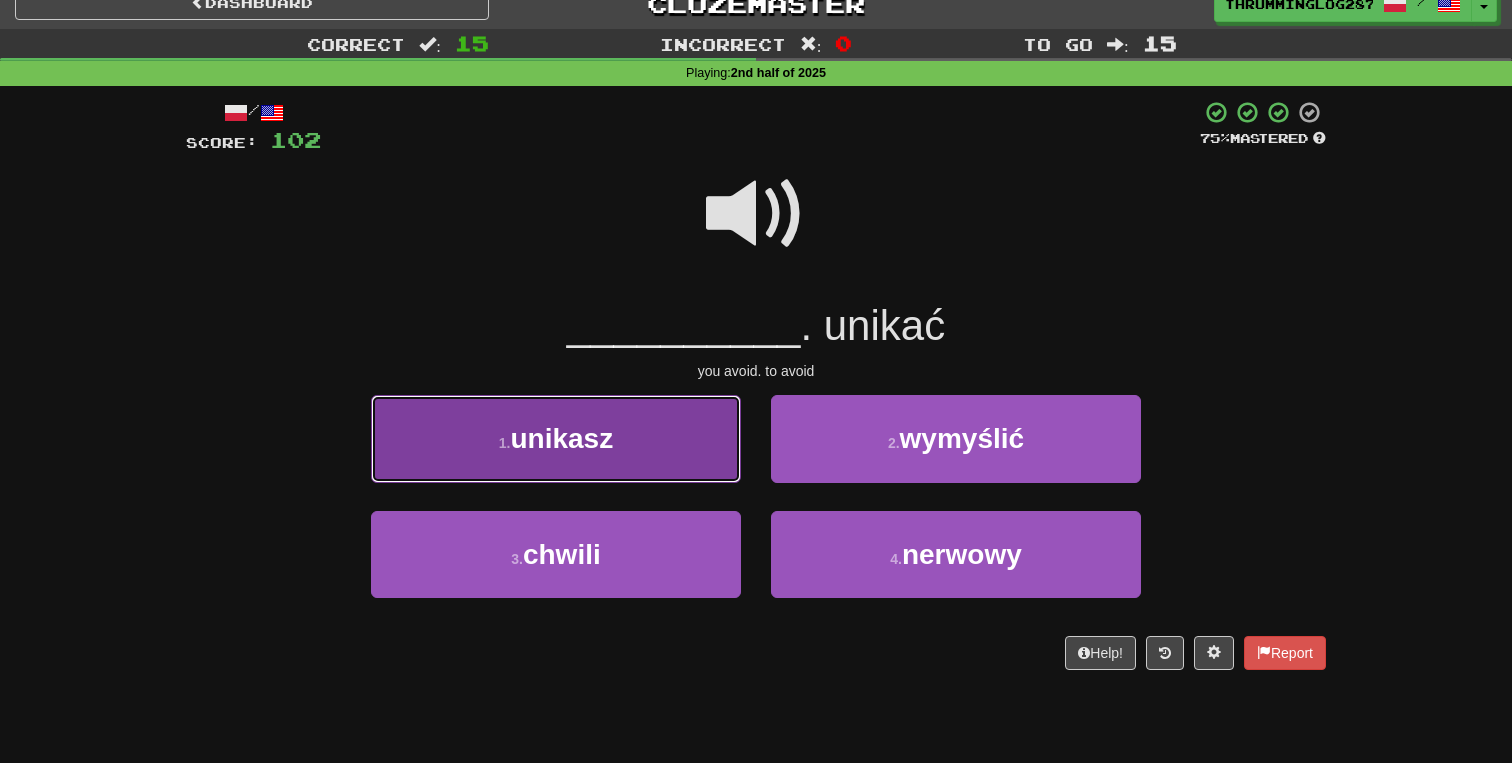 click on "1 .  unikasz" at bounding box center (556, 438) 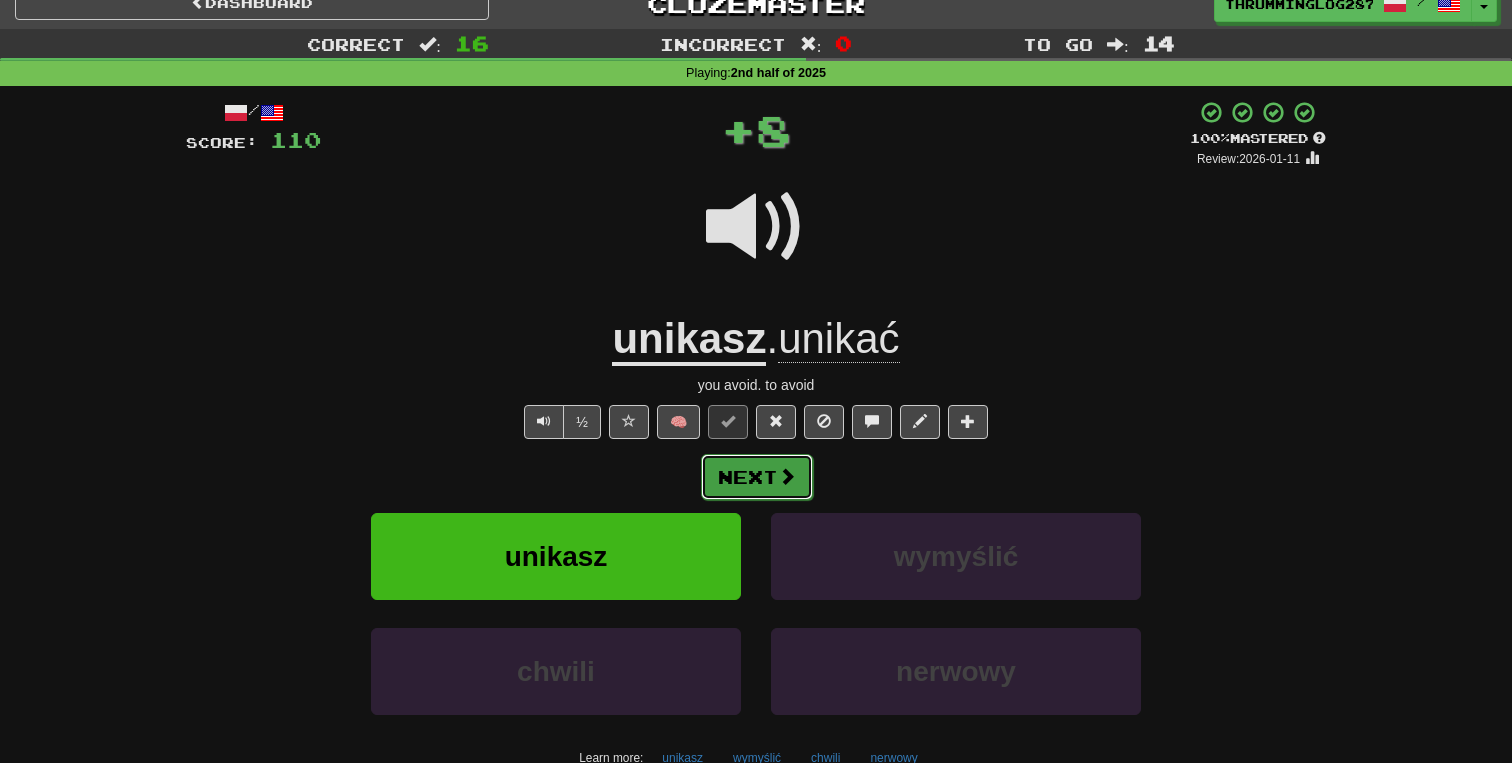 click on "Next" at bounding box center [757, 477] 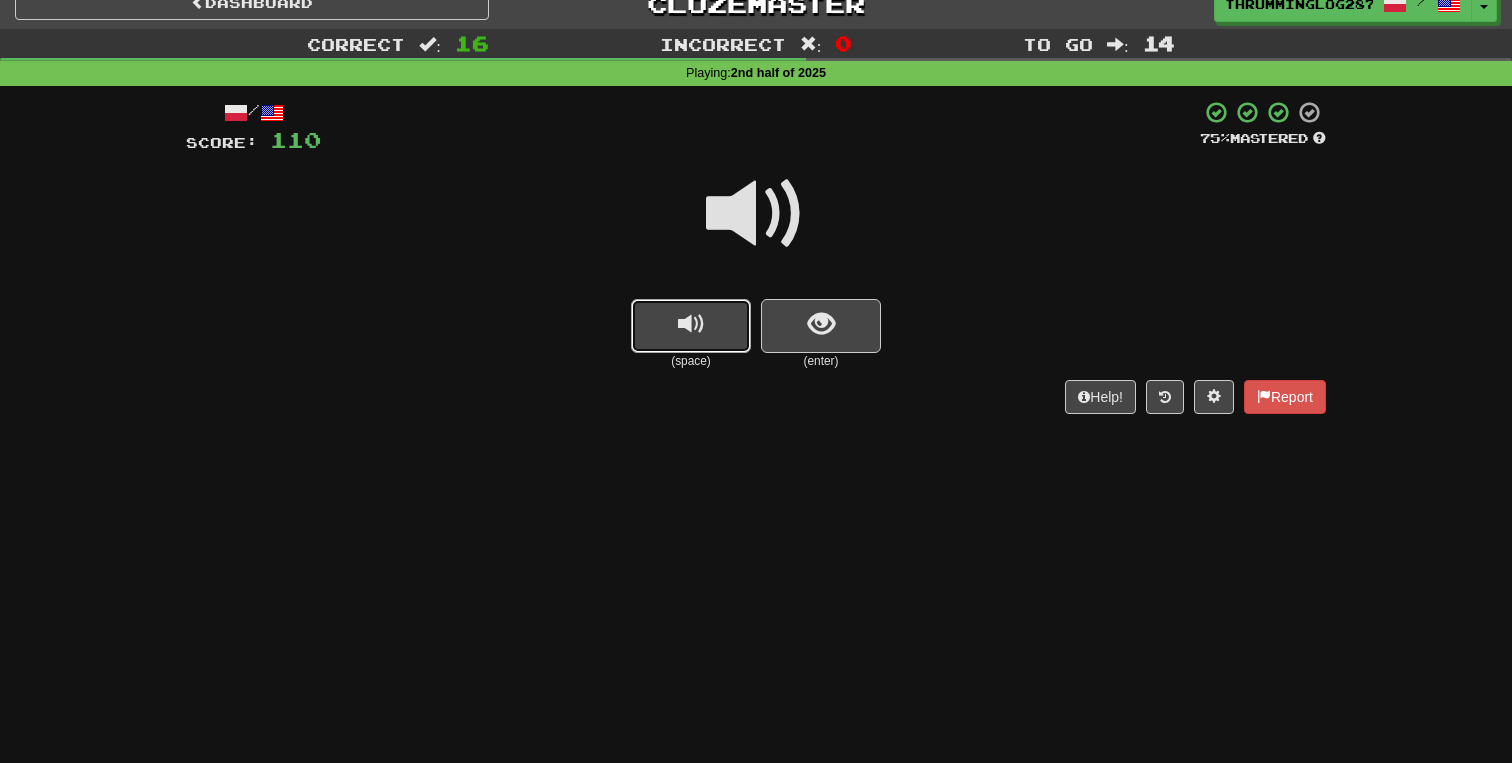 click at bounding box center (691, 324) 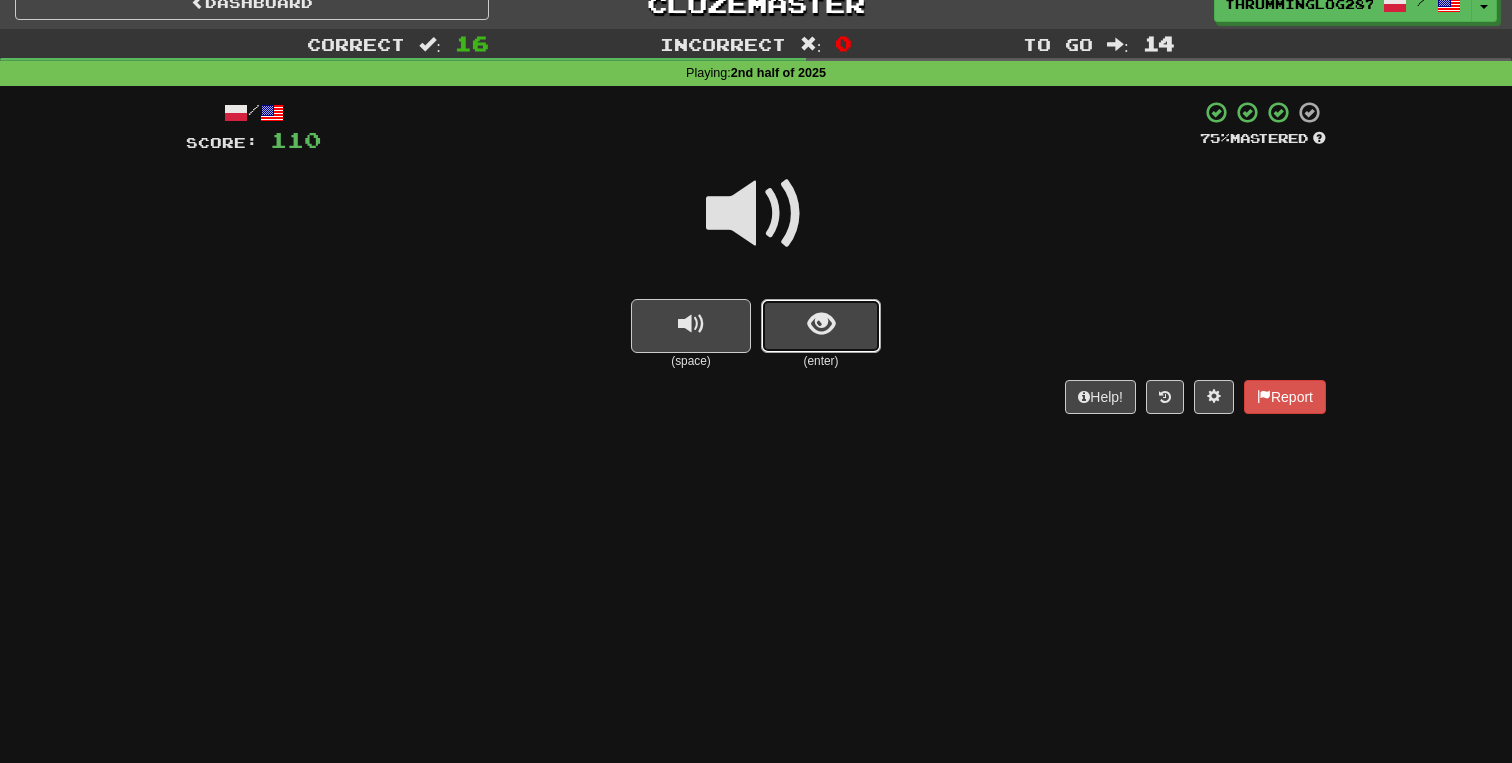 click at bounding box center (821, 324) 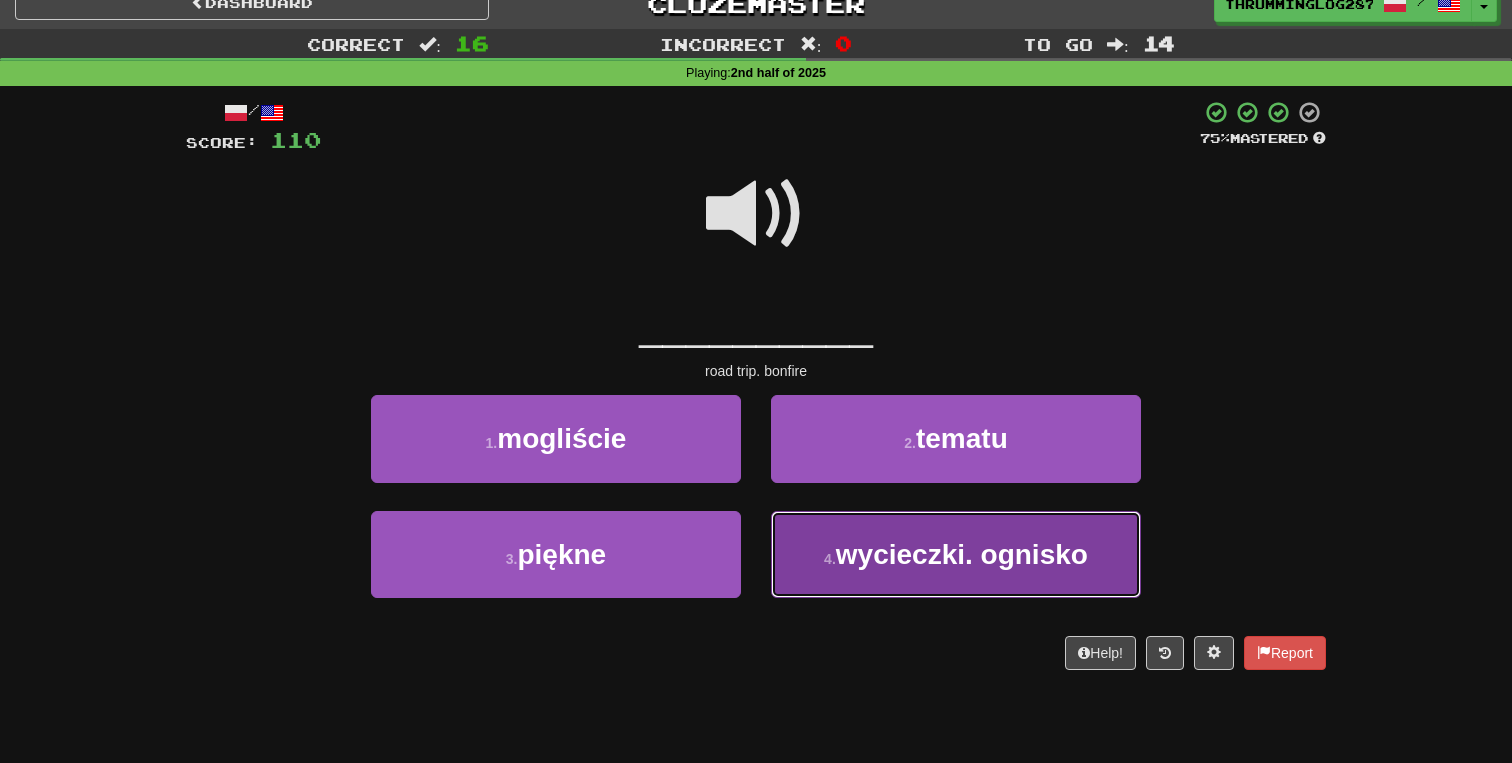 click on "4 .  wycieczki. ognisko" at bounding box center [956, 554] 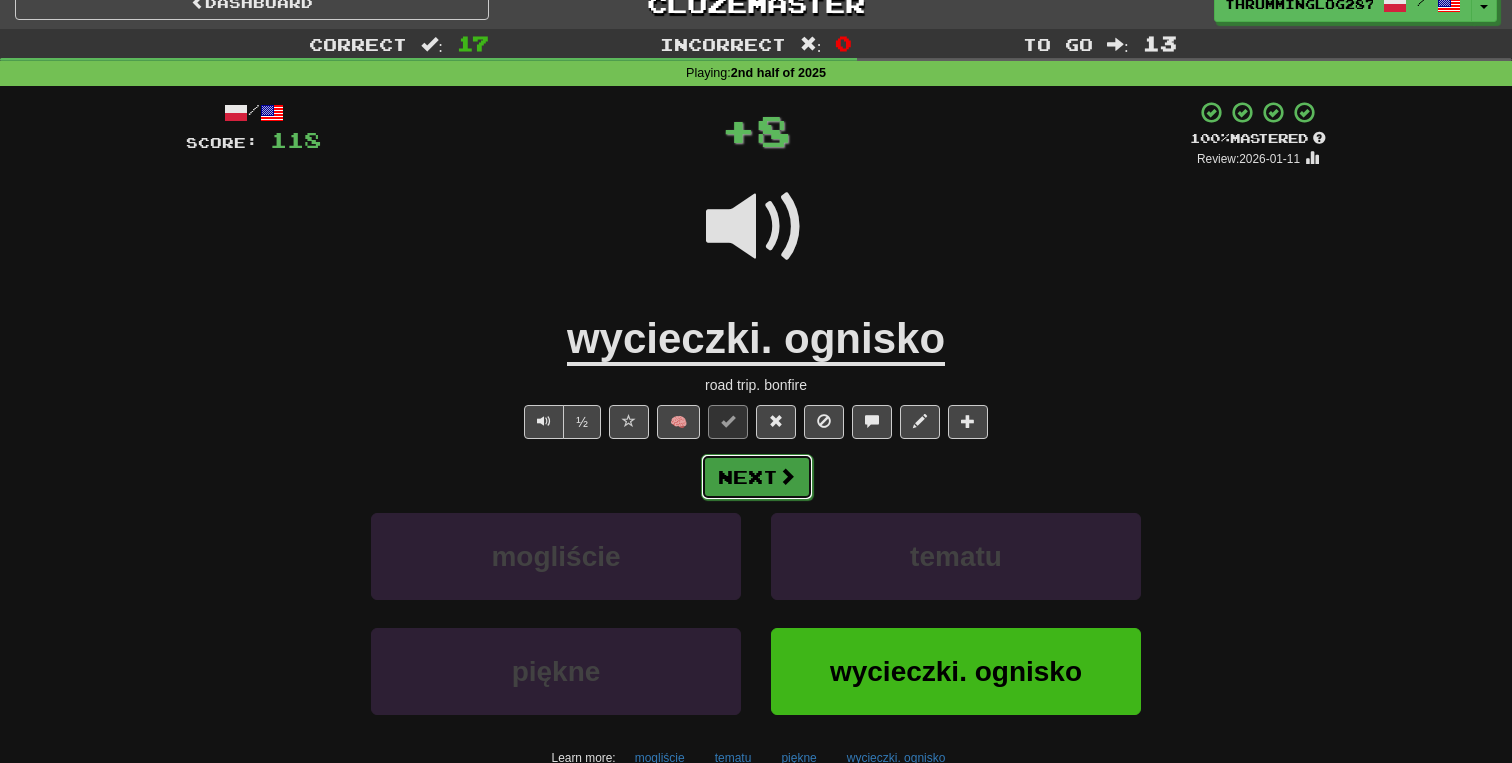 click on "Next" at bounding box center [757, 477] 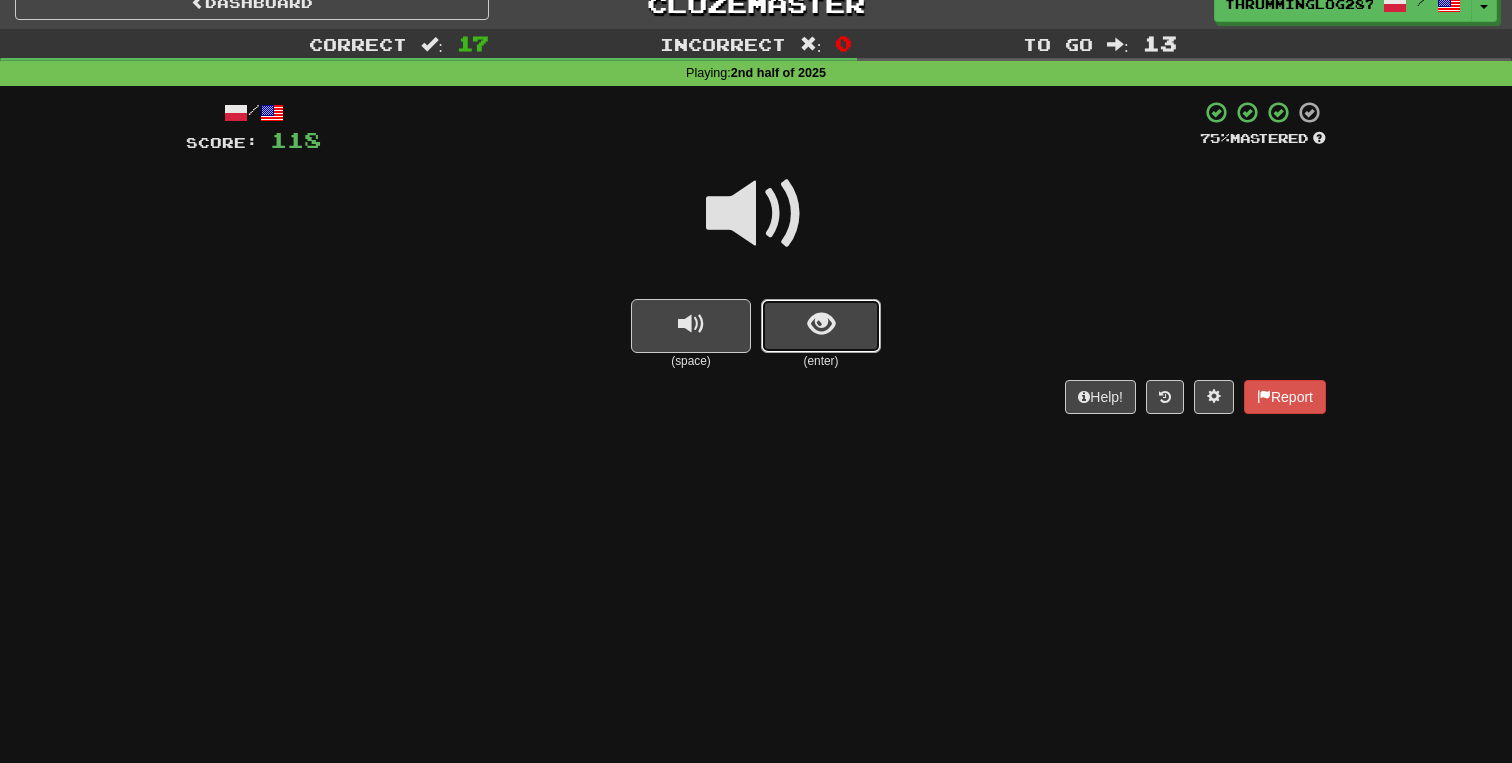 click at bounding box center [821, 326] 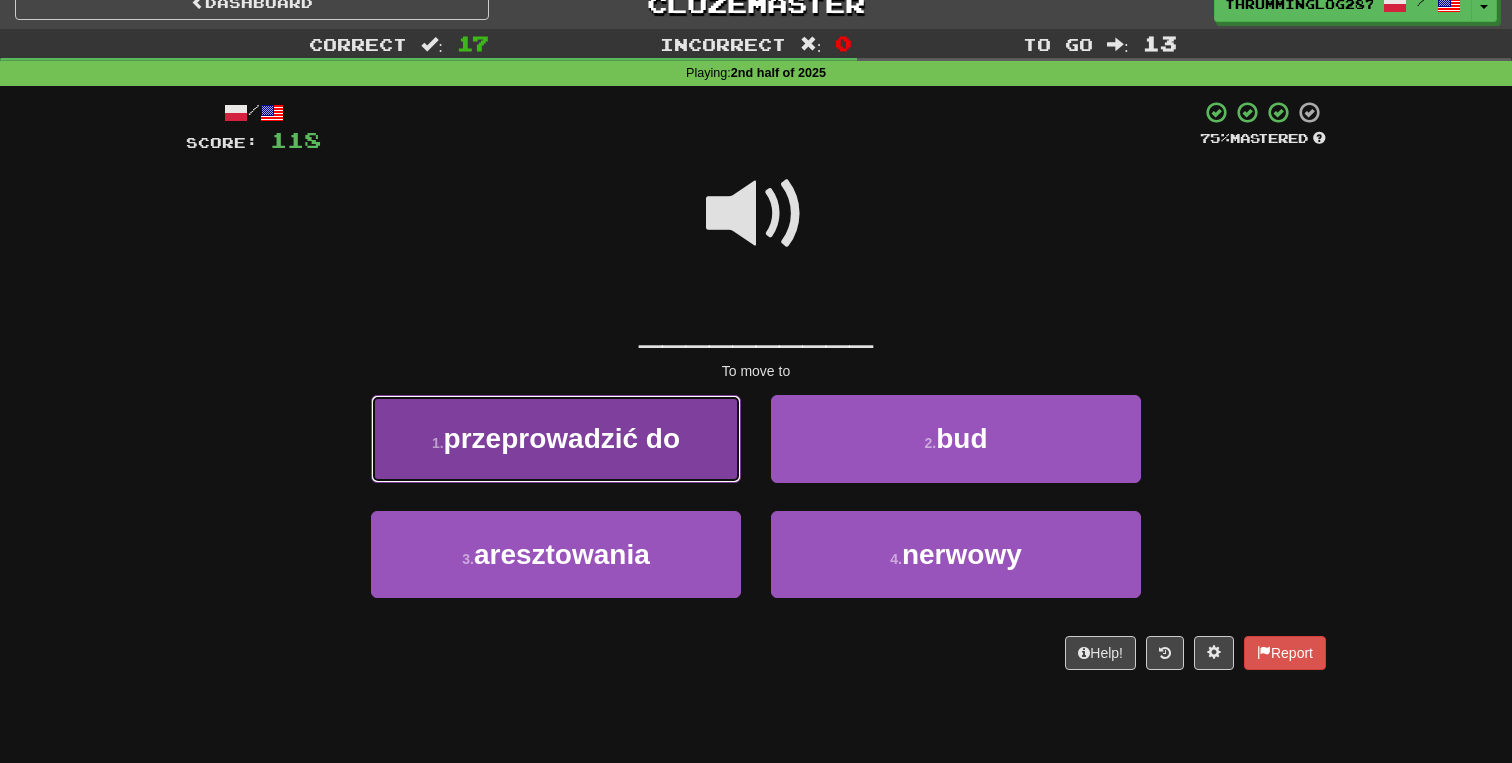 click on "1 .  przeprowadzić do" at bounding box center [556, 438] 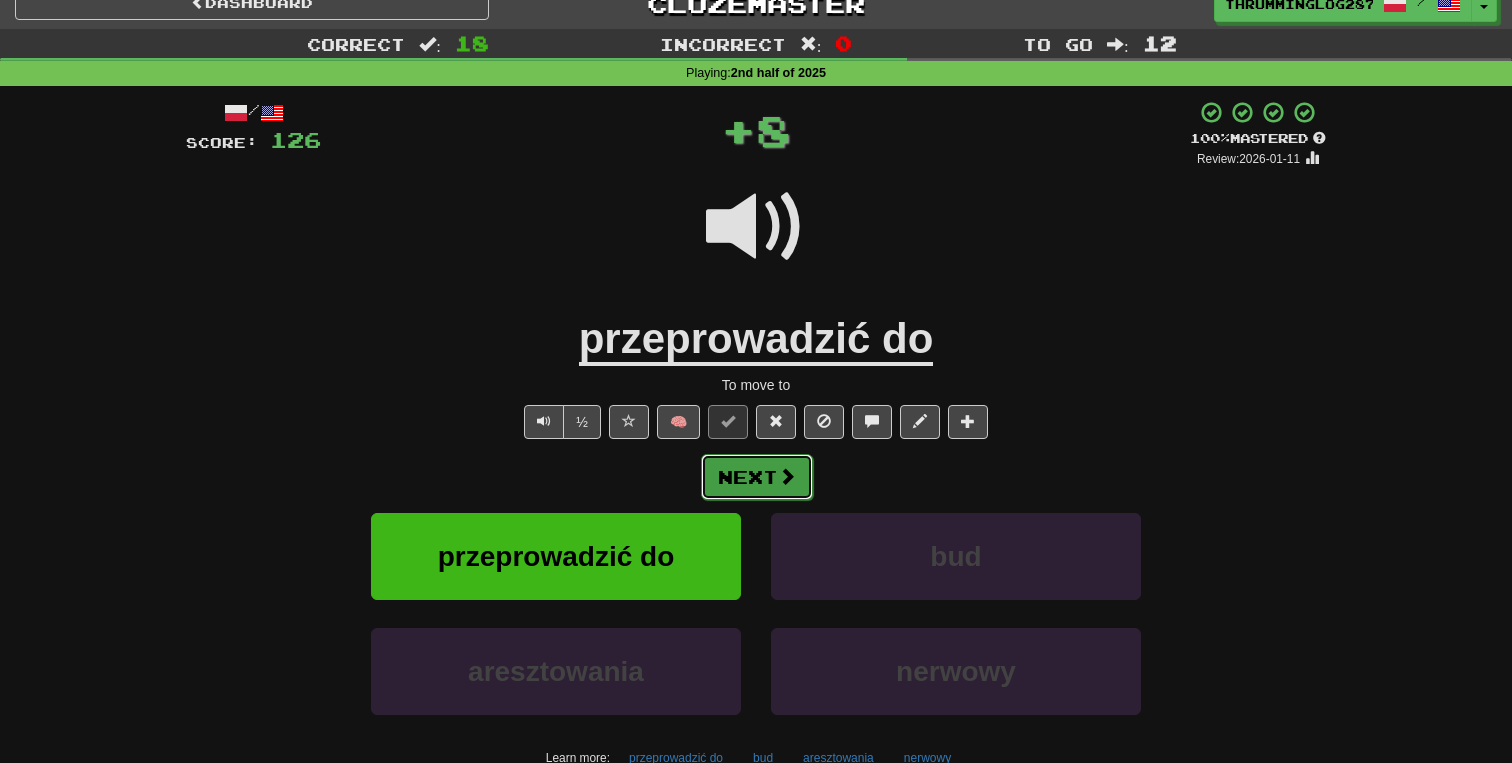 click on "Next" at bounding box center [757, 477] 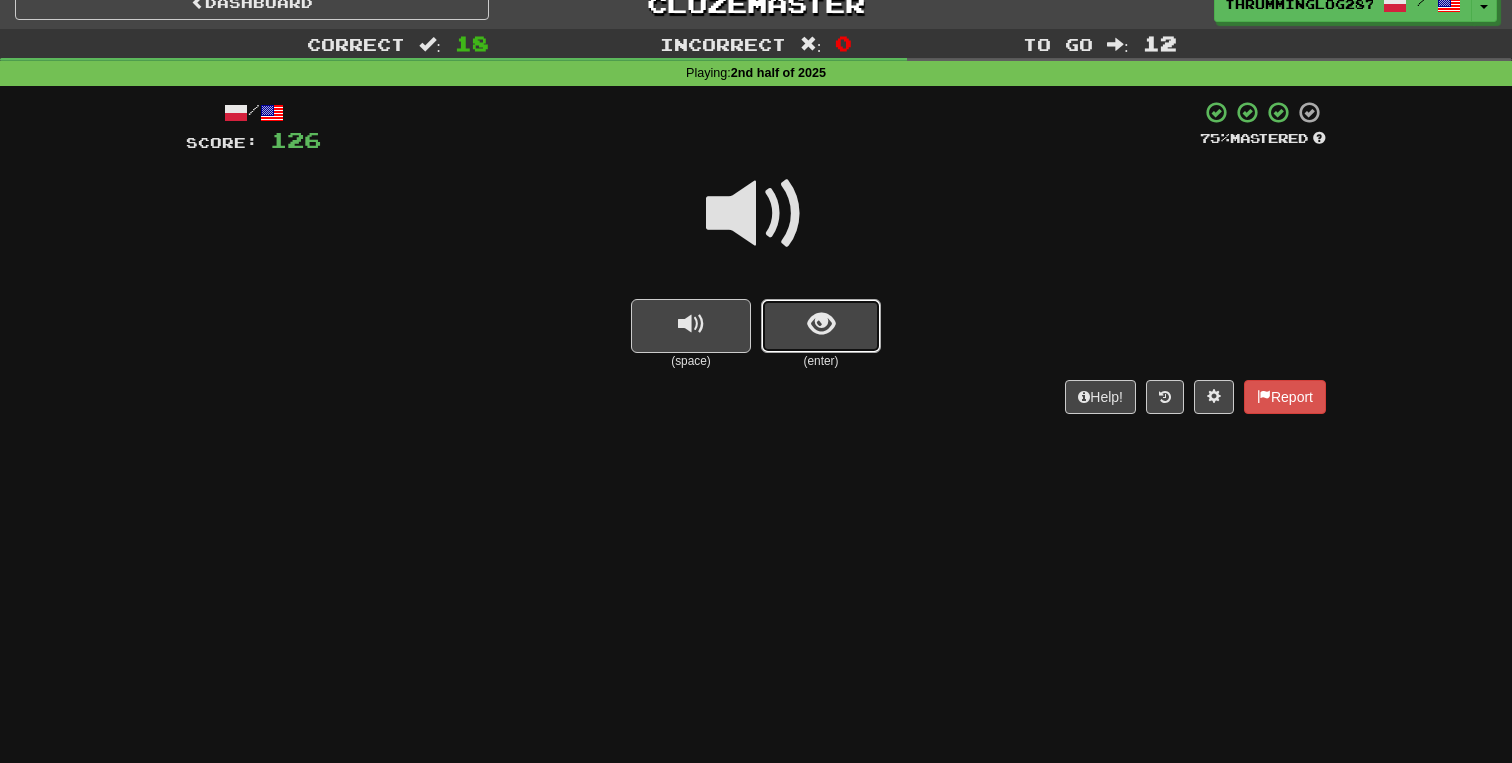 click at bounding box center (821, 326) 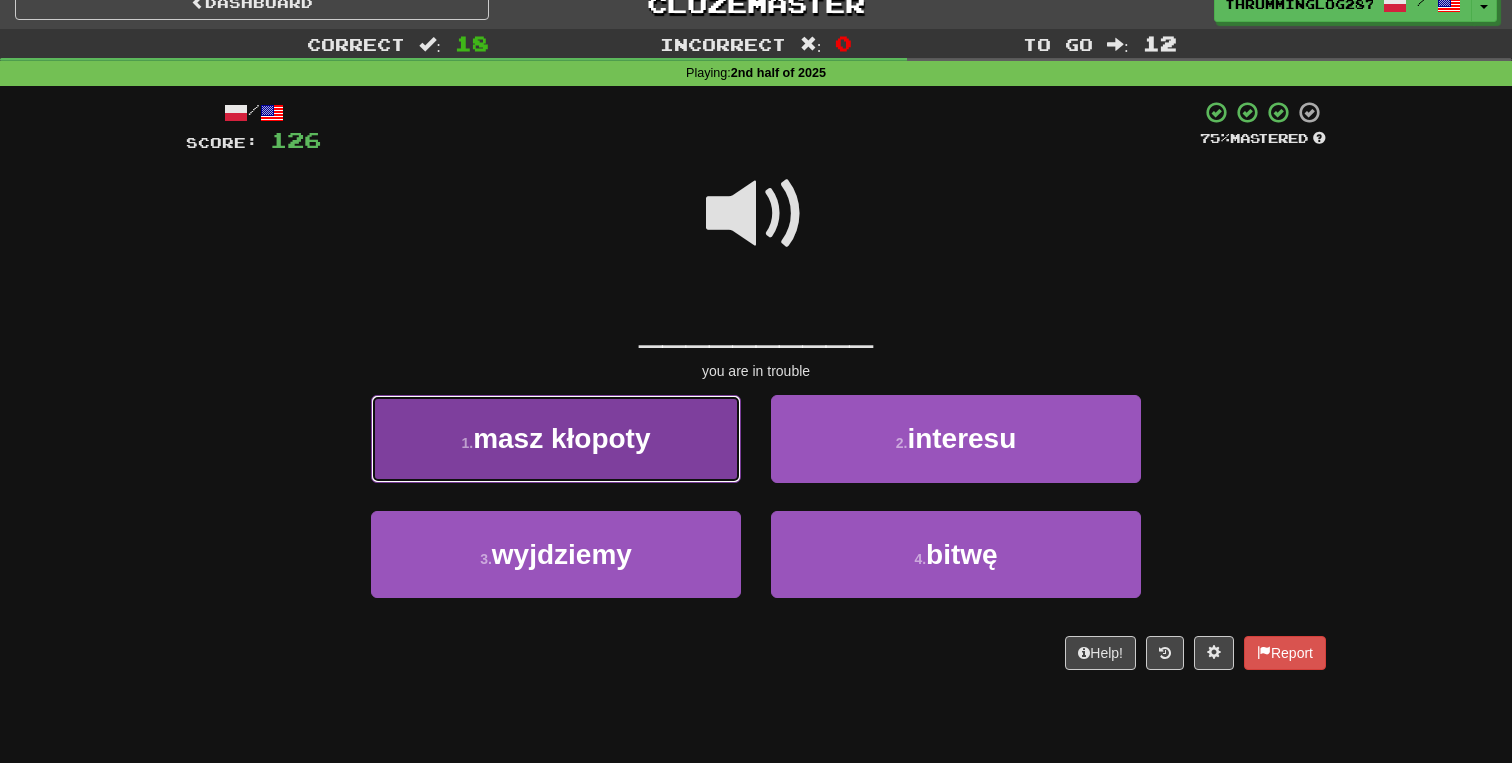 click on "1 .  masz kłopoty" at bounding box center [556, 438] 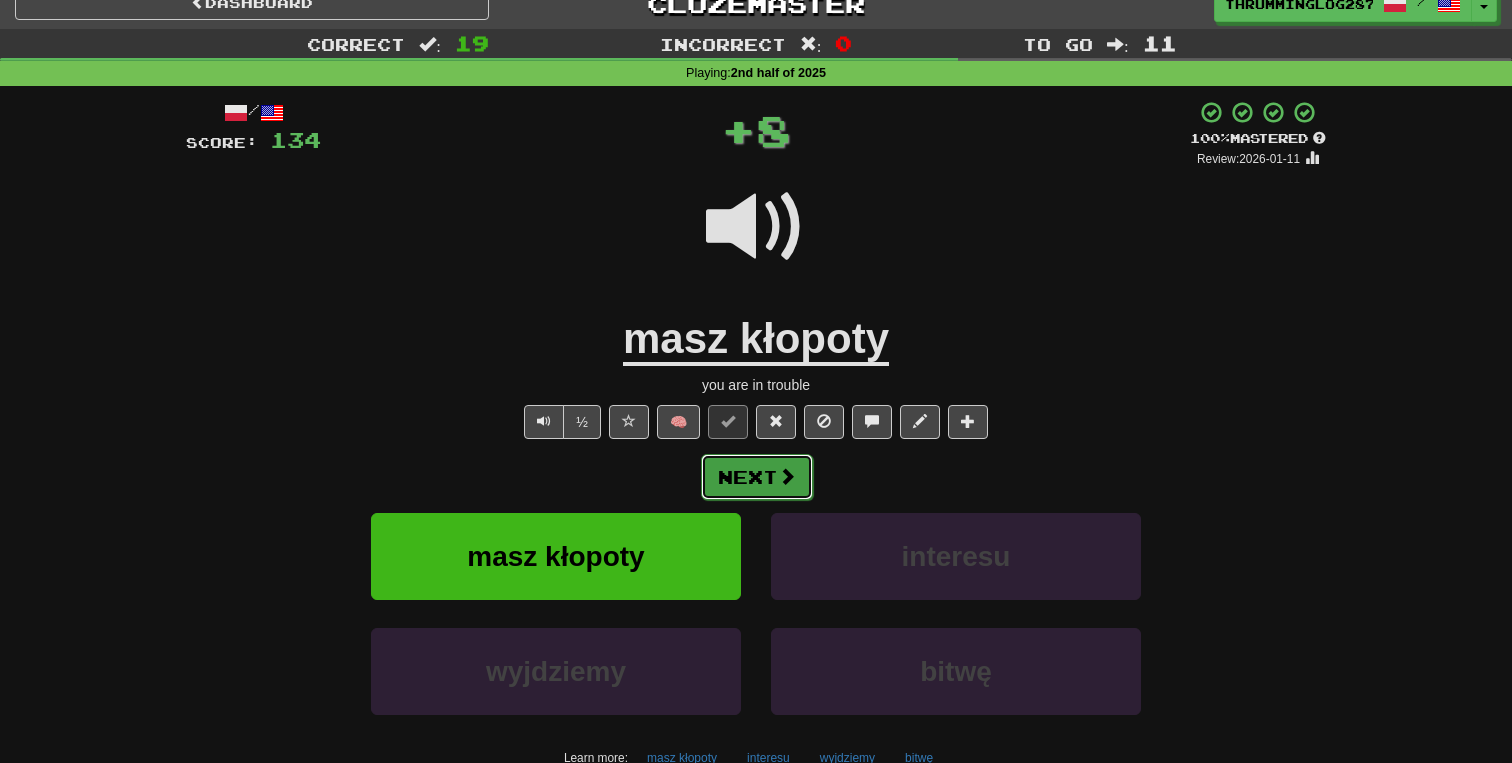 click on "Next" at bounding box center (757, 477) 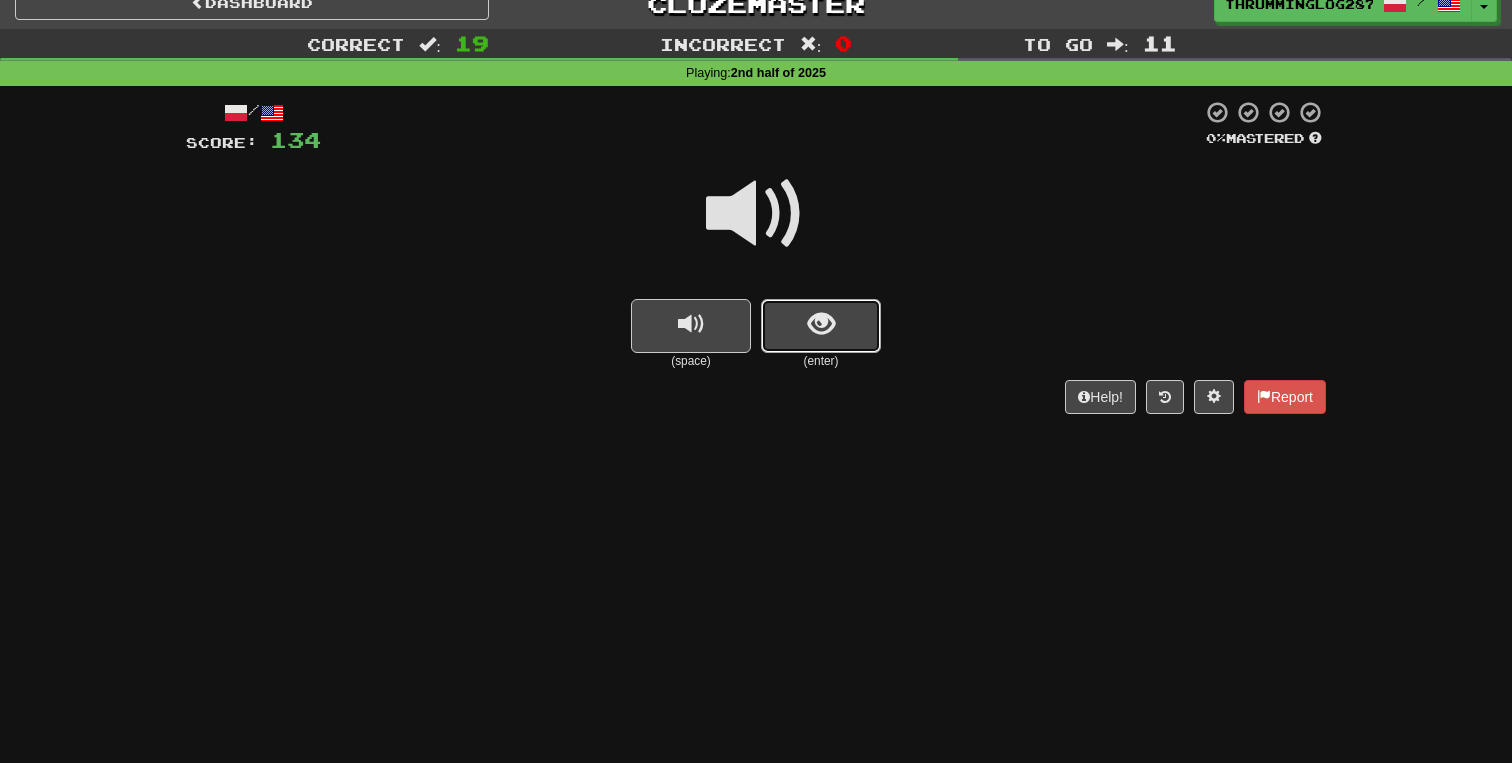 click at bounding box center [821, 326] 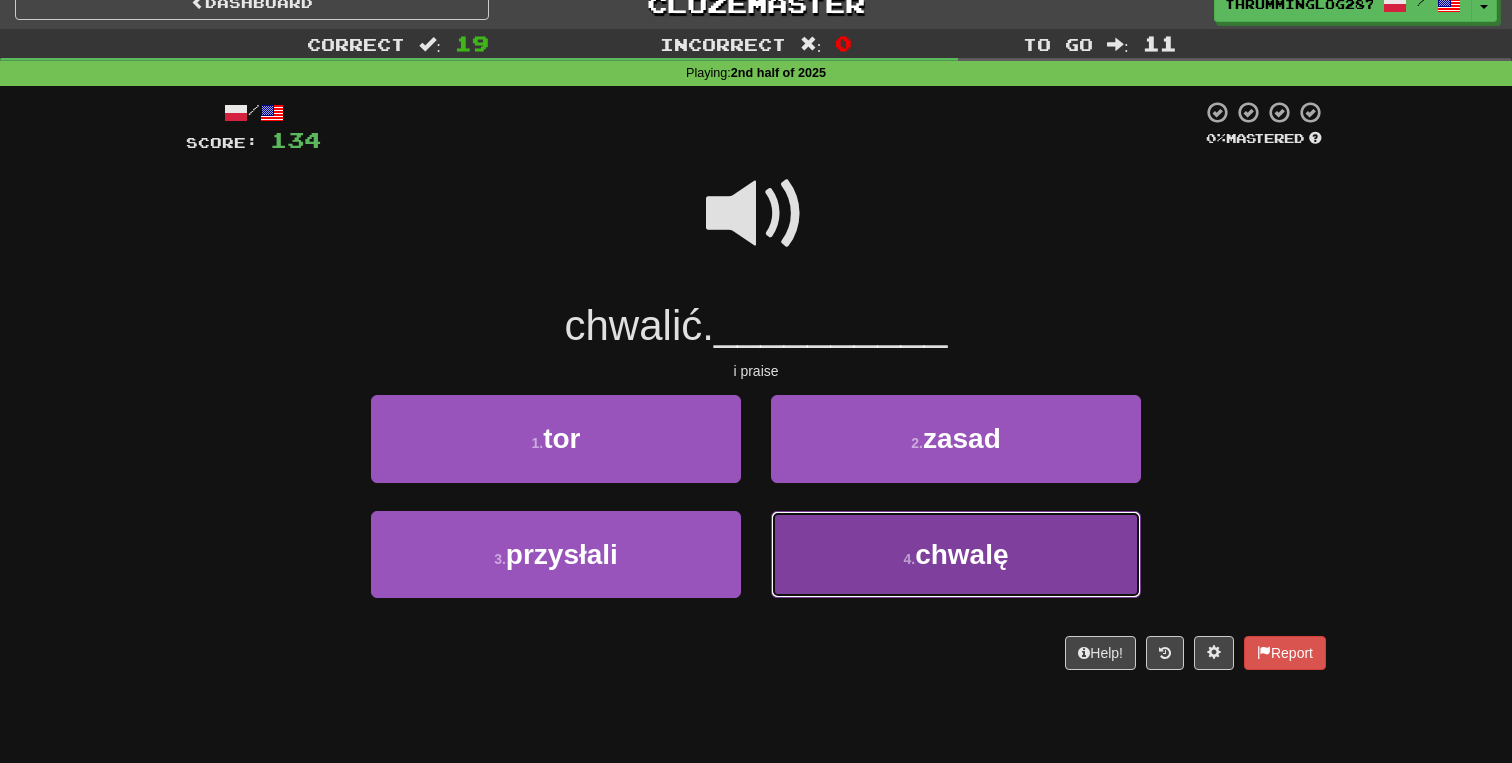 click on "4 .  chwalę" at bounding box center [956, 554] 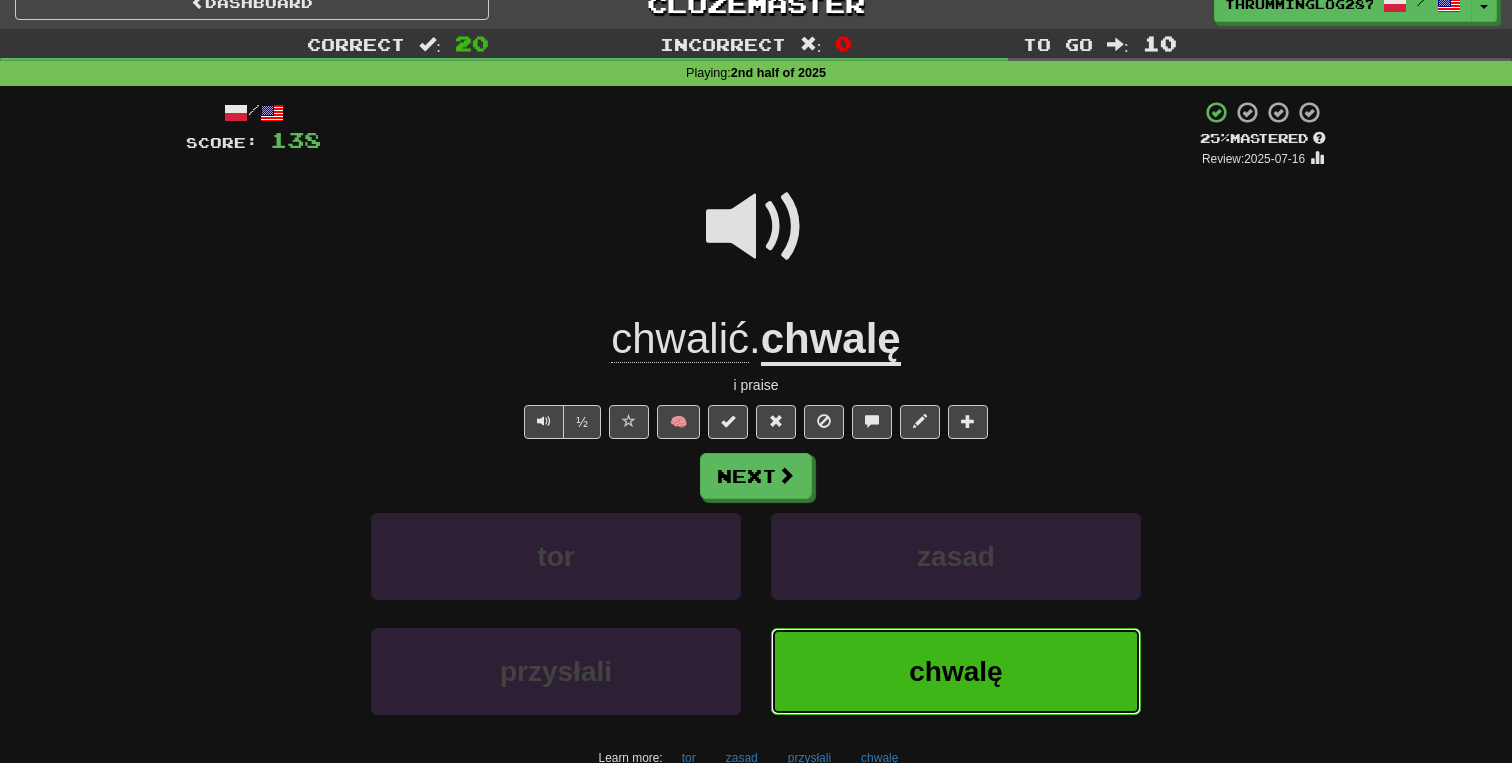 type 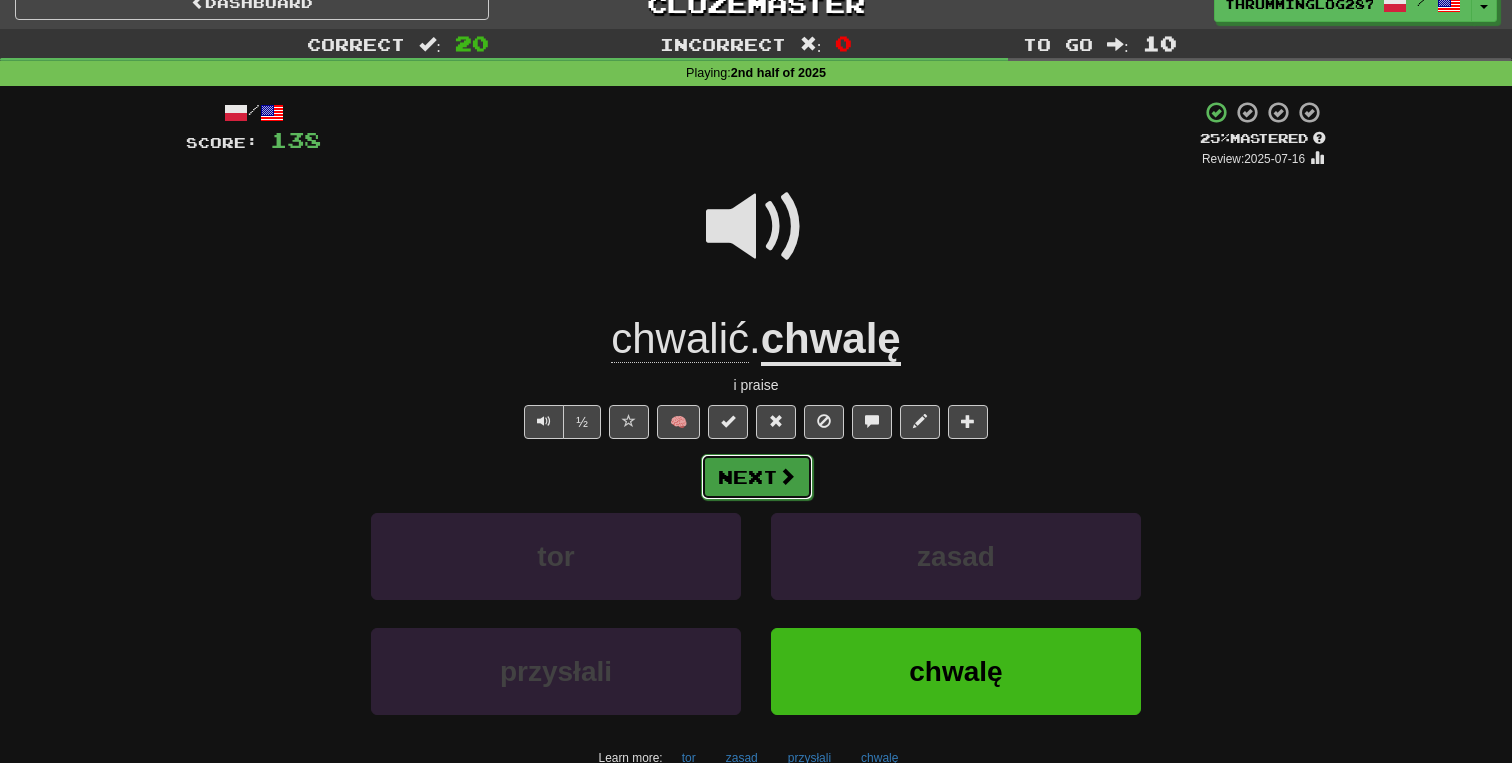 click on "Next" at bounding box center [757, 477] 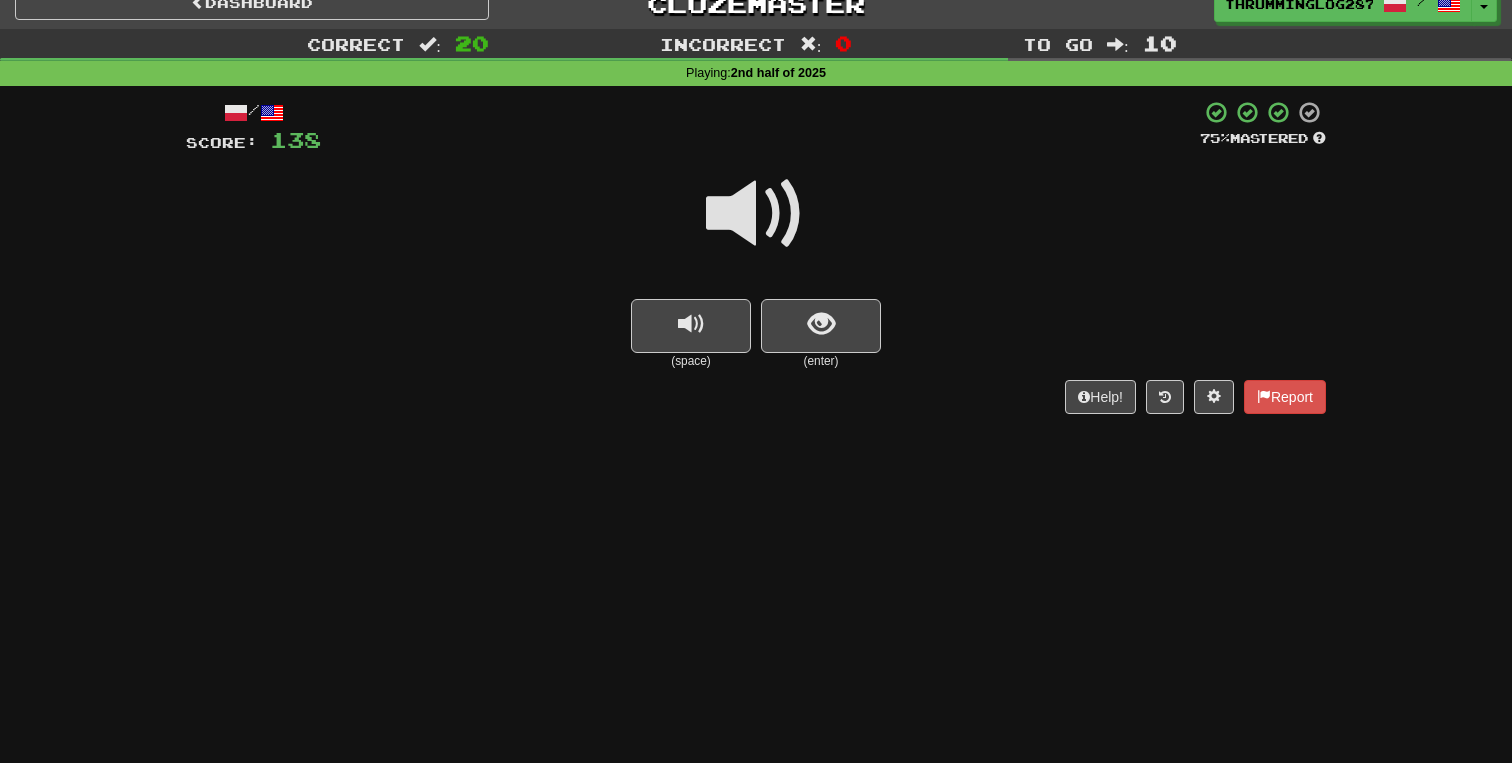 scroll, scrollTop: 27, scrollLeft: 0, axis: vertical 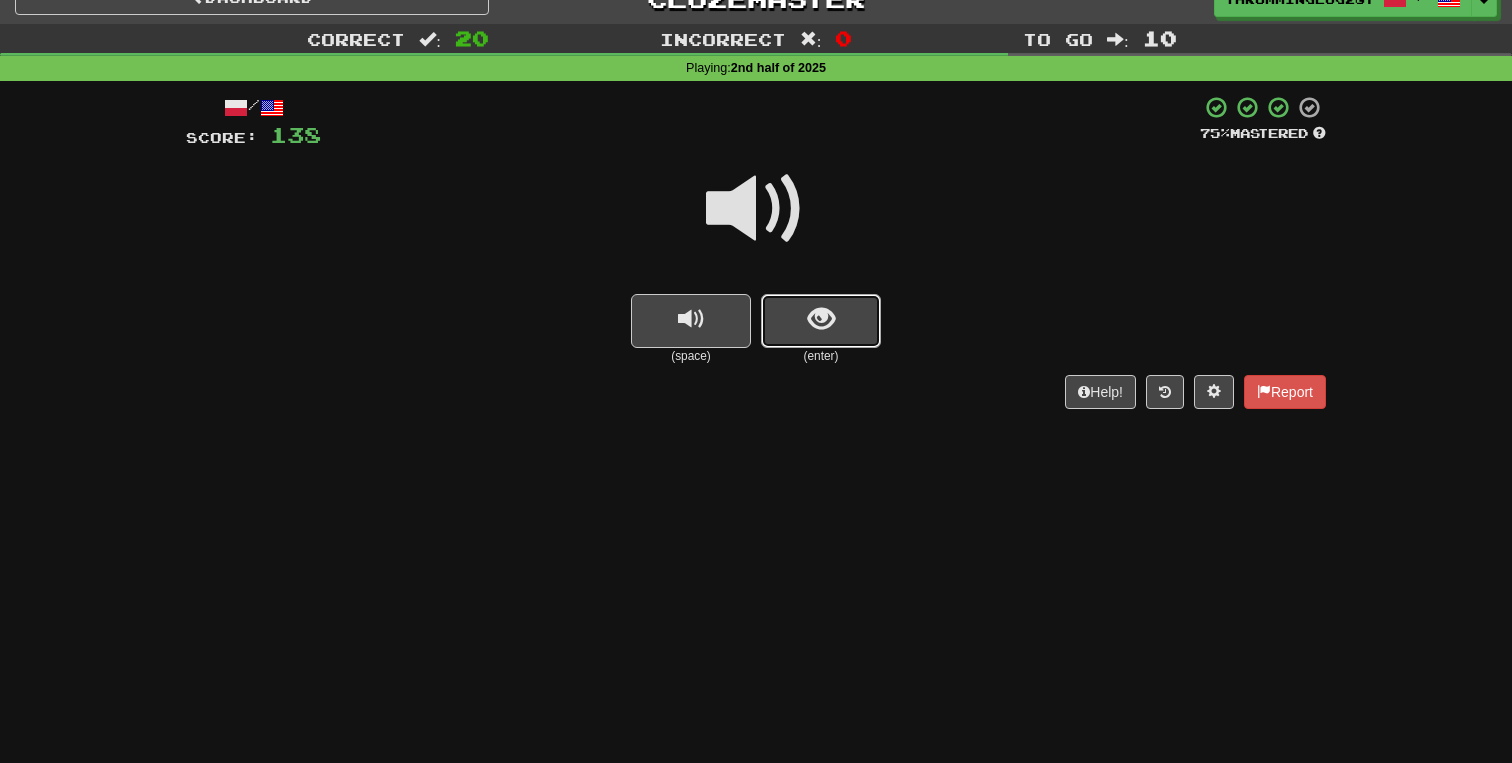 click at bounding box center [821, 321] 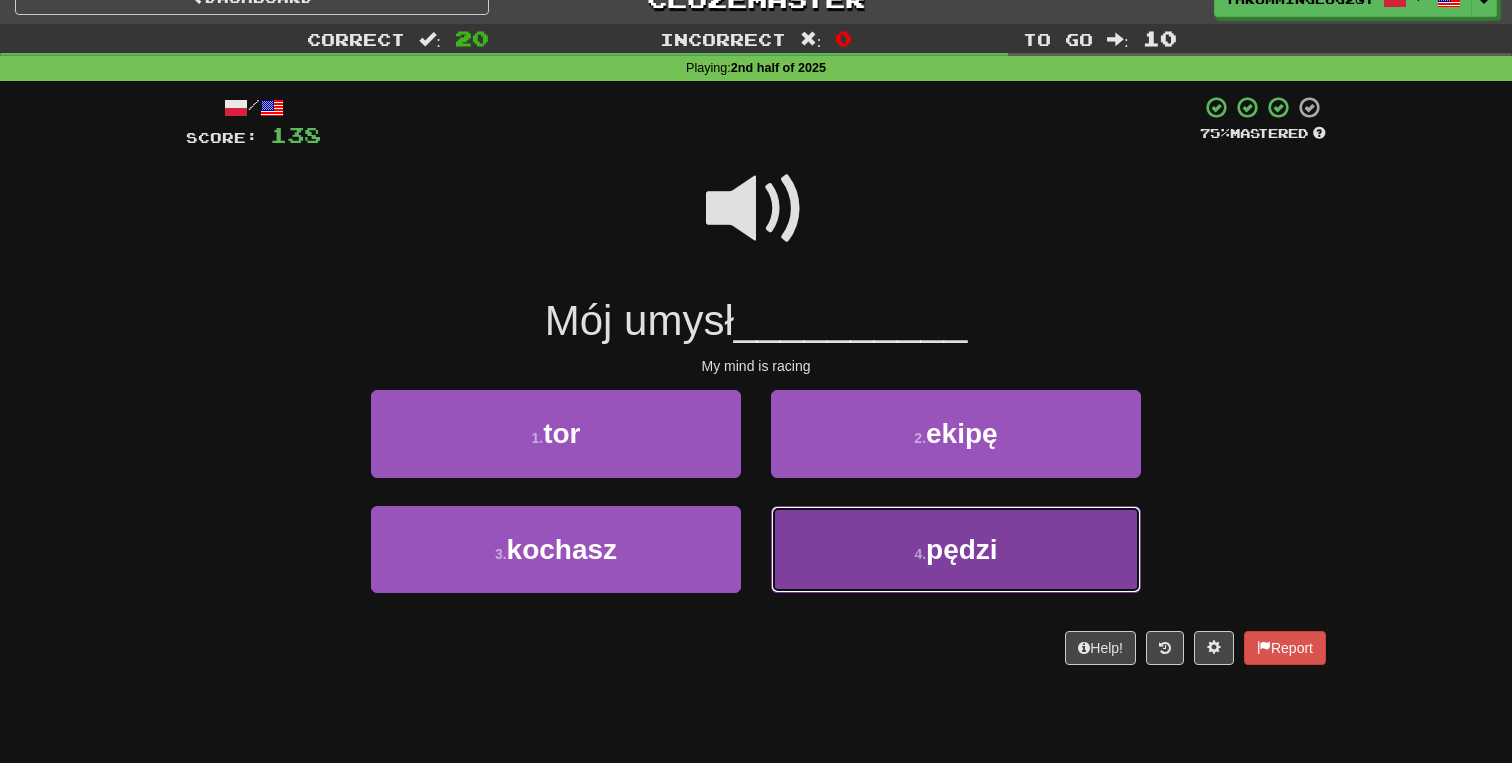 click on "4 .  pędzi" at bounding box center (956, 549) 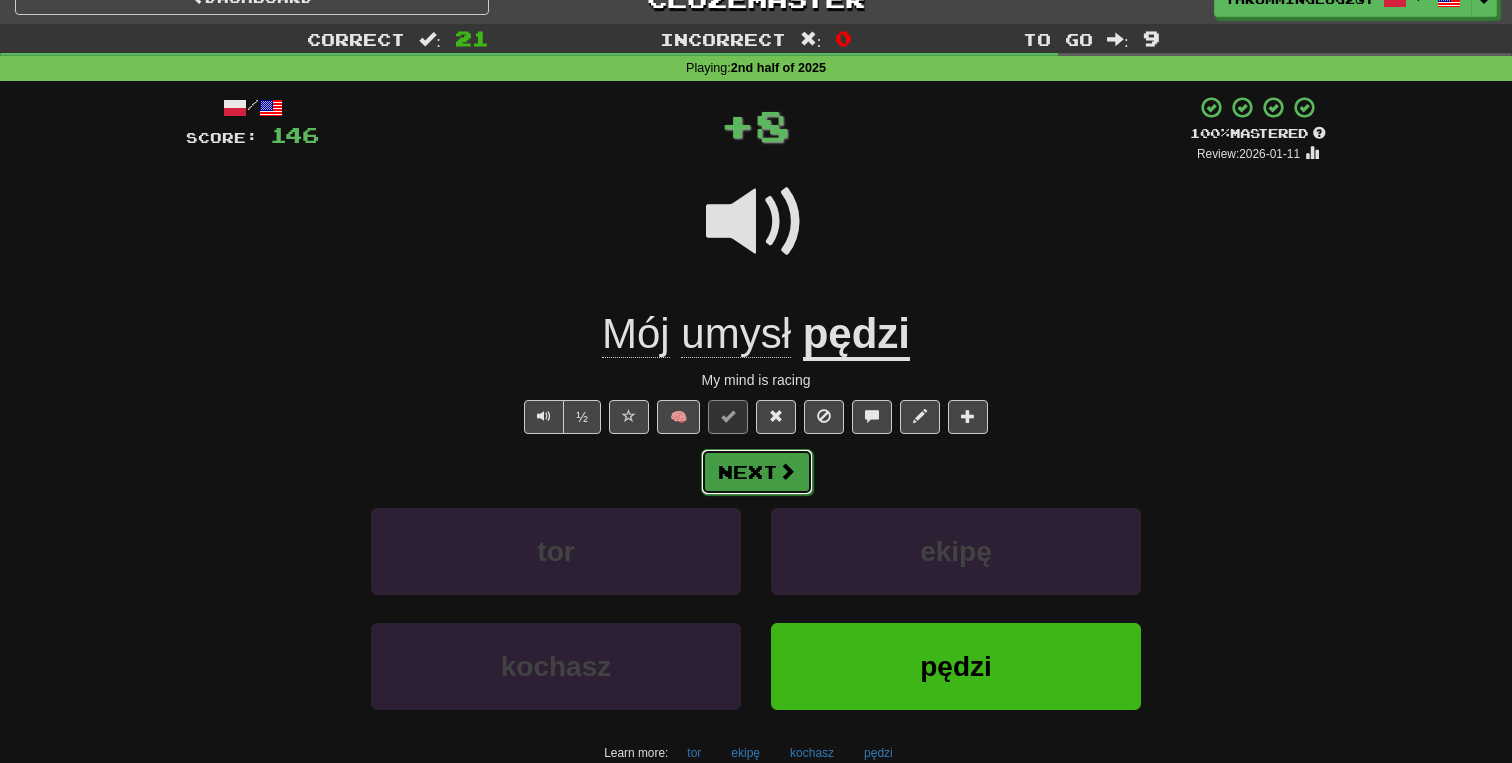 click at bounding box center (787, 471) 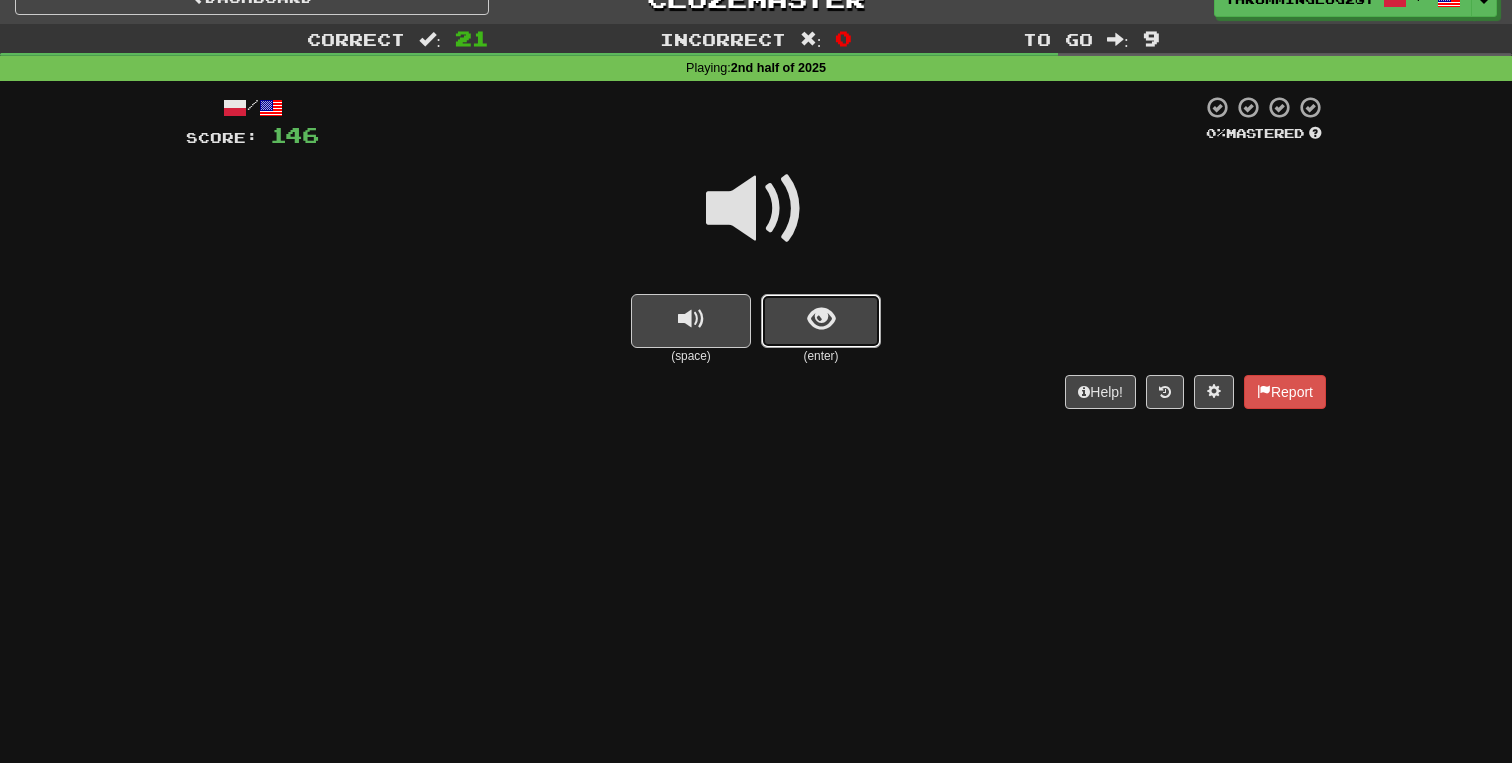 click at bounding box center [821, 321] 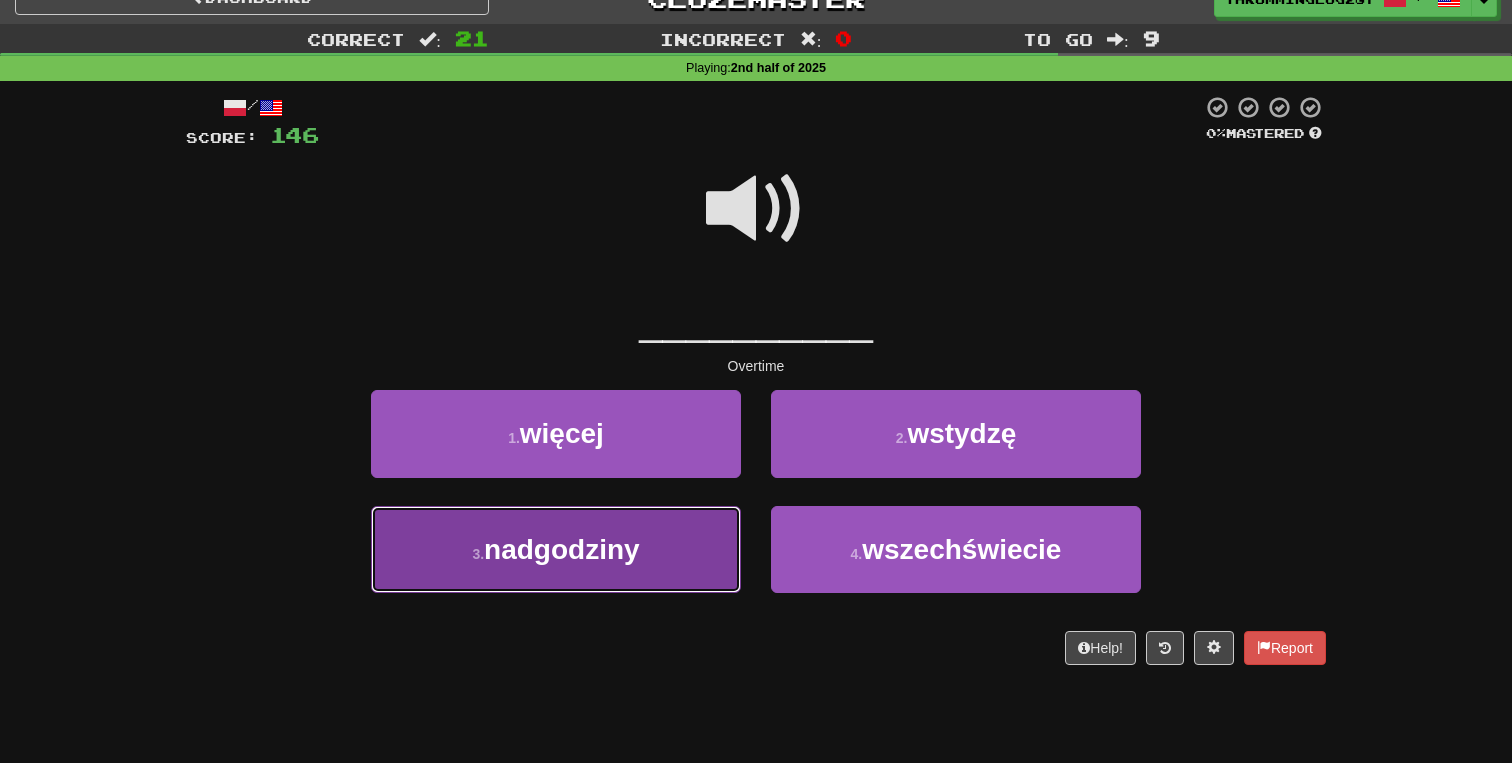 click on "3 .  nadgodziny" at bounding box center [556, 549] 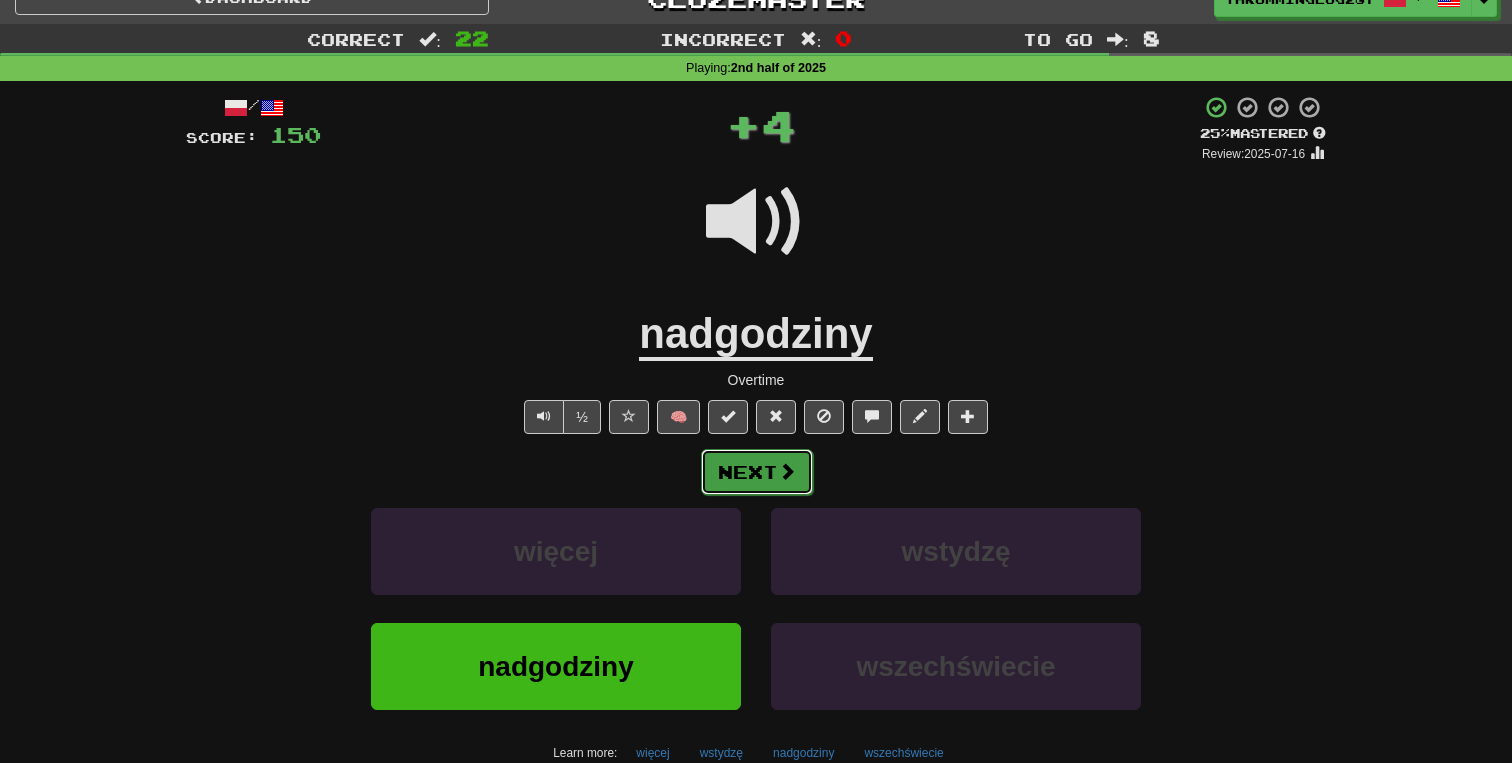 click on "Next" at bounding box center [757, 472] 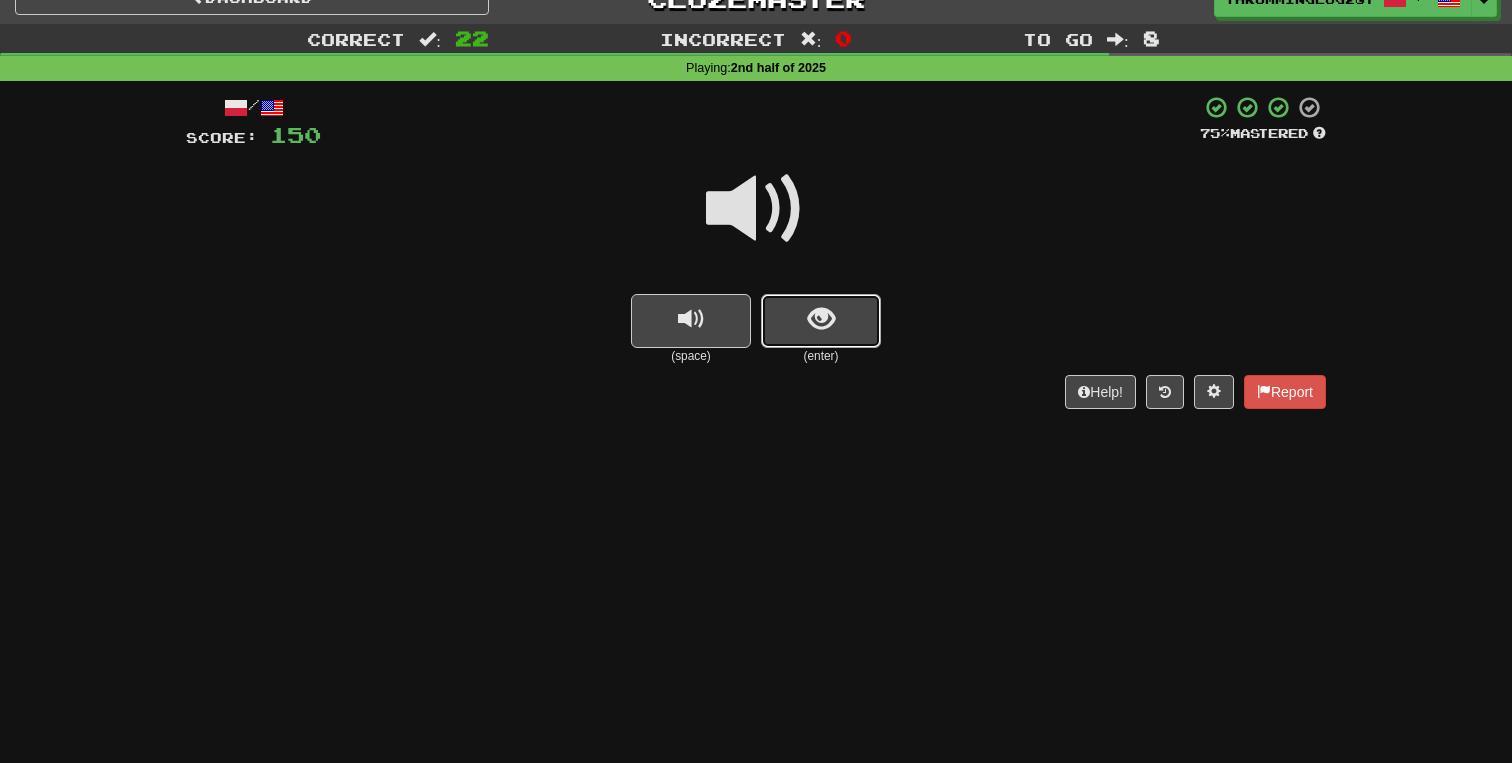 click at bounding box center [821, 321] 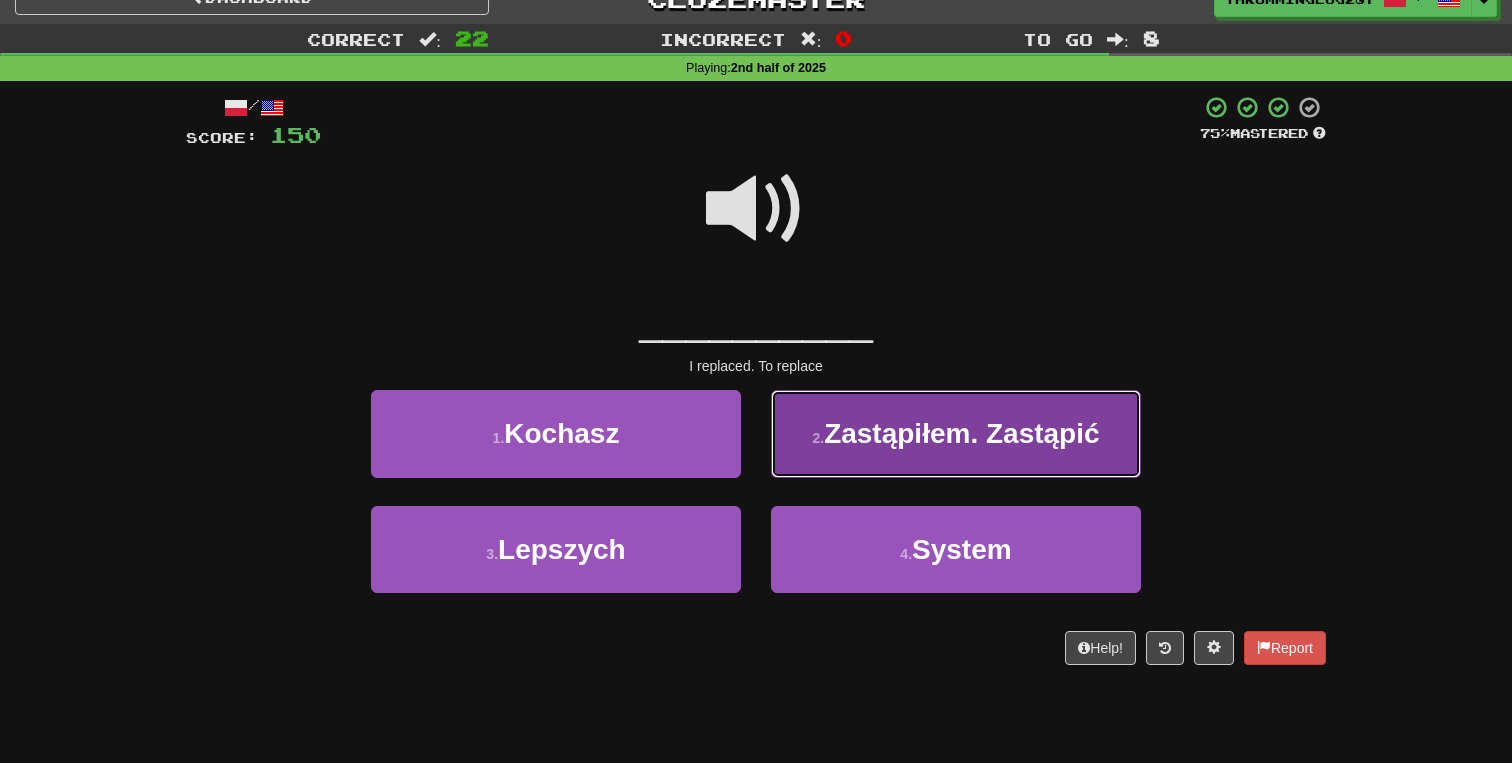 click on "2 .  Zastąpiłem. Zastąpić" at bounding box center [956, 433] 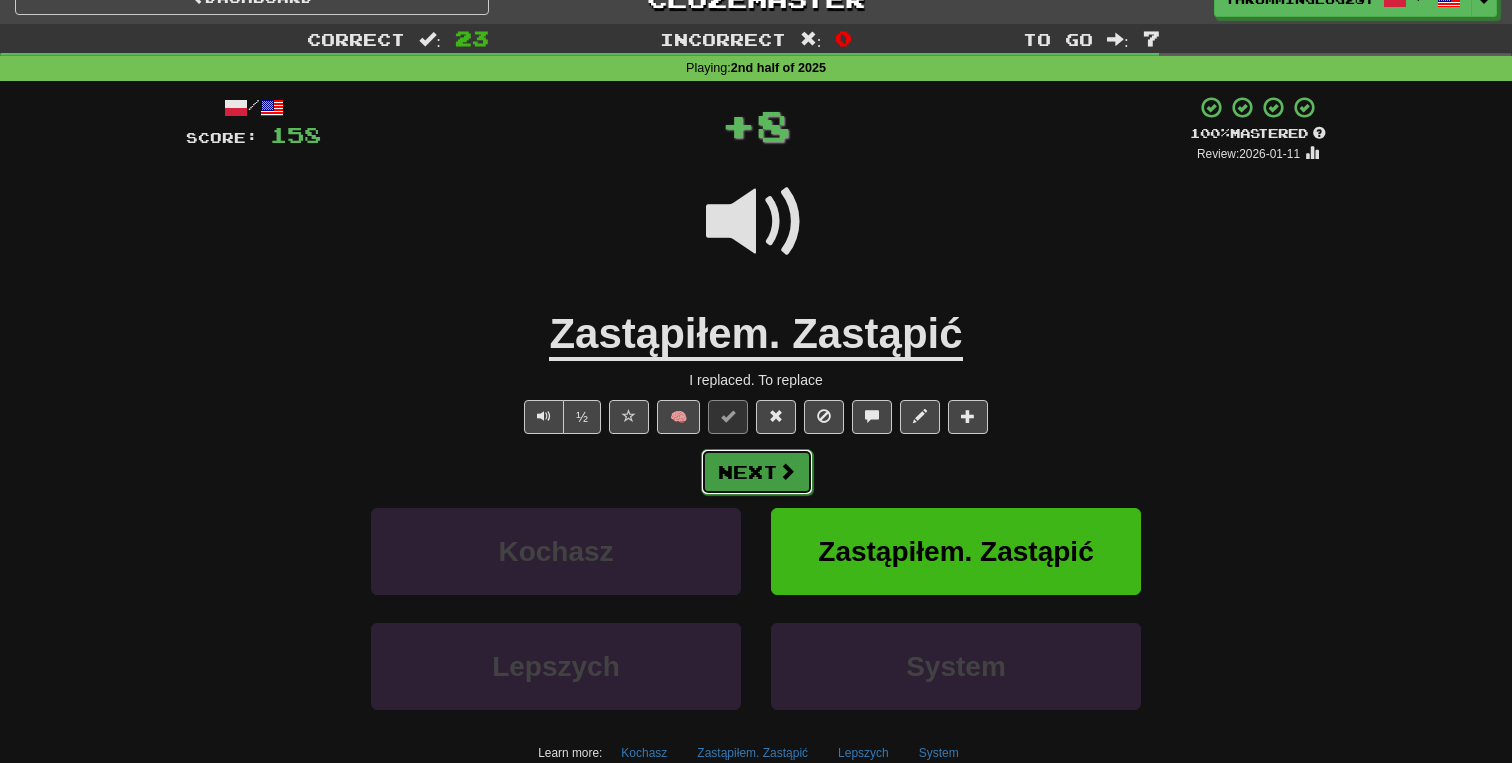 click on "Next" at bounding box center (757, 472) 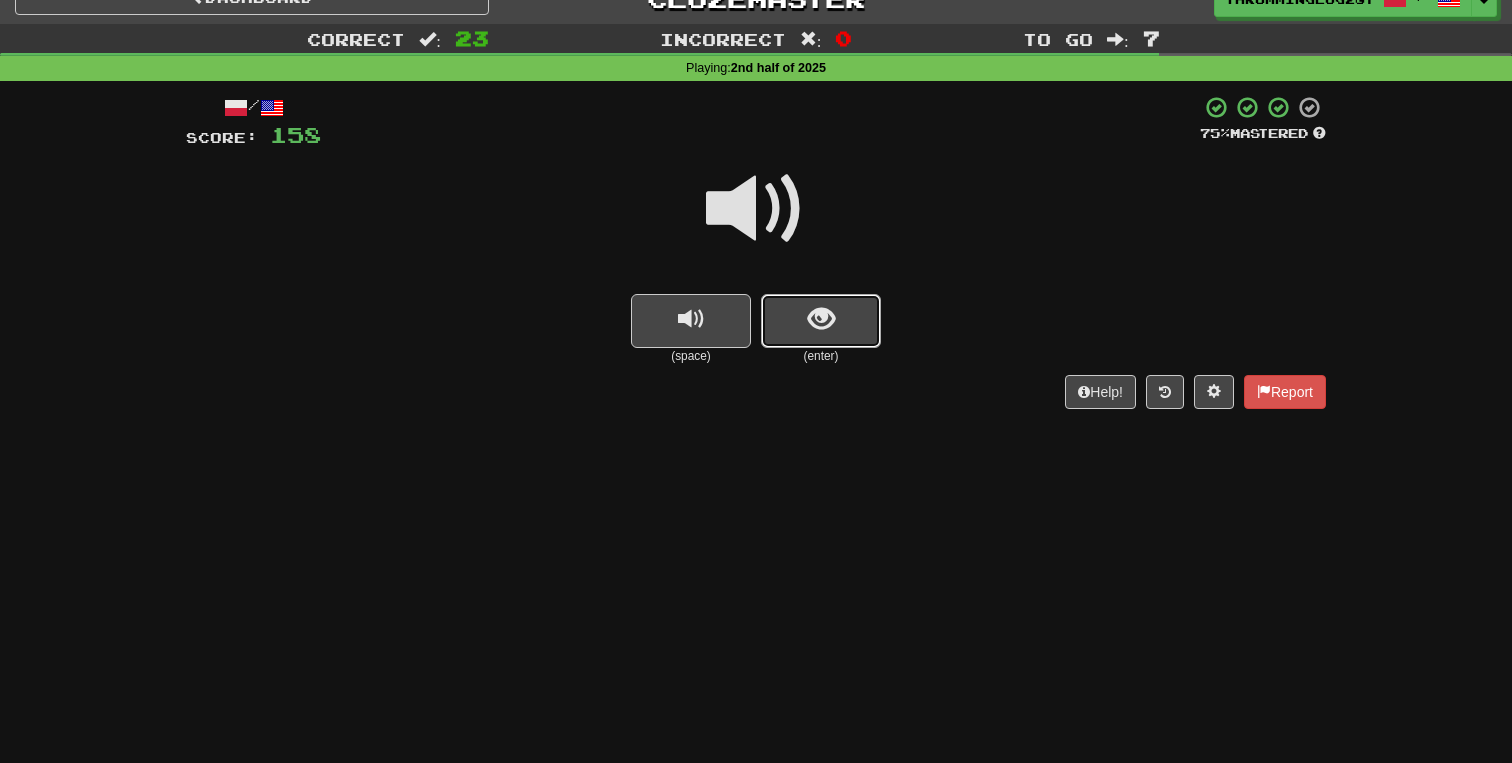 click at bounding box center [821, 321] 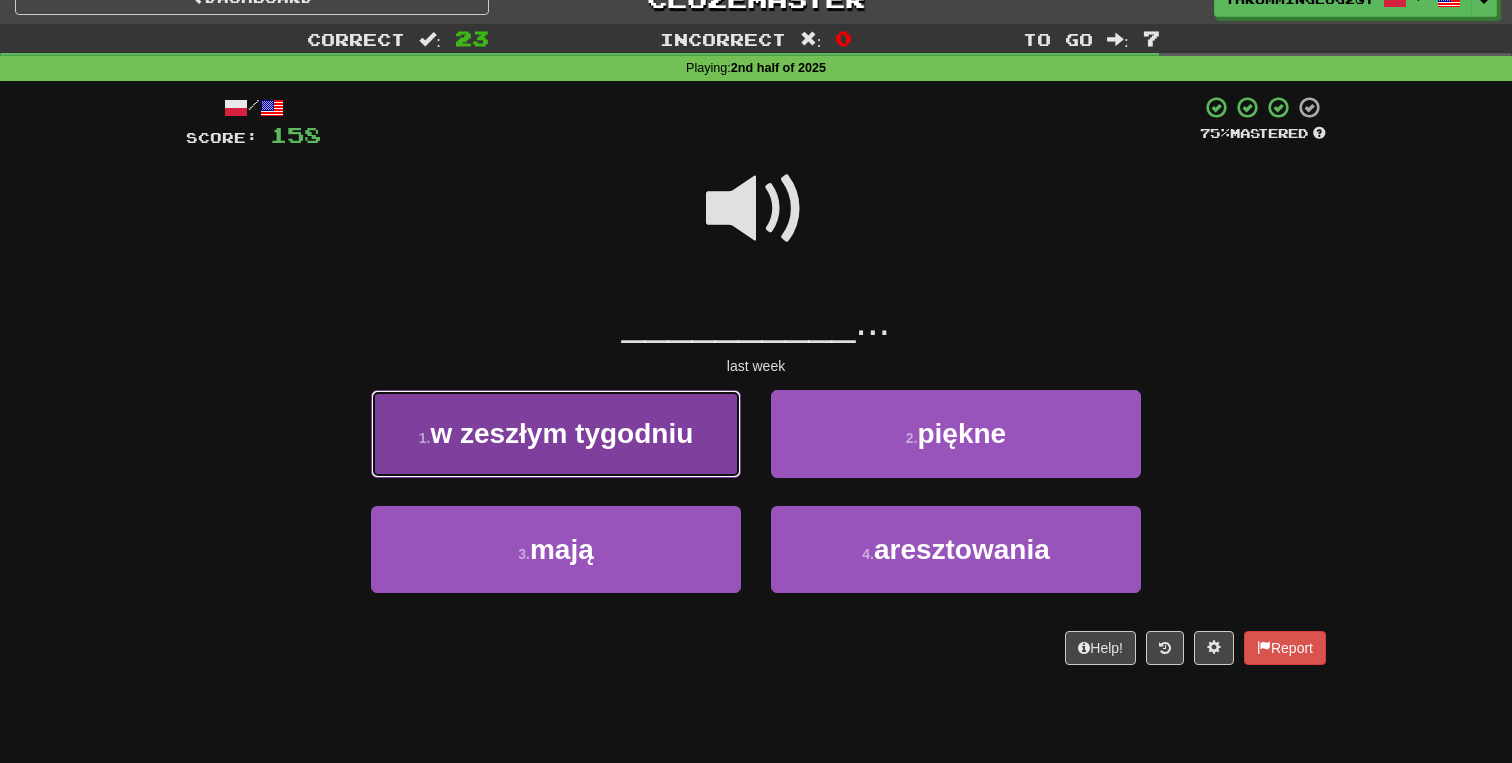 click on "w zeszłym tygodniu" at bounding box center [561, 433] 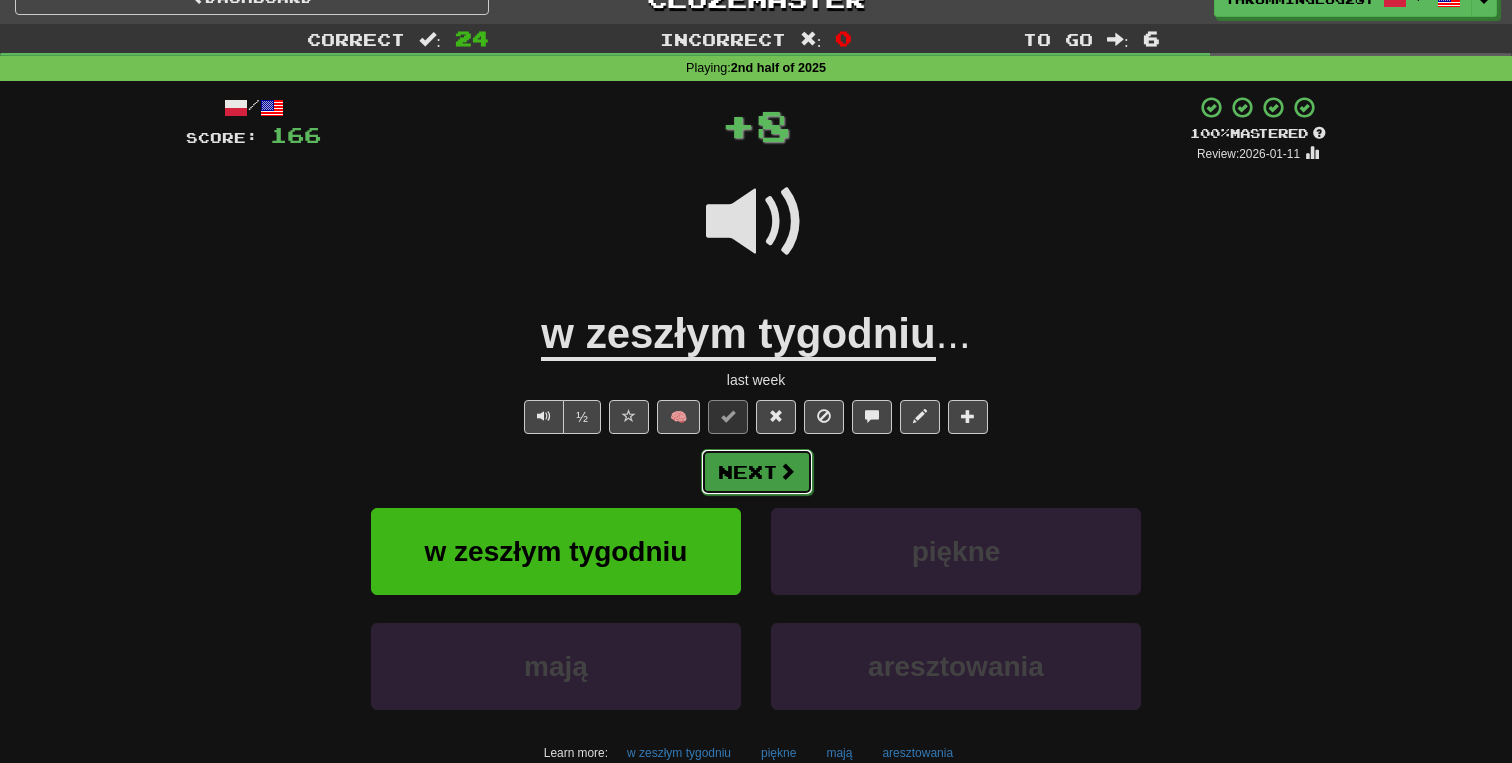 click on "Next" at bounding box center [757, 472] 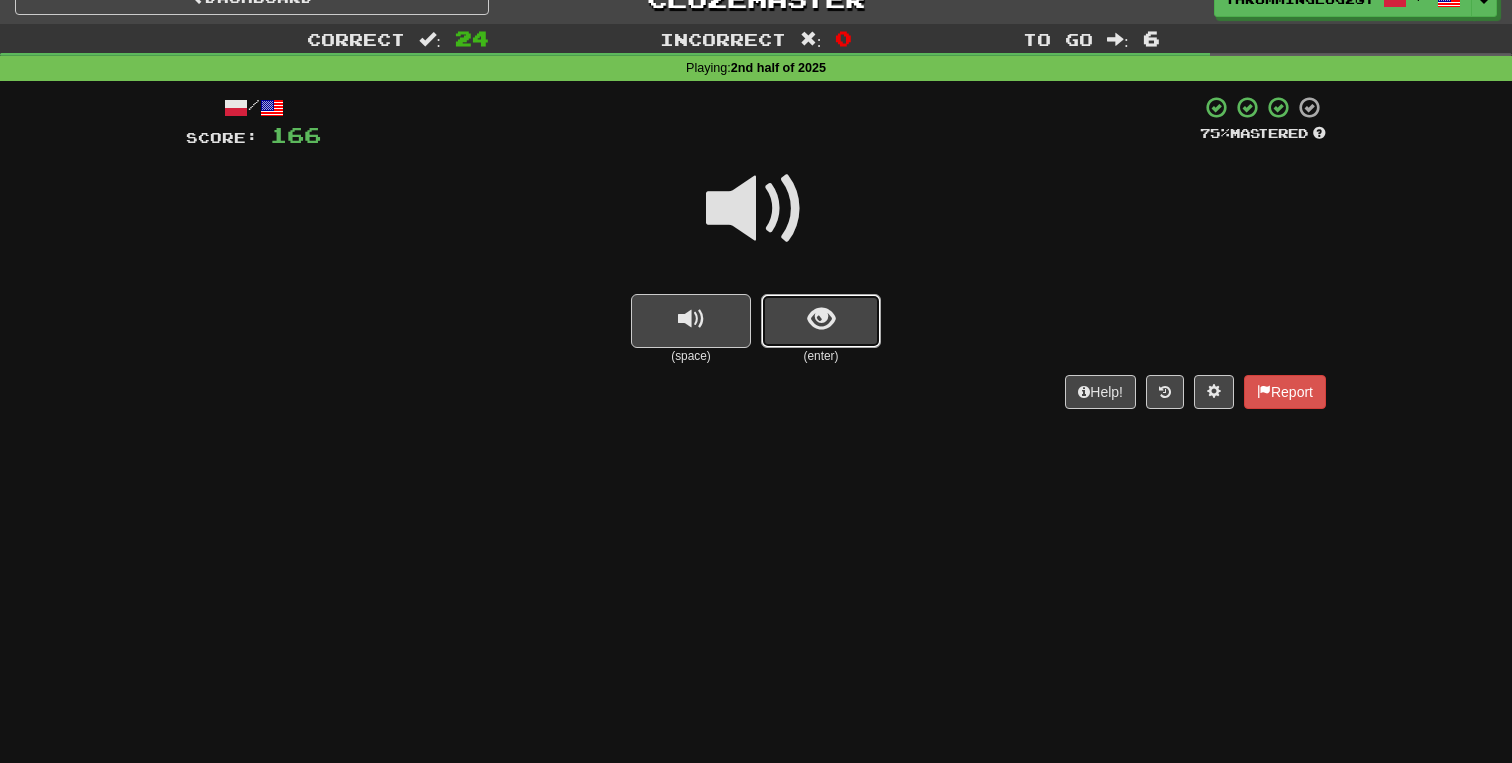 click at bounding box center (821, 321) 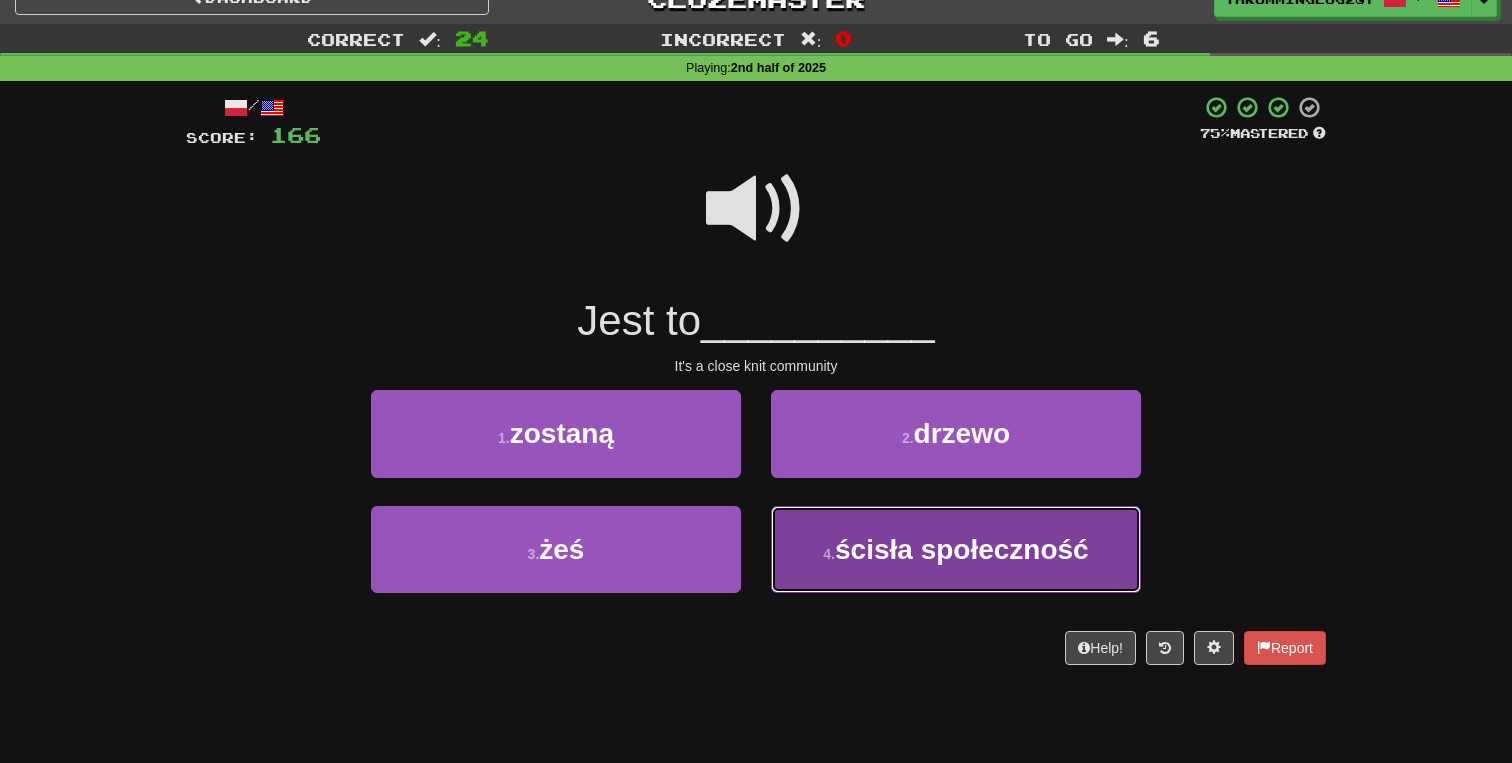 click on "ścisła społeczność" at bounding box center (962, 549) 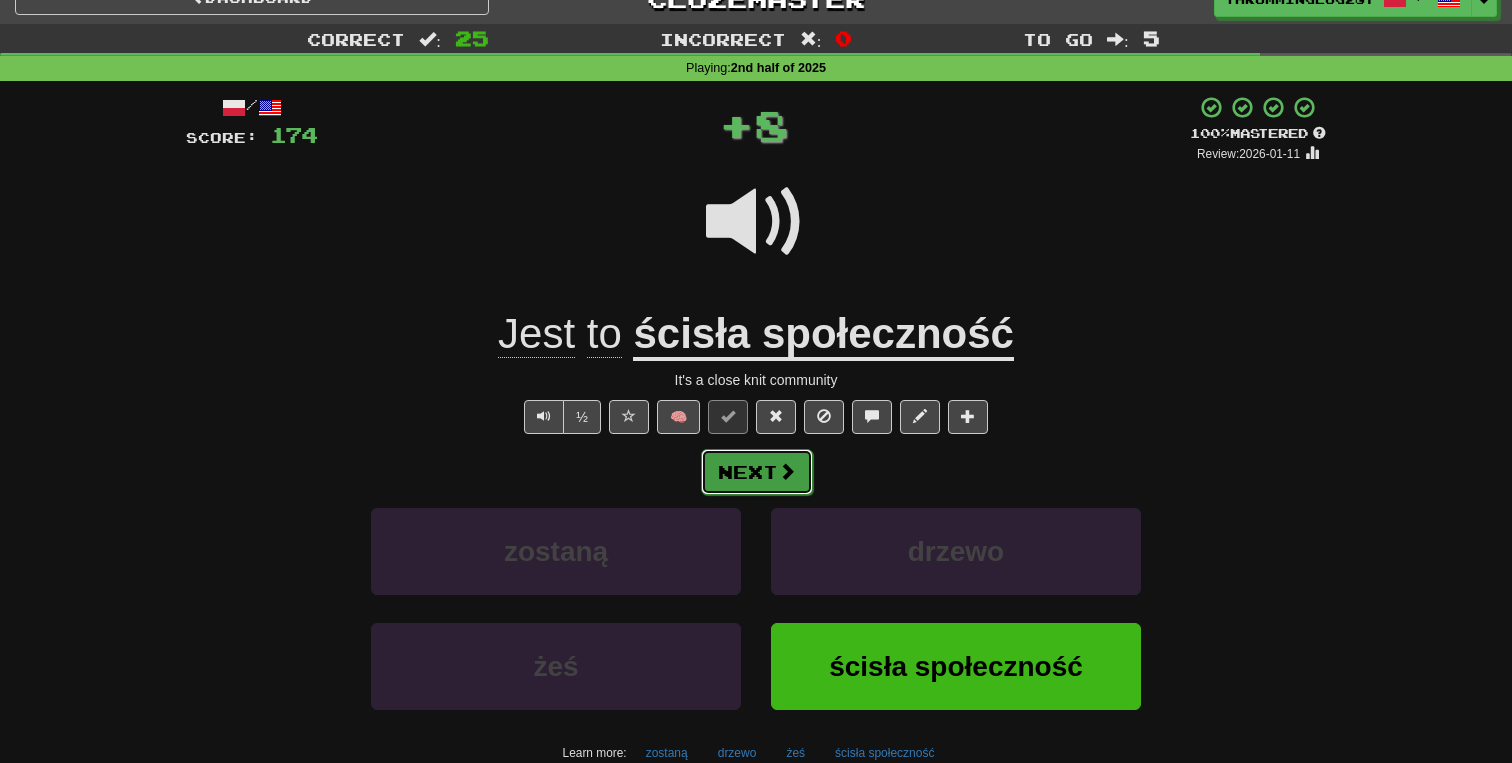 click at bounding box center [787, 471] 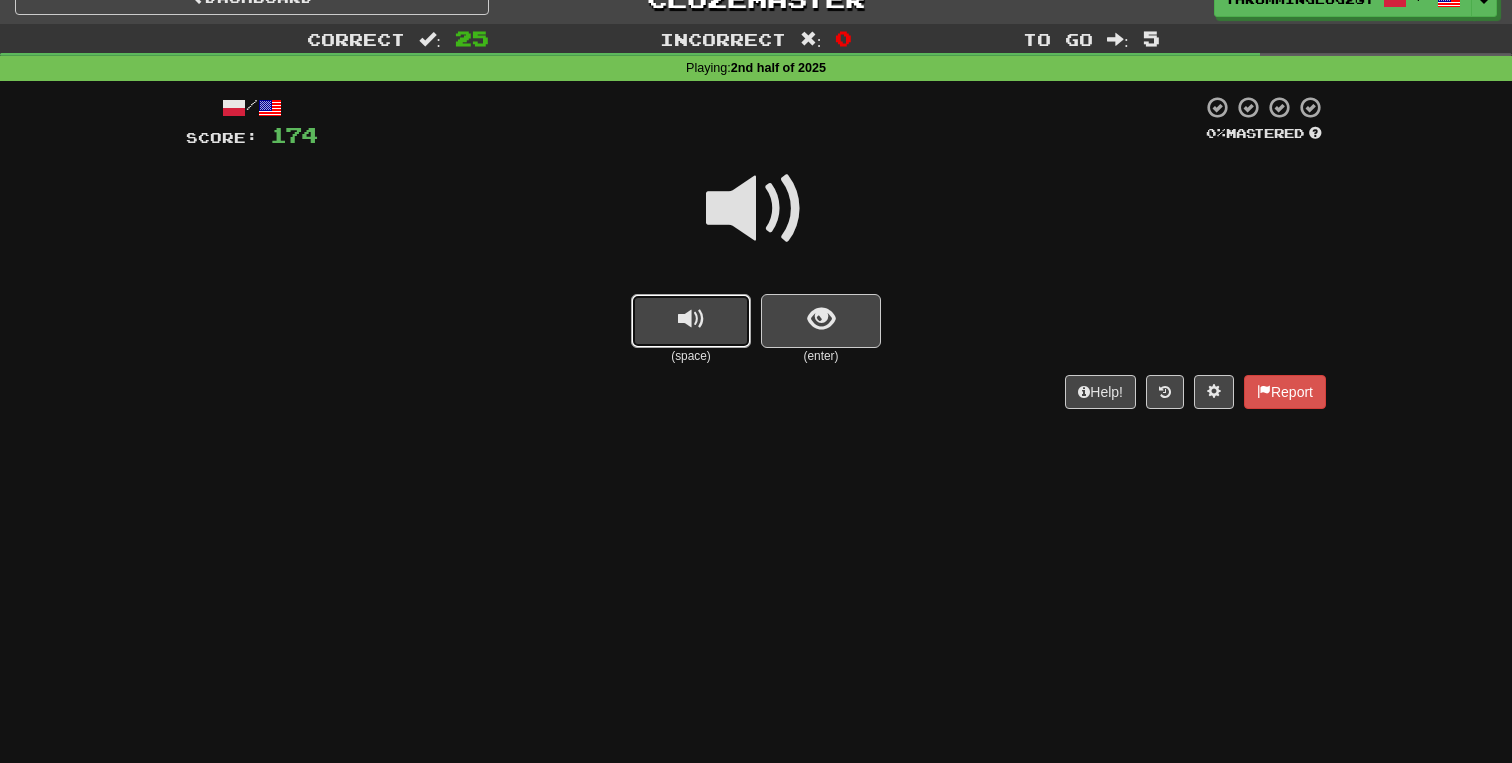 click at bounding box center [691, 321] 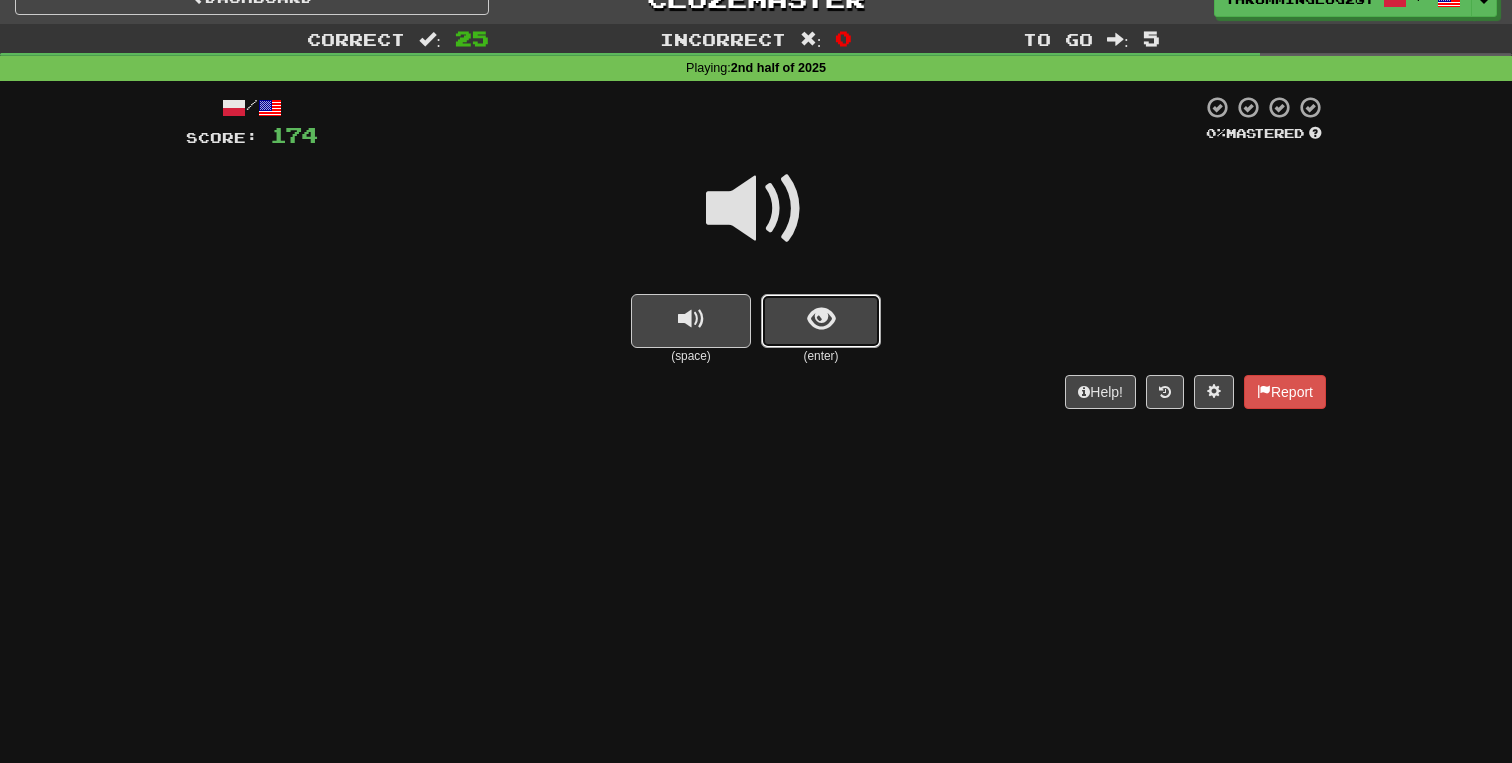click at bounding box center [821, 321] 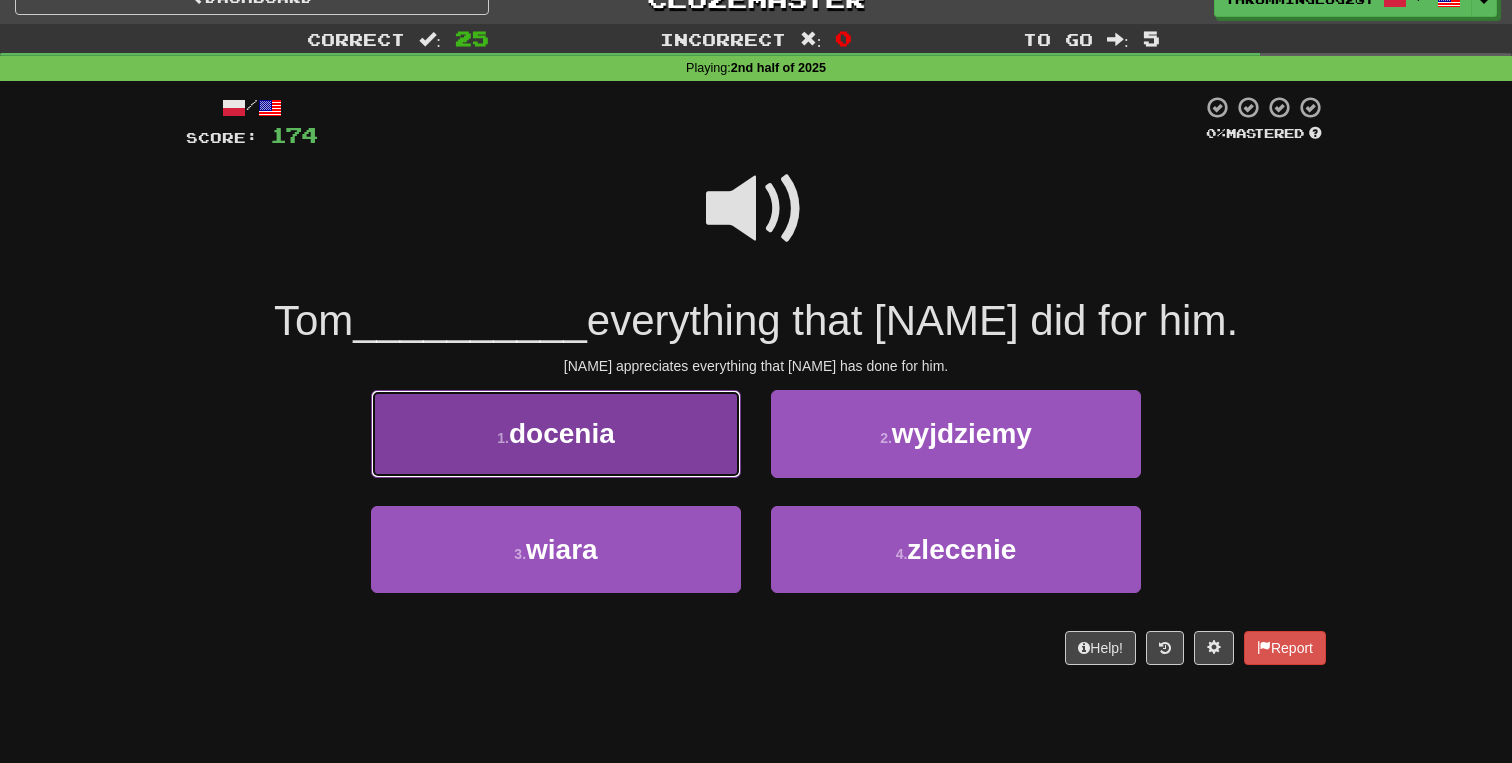 click on "1 .  docenia" at bounding box center (556, 433) 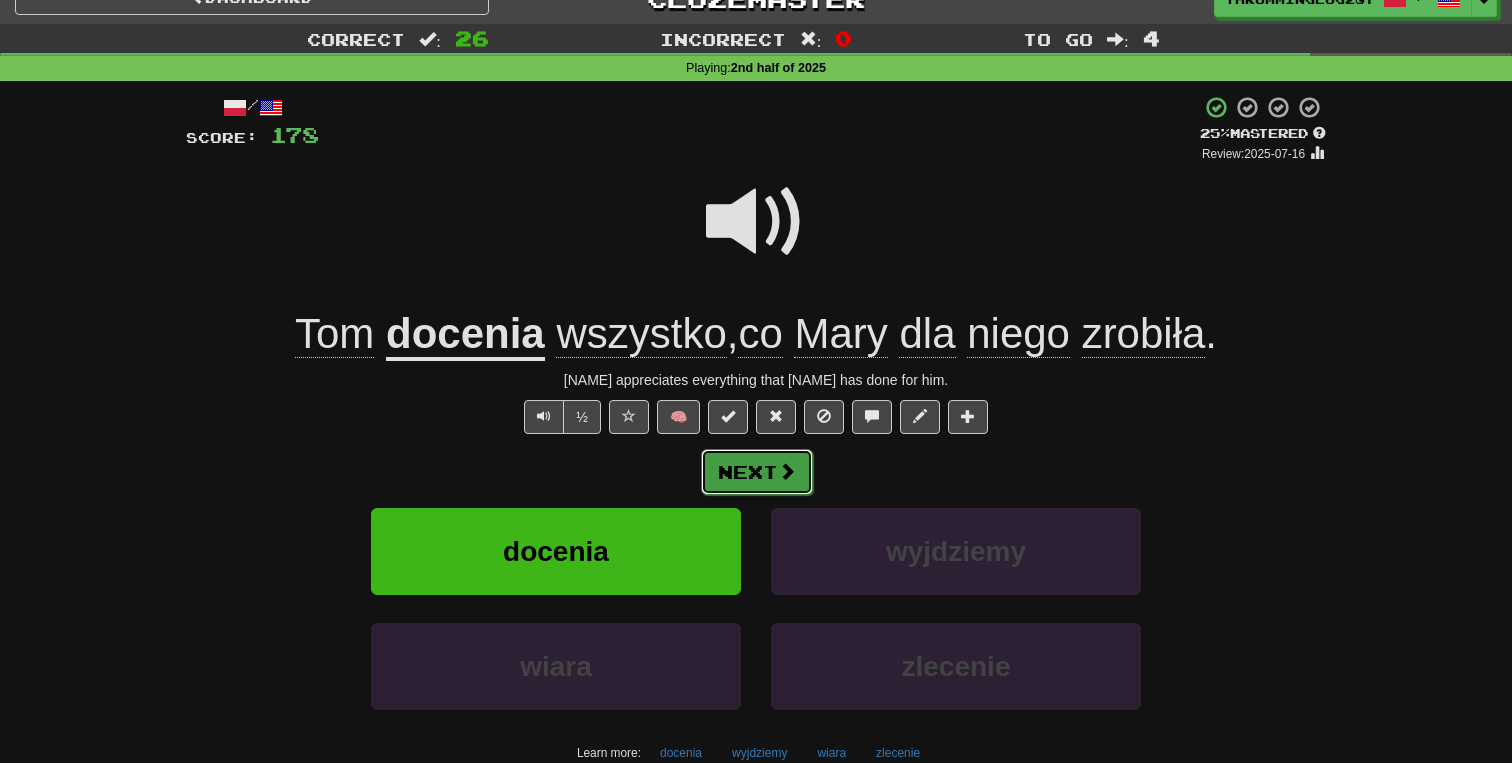 click on "Next" at bounding box center (757, 472) 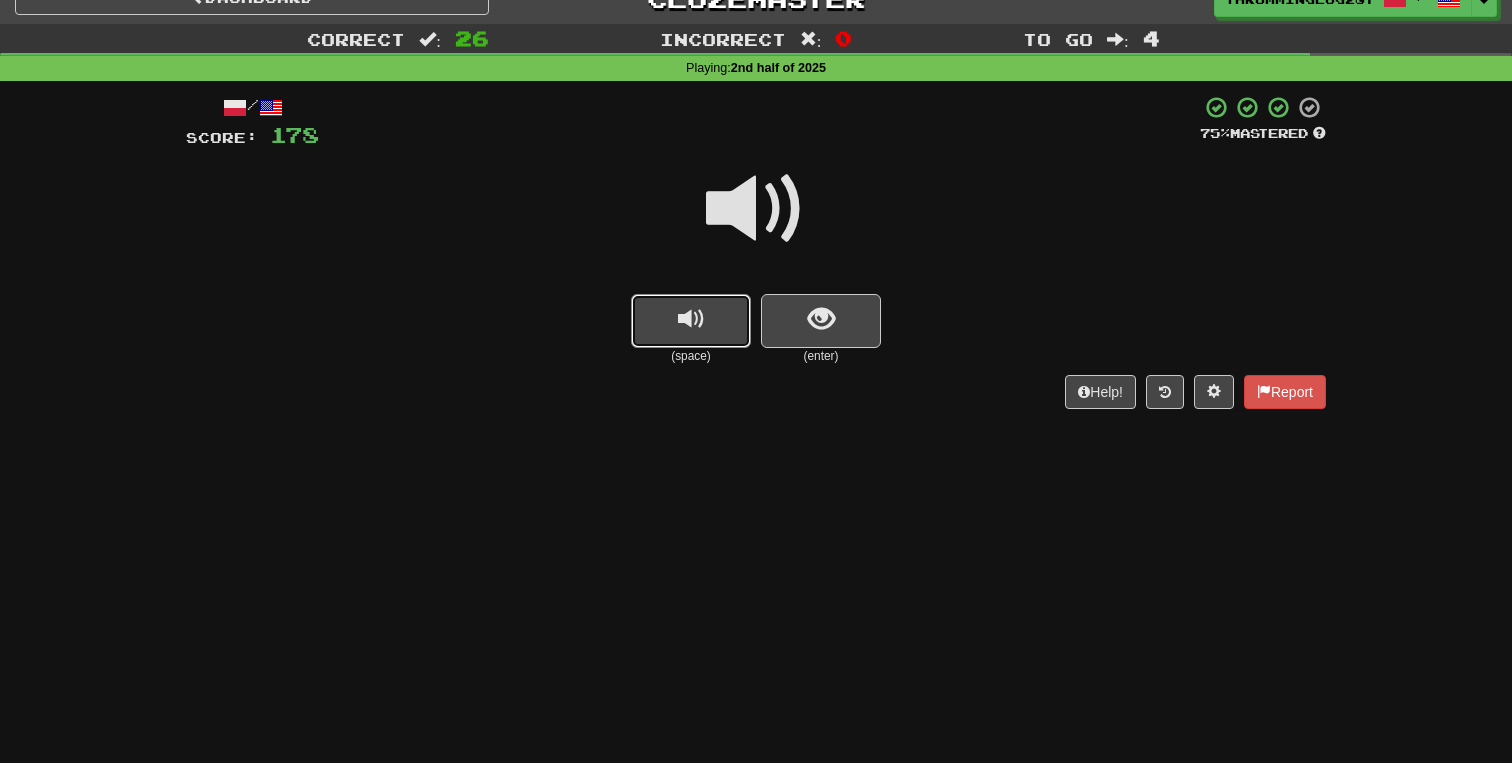 click at bounding box center [691, 321] 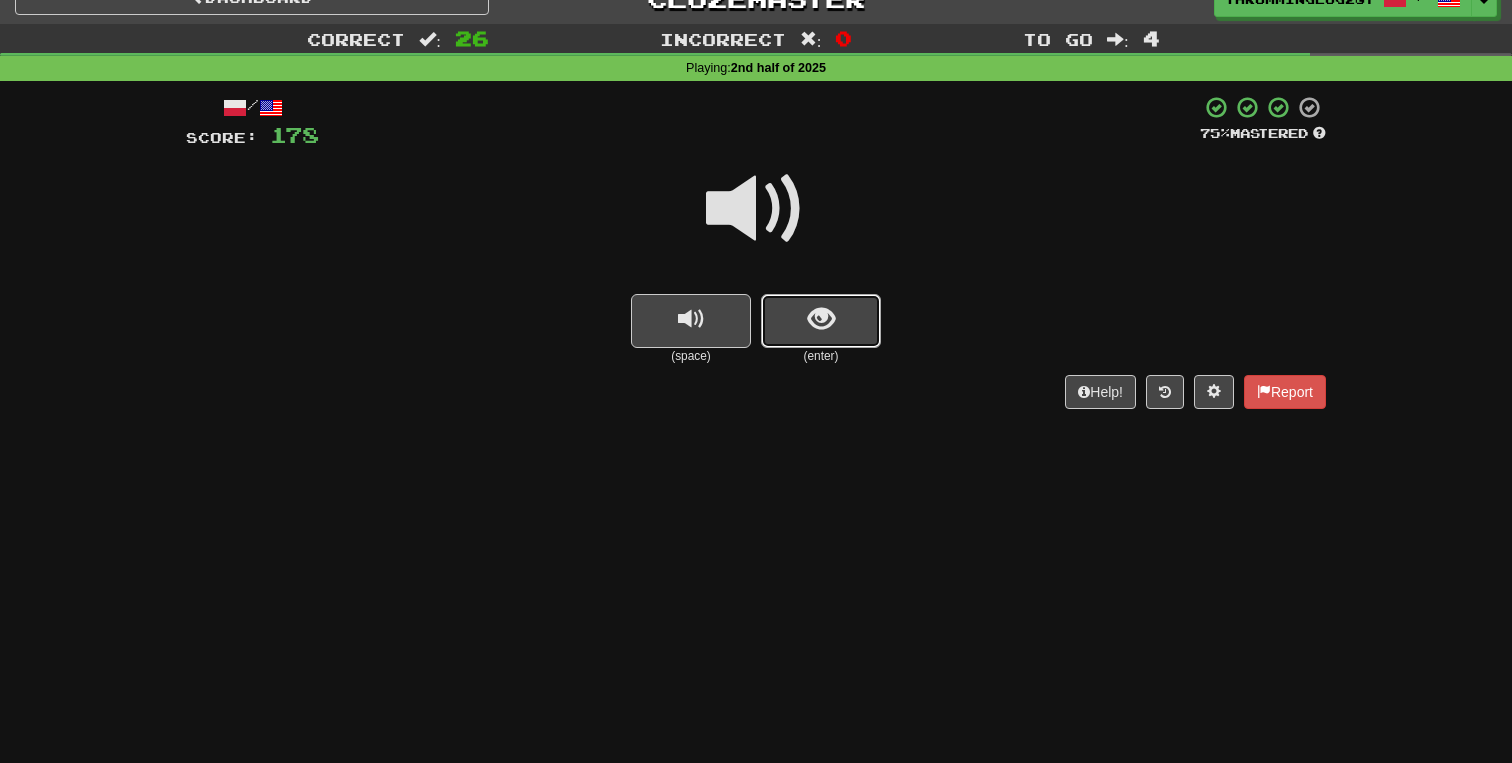 click at bounding box center (821, 321) 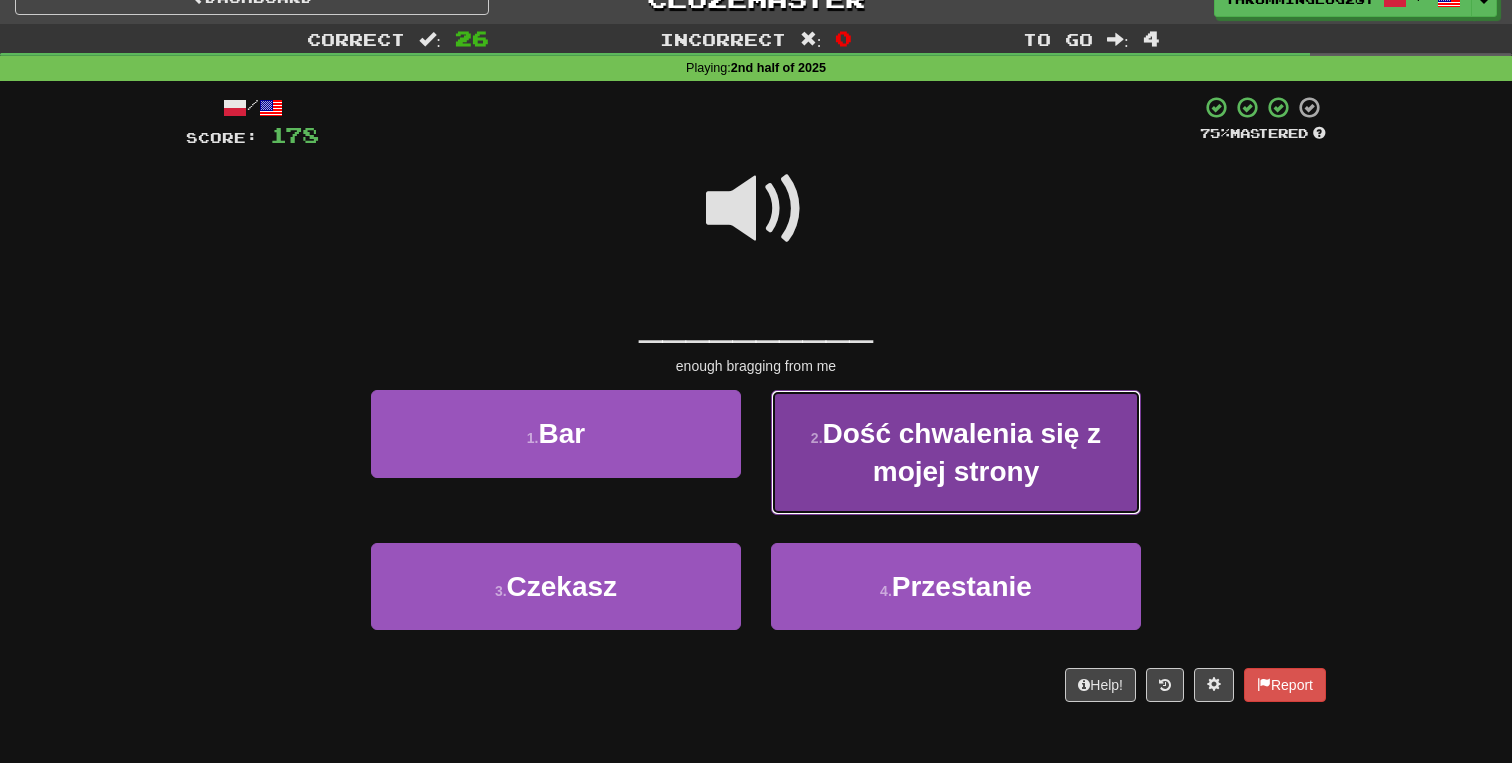 click on "2 .  Dość chwalenia się z mojej strony" at bounding box center (956, 452) 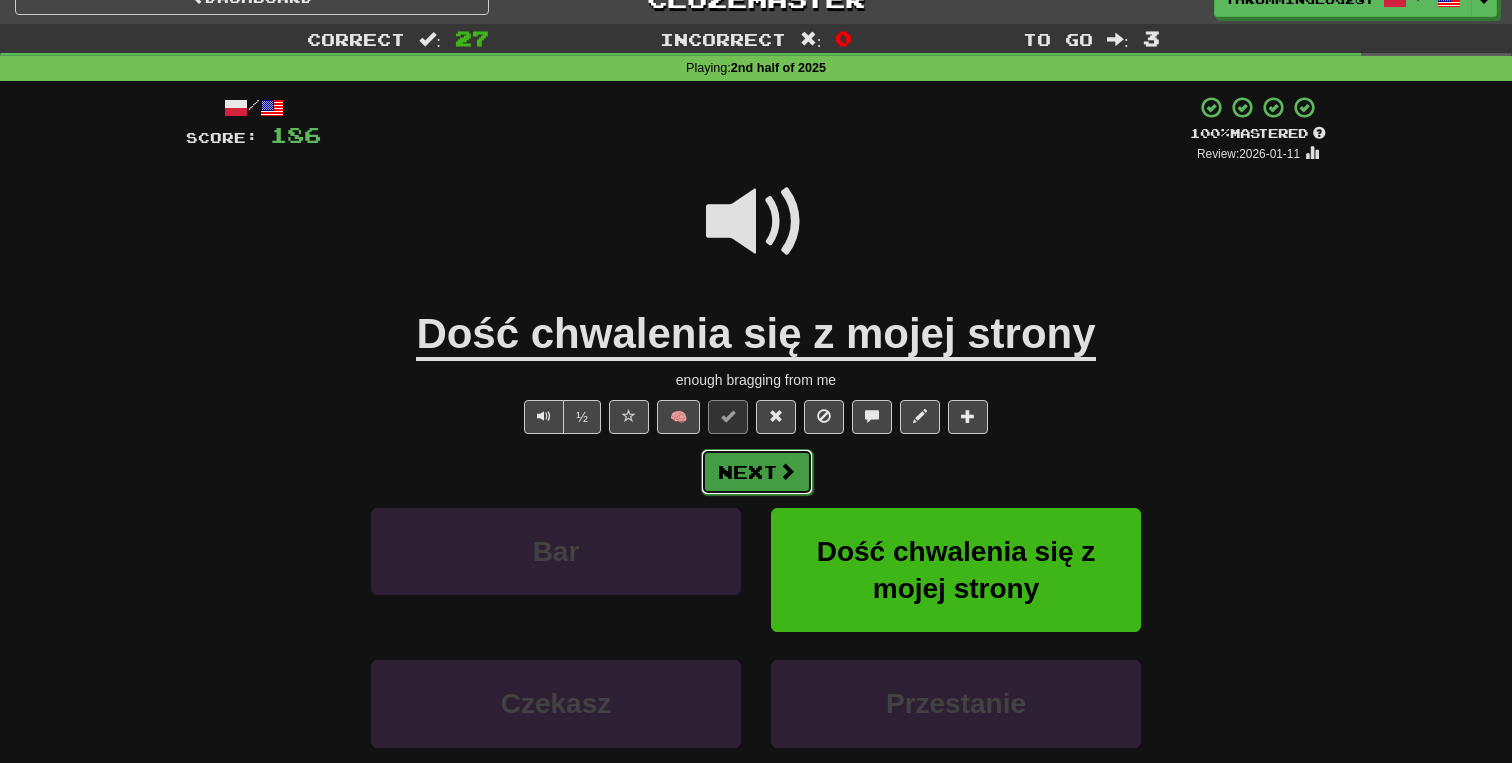 click at bounding box center [787, 471] 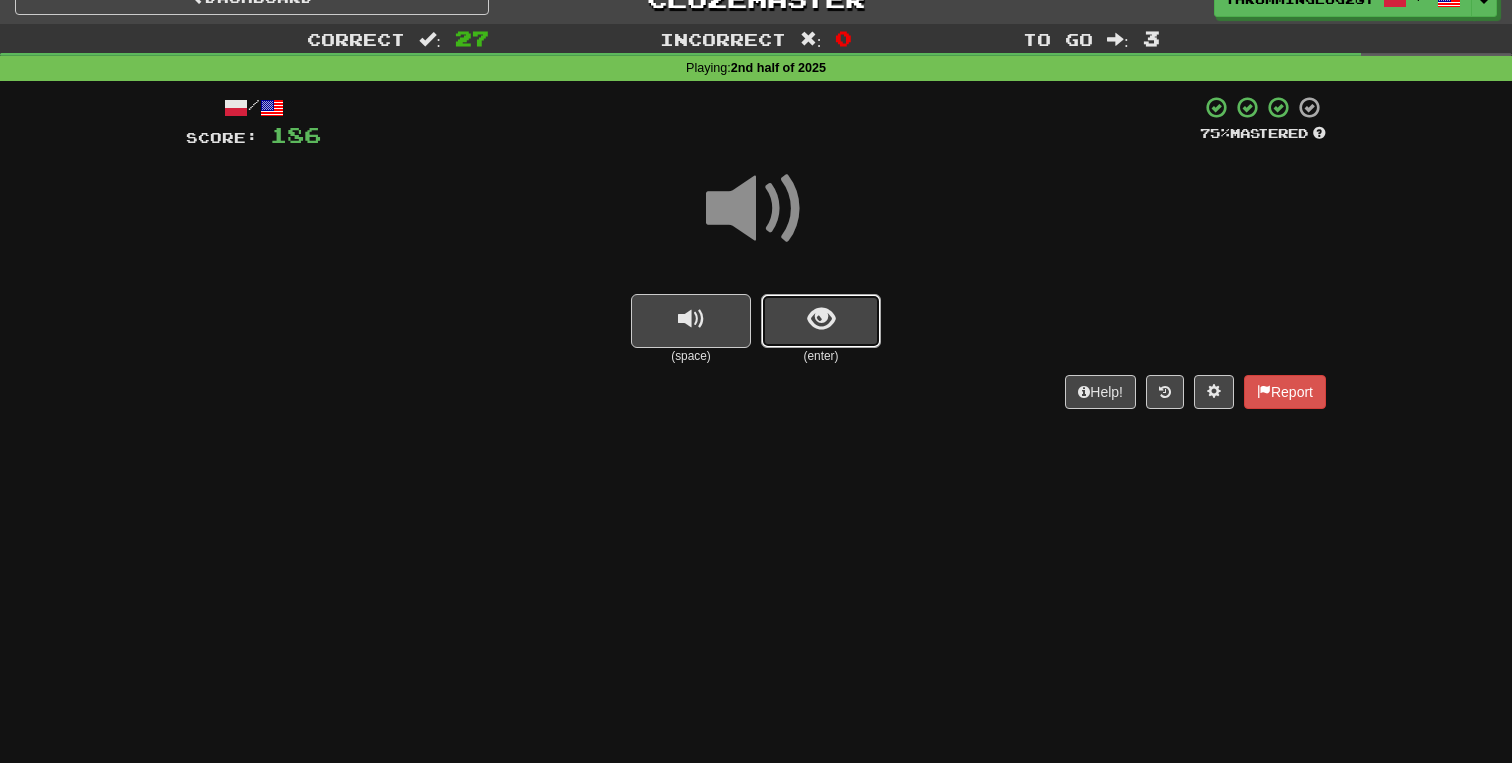 click at bounding box center [821, 321] 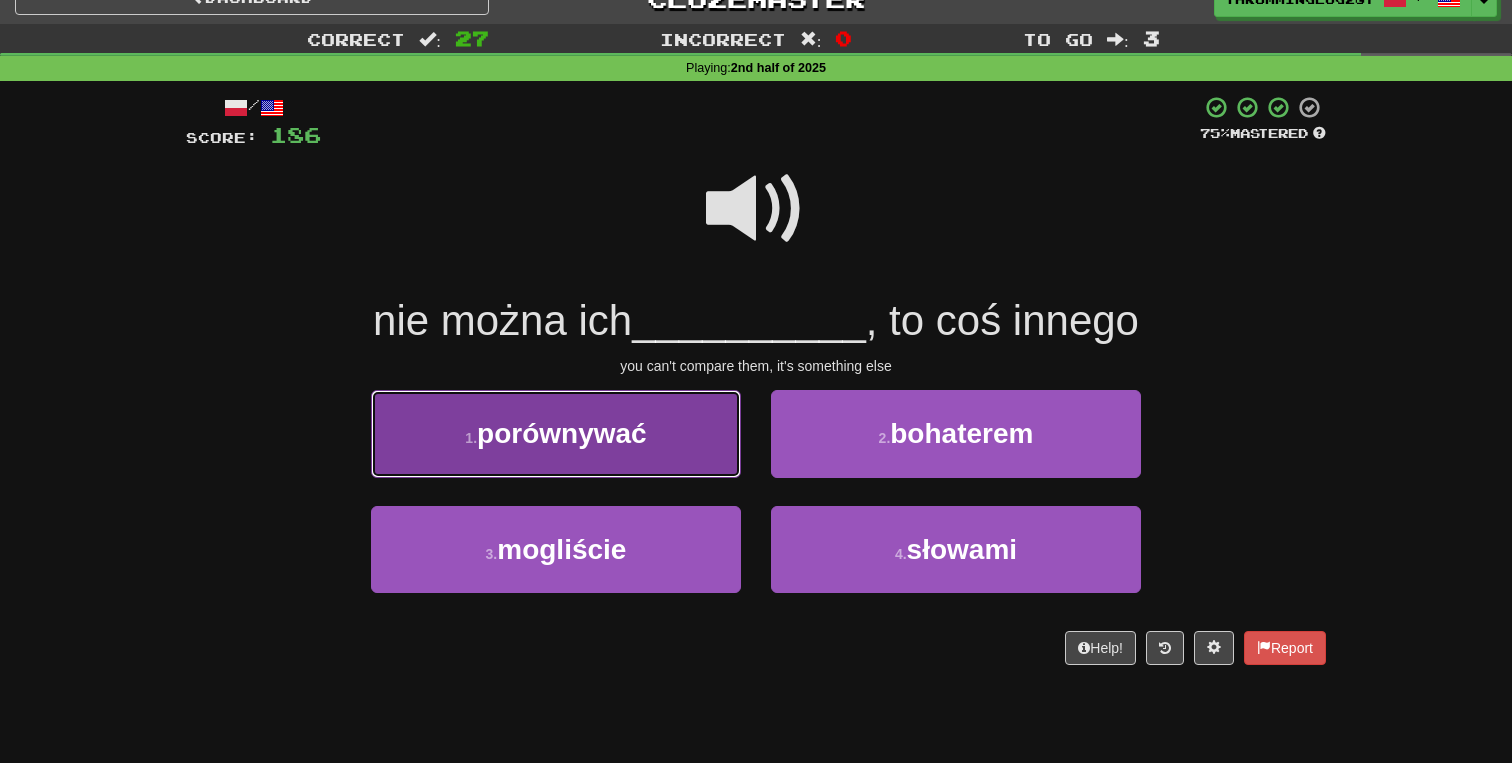 click on "porównywać" at bounding box center [562, 433] 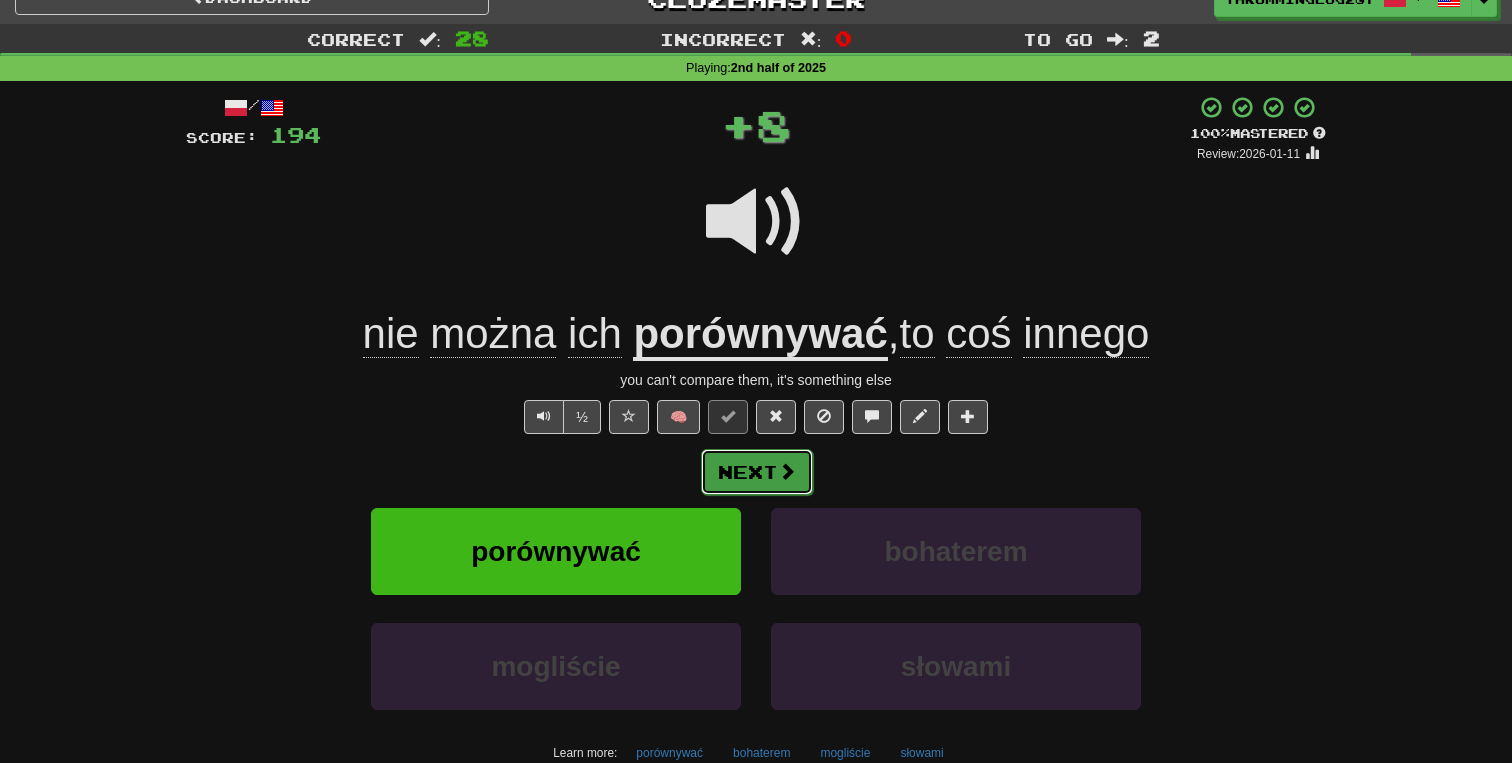 click on "Next" at bounding box center (757, 472) 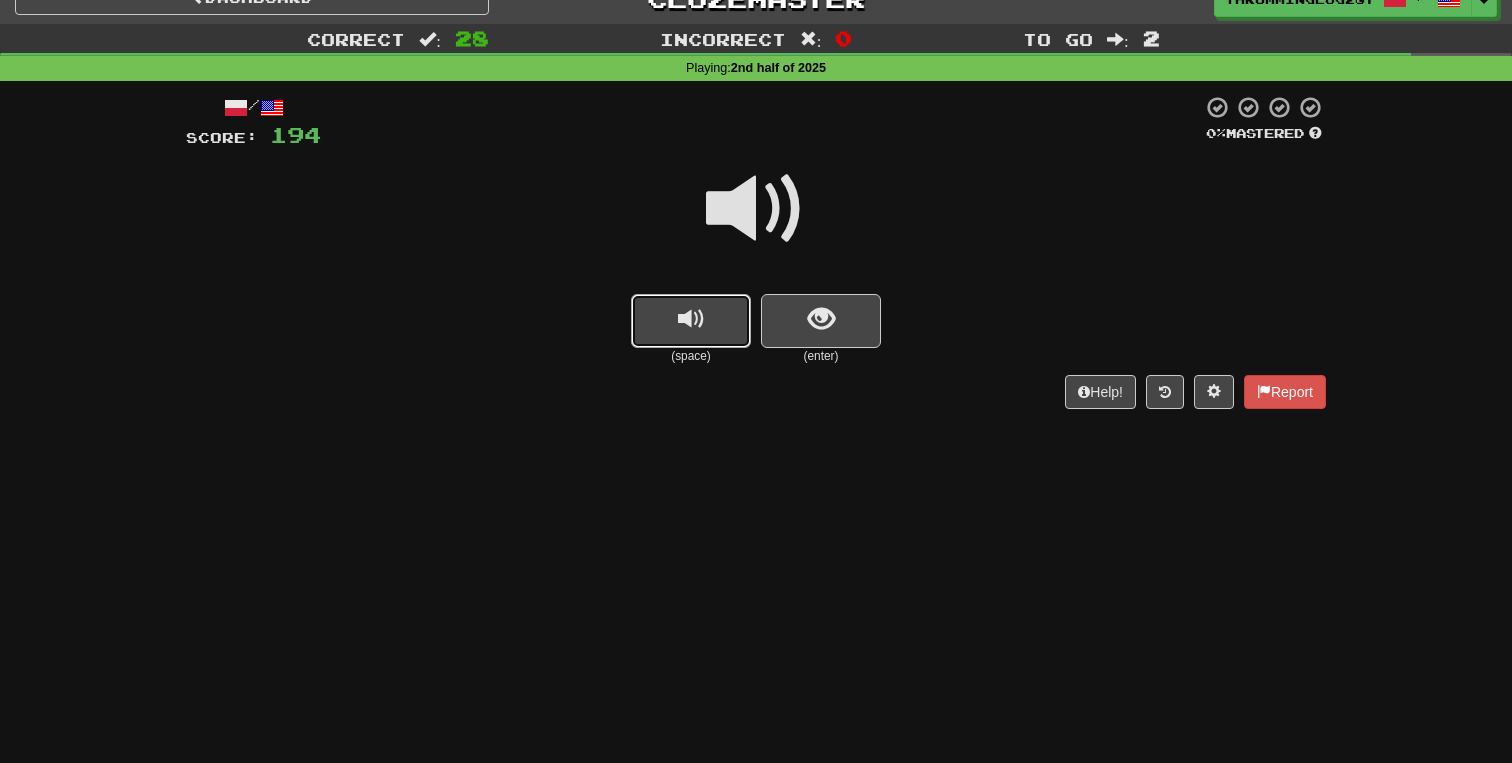 click at bounding box center [691, 319] 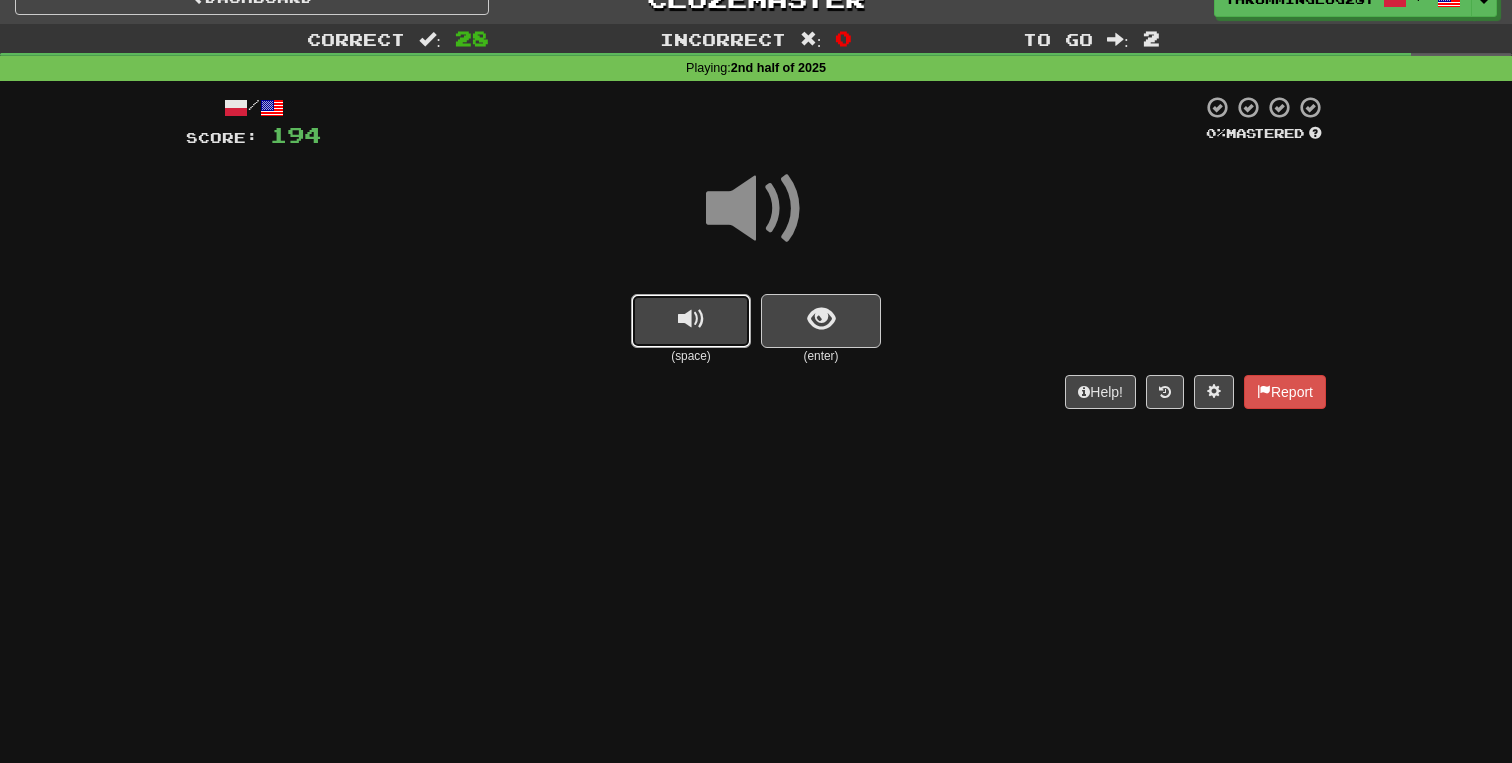 click at bounding box center (691, 319) 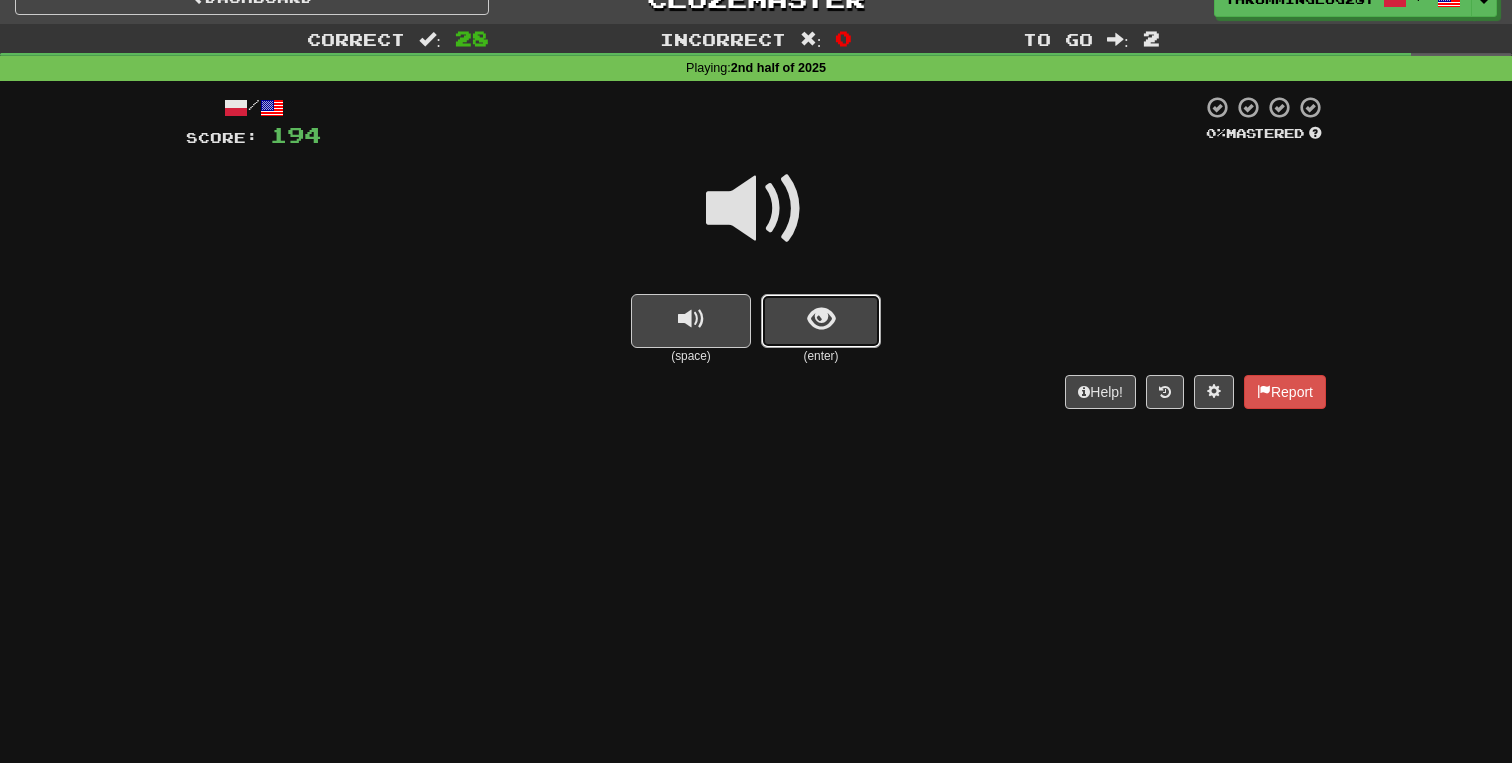 click at bounding box center (821, 321) 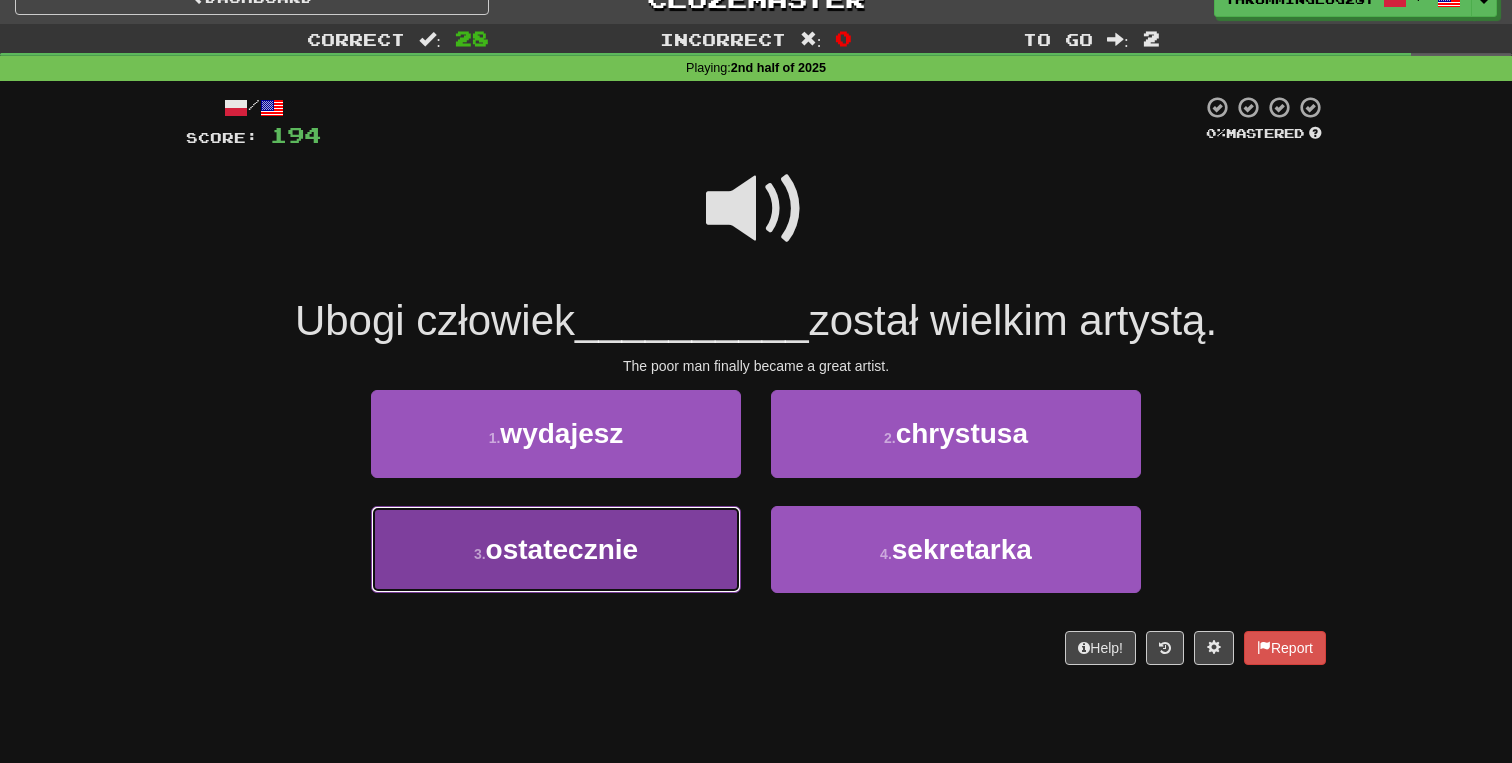click on "3 .  ostatecznie" at bounding box center [556, 549] 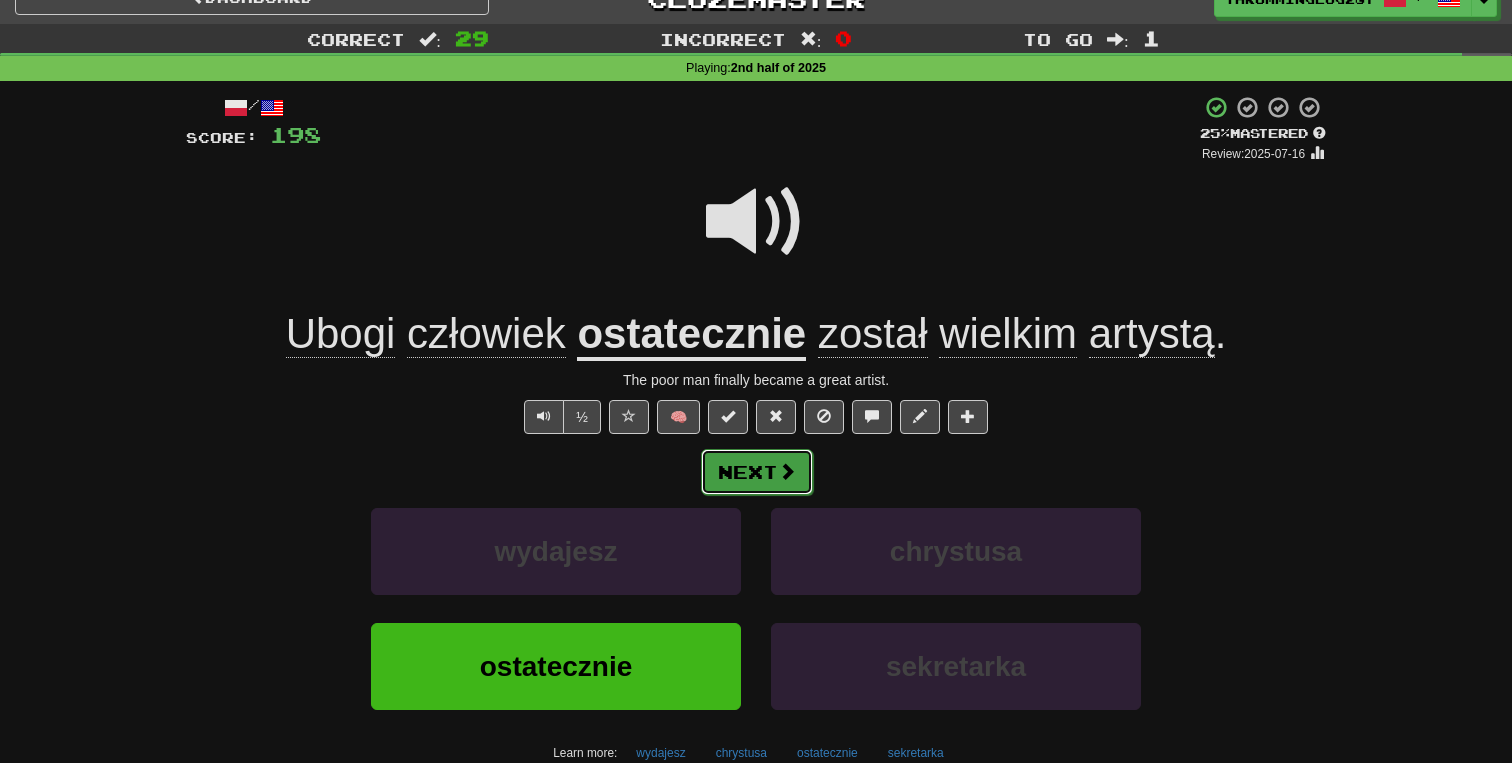 click on "Next" at bounding box center (757, 472) 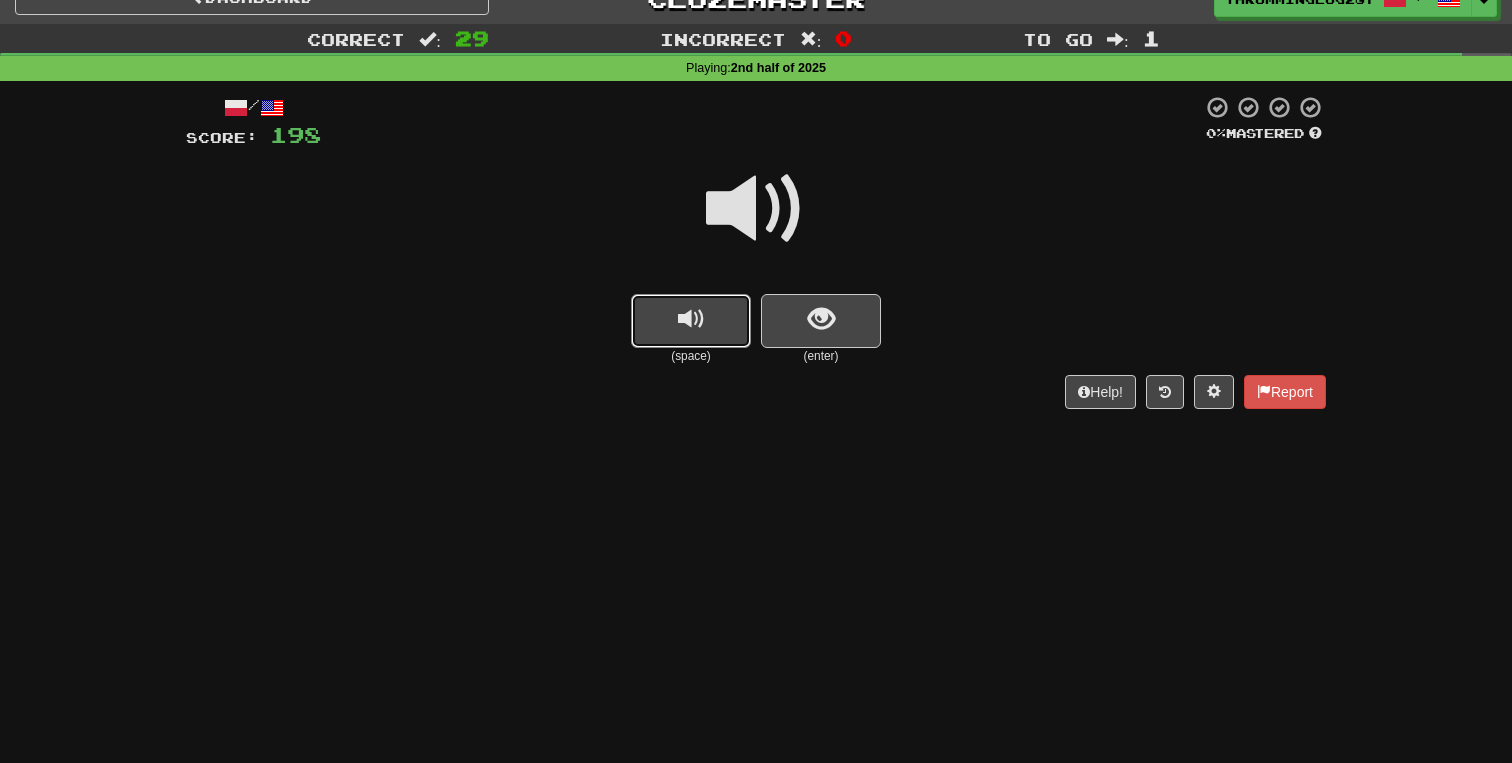 click at bounding box center [691, 319] 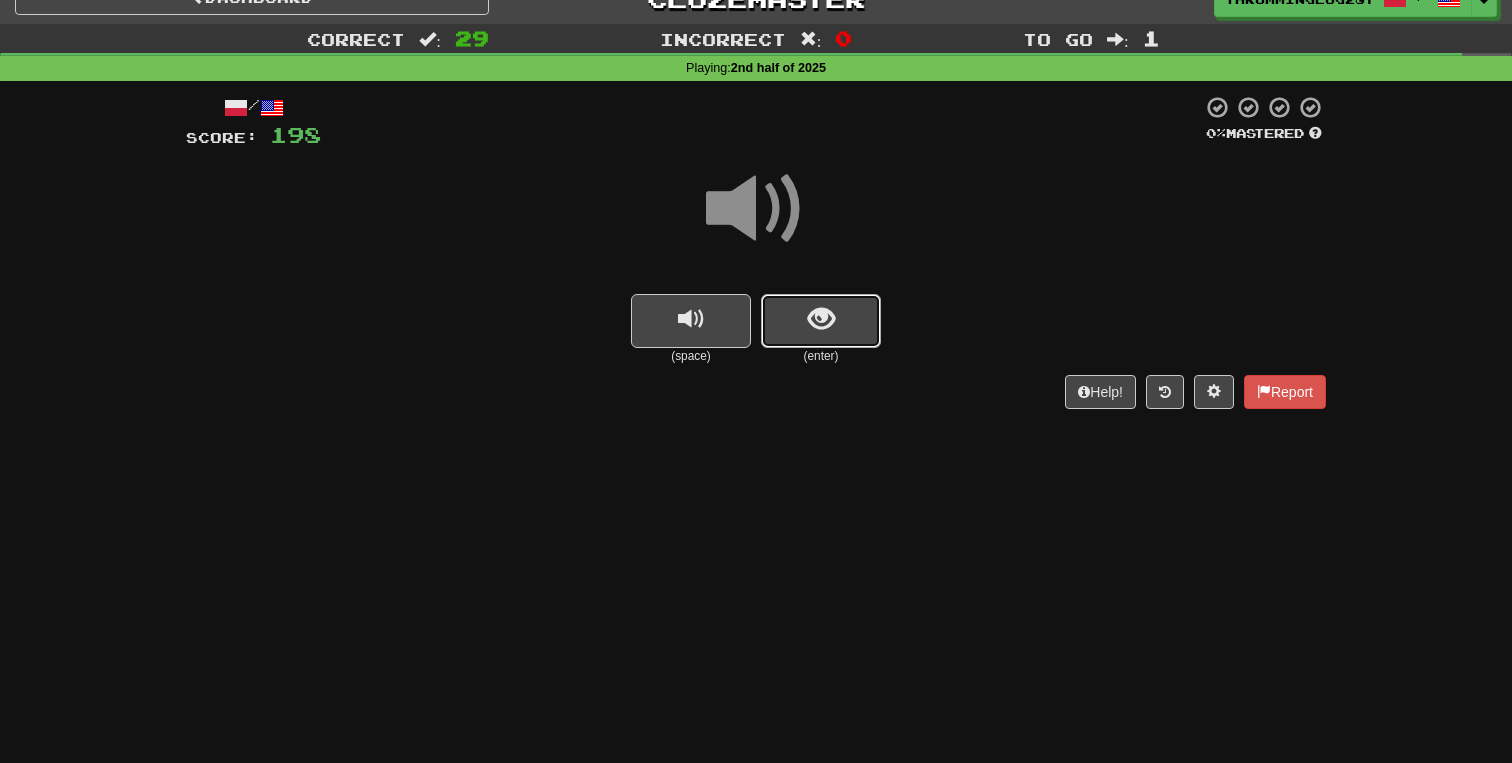 click at bounding box center (821, 321) 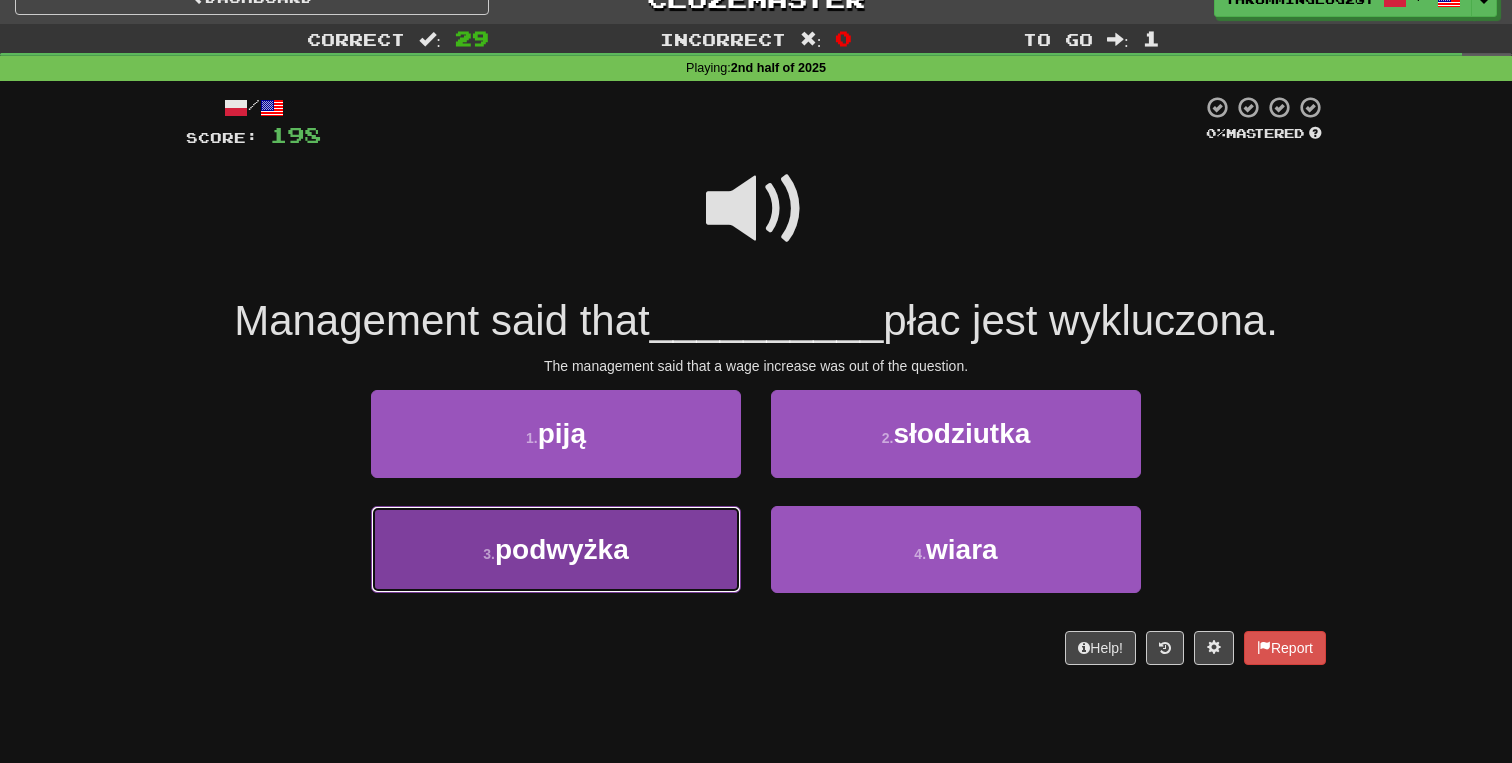 click on "3 .  podwyżka" at bounding box center [556, 549] 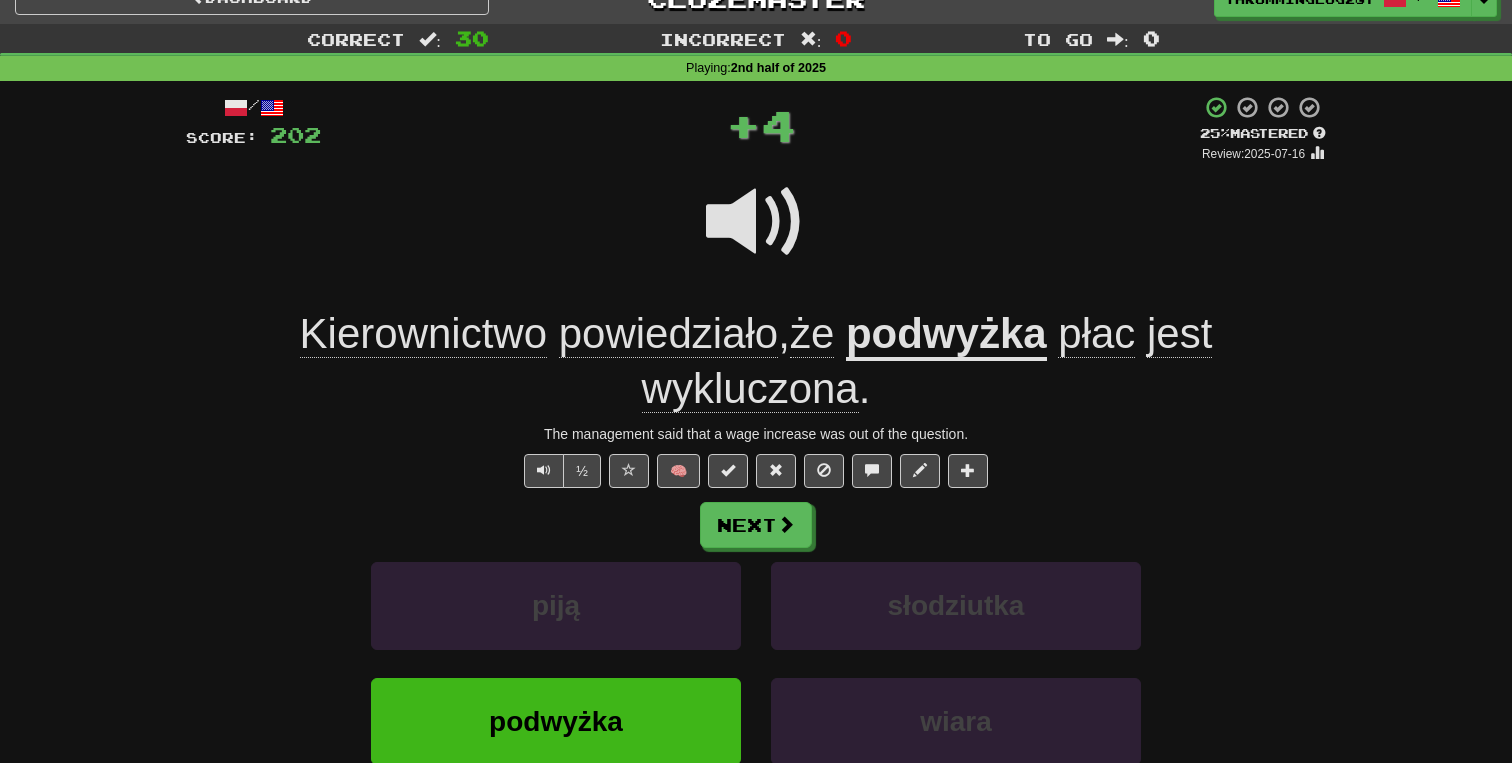 click on "wykluczona" at bounding box center [750, 389] 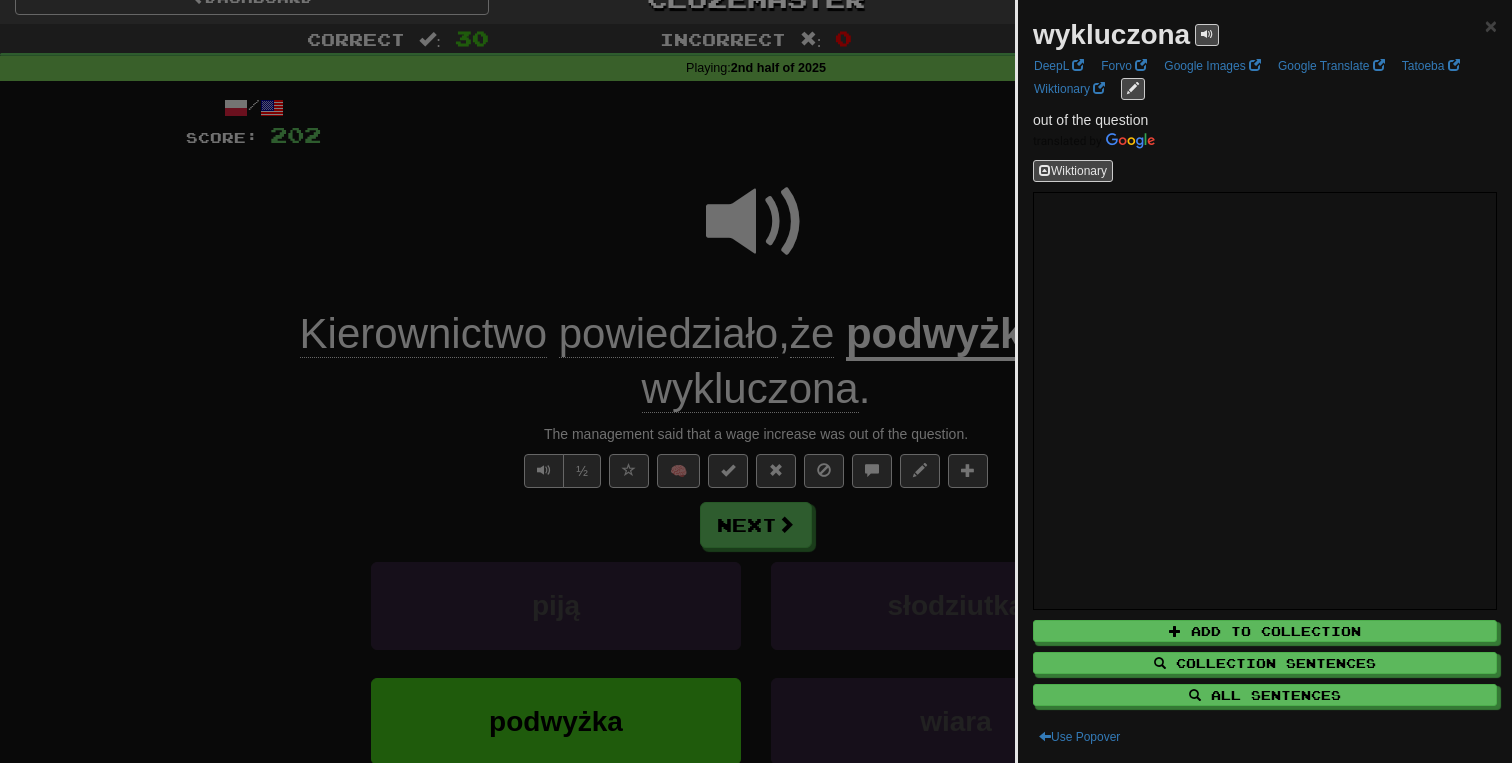 click at bounding box center (756, 381) 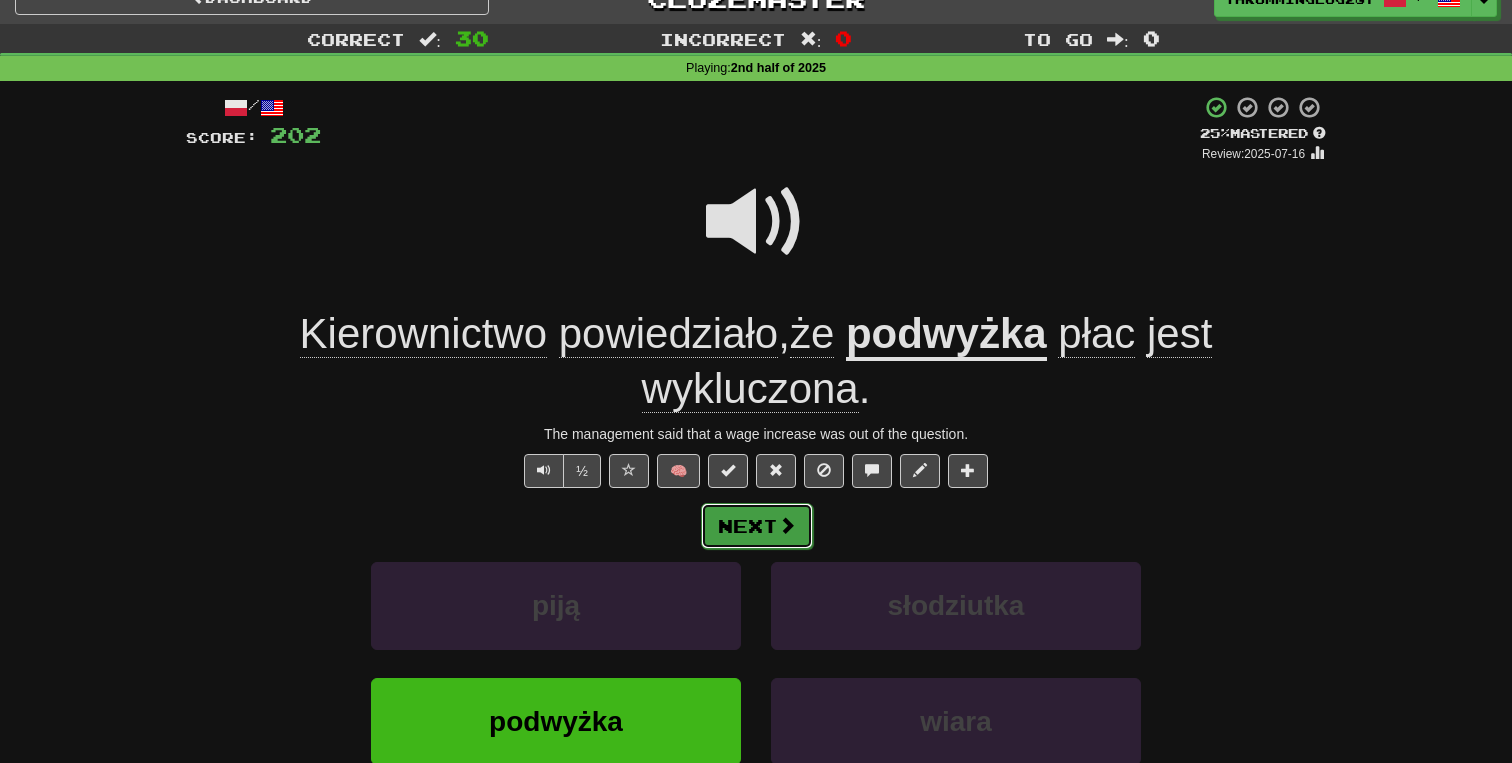 click on "Next" at bounding box center [757, 526] 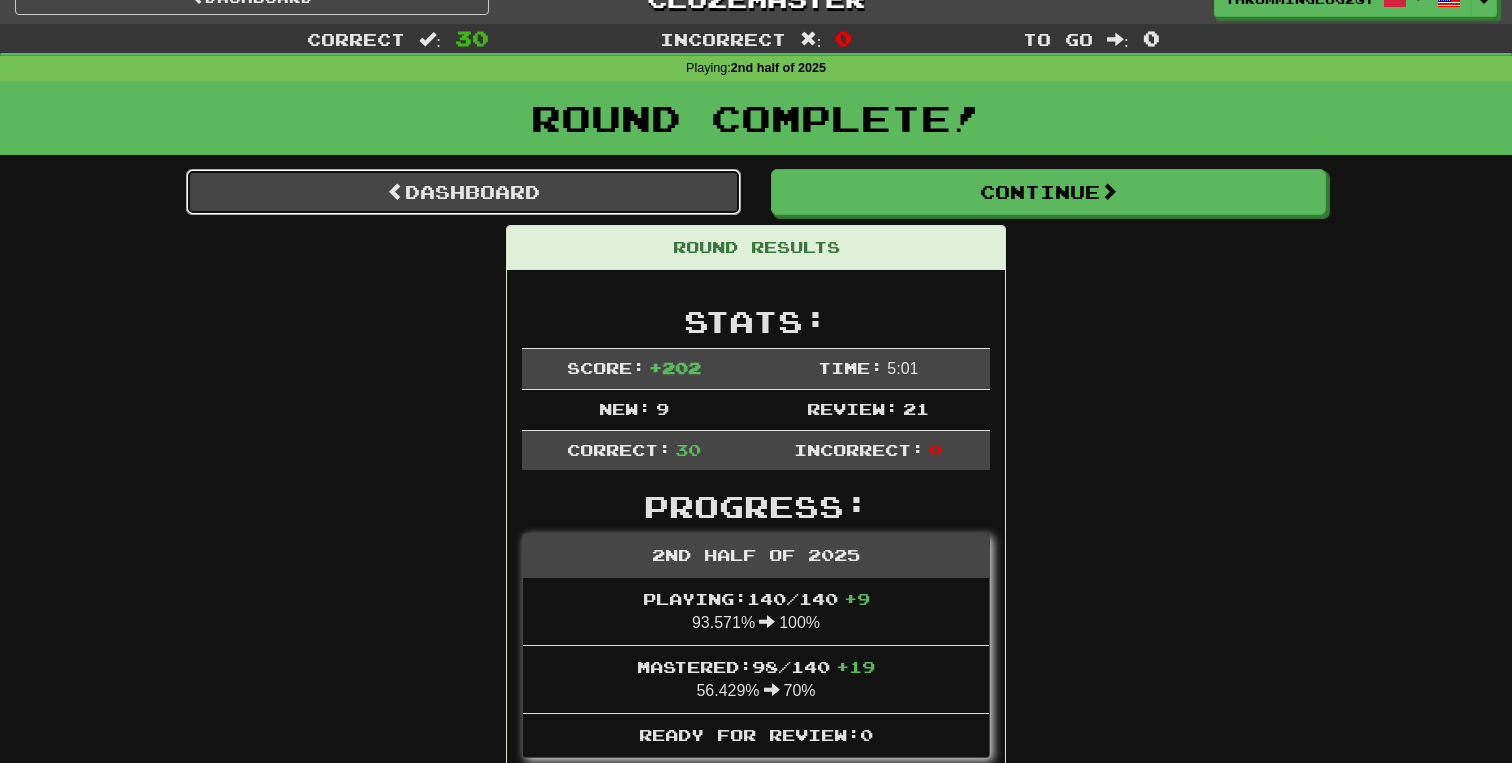 click on "Dashboard" at bounding box center (463, 192) 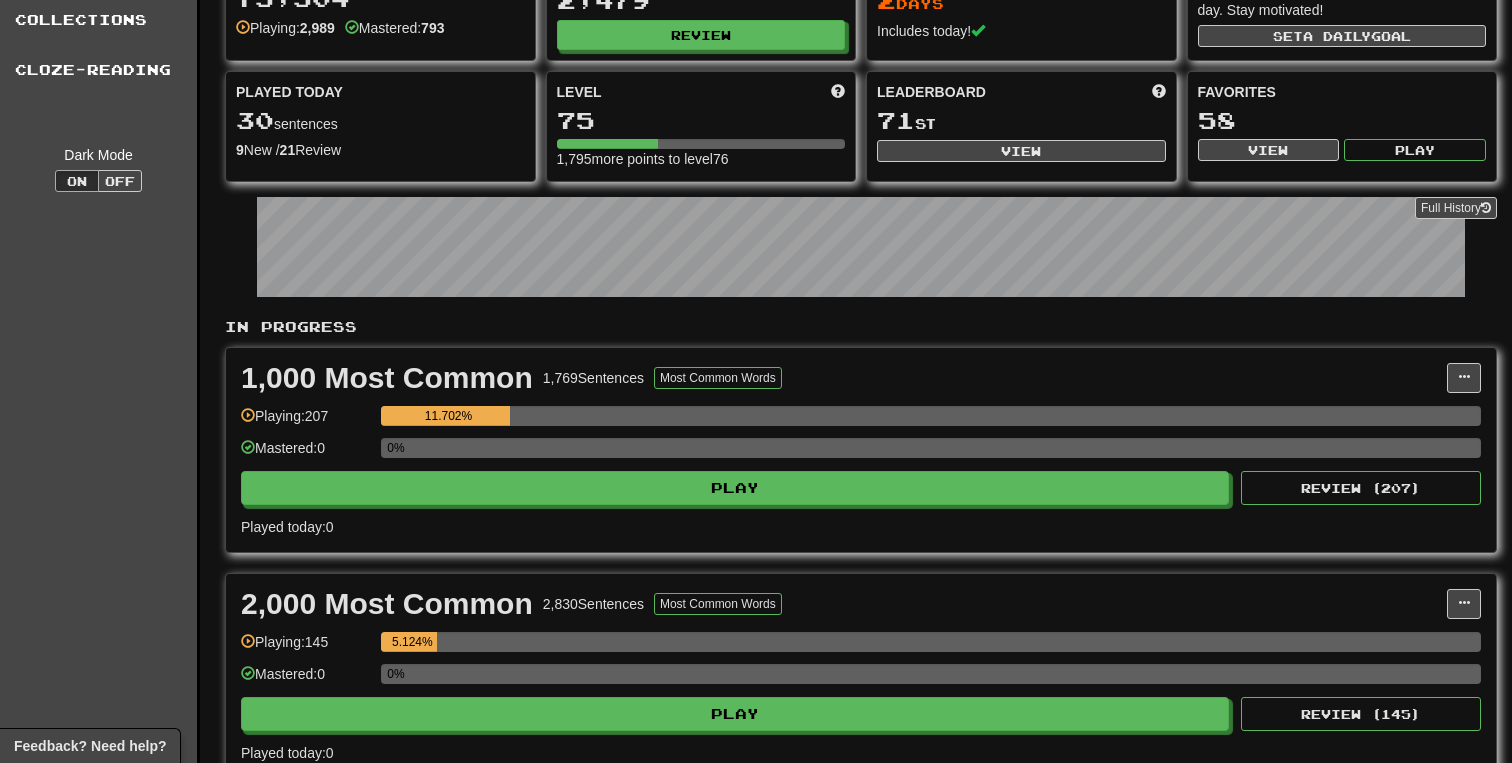 scroll, scrollTop: 173, scrollLeft: 0, axis: vertical 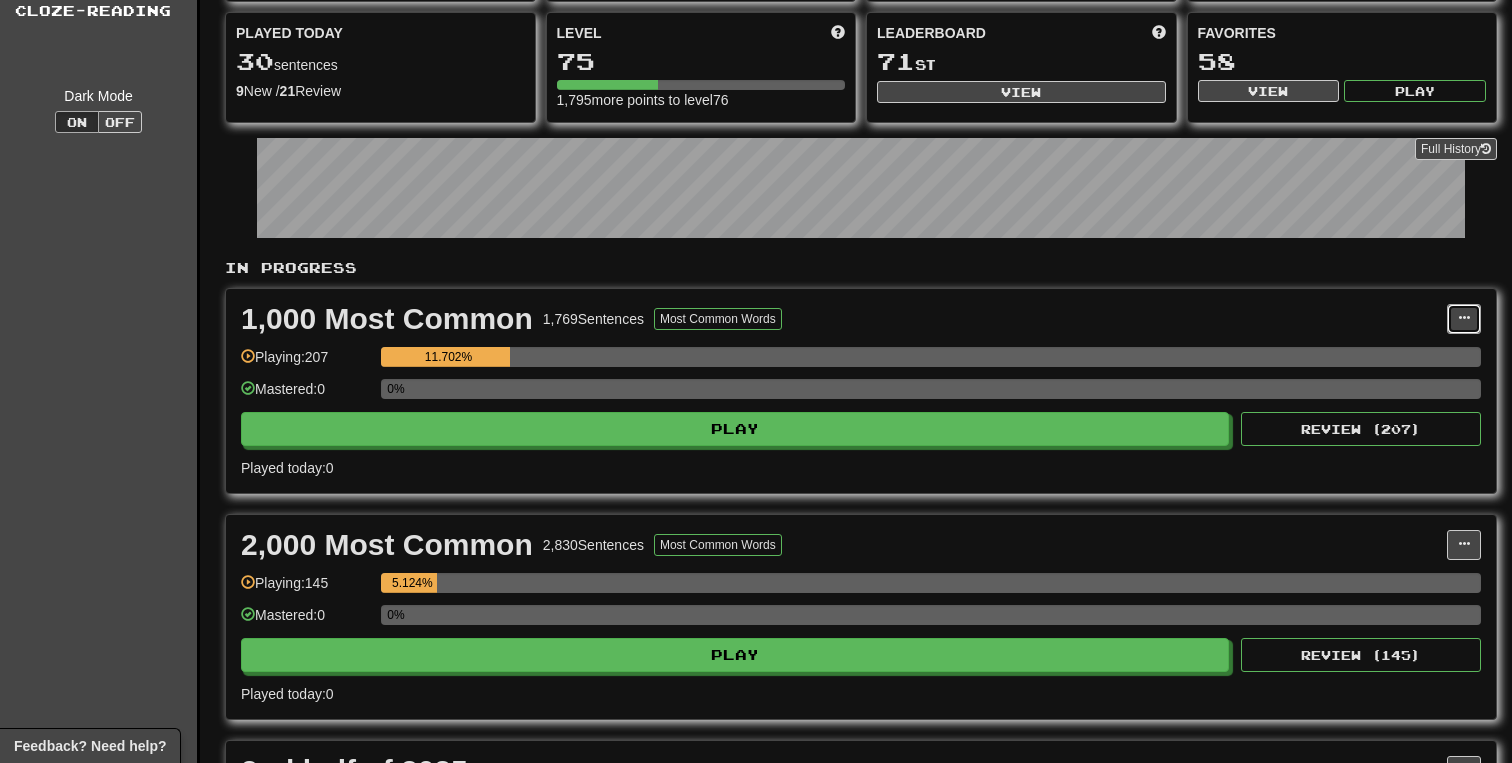 click at bounding box center (1464, 318) 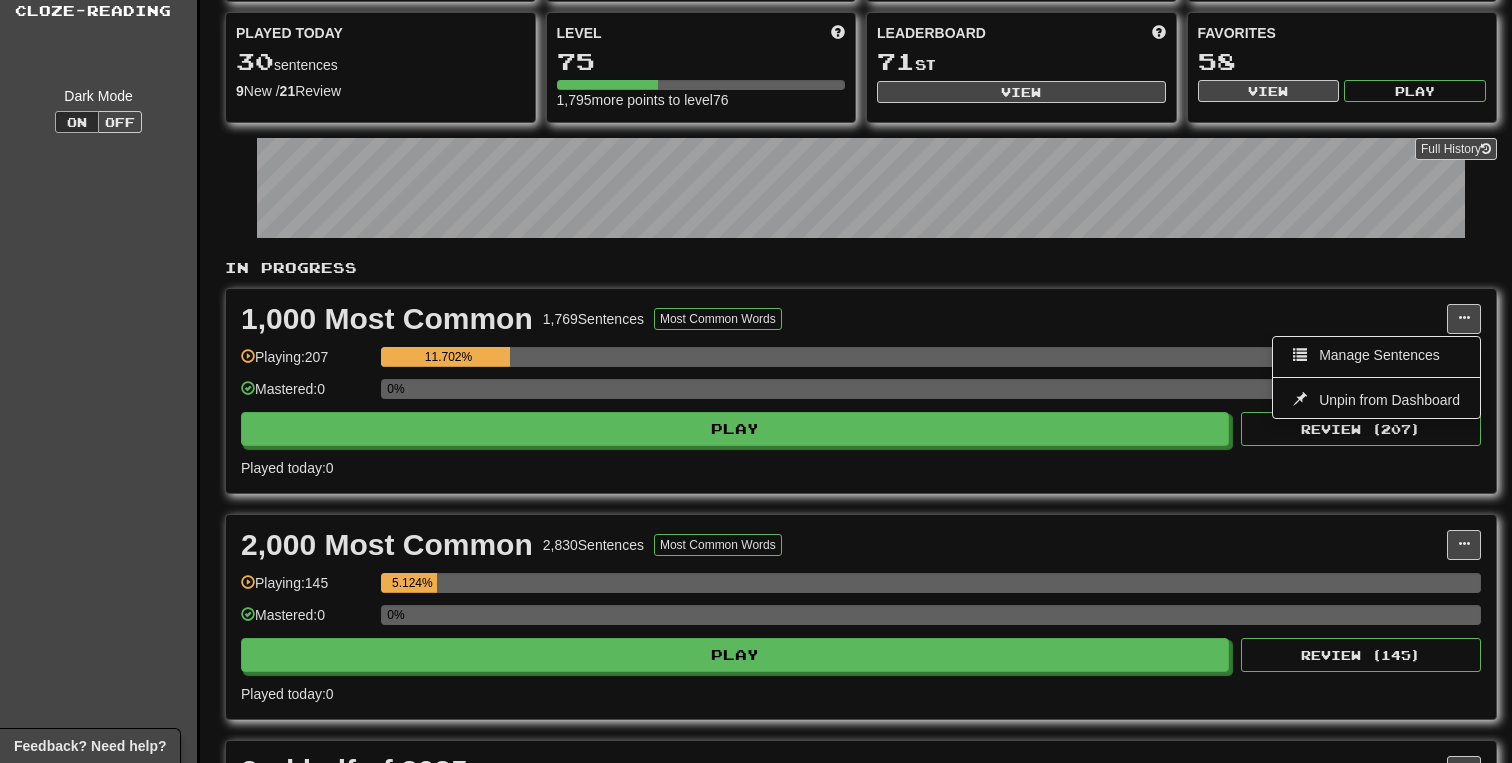 click on "1,000 Most Common 1,769  Sentences Most Common Words Manage Sentences Unpin from Dashboard  Playing:  207 11.702%  Mastered:  0 0% Play Review ( 207 ) Played today:  0" at bounding box center (861, 391) 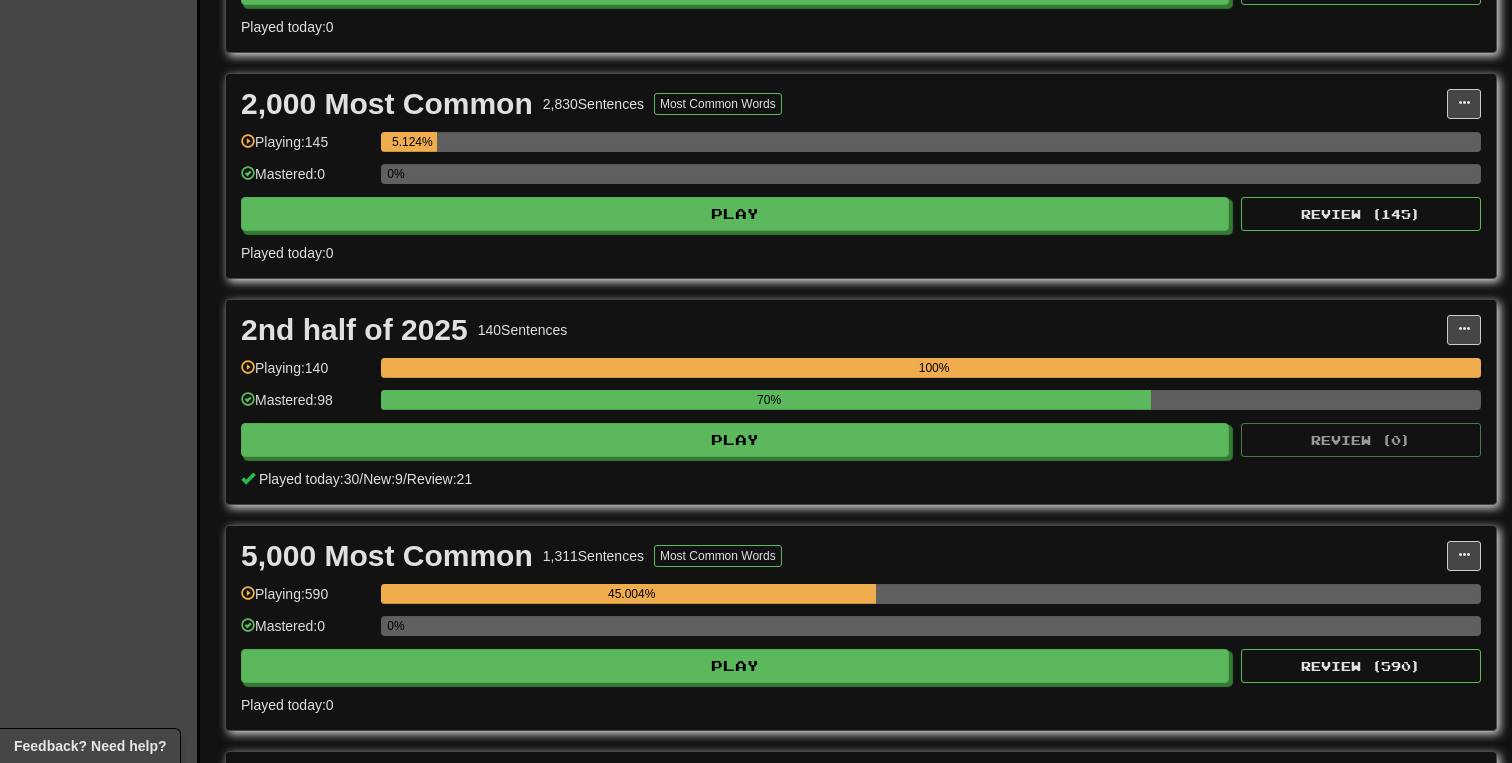 scroll, scrollTop: 602, scrollLeft: 0, axis: vertical 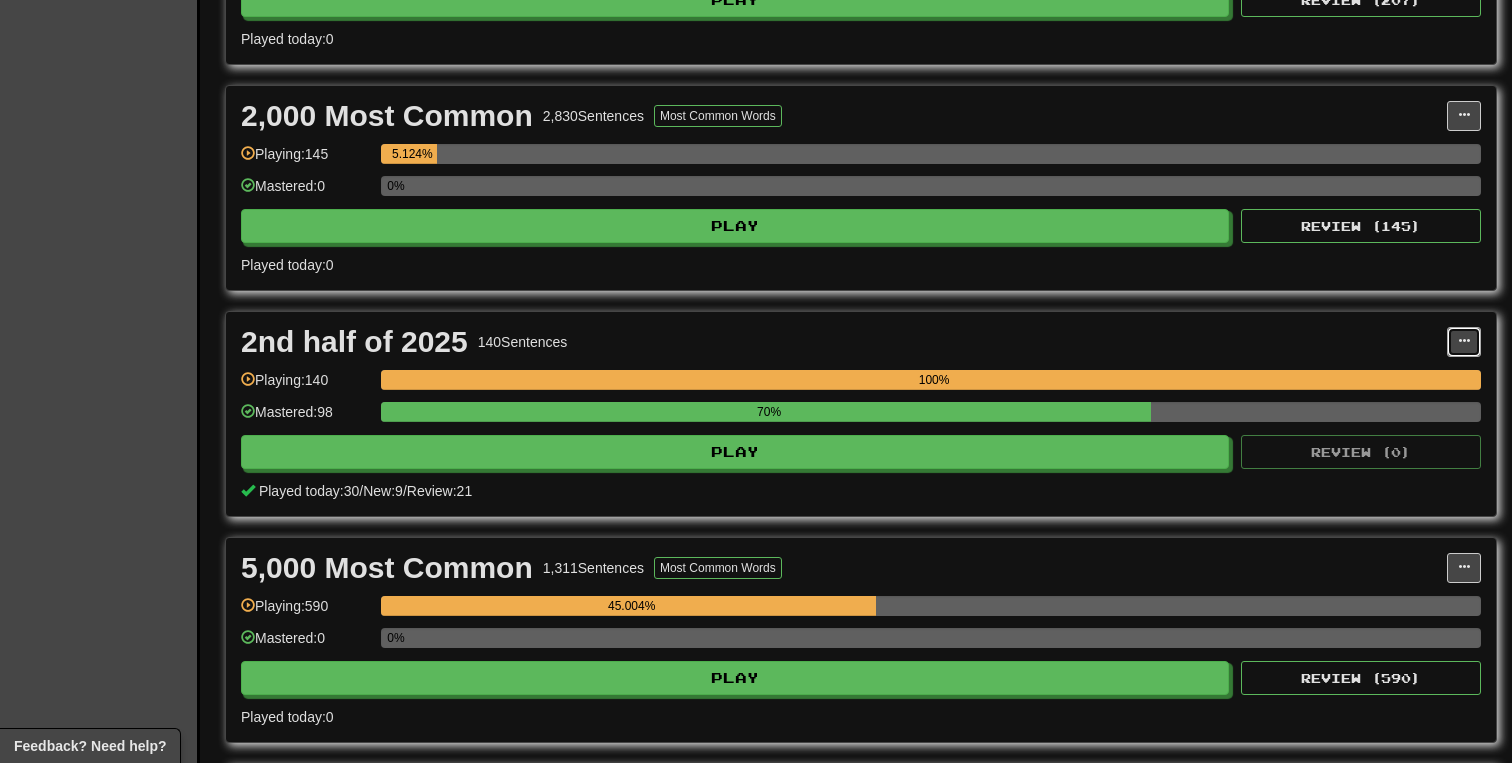 click at bounding box center [1464, 342] 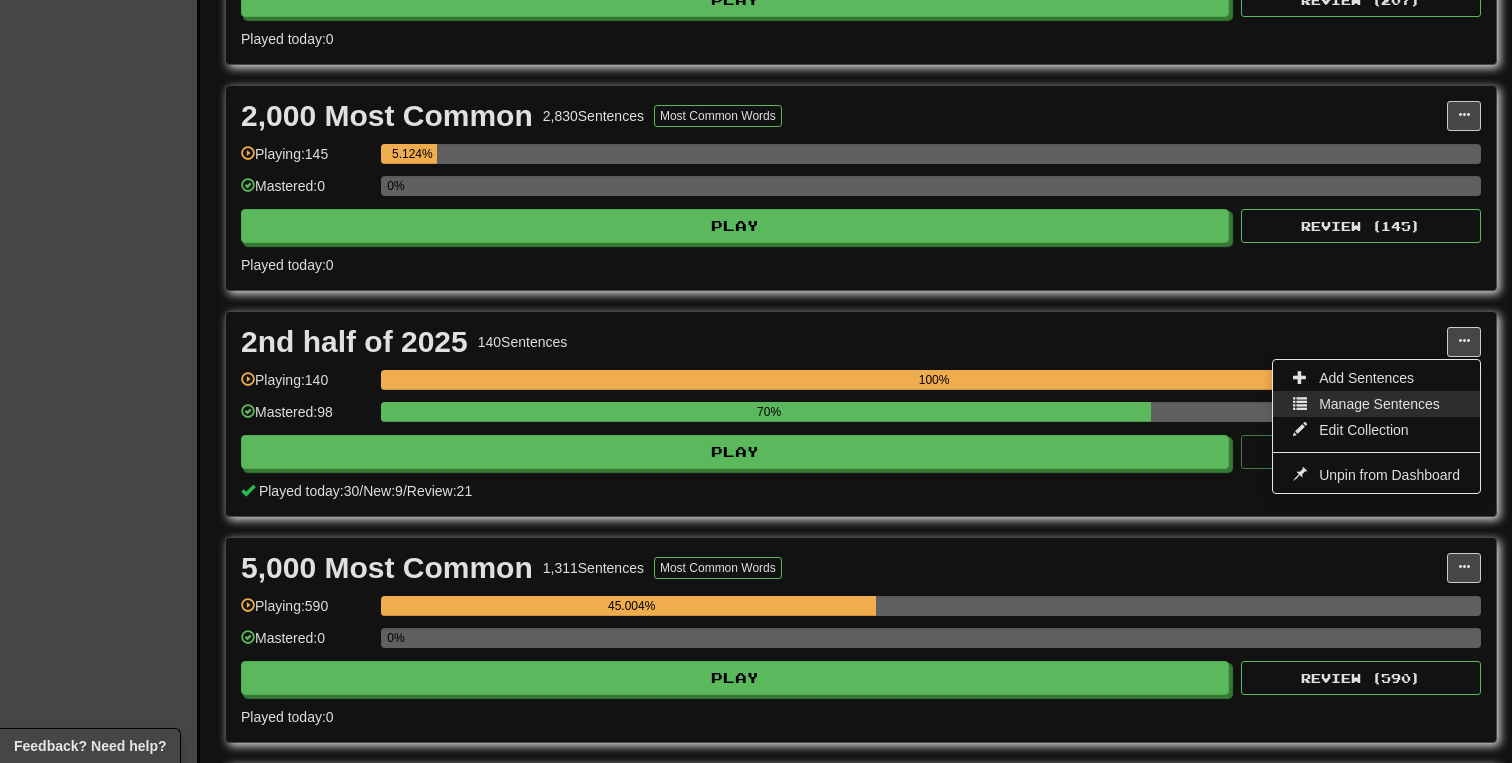 click on "Manage Sentences" at bounding box center [1376, 404] 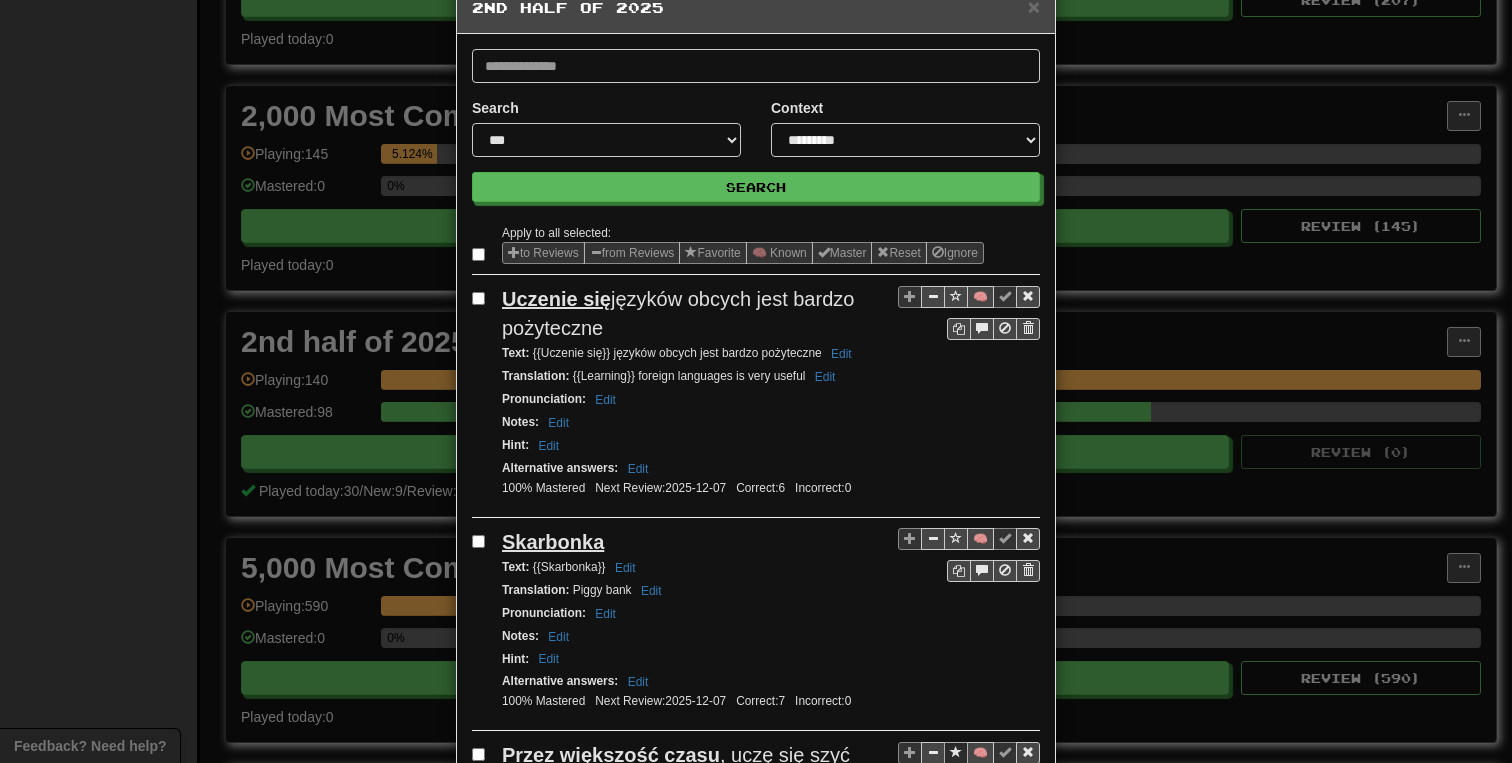 scroll, scrollTop: 23, scrollLeft: 0, axis: vertical 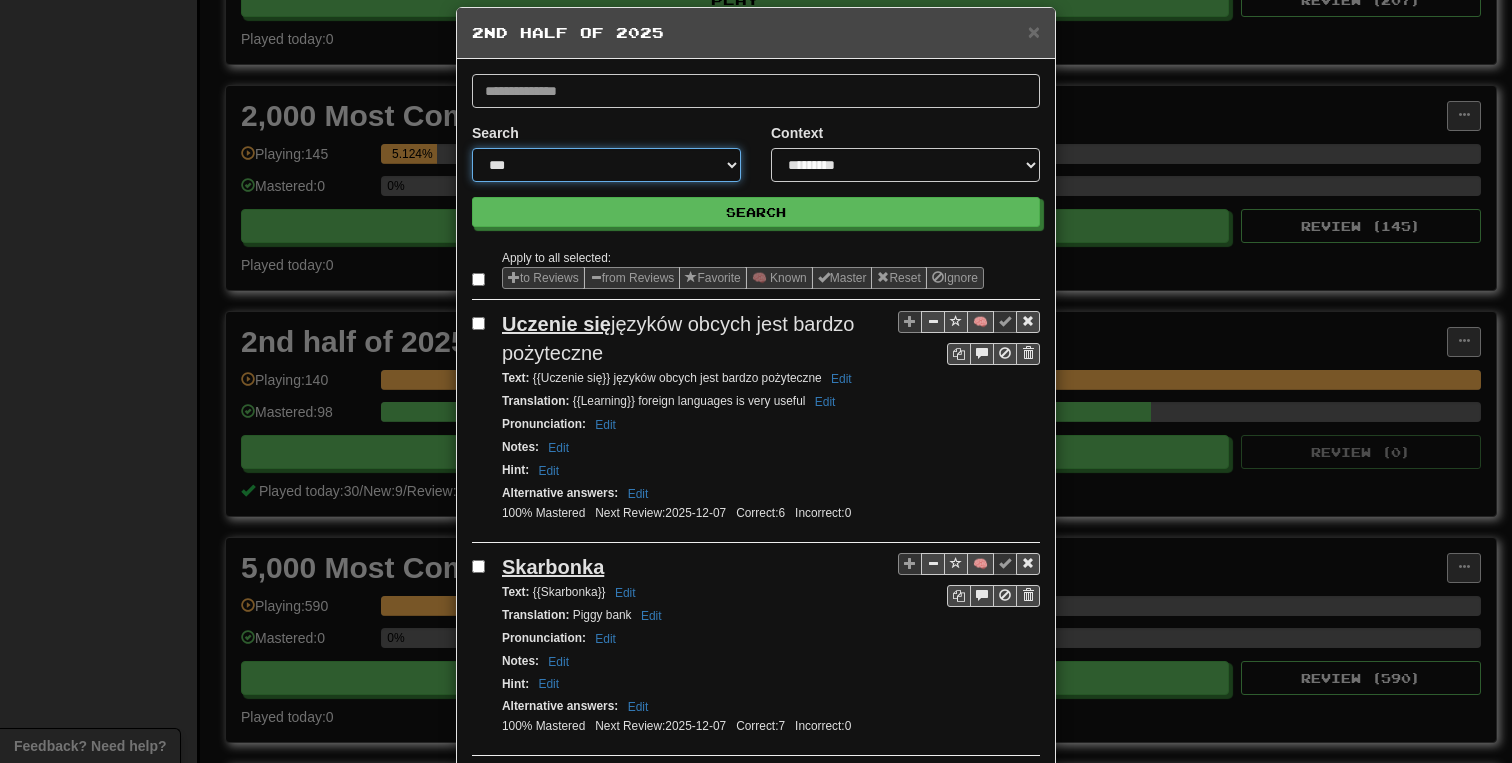 click on "**********" at bounding box center [606, 165] 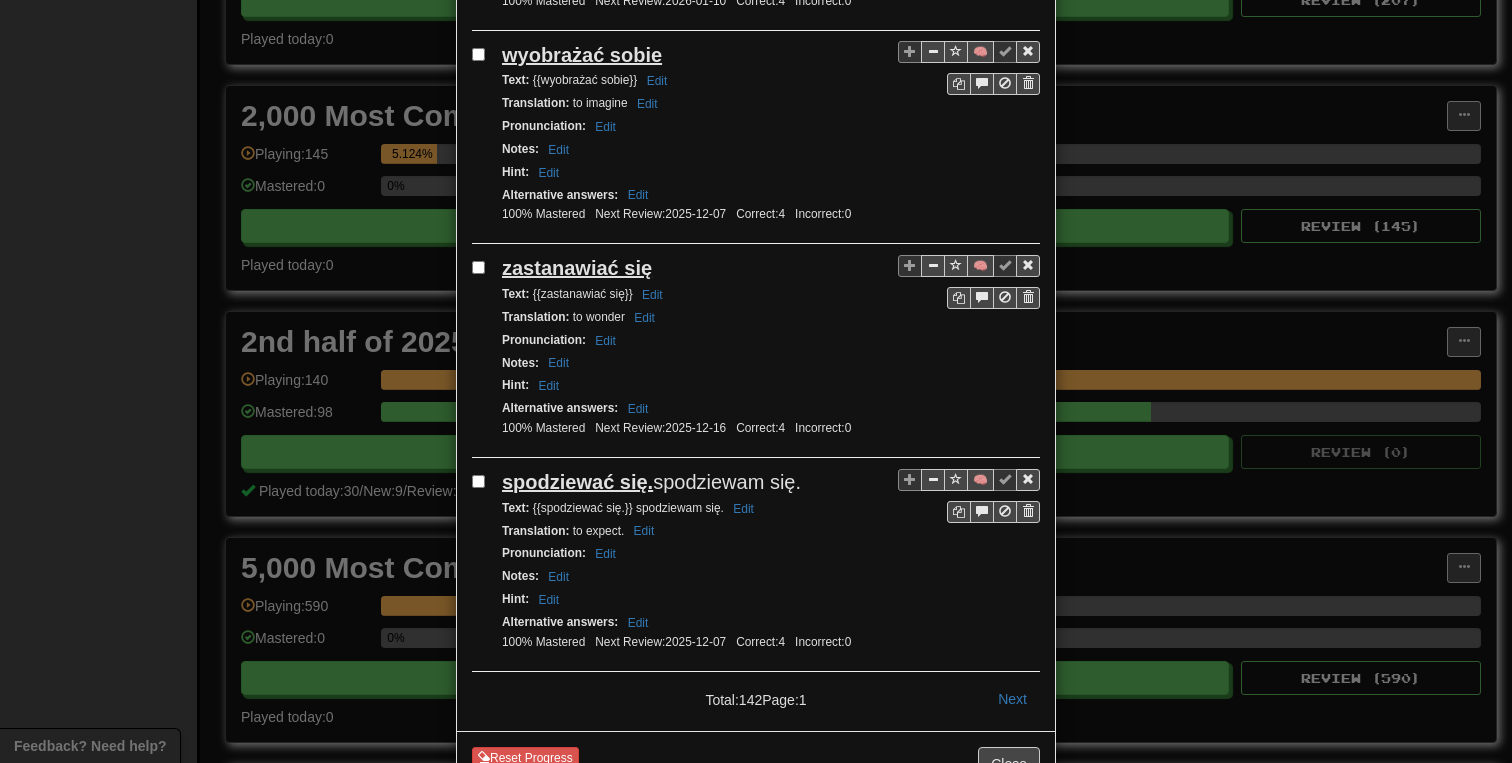 scroll, scrollTop: 4117, scrollLeft: 0, axis: vertical 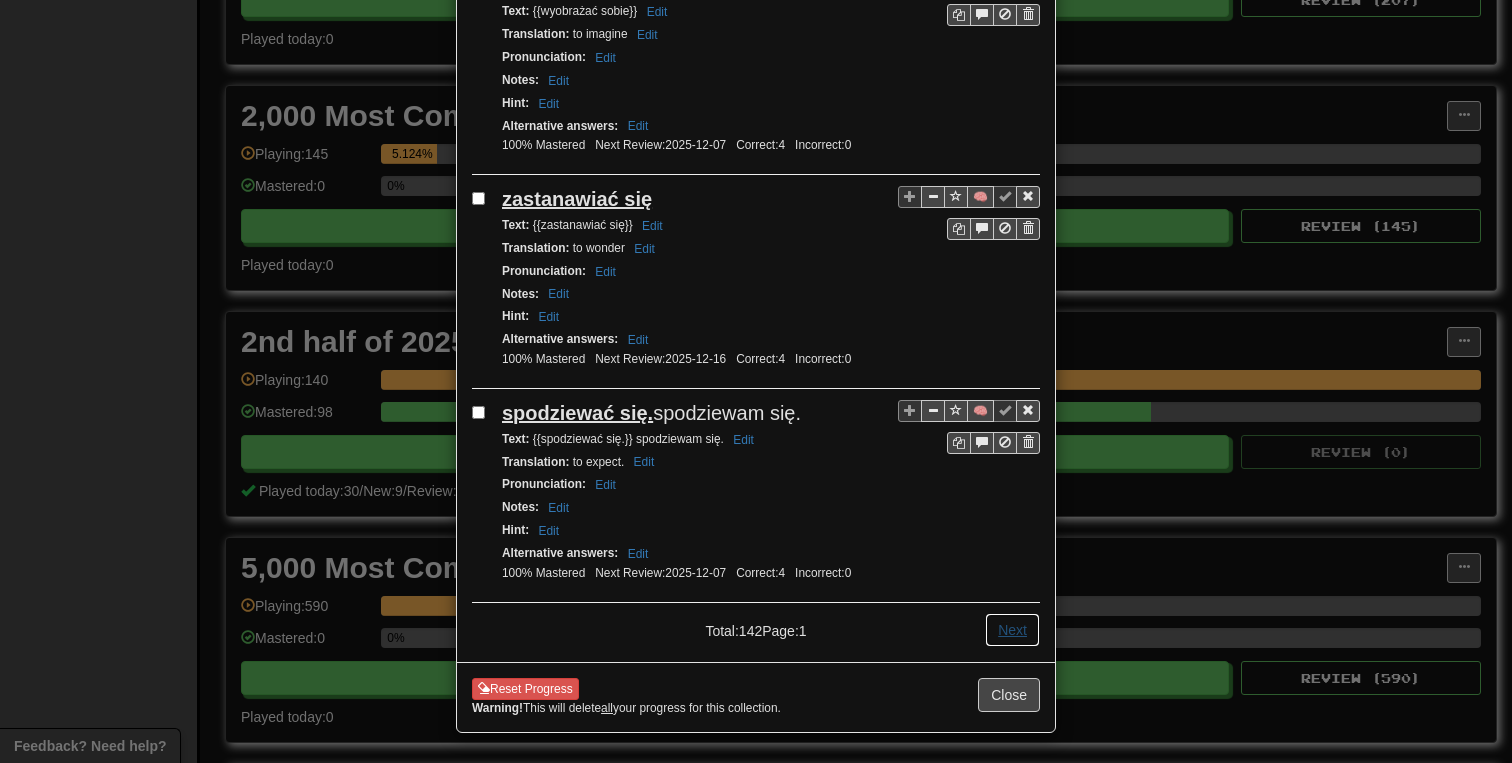 click on "Next" at bounding box center [1012, 630] 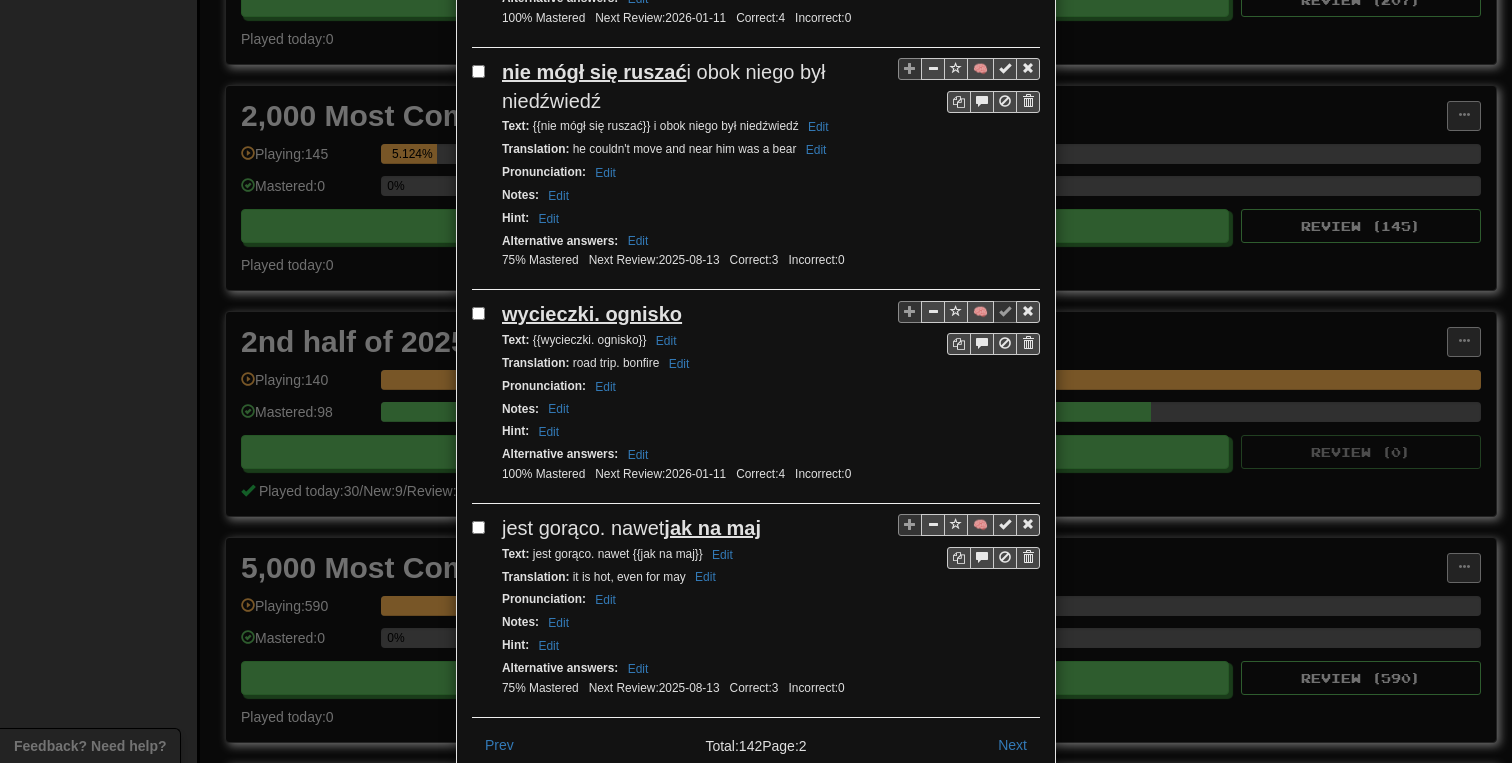 scroll, scrollTop: 4060, scrollLeft: 0, axis: vertical 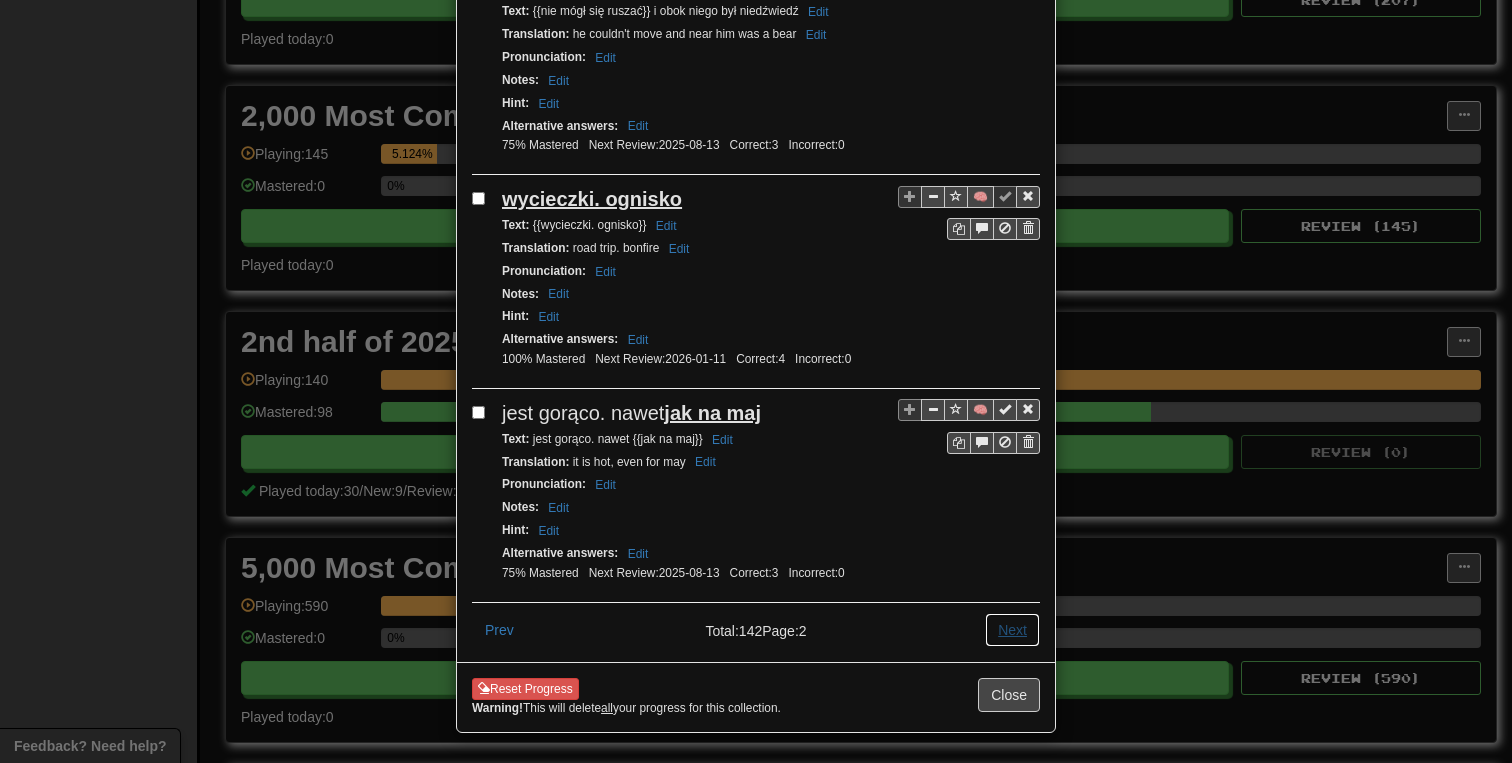 click on "Next" at bounding box center [1012, 630] 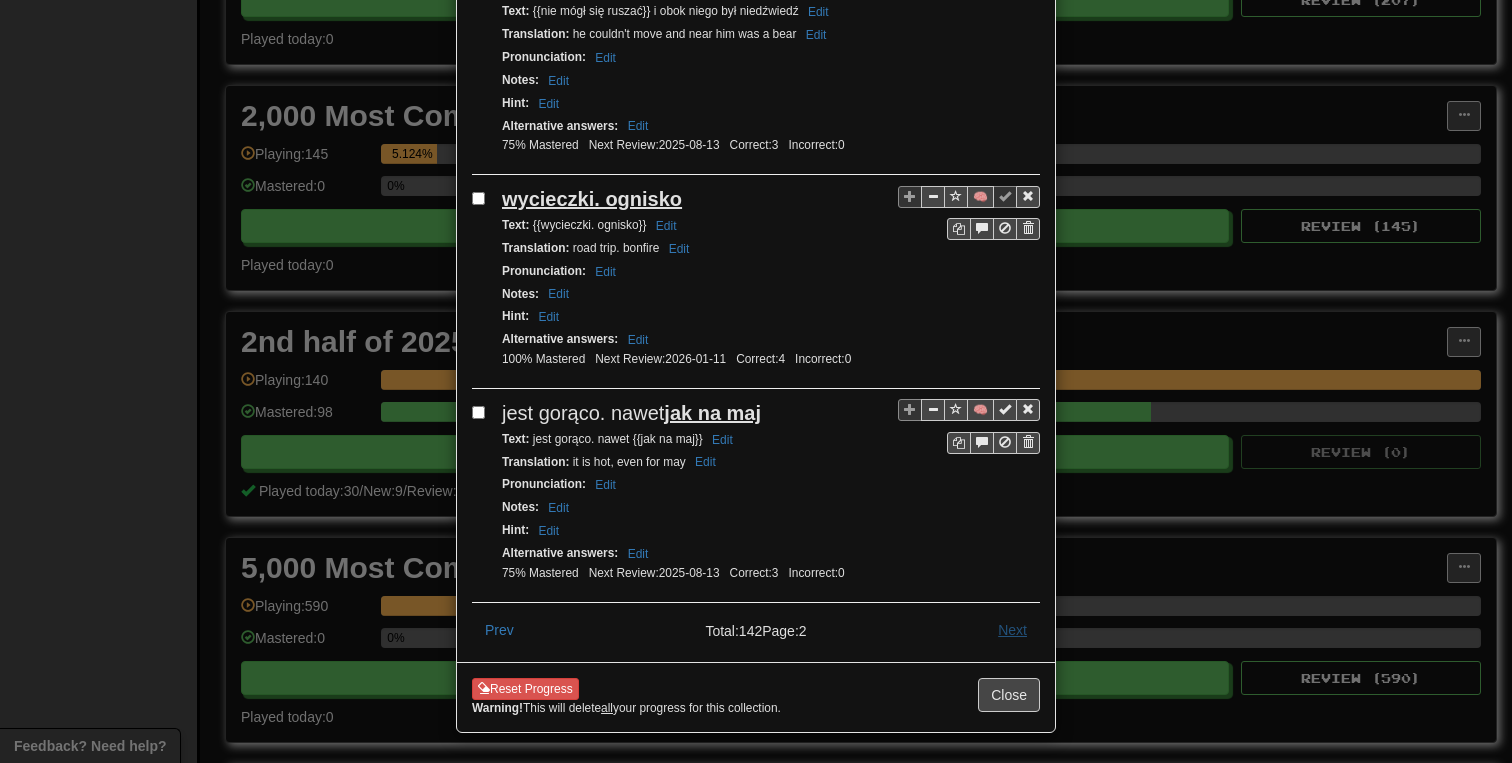scroll, scrollTop: 0, scrollLeft: 0, axis: both 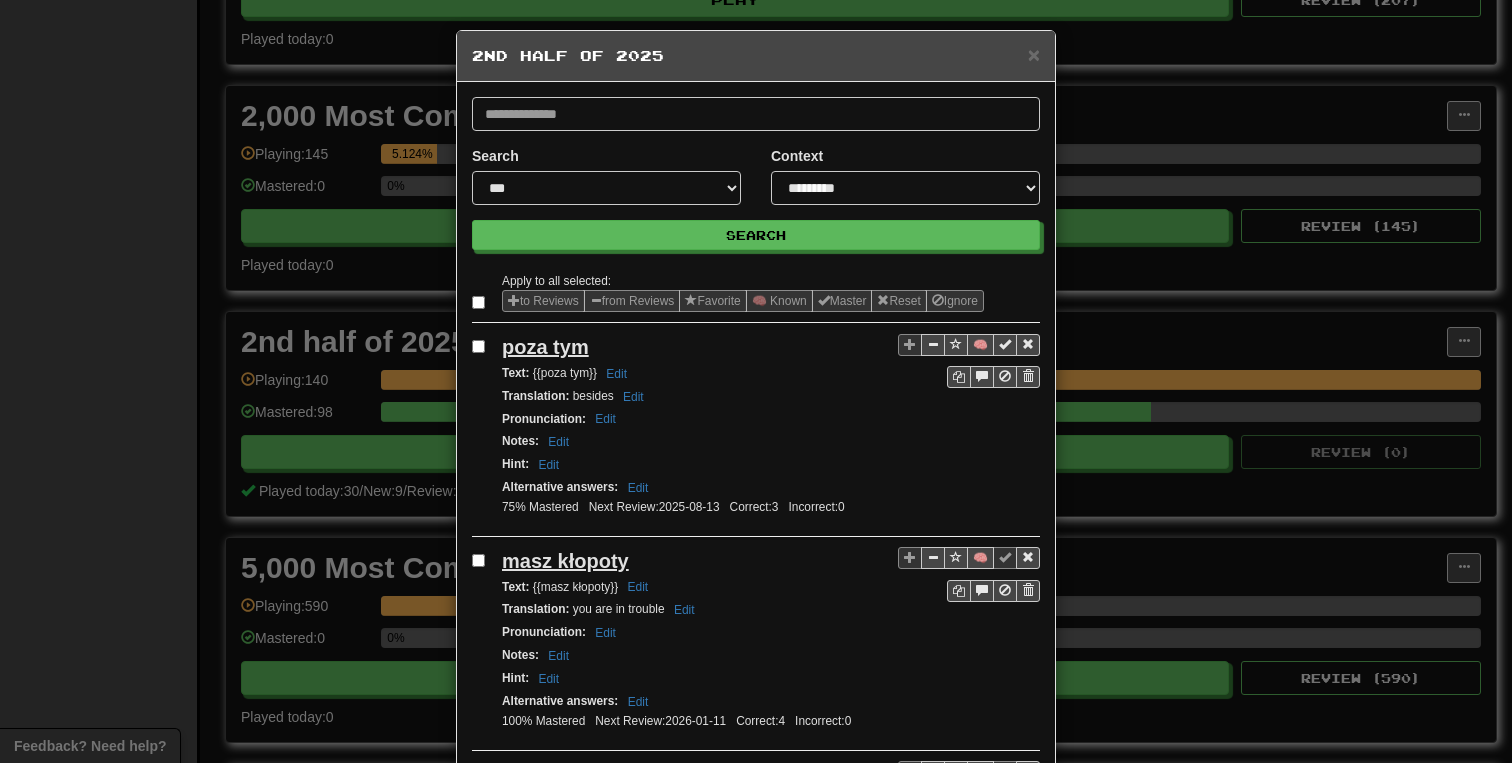 click on "**********" at bounding box center [606, 175] 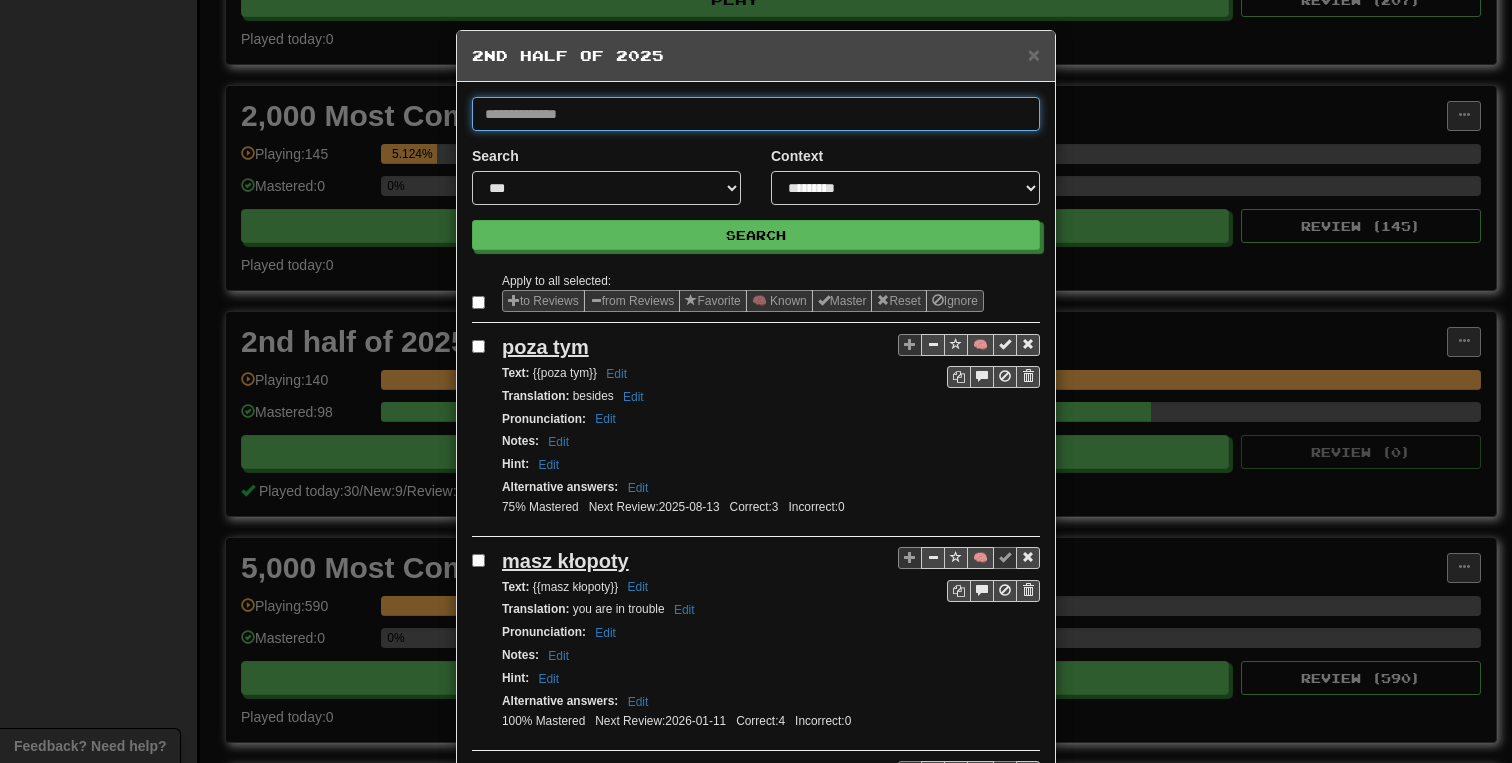 click at bounding box center [756, 114] 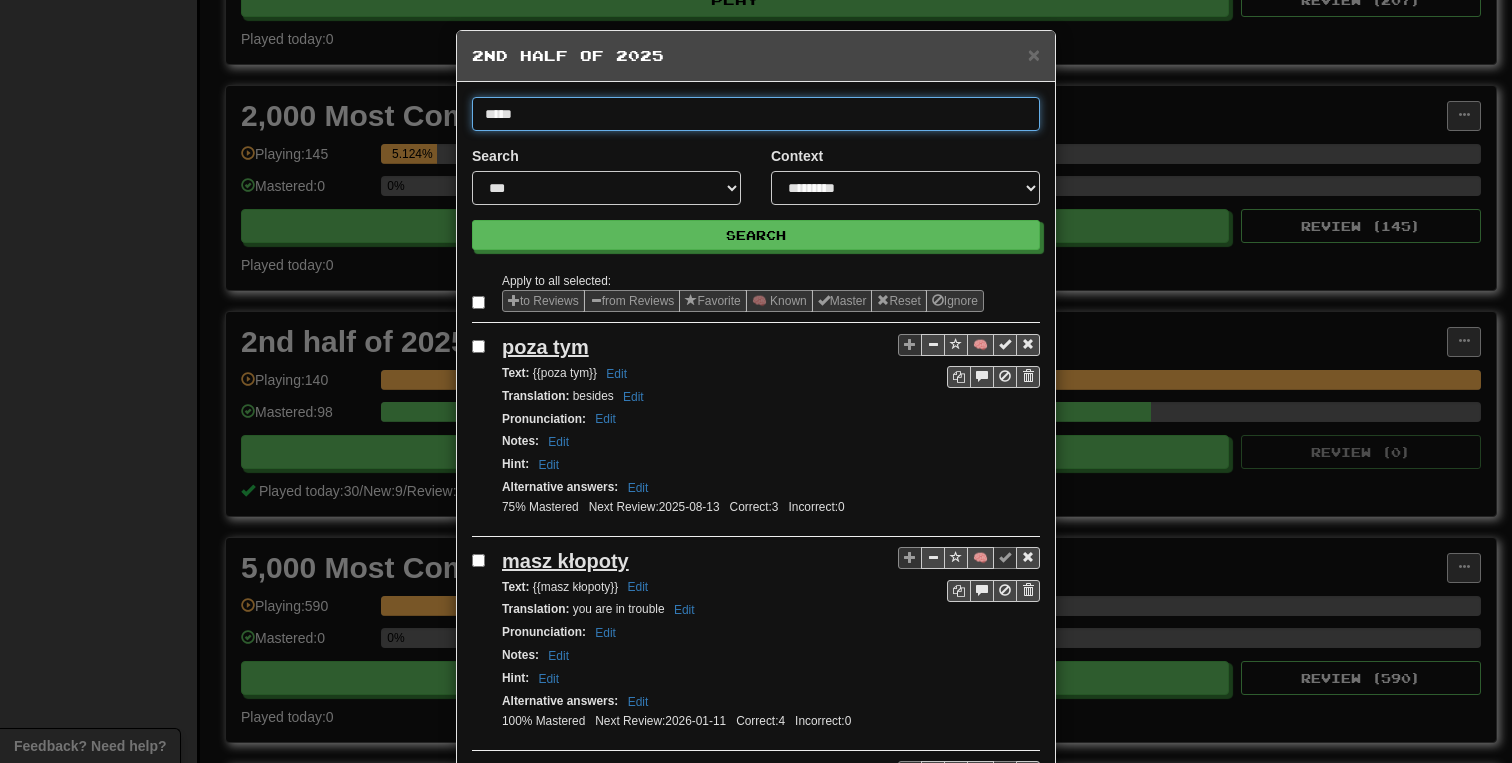 click on "Search" at bounding box center (756, 235) 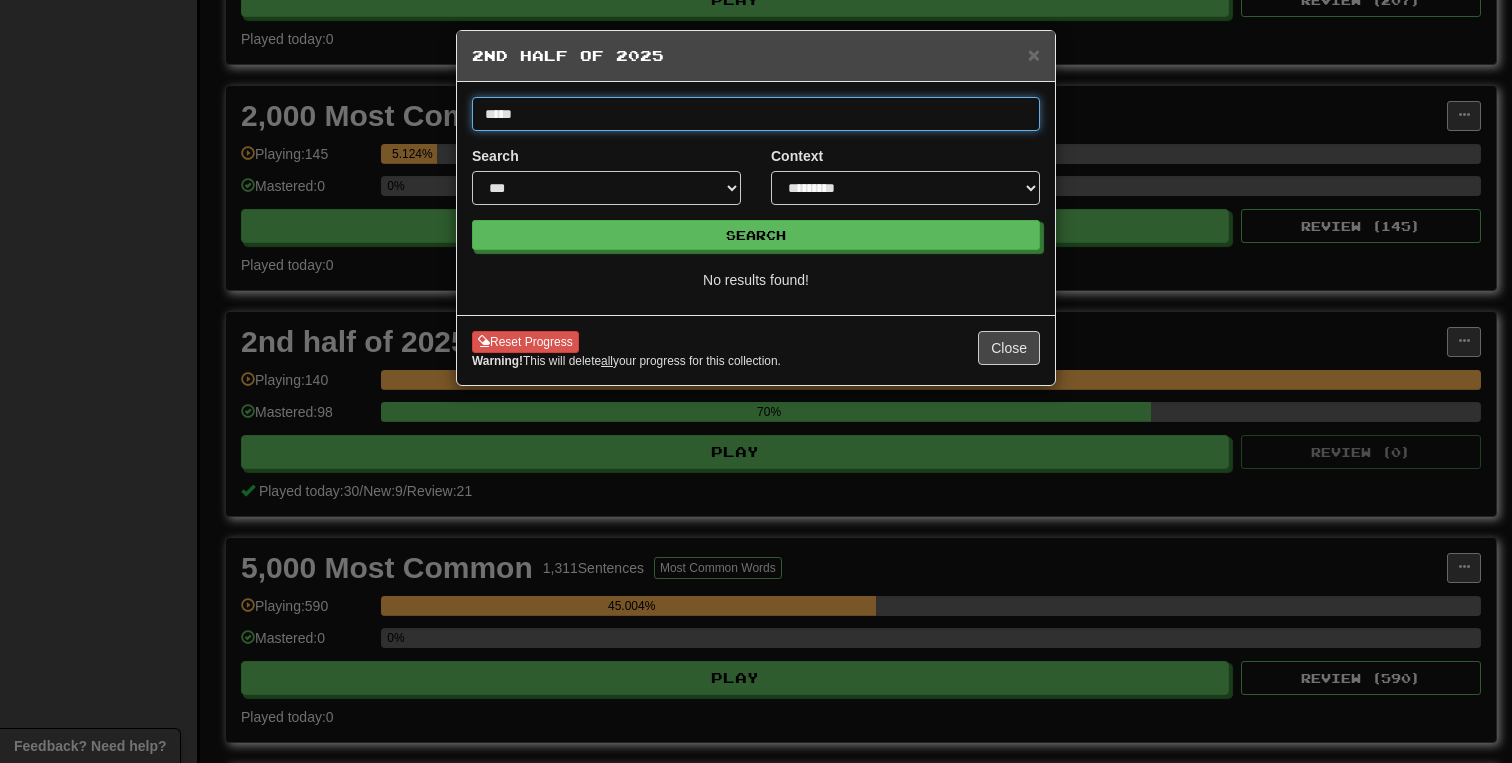 click on "*****" at bounding box center [756, 114] 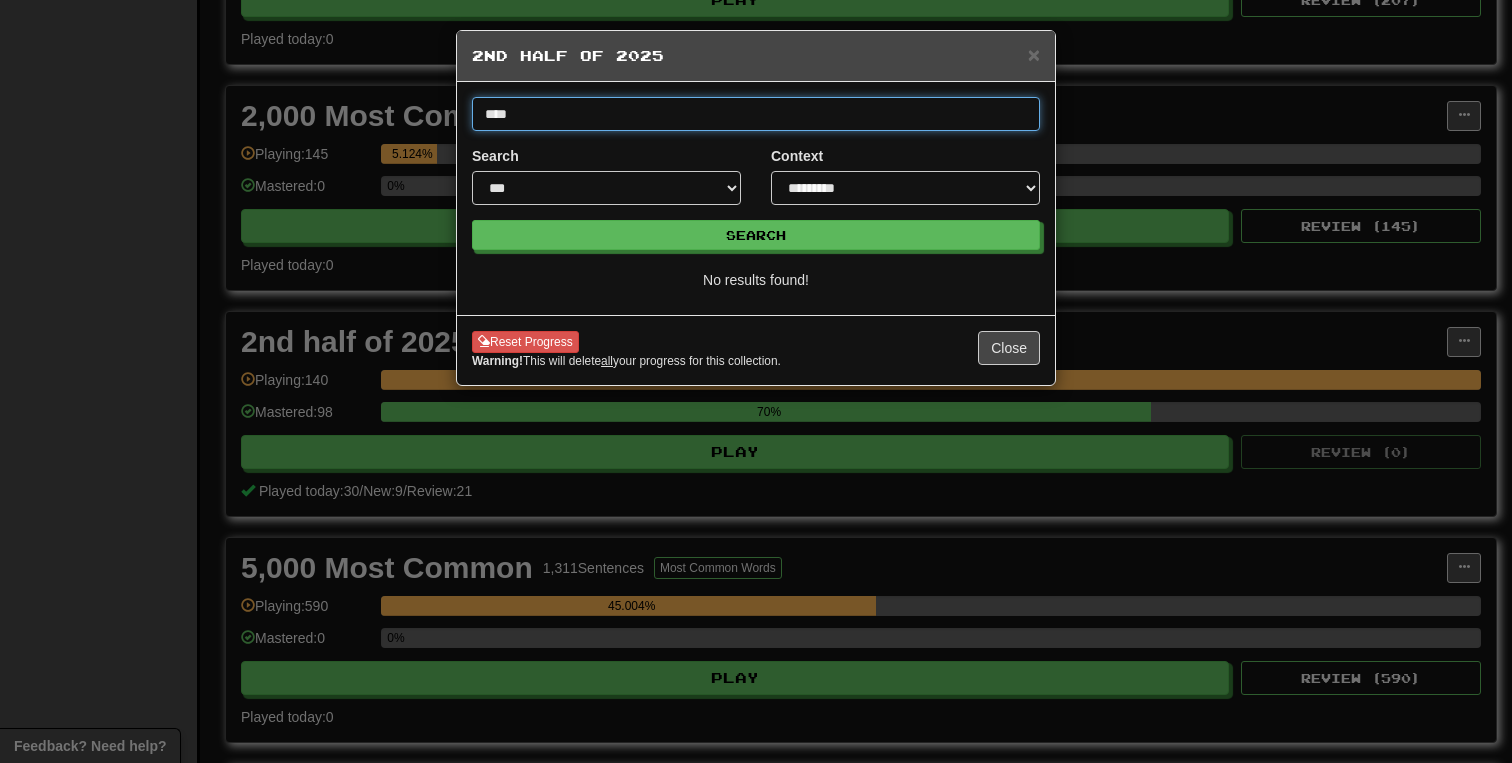 click on "Search" at bounding box center [756, 235] 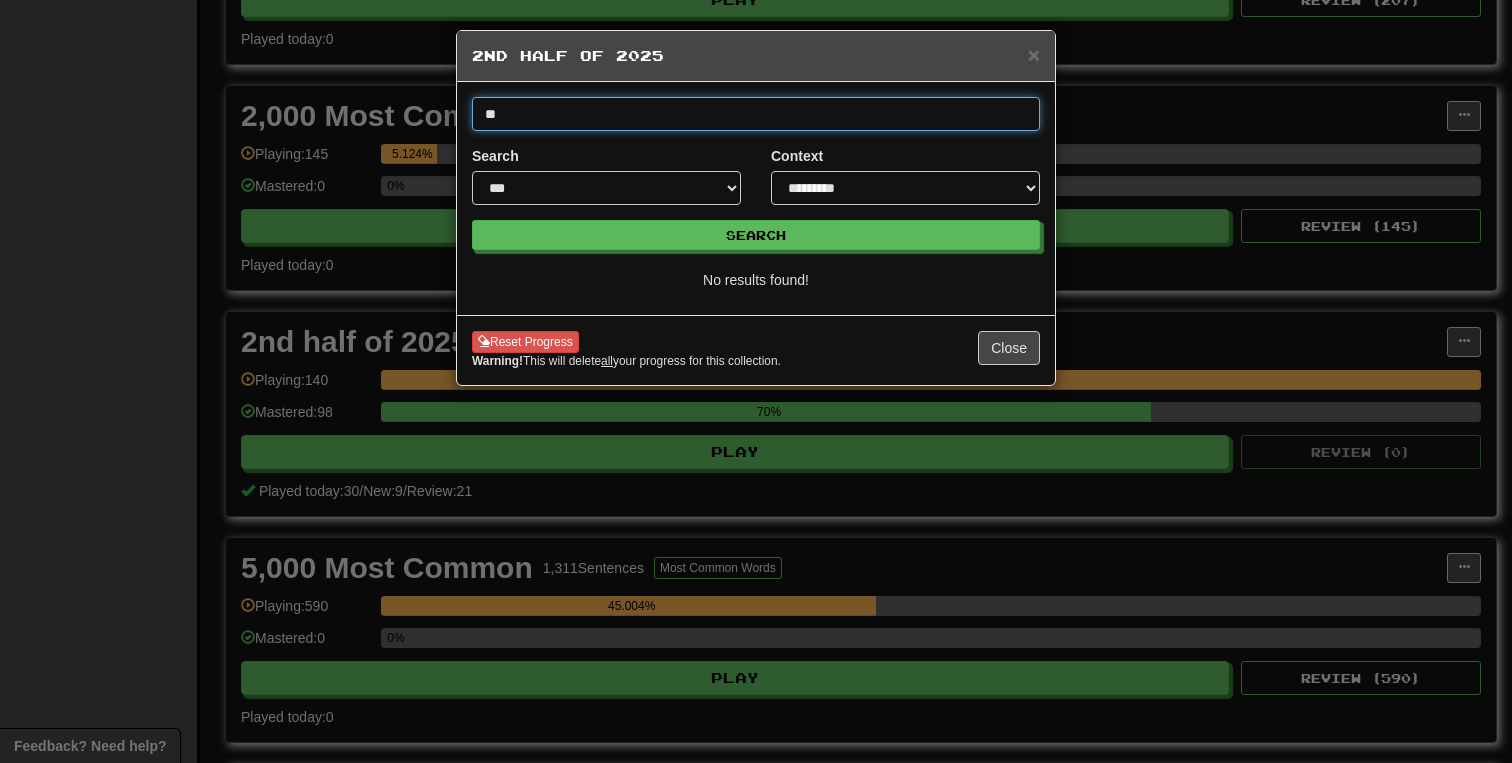 type on "*" 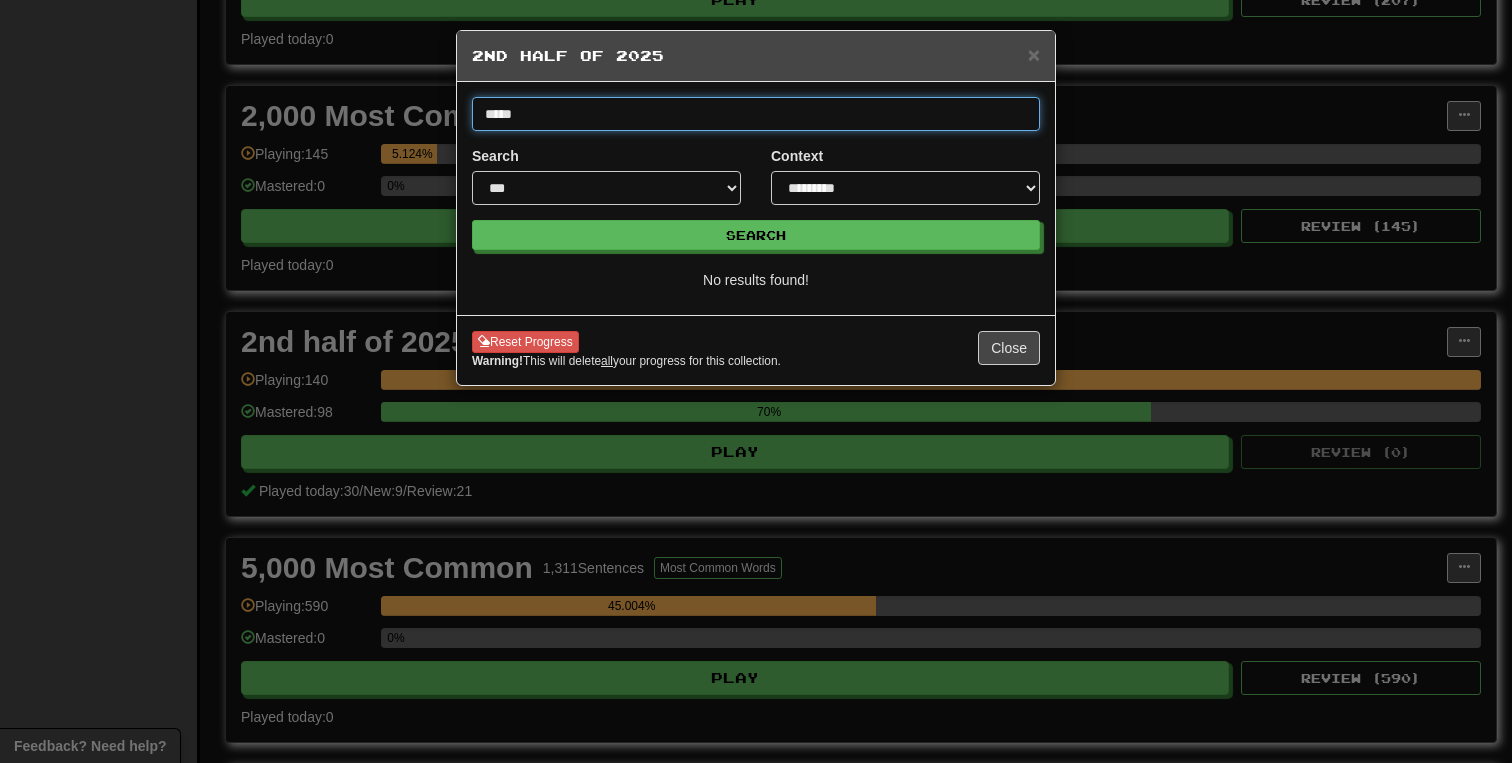 click on "Search" at bounding box center [756, 235] 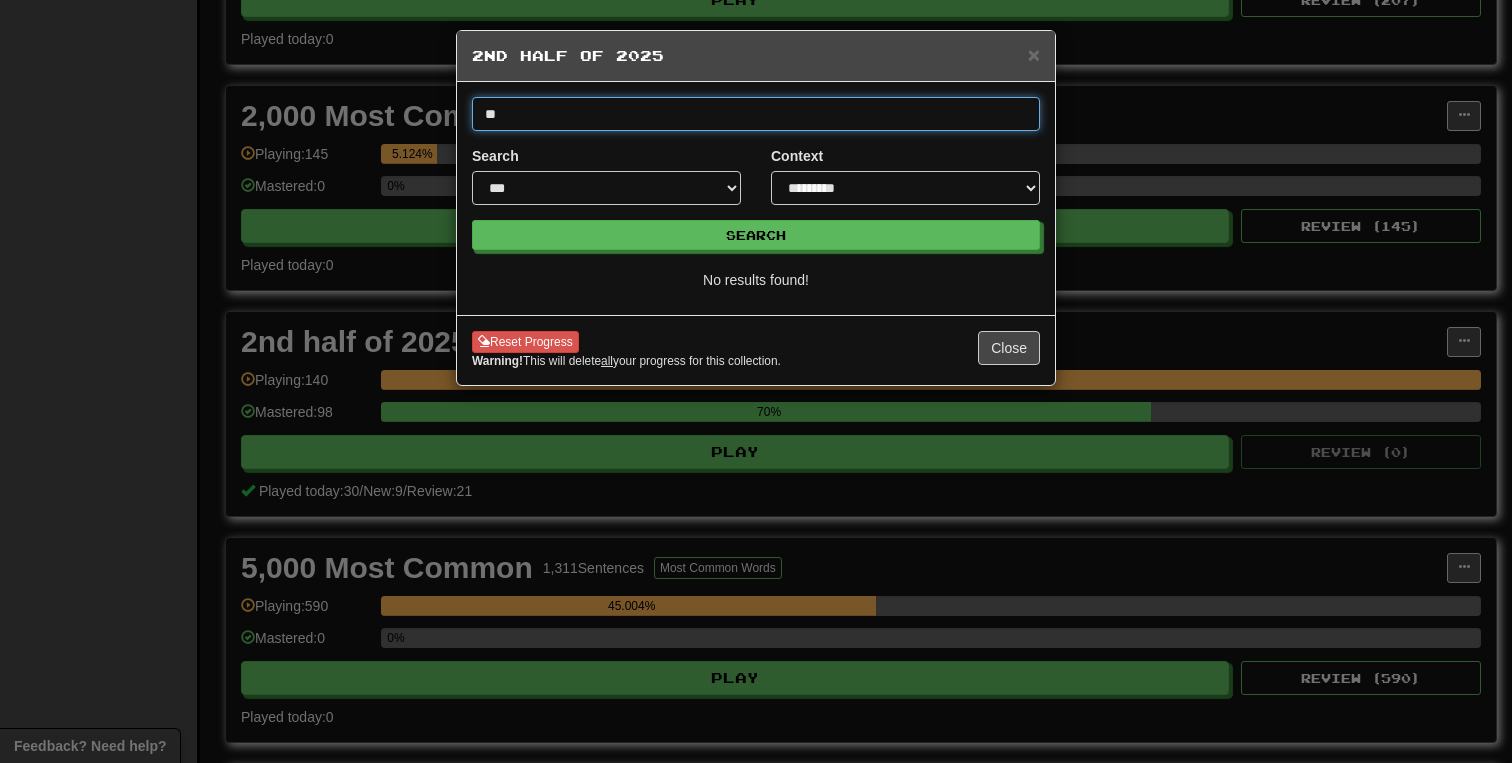 type on "*" 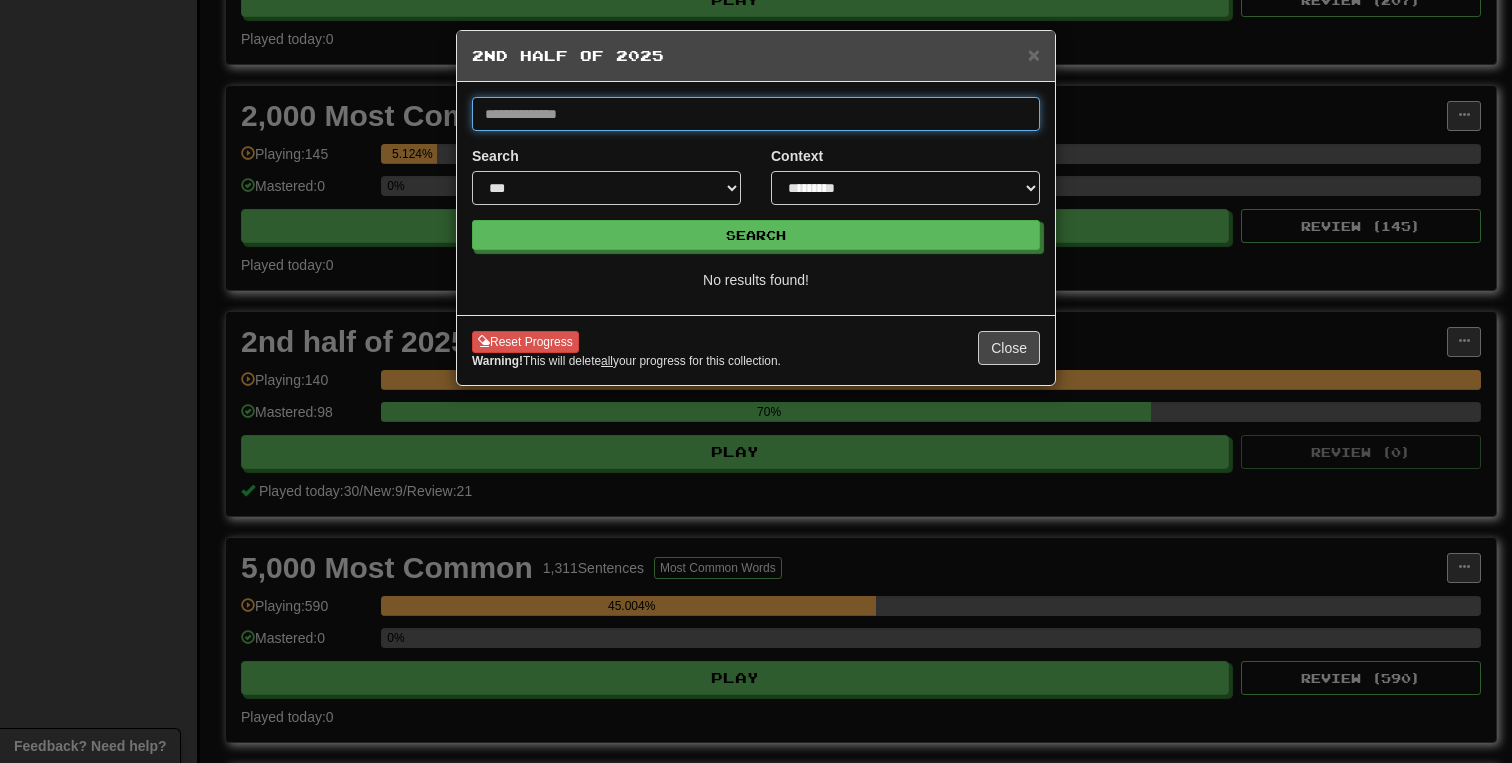 click on "Search" at bounding box center (756, 235) 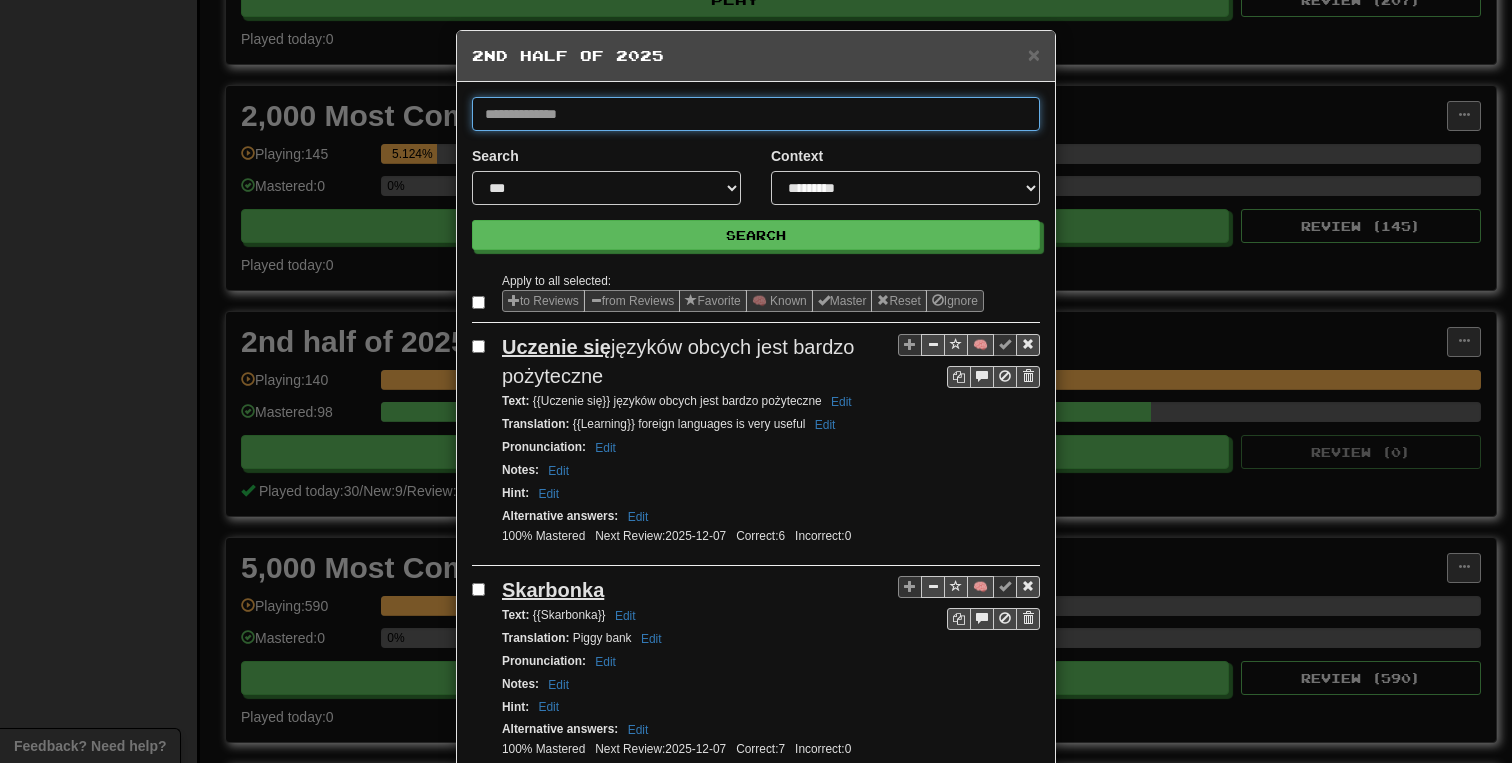 click at bounding box center (756, 114) 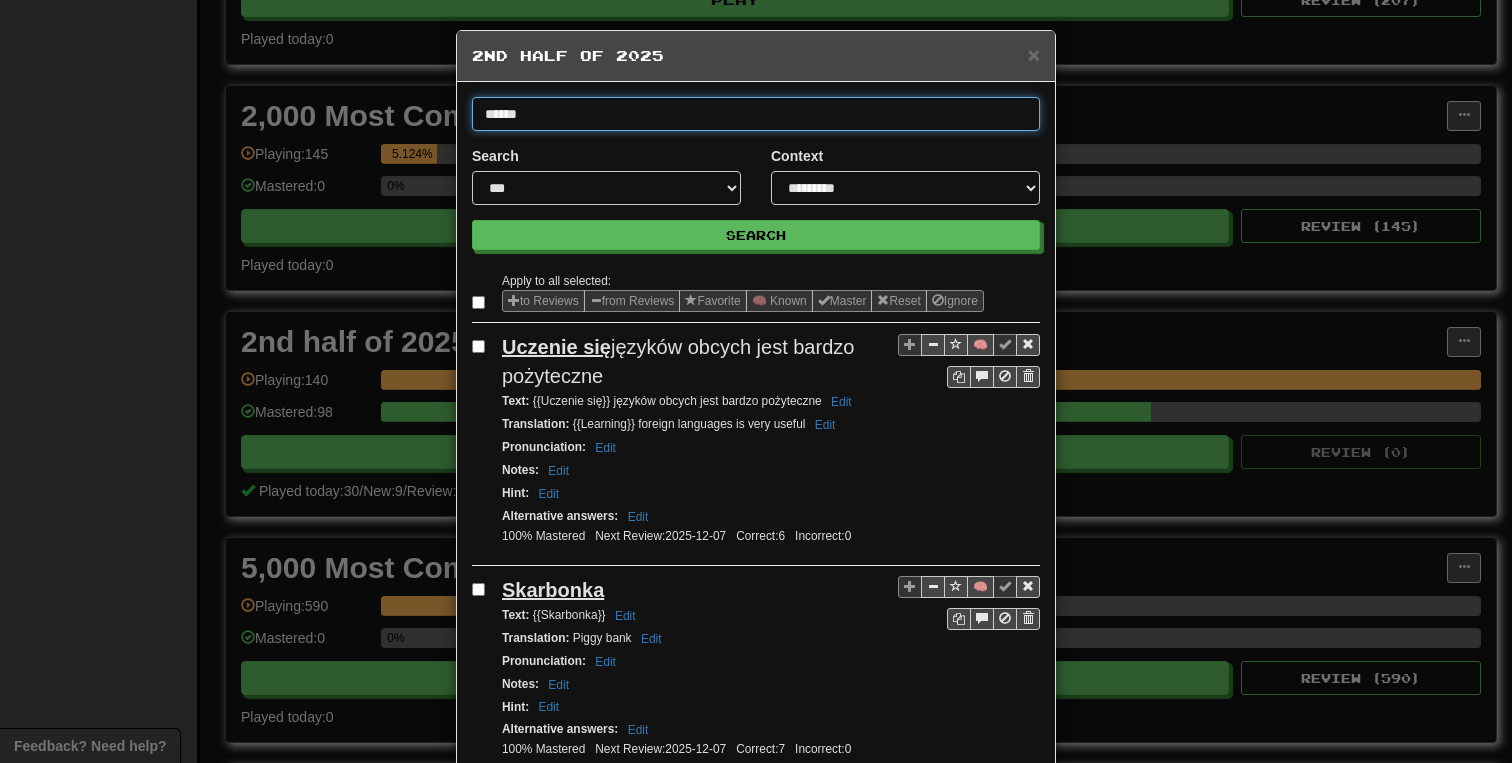 click on "Search" at bounding box center [756, 235] 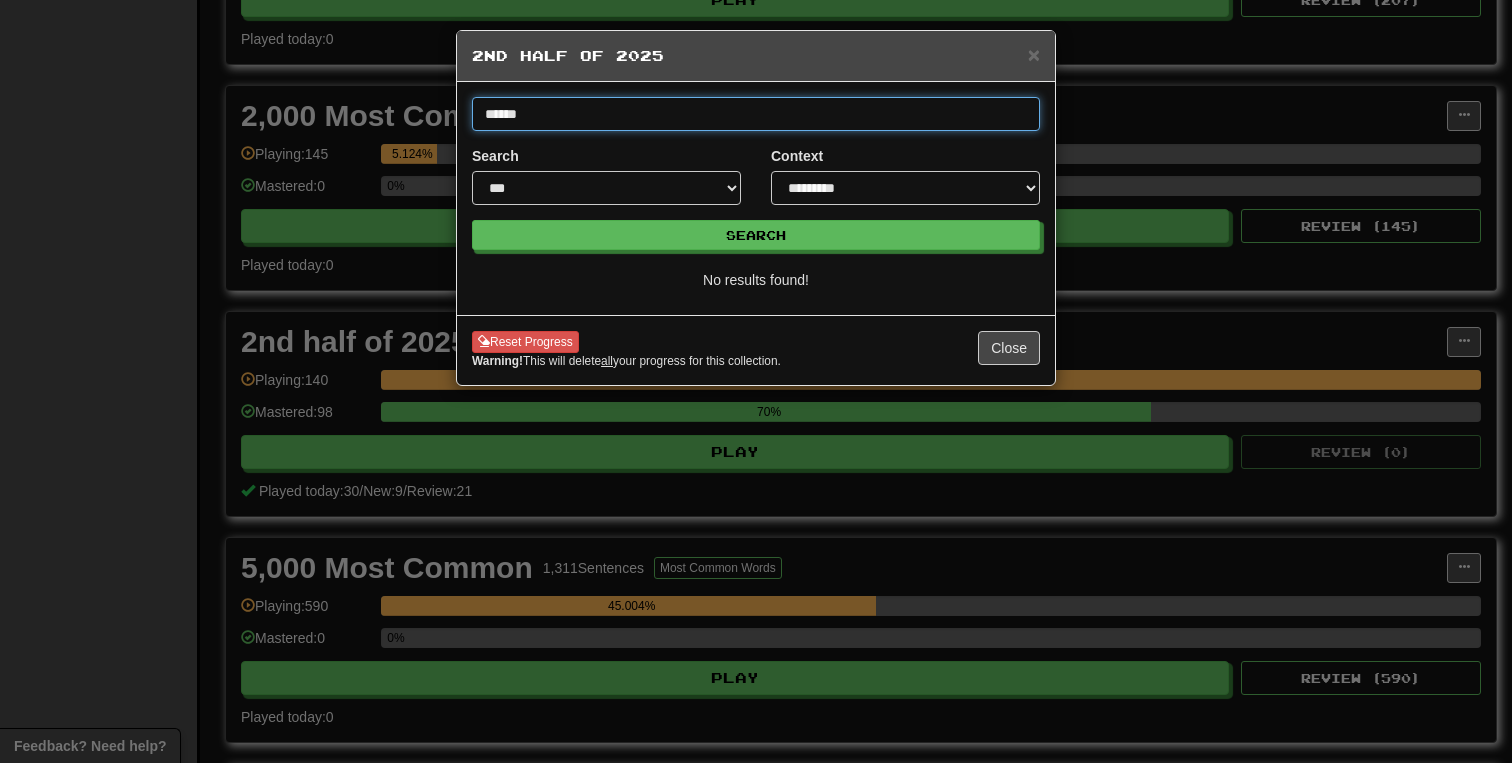 click on "******" at bounding box center (756, 114) 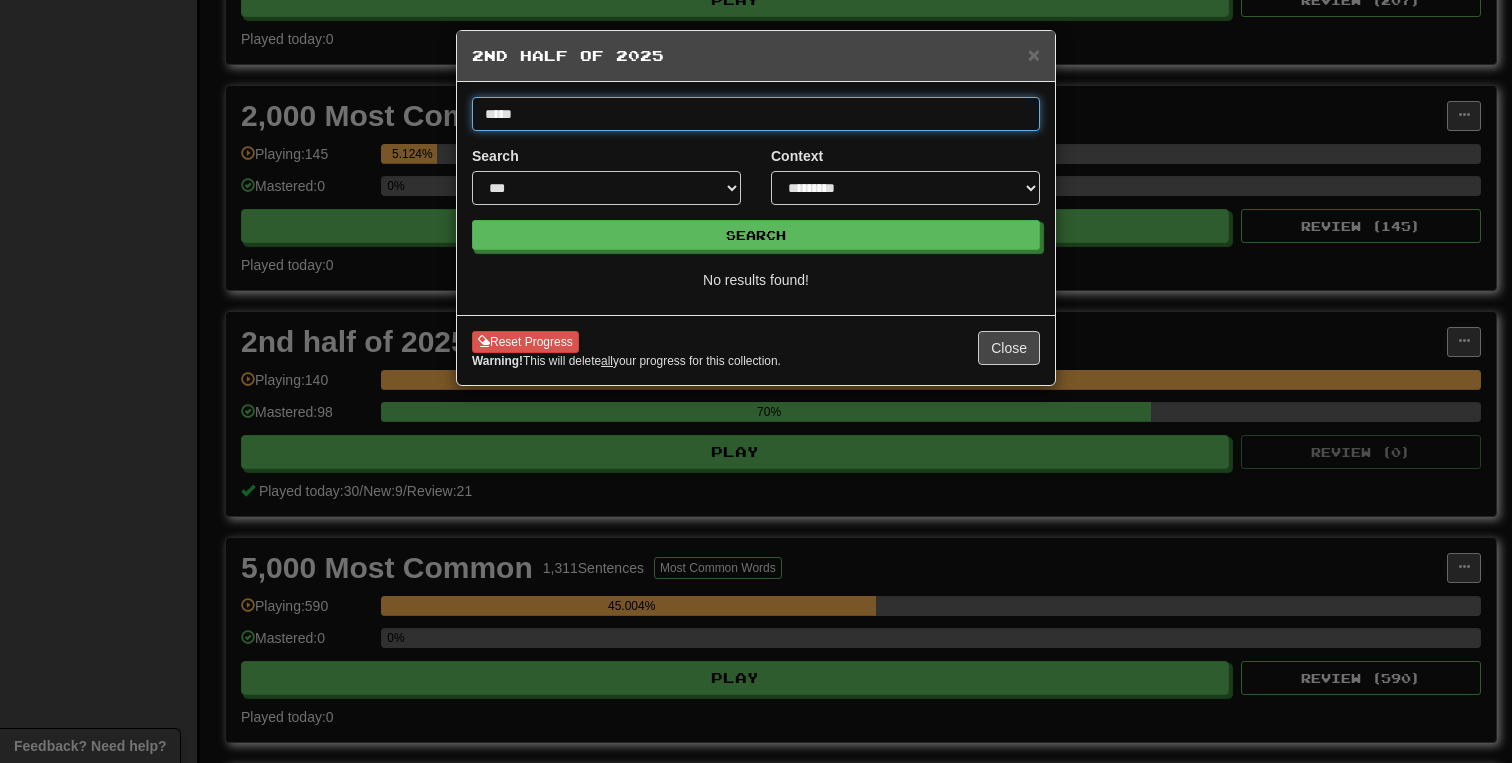 type on "*****" 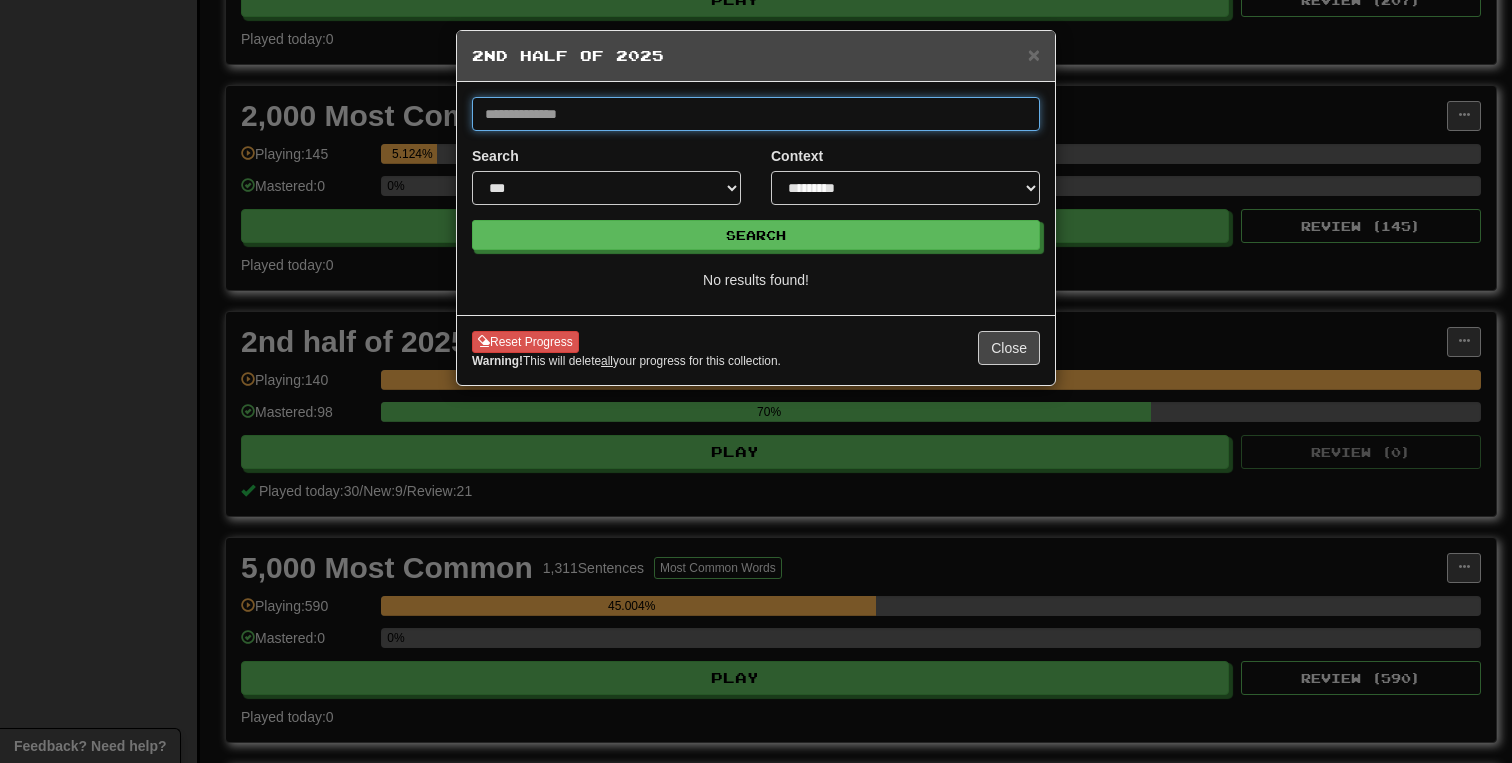 type 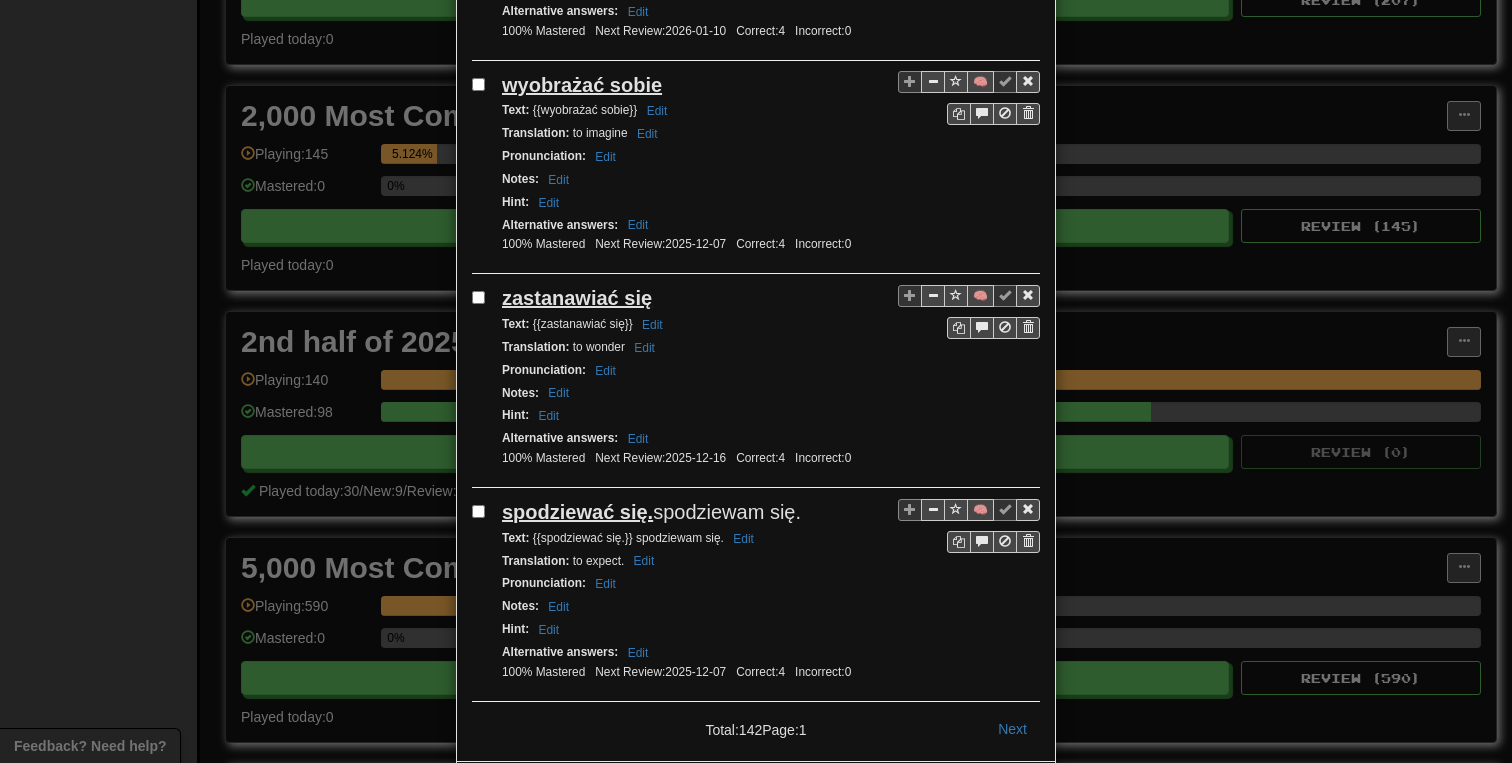 scroll, scrollTop: 4117, scrollLeft: 0, axis: vertical 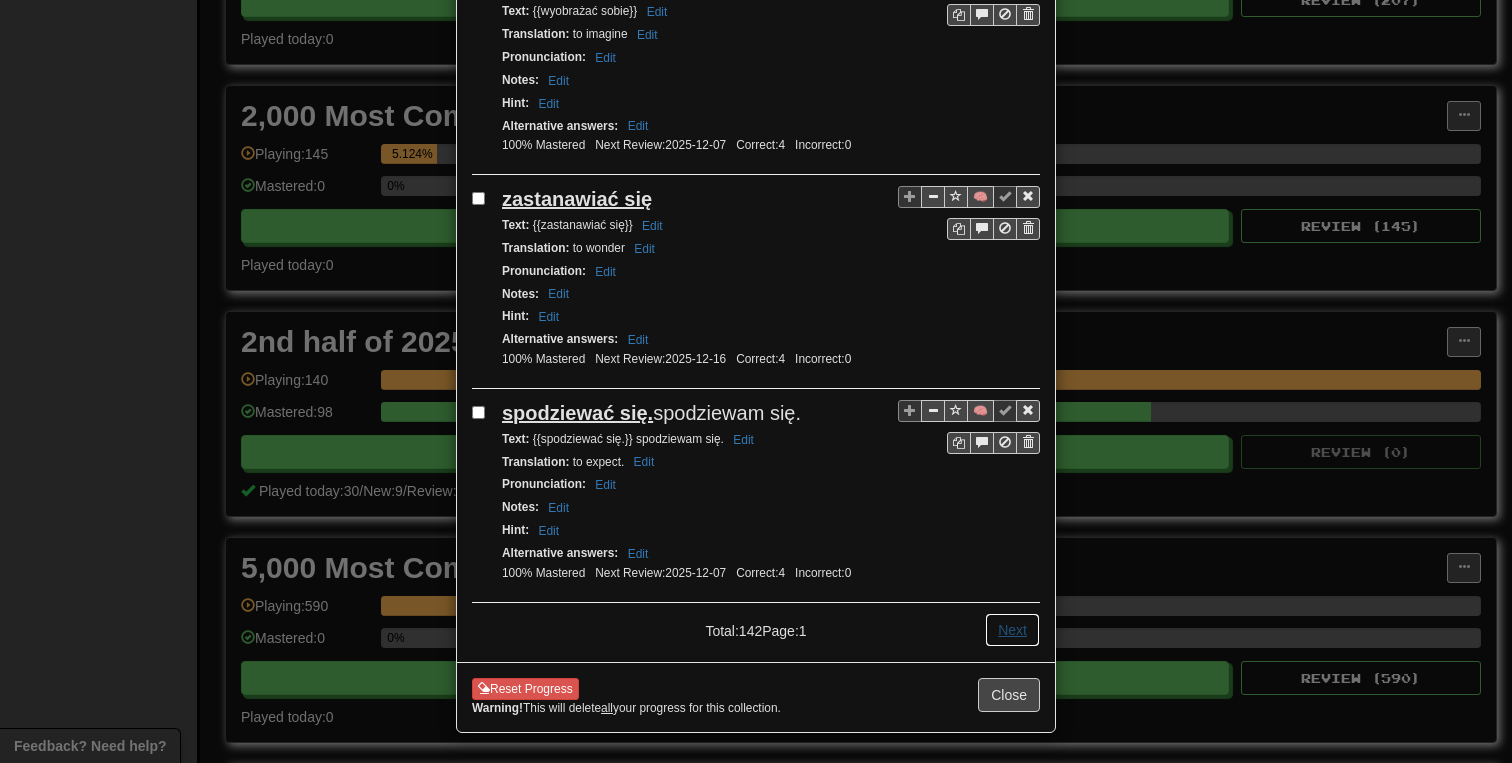 click on "Next" at bounding box center (1012, 630) 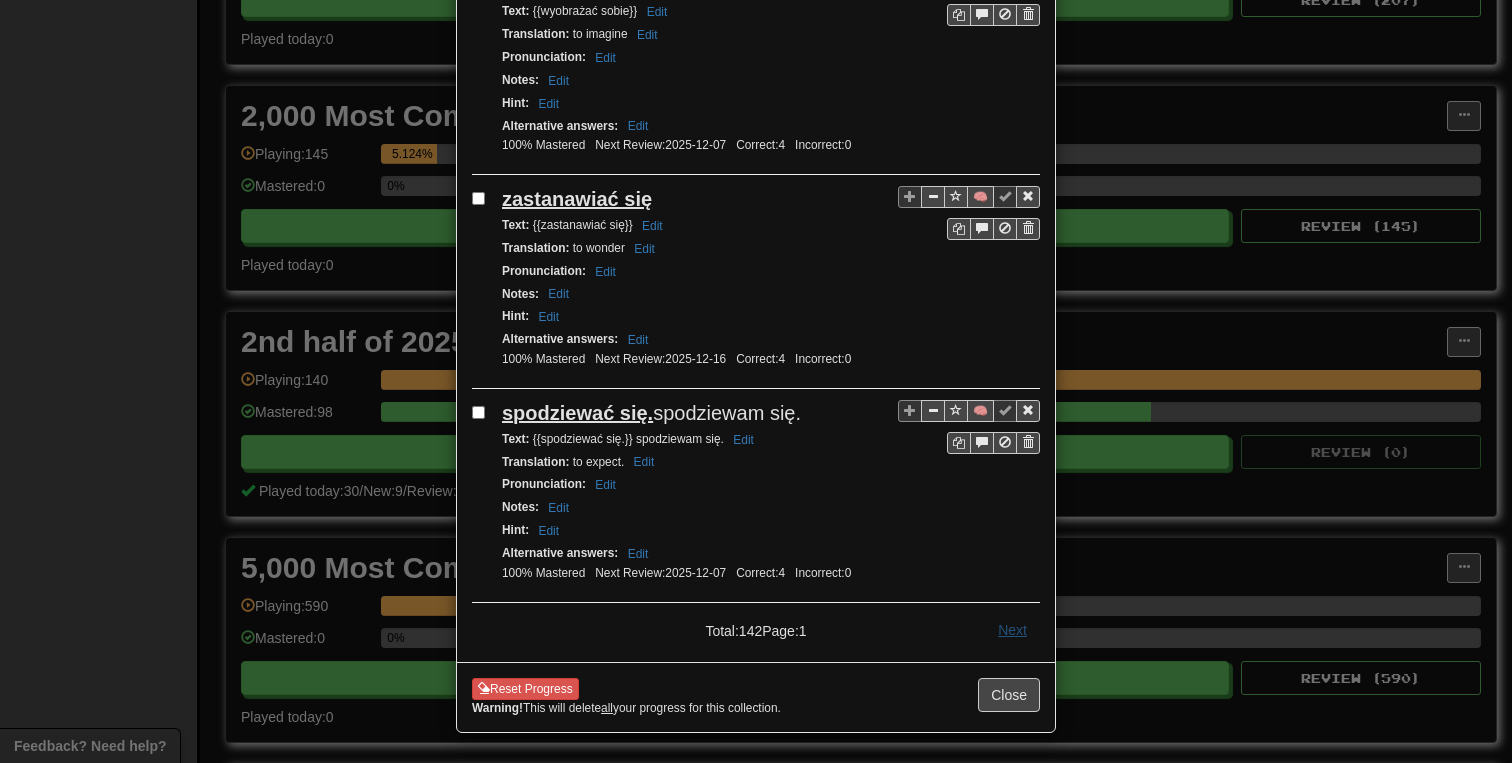 scroll, scrollTop: 0, scrollLeft: 0, axis: both 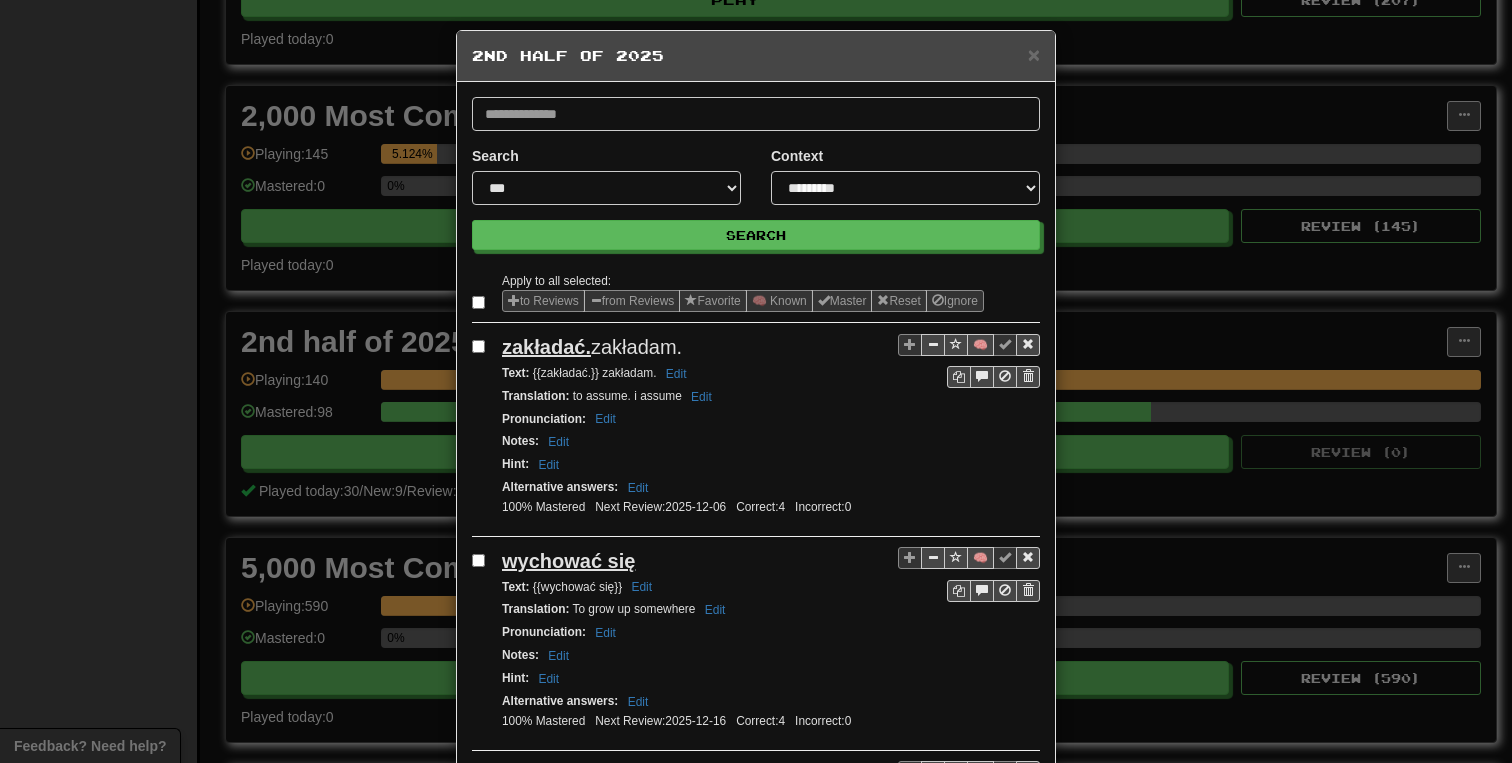 click on "**********" at bounding box center (756, 381) 